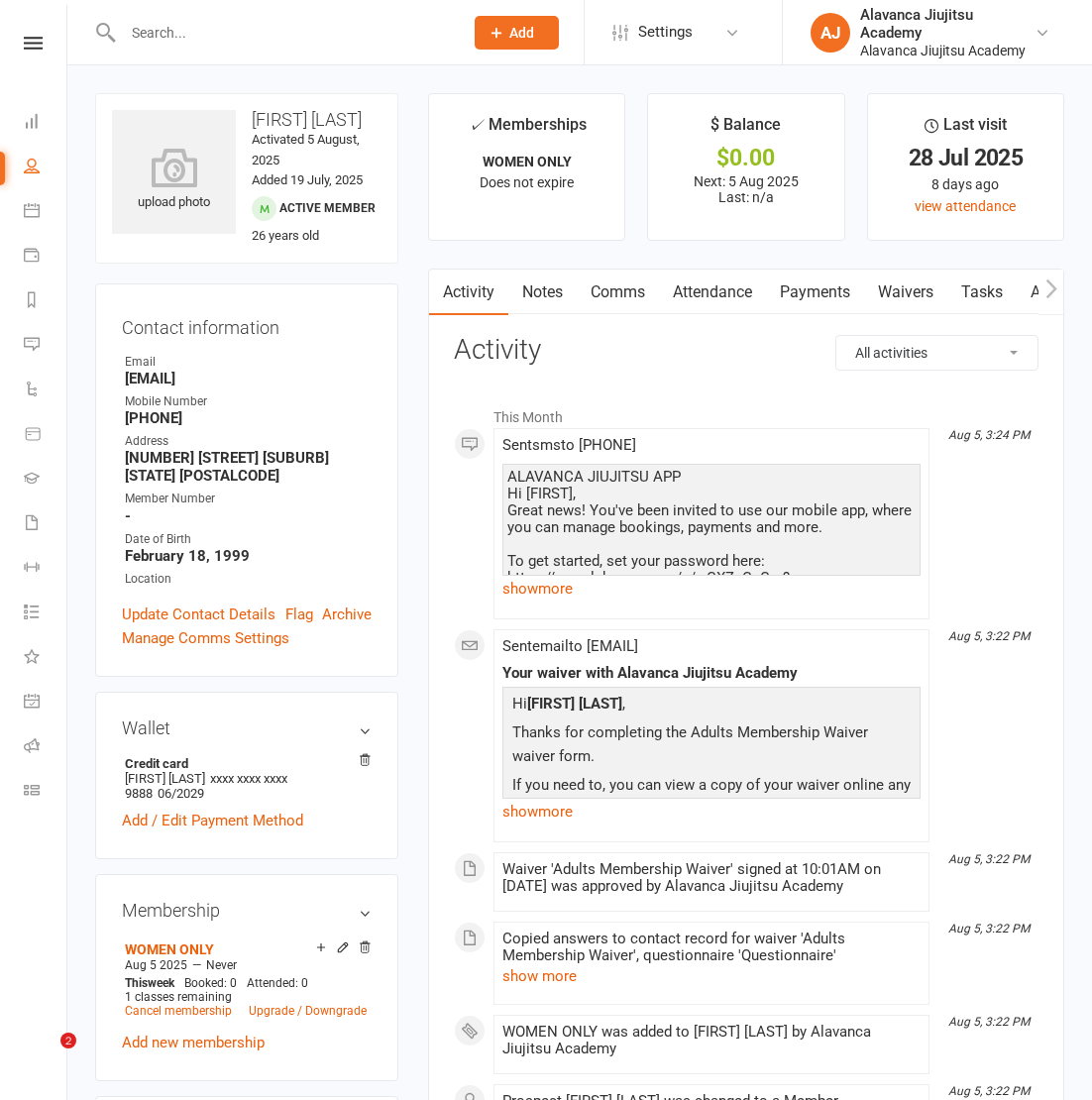 scroll, scrollTop: 988, scrollLeft: 0, axis: vertical 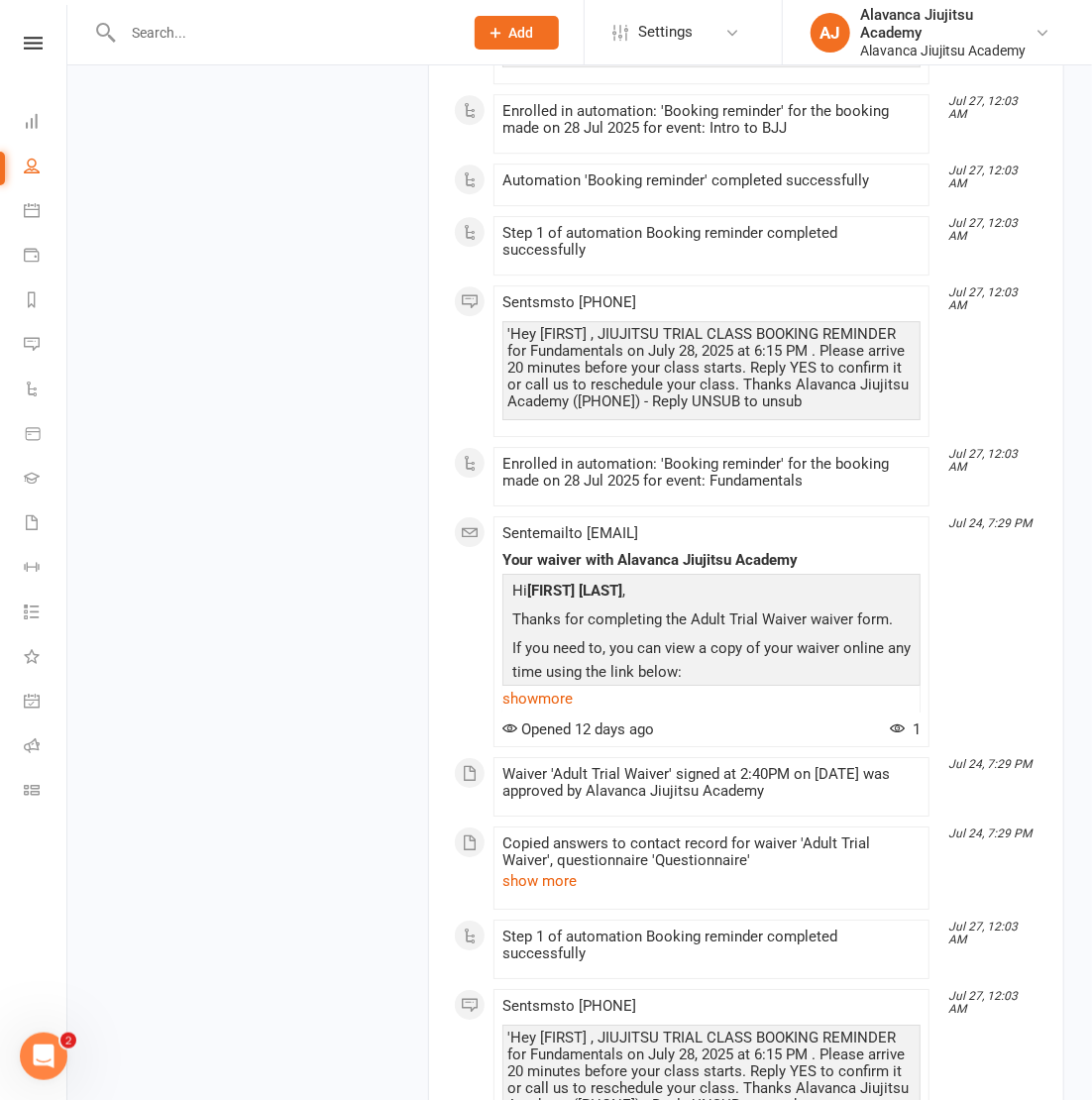 click on "upload photo [FIRST] [LAST] Activated 5 August, 2025 Added 19 July, 2025   Active member 26 years old  Contact information Owner   Email  [EMAIL]
Mobile Number  [PHONE]
Address  [NUMBER] [STREET] [CITY] [STATE] [POSTAL_CODE]
Member Number  -
Date of Birth  [DATE]
Location
Update Contact Details Flag Archive Manage Comms Settings
Wallet Credit card [FIRST] [LAST]  xxxx xxxx xxxx 9888  06/2029
Add / Edit Payment Method
Membership      WOMEN ONLY Aug 5 2025 — Never This  week Booked: 0 Attended: 0 1 classes remaining    Cancel membership Upgrade / Downgrade Add new membership
Family Members  No relationships found. Add link to existing contact  Add link to new contact
Suspensions  No active suspensions found. Add new suspension
Email / SMS Subscriptions  edit Unsubscribed from Emails No
Unsubscribed from SMSes No
Member Portal Login Details  Styles & Ranks  Emergency Contact Details  edit Waiver Answers  edit Mobile App  Add sections & fields Convert to NAC" at bounding box center (580, 364) 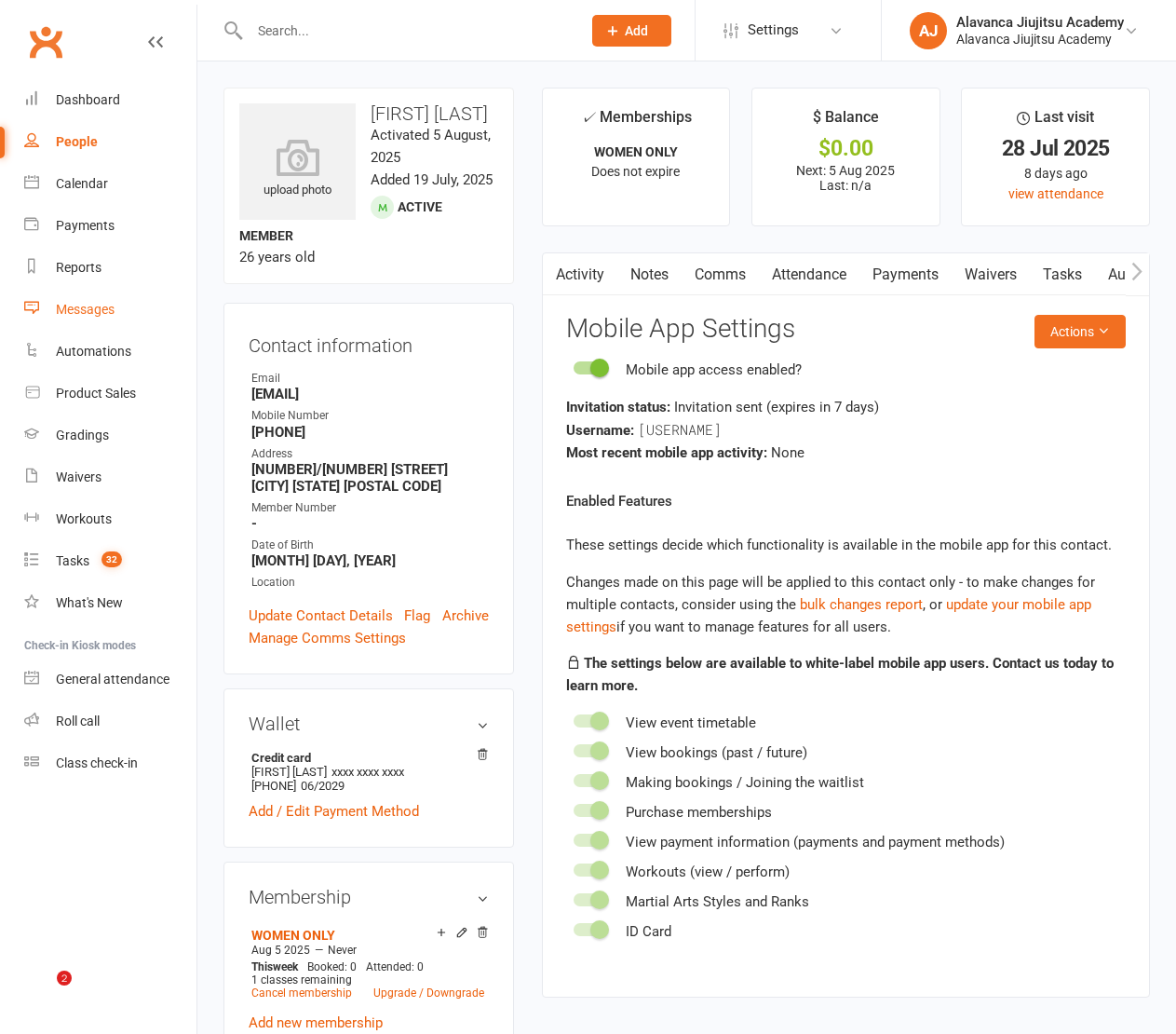 scroll, scrollTop: 0, scrollLeft: 0, axis: both 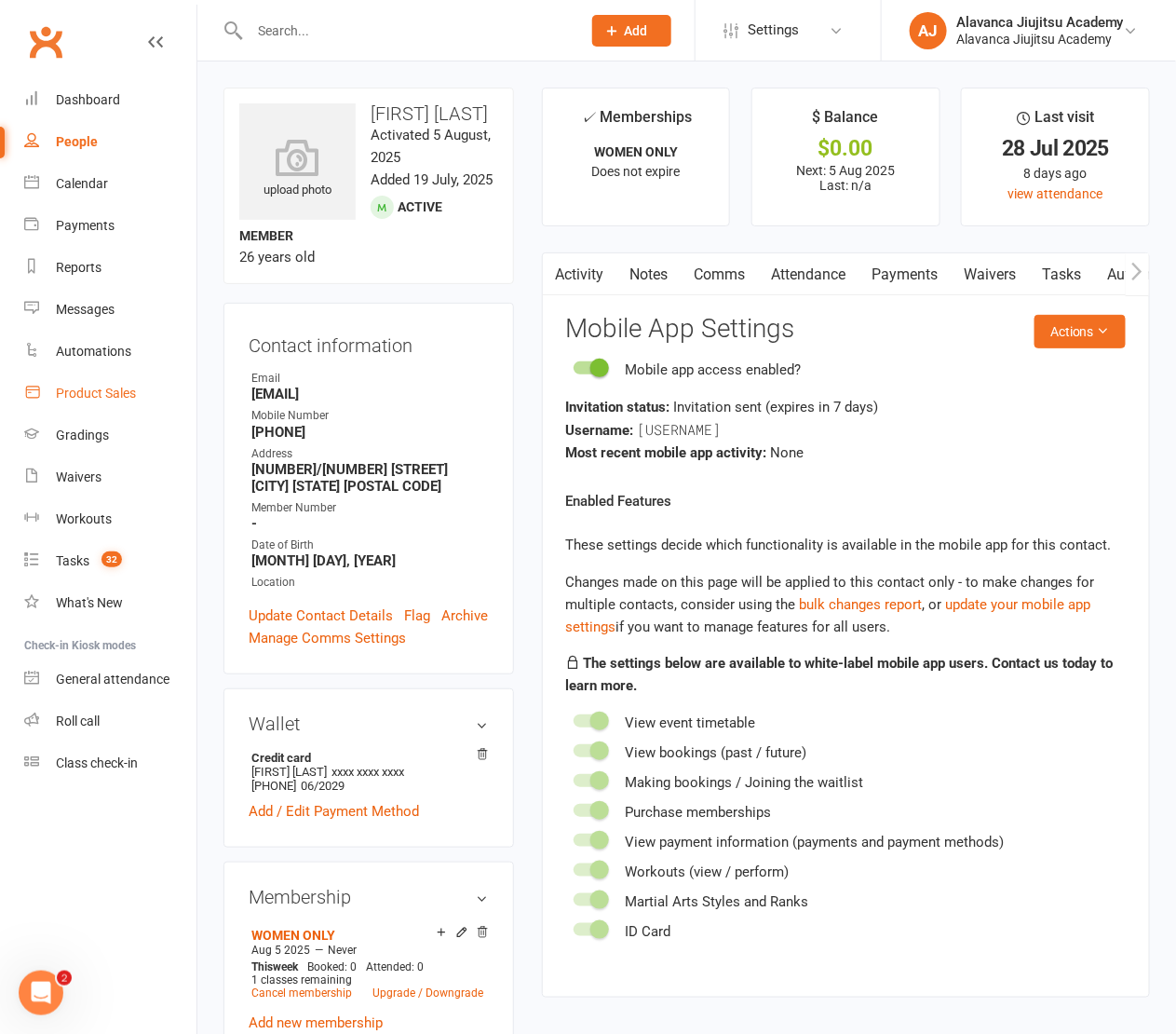 click on "Product Sales" at bounding box center [110, 393] 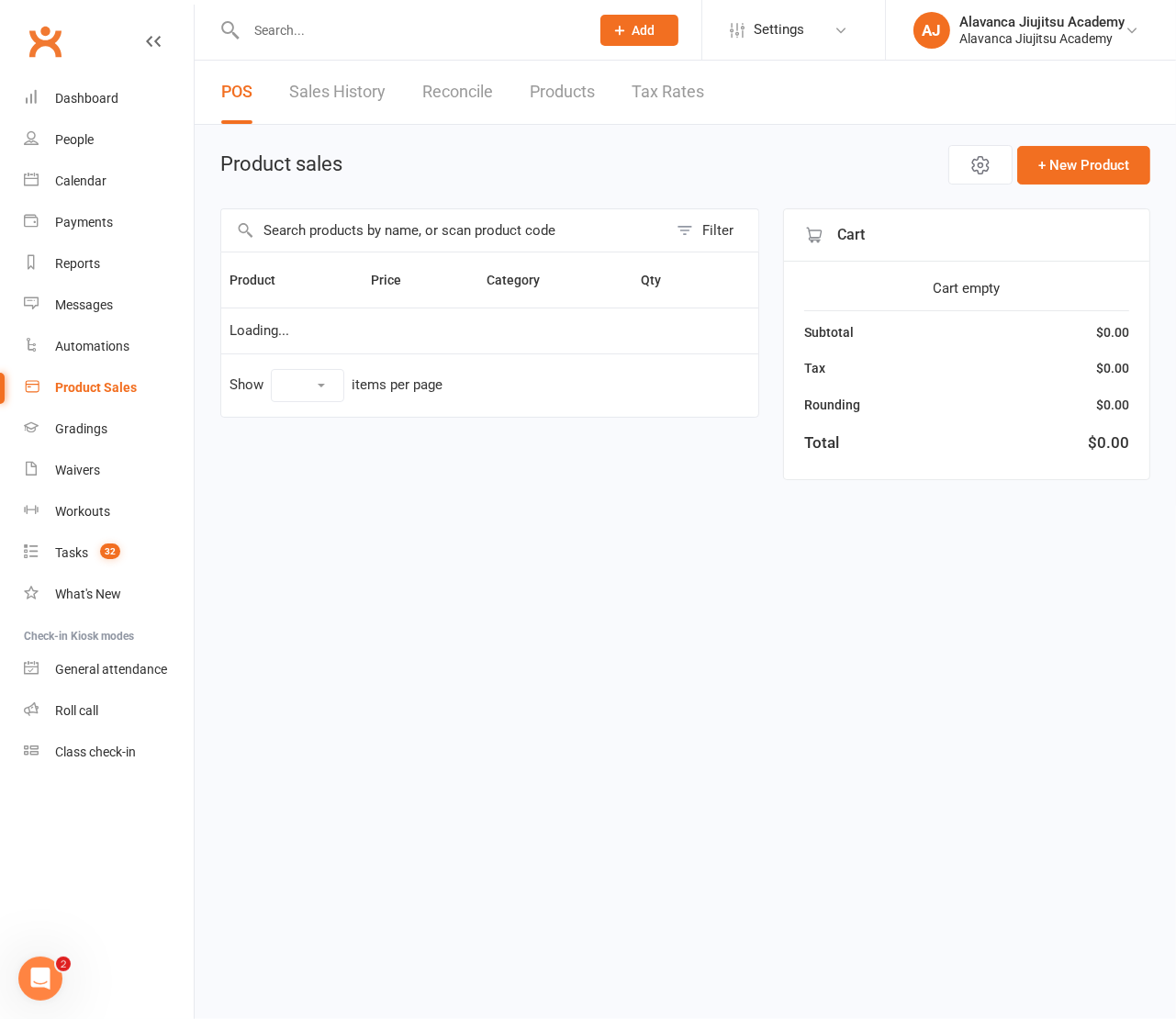 select on "100" 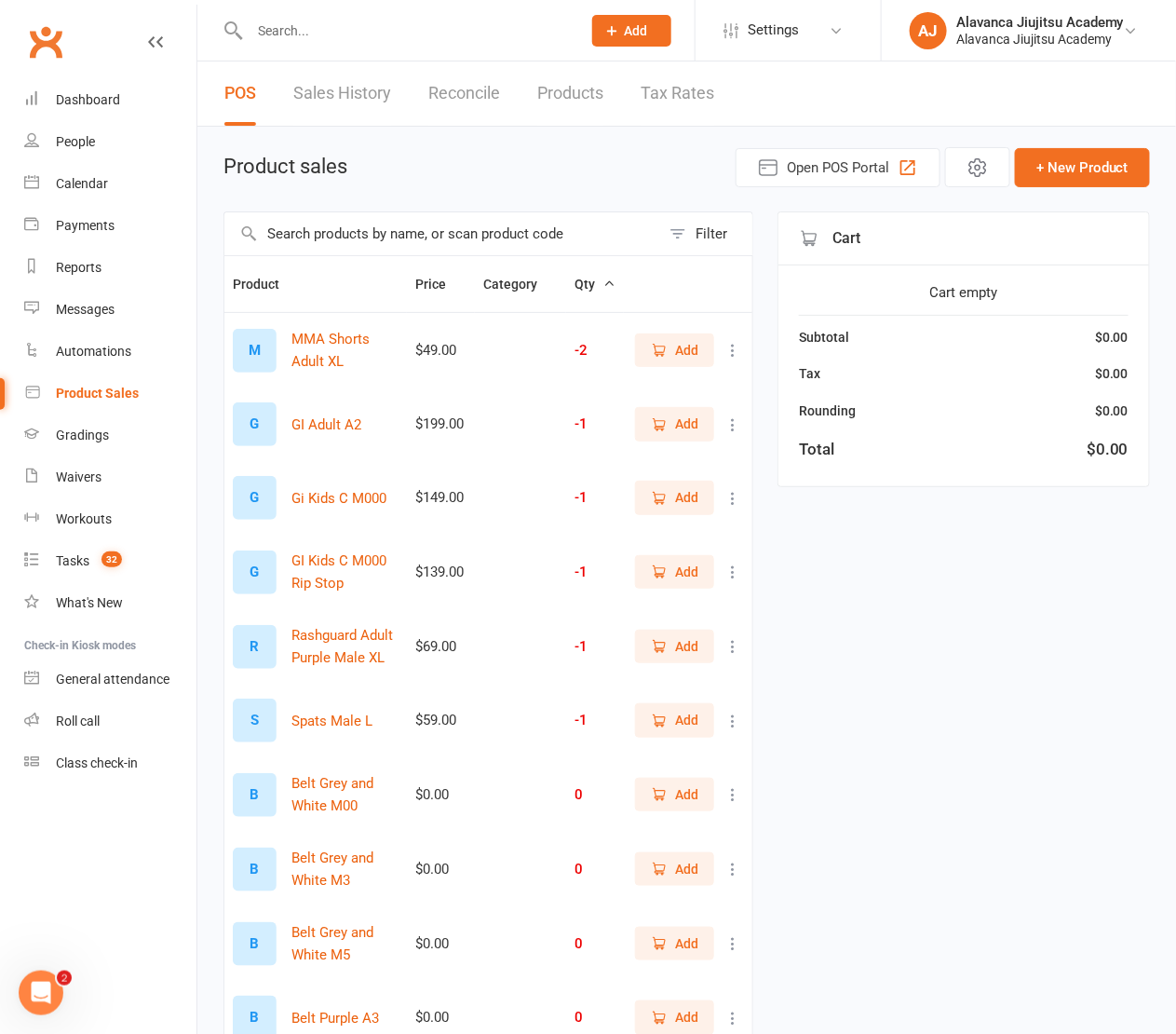 click at bounding box center (442, 234) 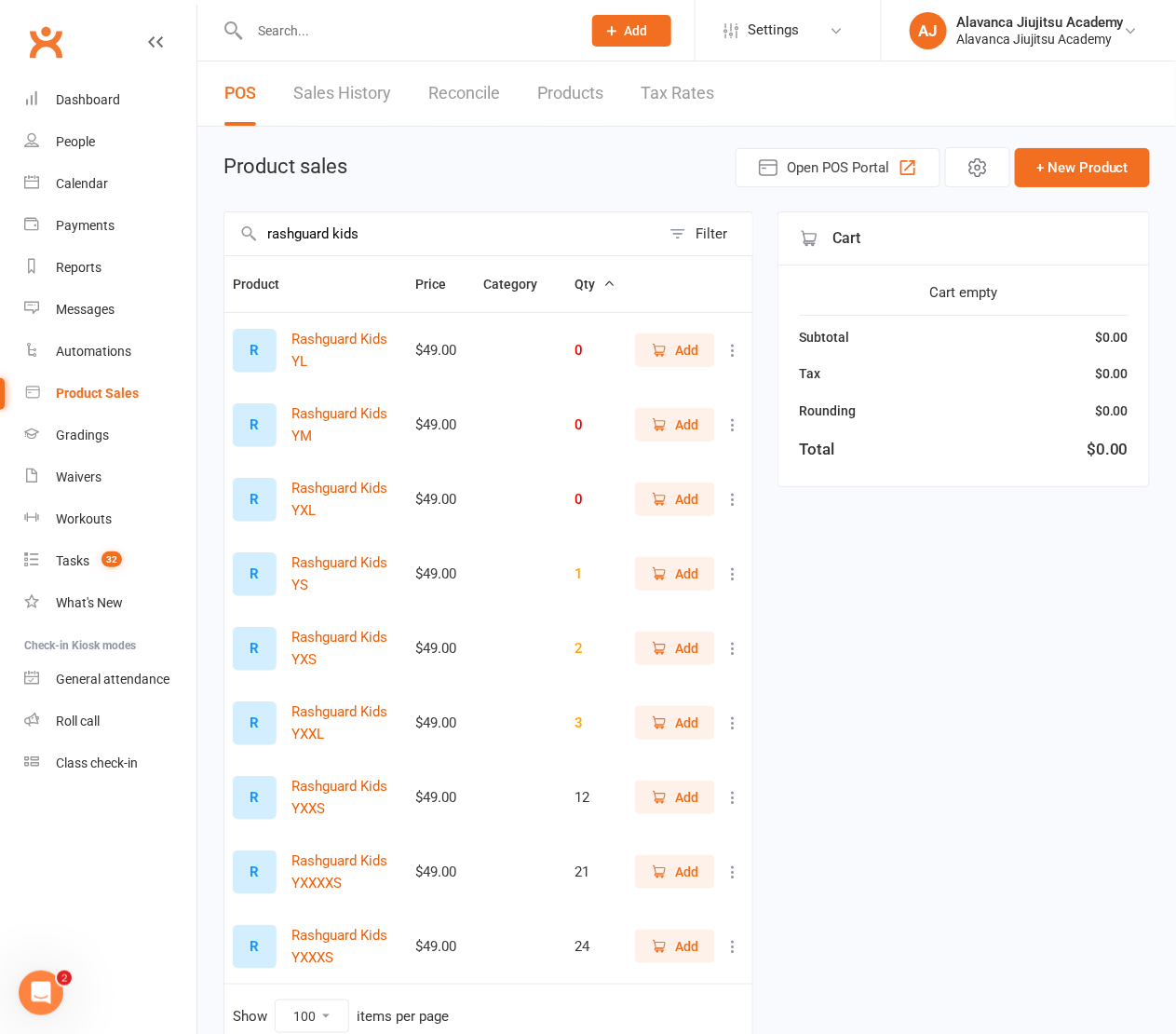 type on "rashguard kids" 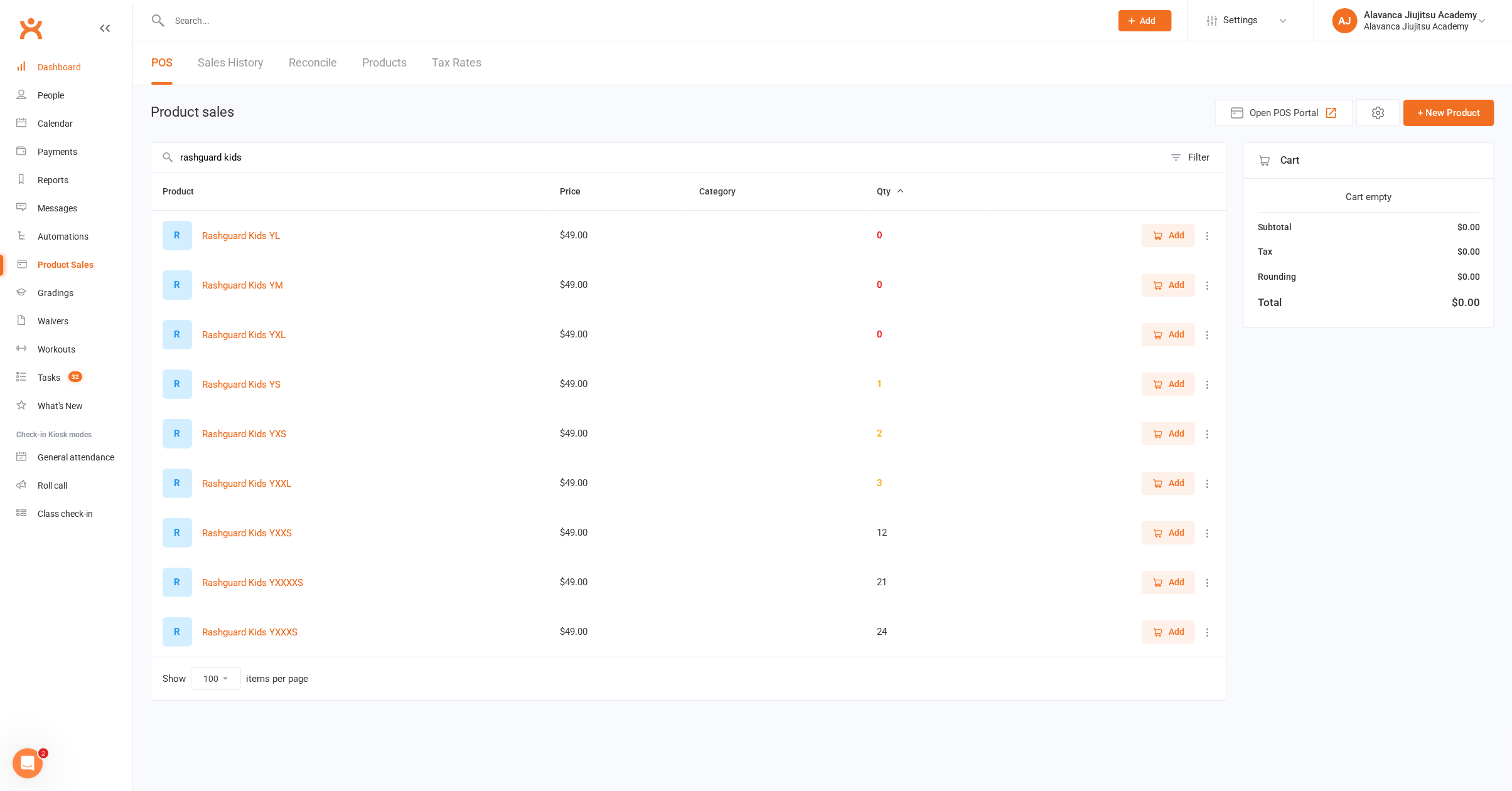 click on "Dashboard" at bounding box center [74, 67] 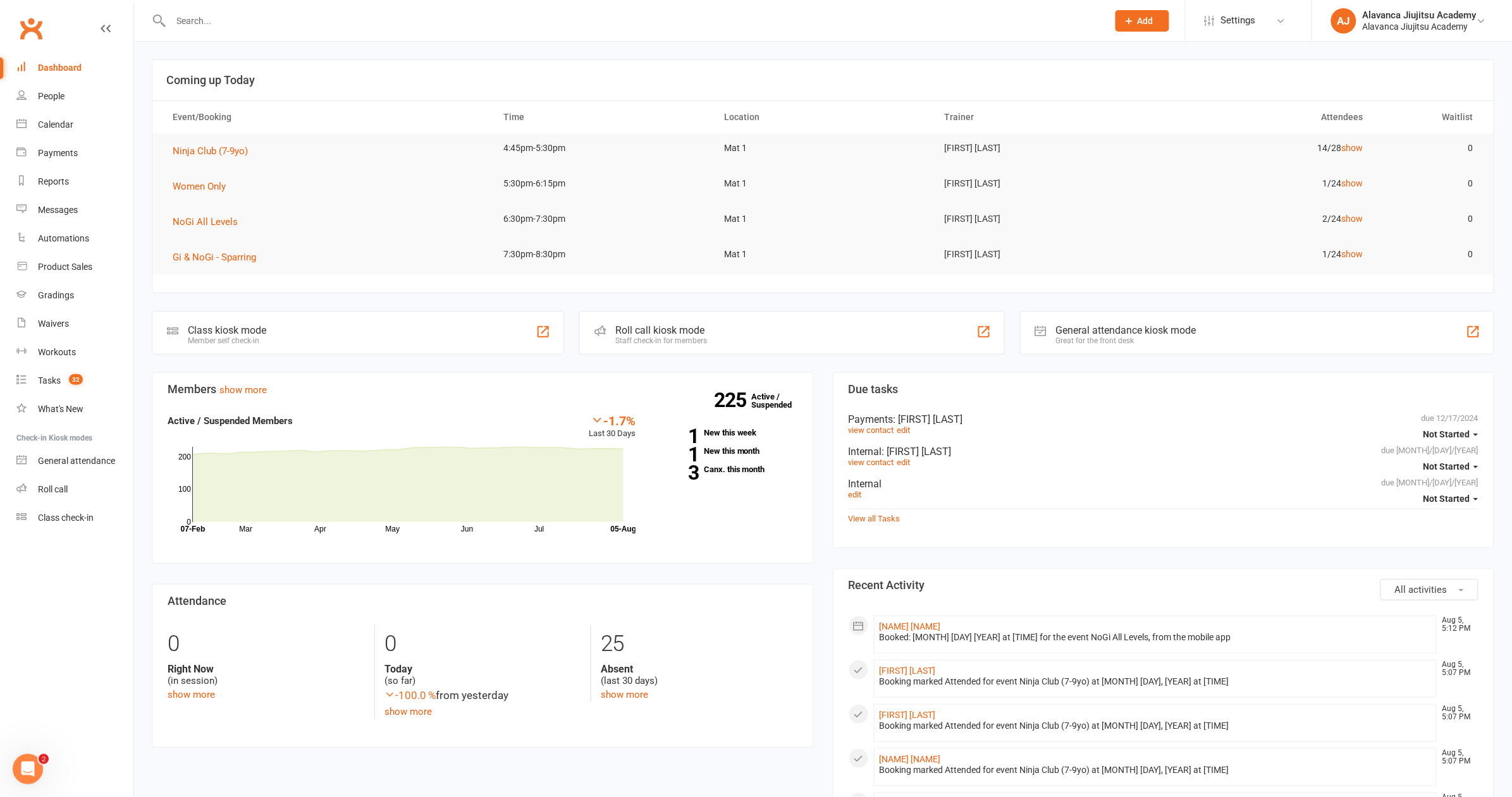 click on "Members  show more -1.7% Last 30 Days Active / Suspended Members Mar Apr May Jun Jul Month 07-Feb 05-Aug  0 100 200 225 Active / Suspended 1 New this week 1 New this month 3 Canx. this month" at bounding box center (482, 468) 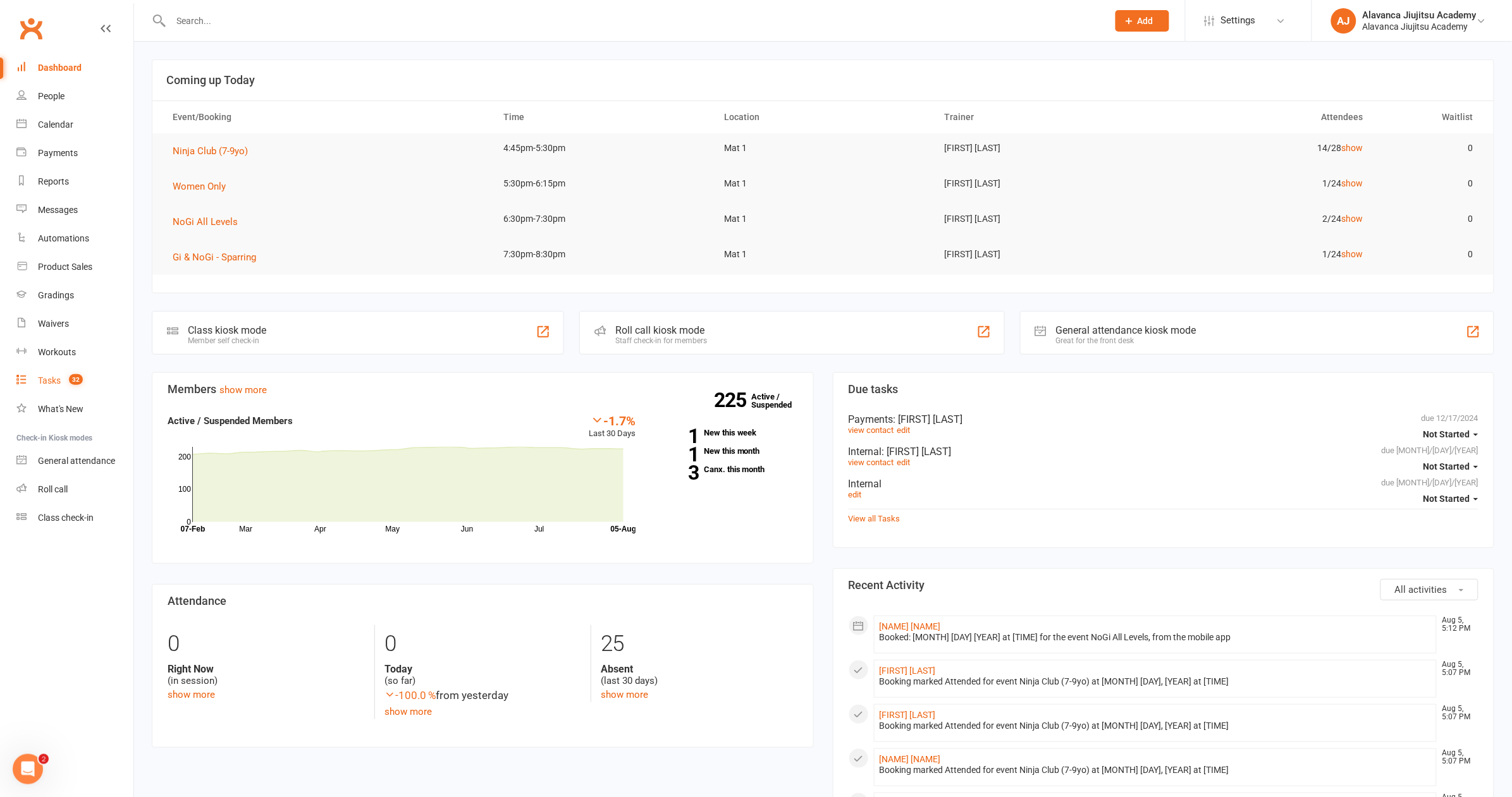 click on "Tasks   32" at bounding box center [75, 380] 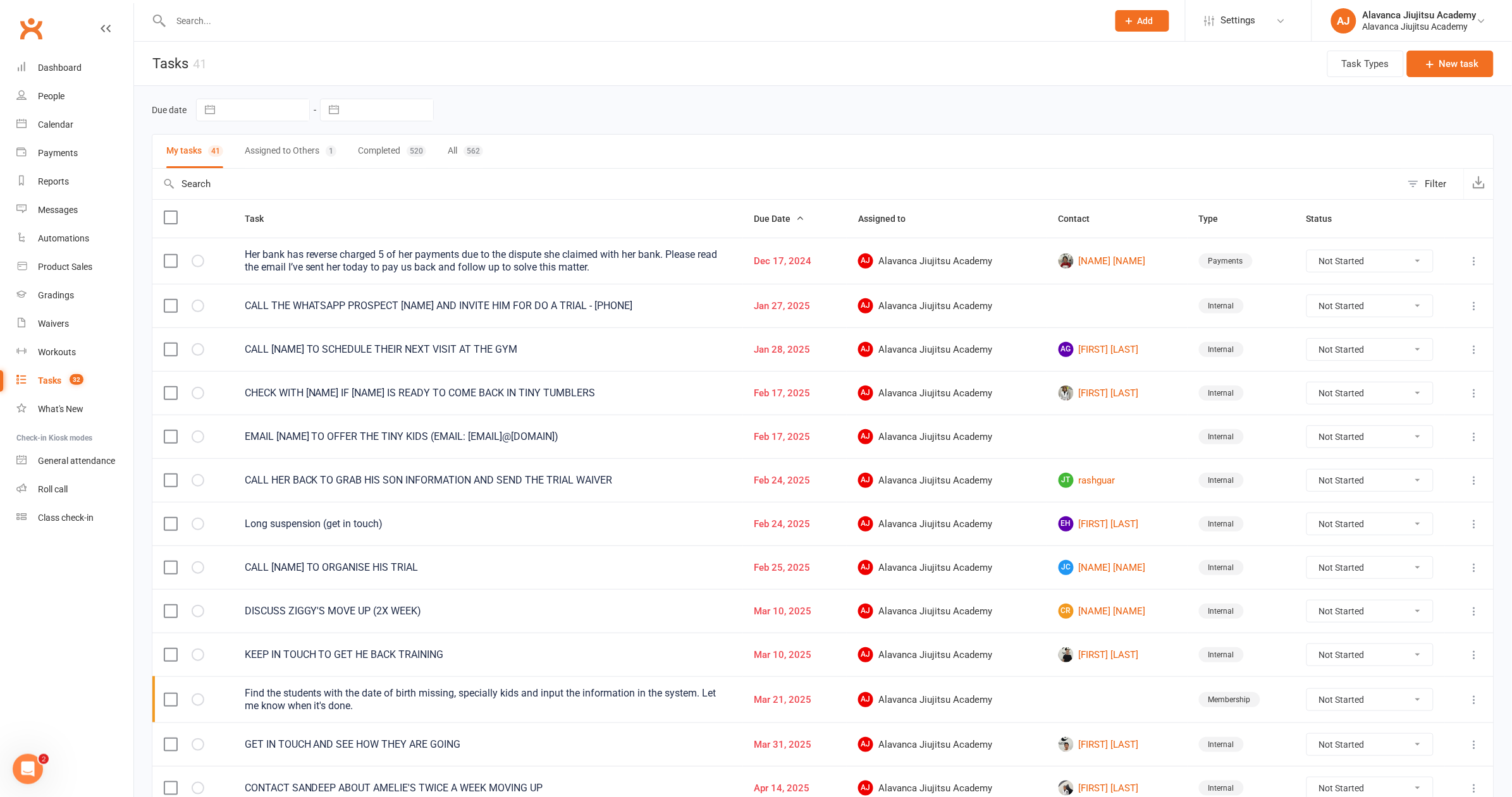 click on "Due date Navigate forward to interact with the calendar and select a date. Press the question mark key to get the keyboard shortcuts for changing dates. Navigate forward to interact with the calendar and select a date. Press the question mark key to get the keyboard shortcuts for changing dates." at bounding box center [823, 110] 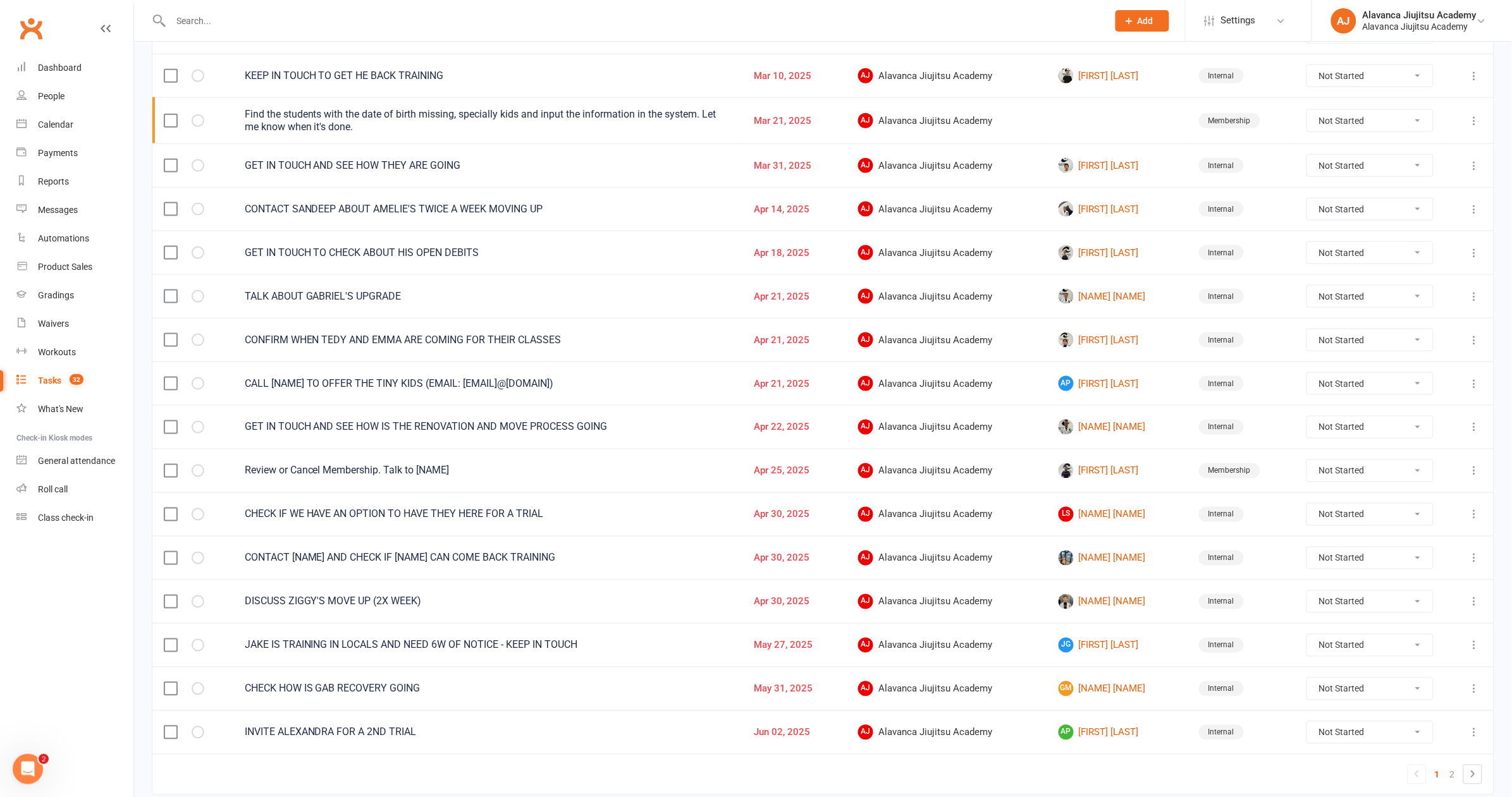 scroll, scrollTop: 647, scrollLeft: 0, axis: vertical 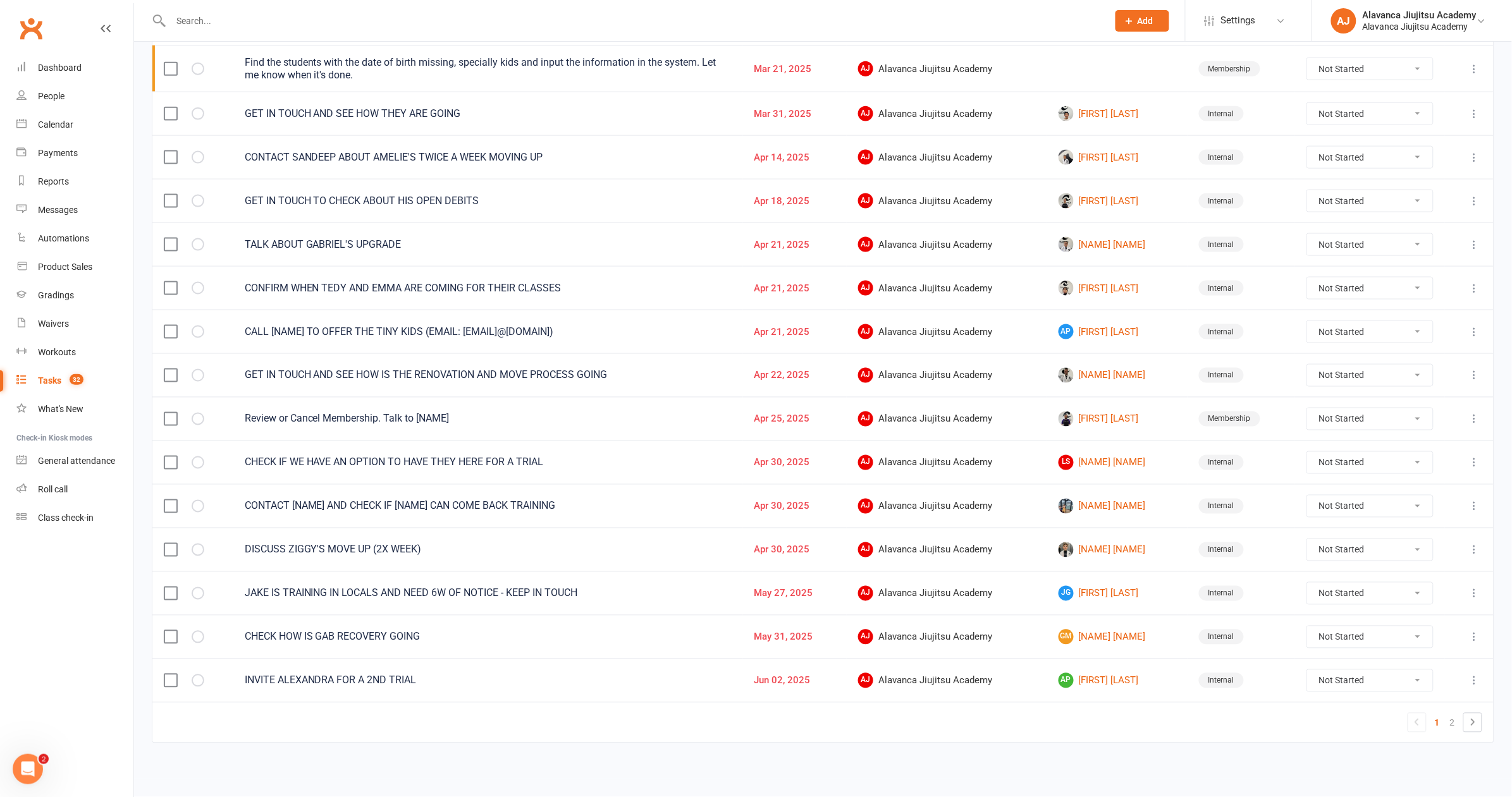 click at bounding box center (633, 21) 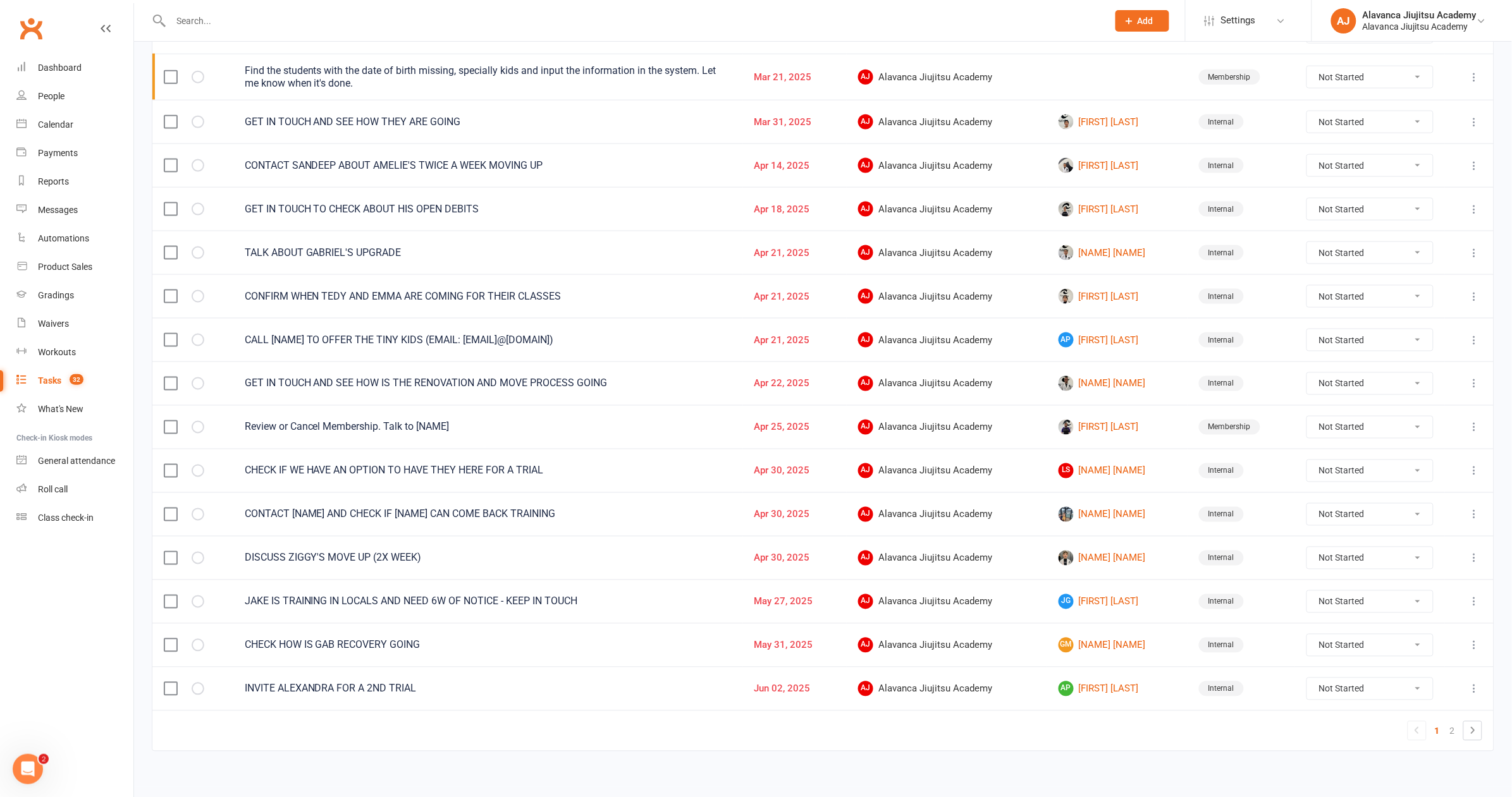 click on "Mar 10, 2025" at bounding box center (795, 32) 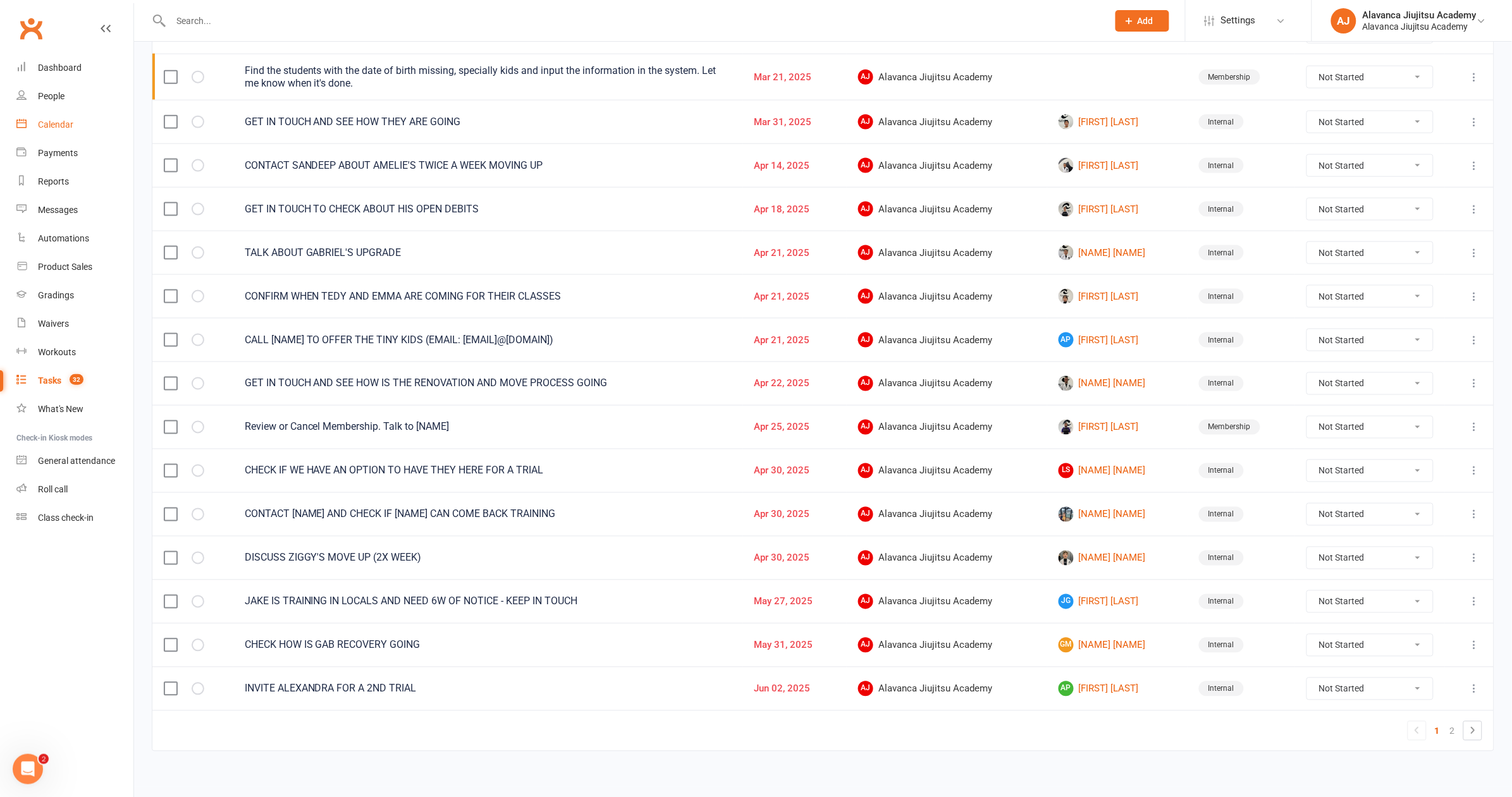 click on "Calendar" at bounding box center [75, 125] 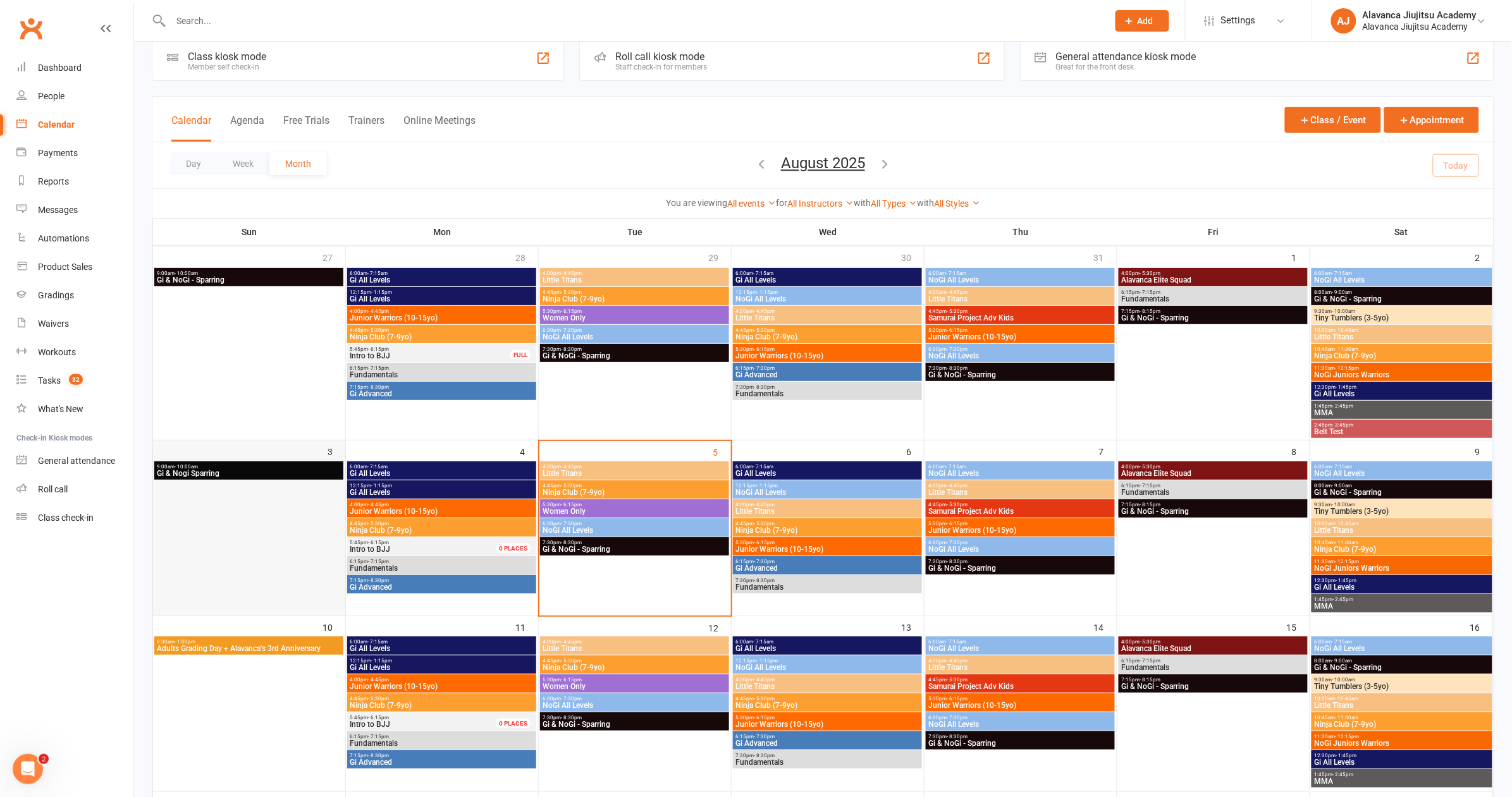 scroll, scrollTop: 19, scrollLeft: 0, axis: vertical 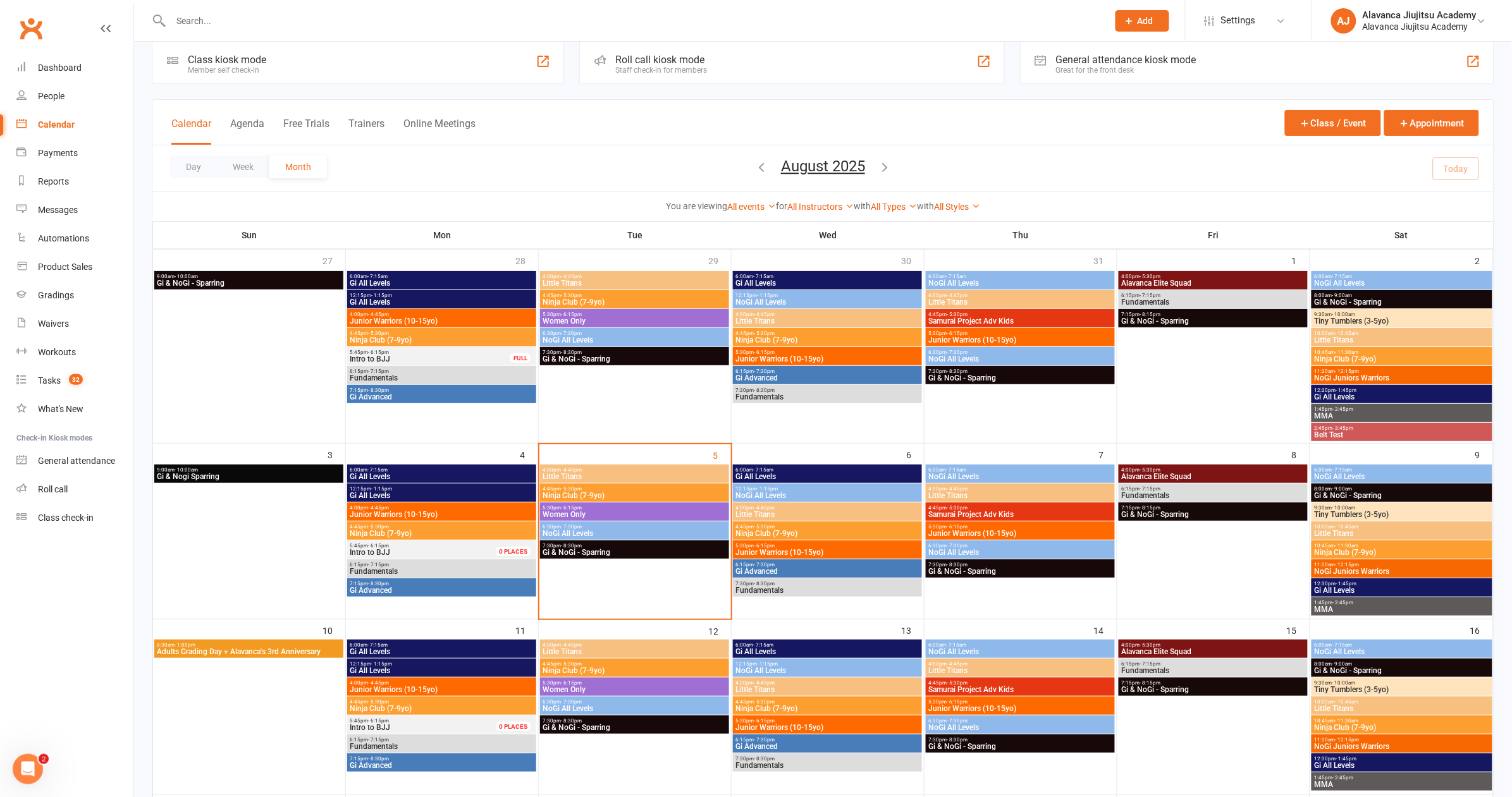 click on "Adults Grading Day + Alavanca's 3rd Anniversary" at bounding box center [249, 652] 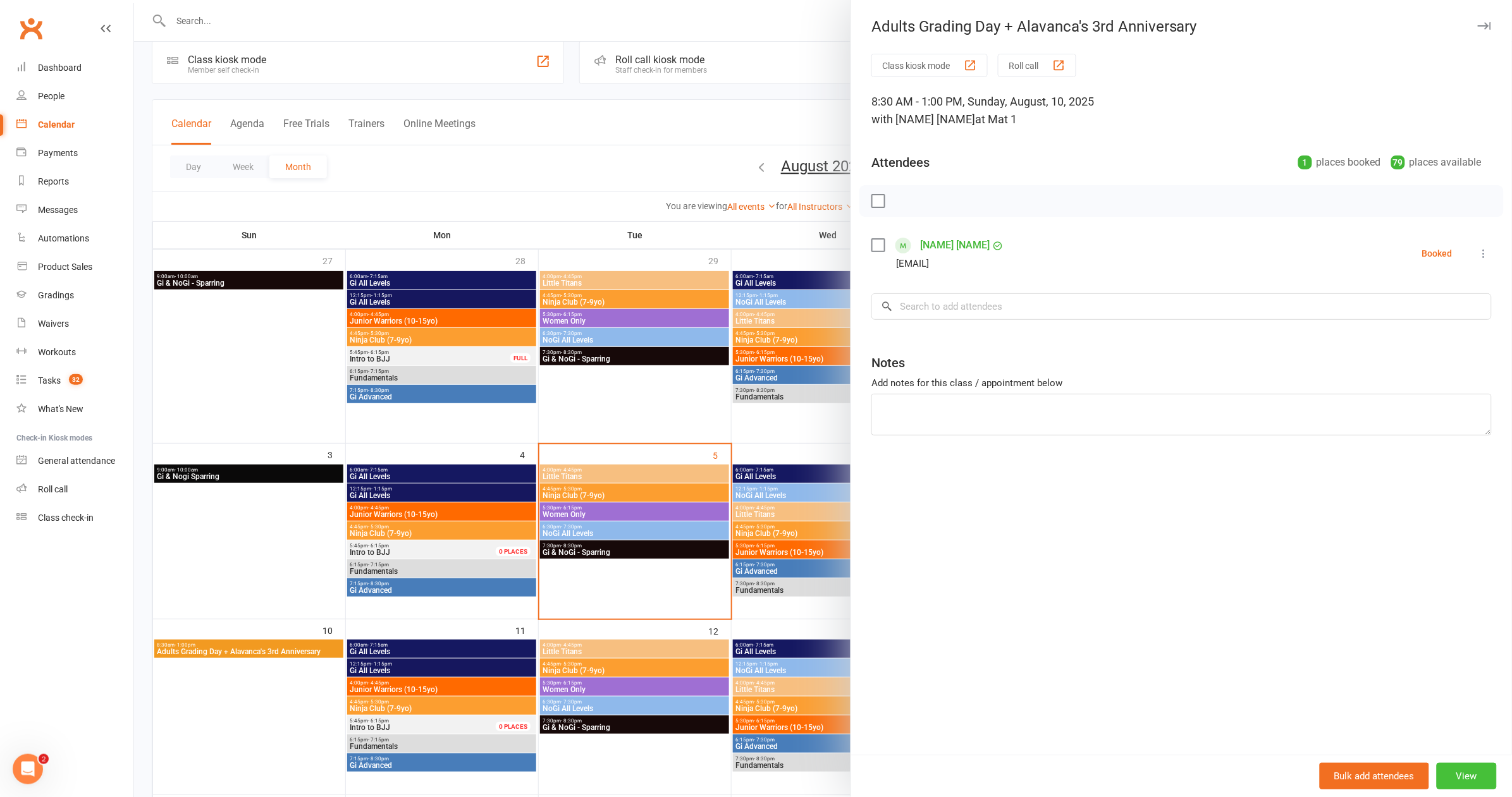 click on "View" at bounding box center (1466, 776) 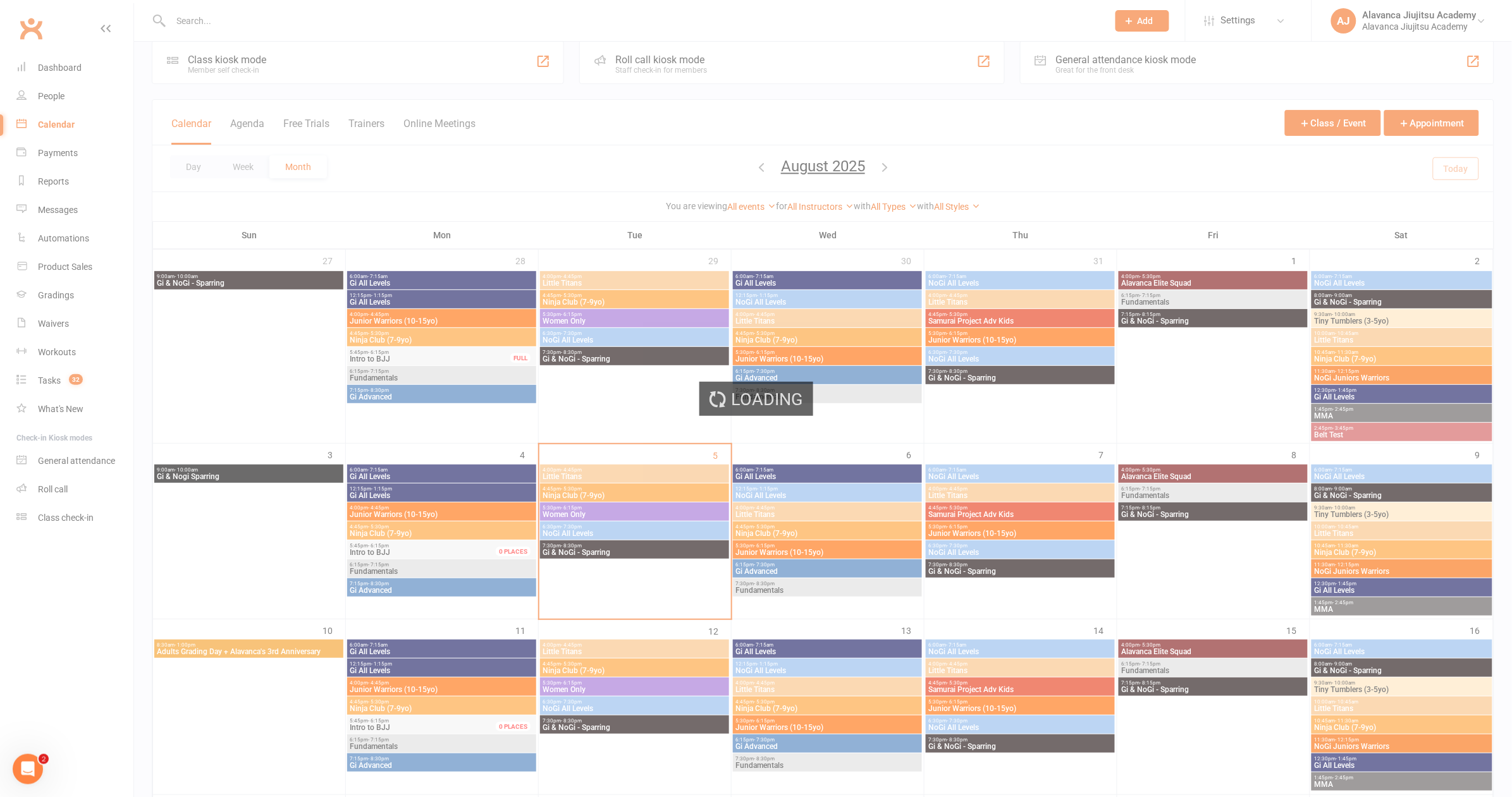 scroll, scrollTop: 0, scrollLeft: 0, axis: both 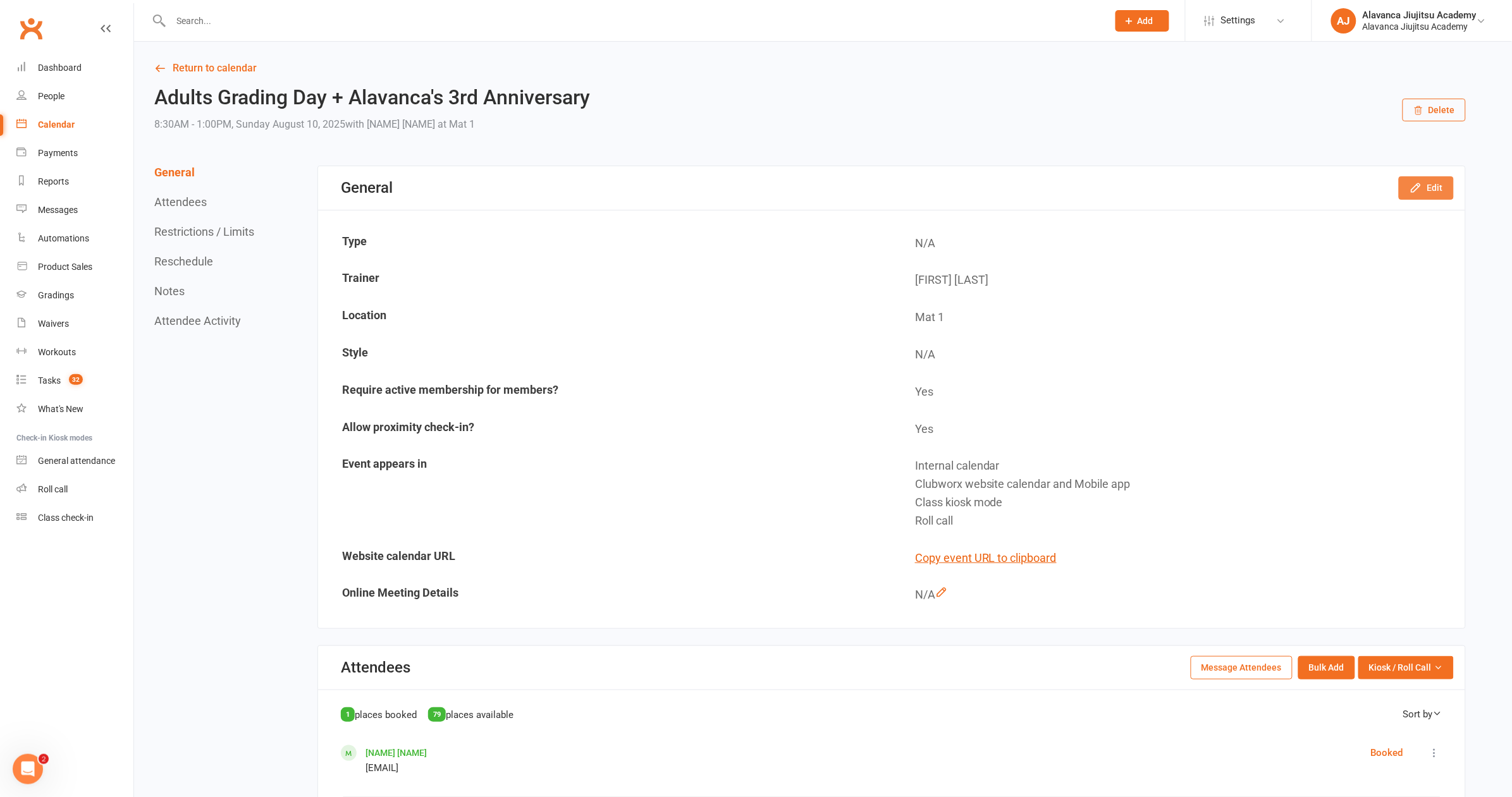 click on "Edit" at bounding box center (1426, 188) 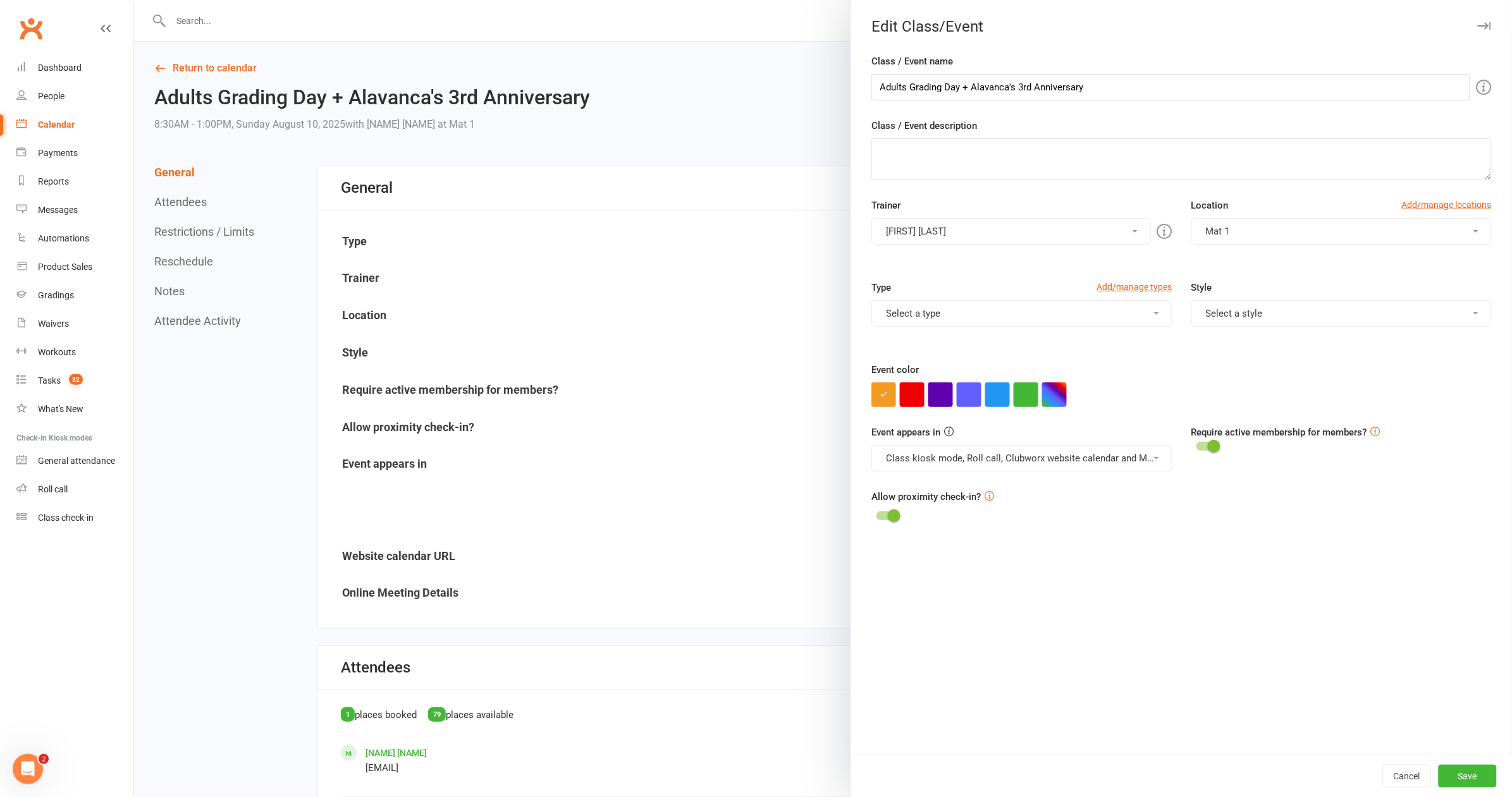 click at bounding box center [1181, 394] 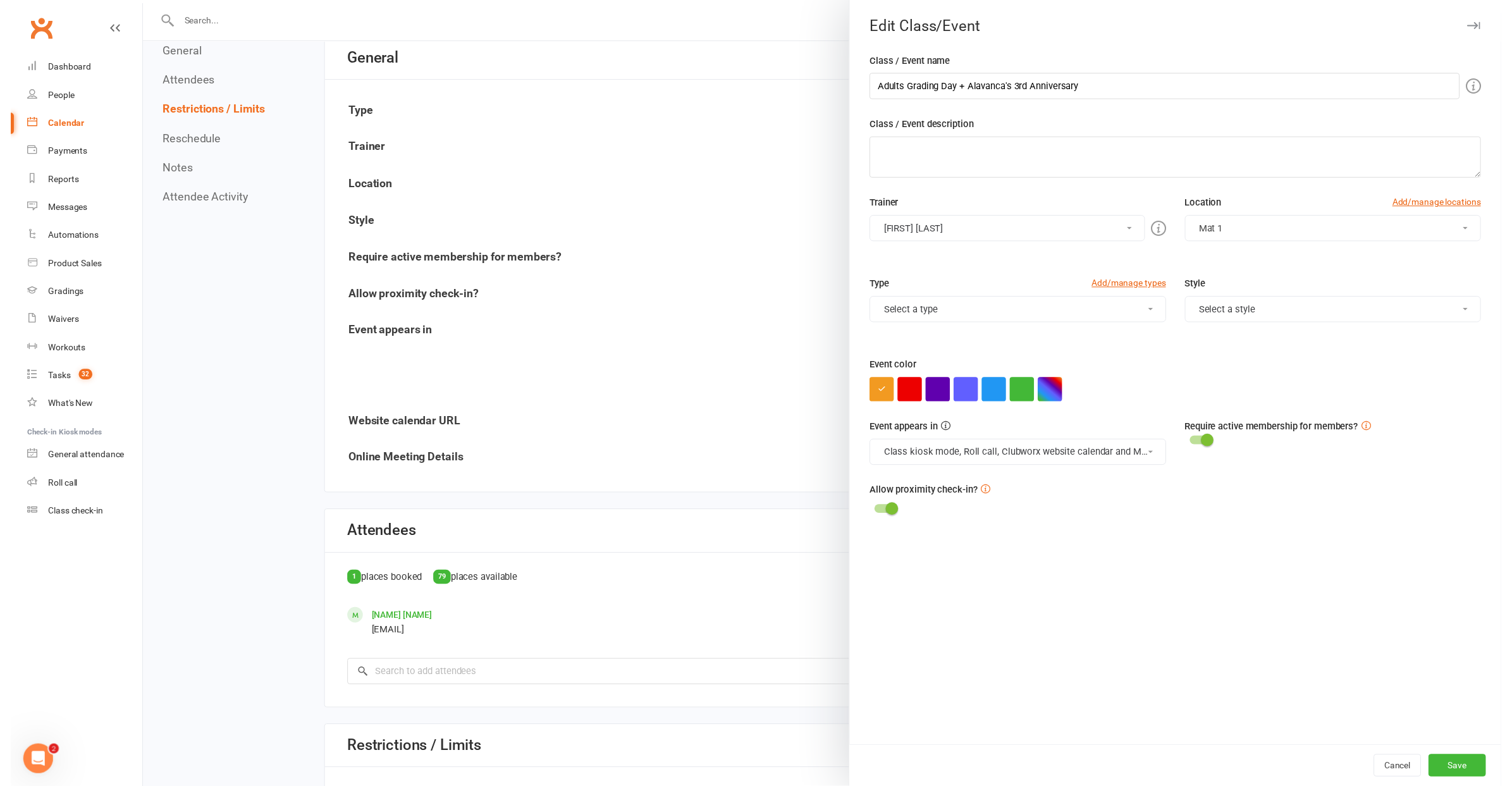 scroll, scrollTop: 0, scrollLeft: 0, axis: both 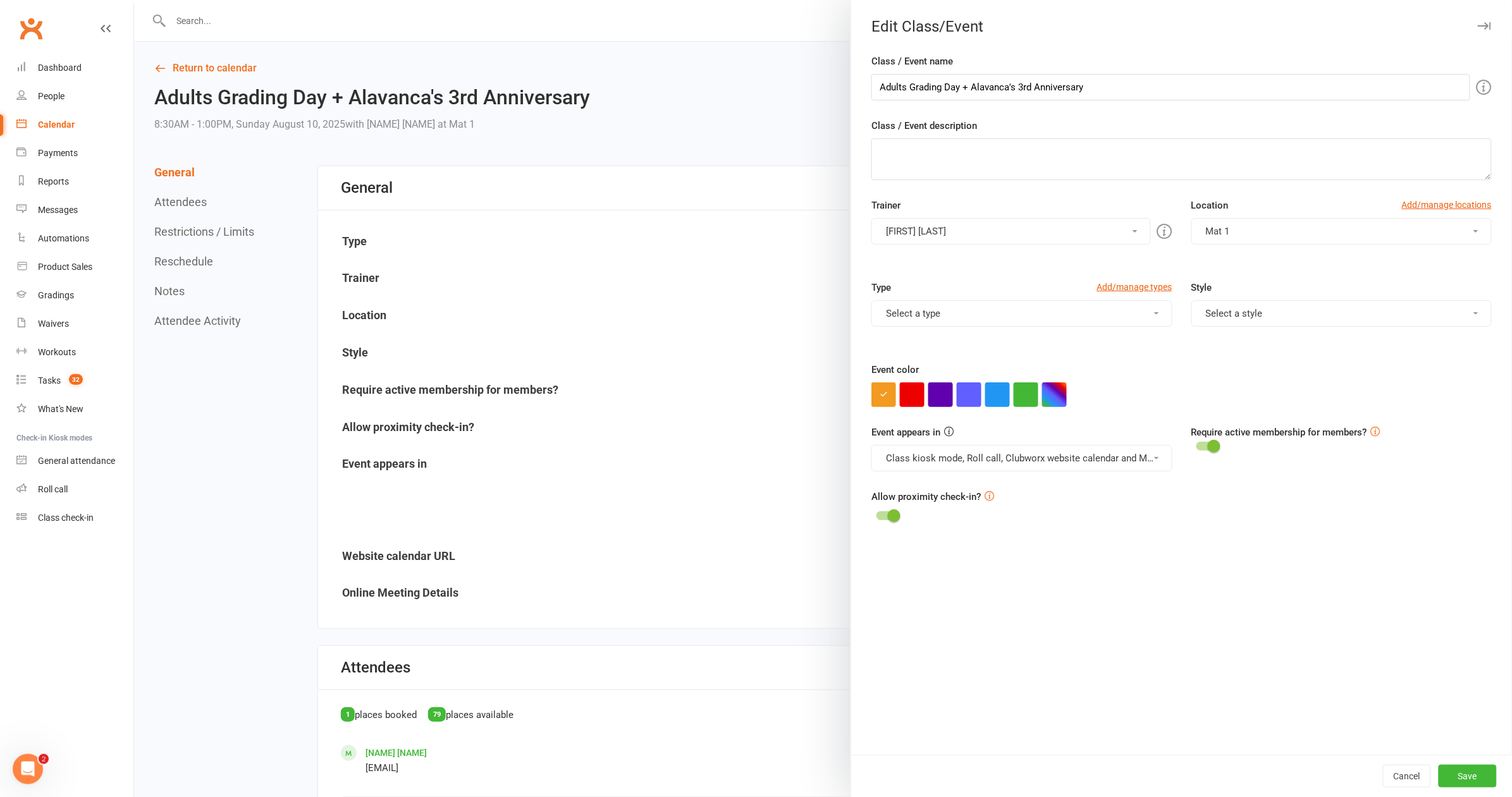 click at bounding box center [1181, 394] 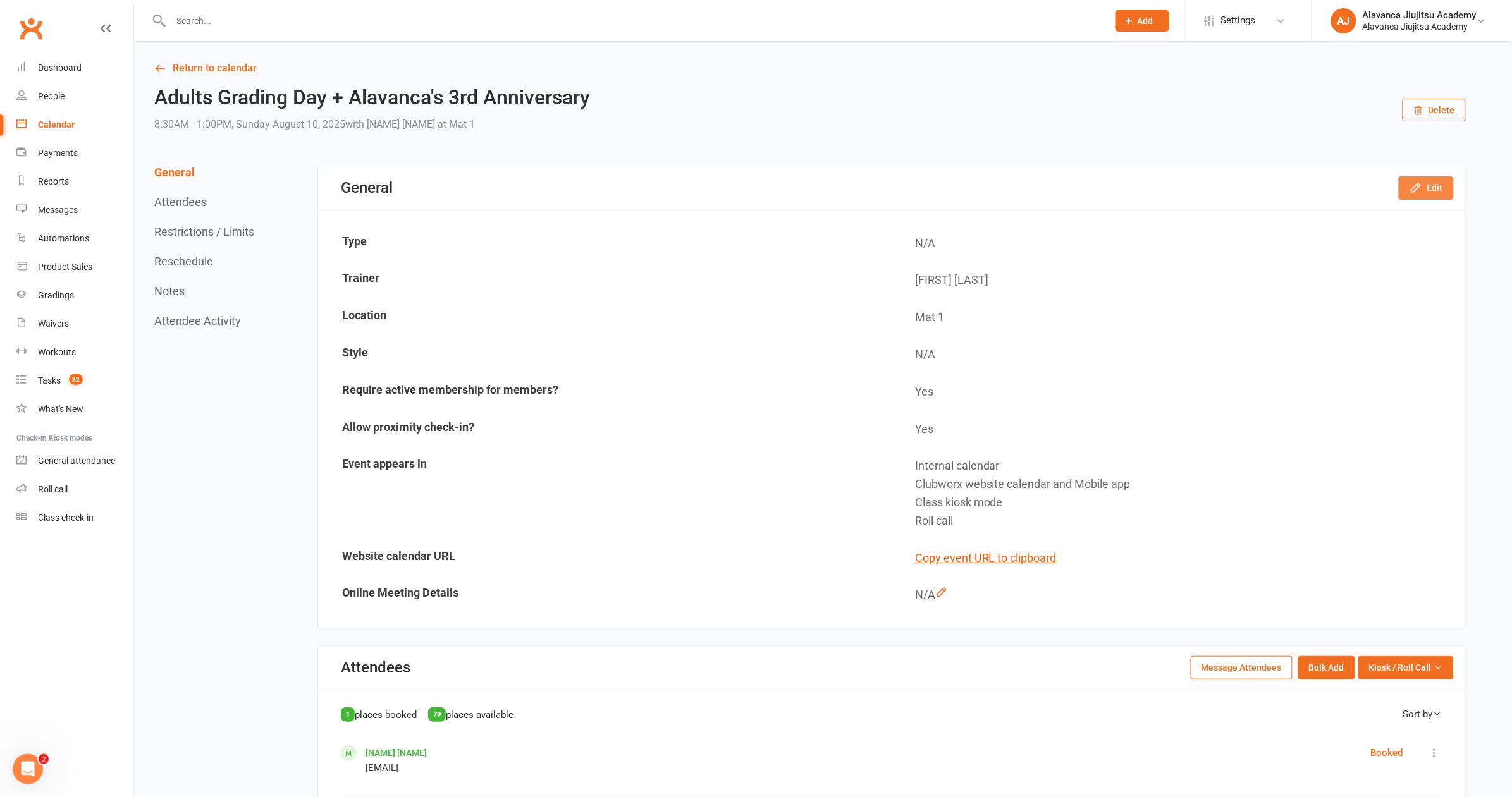 click on "Edit" at bounding box center (1426, 188) 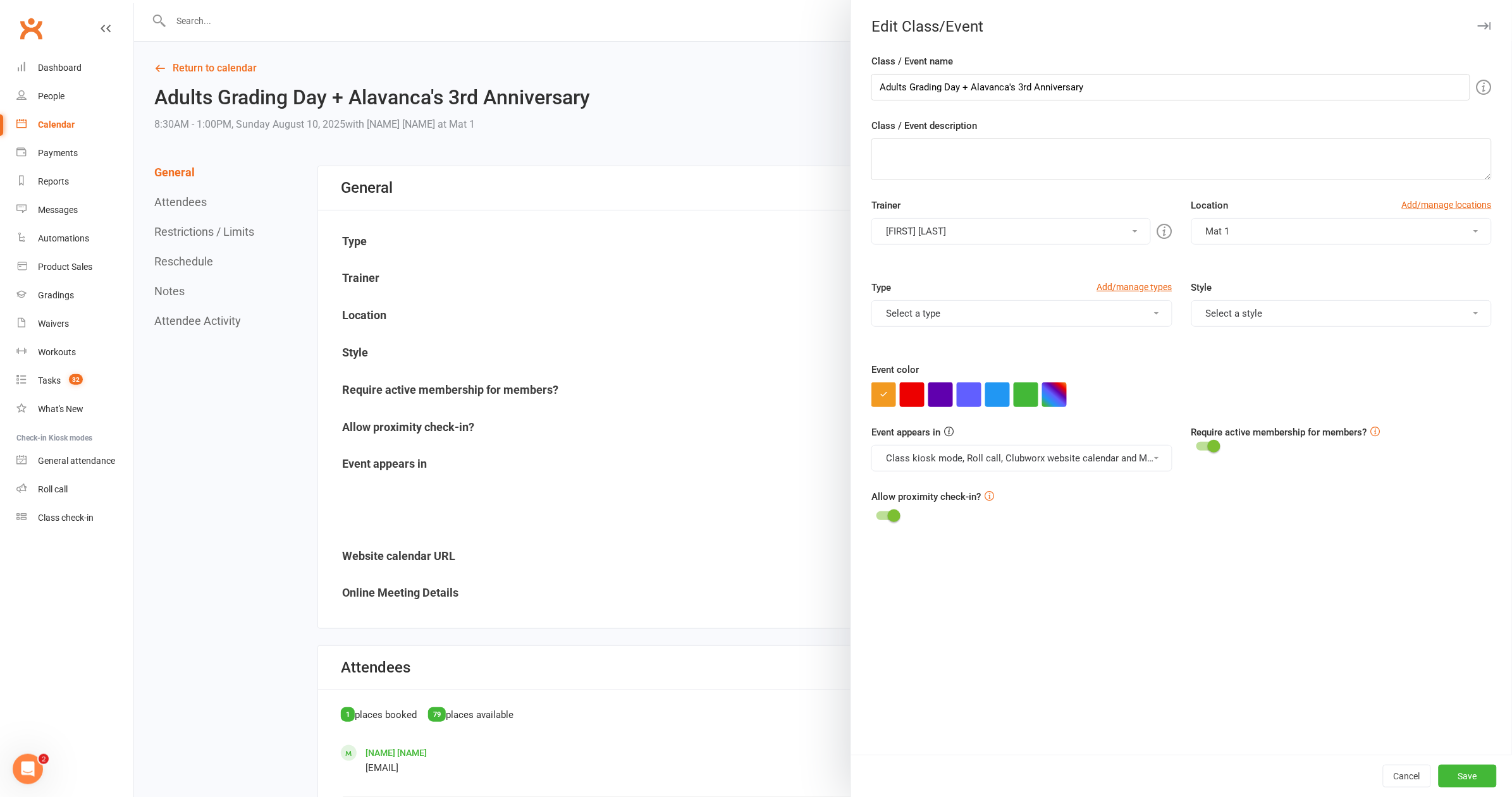 drag, startPoint x: 605, startPoint y: 396, endPoint x: 785, endPoint y: 423, distance: 182.01374 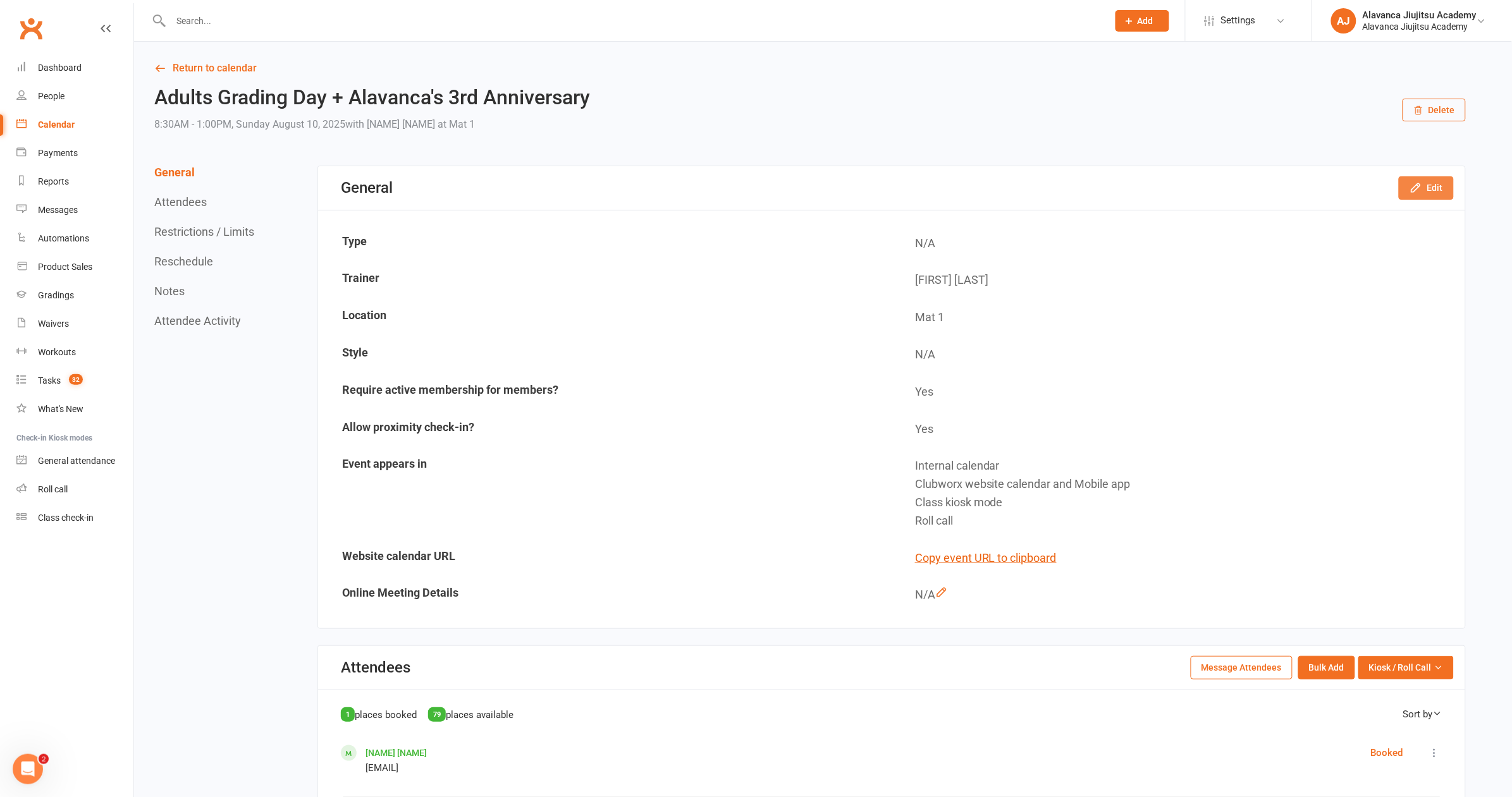 click 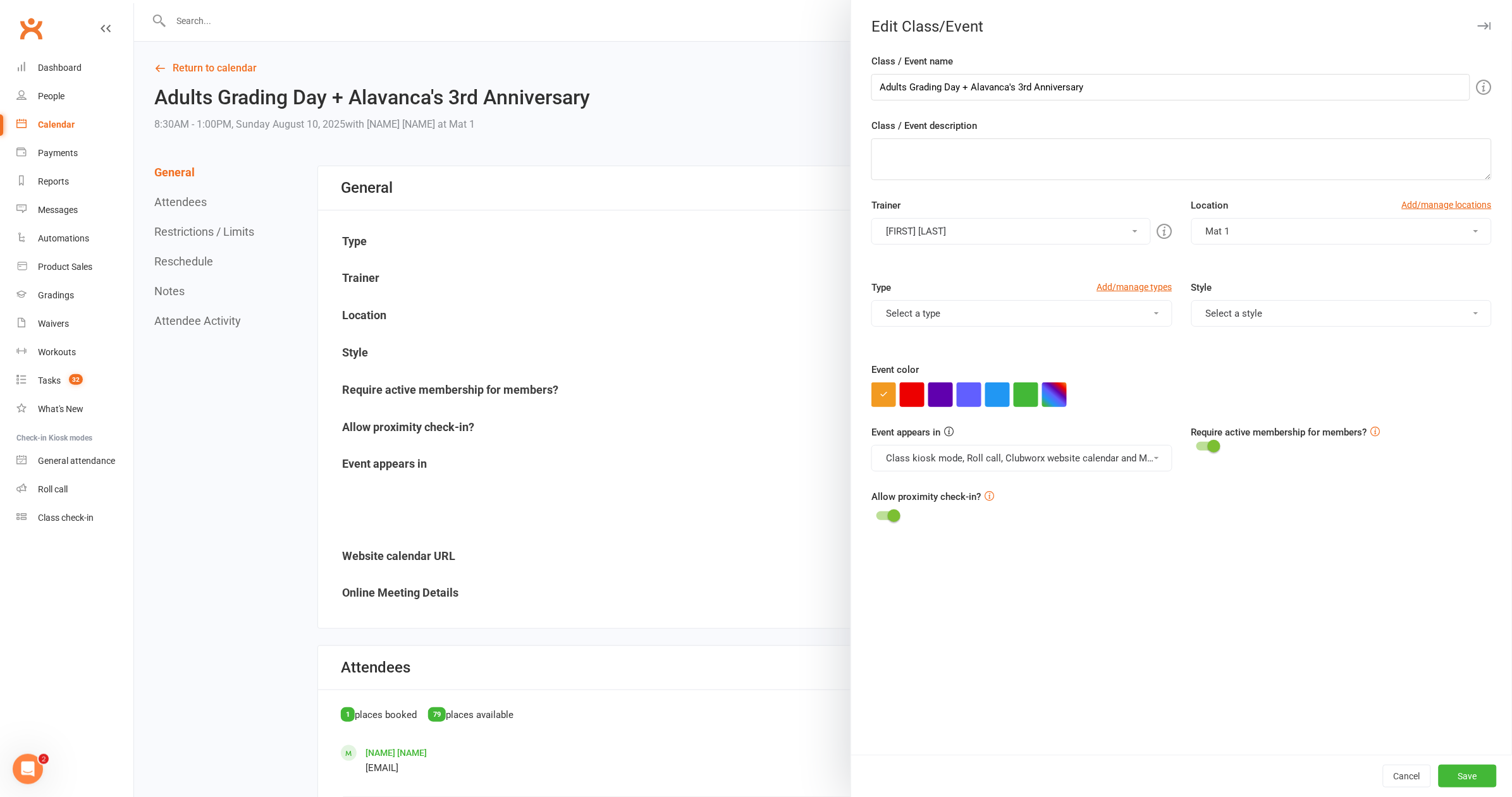 click at bounding box center [1207, 446] 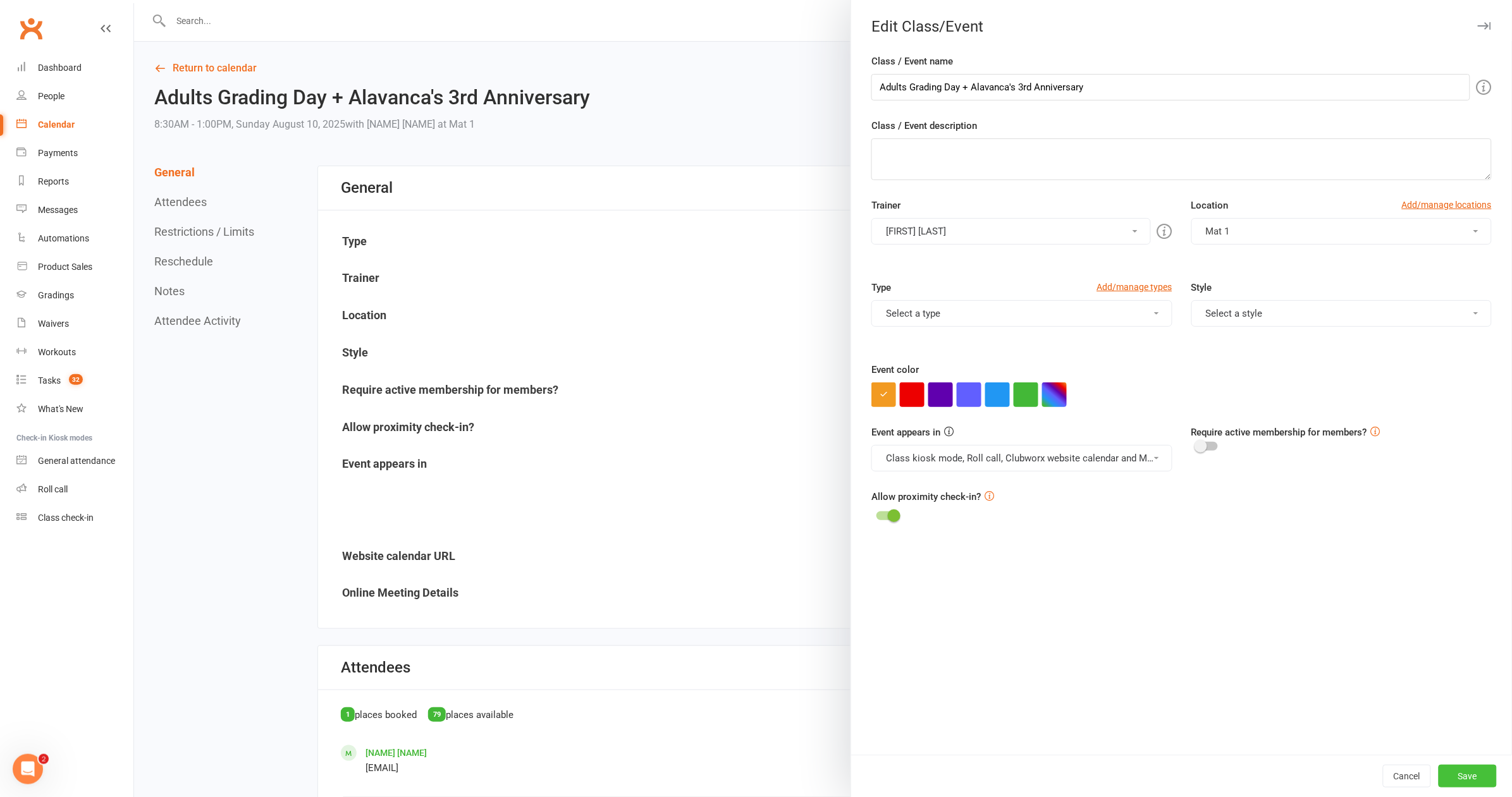 click on "Save" at bounding box center [1468, 776] 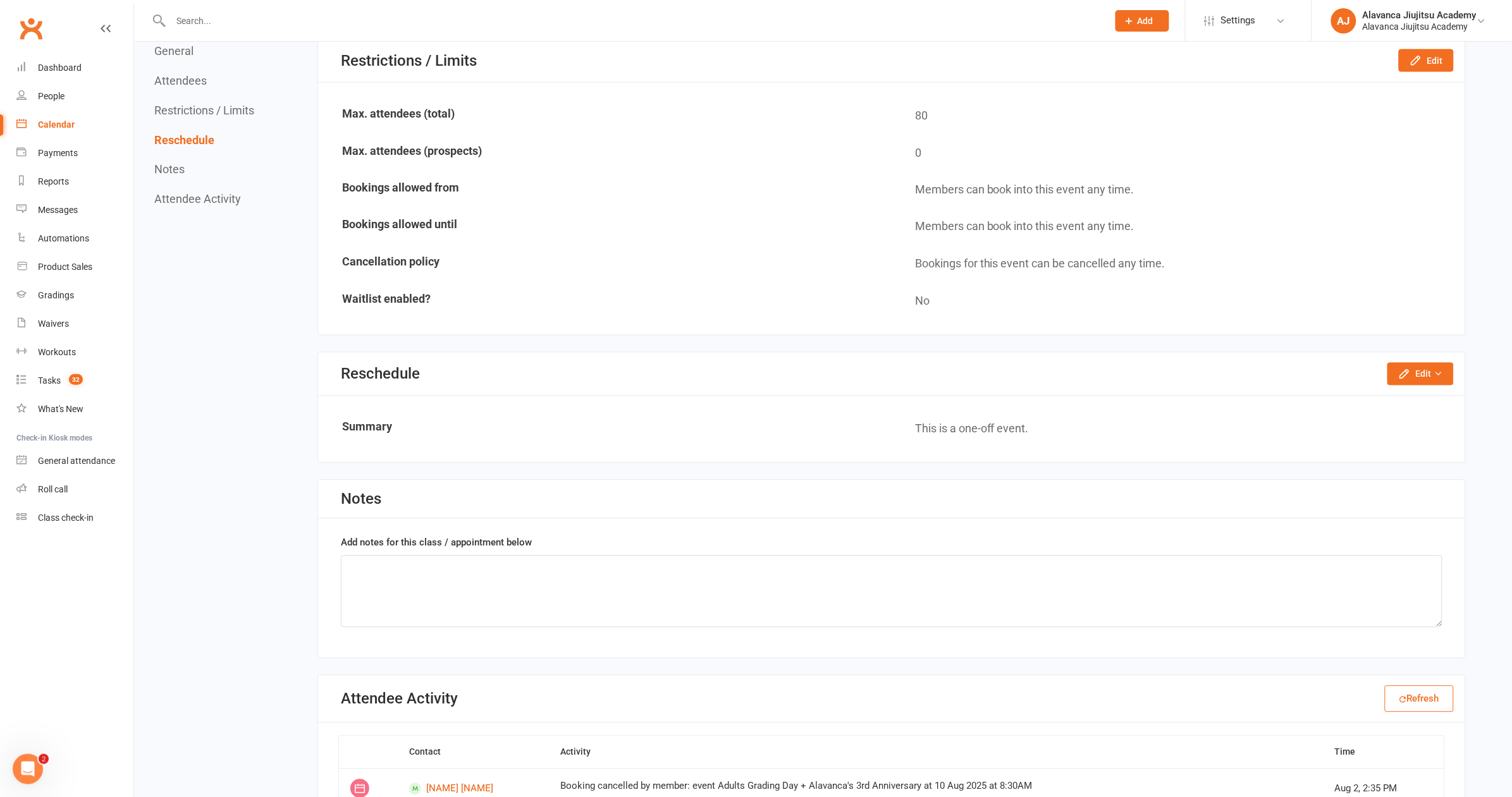 scroll, scrollTop: 684, scrollLeft: 0, axis: vertical 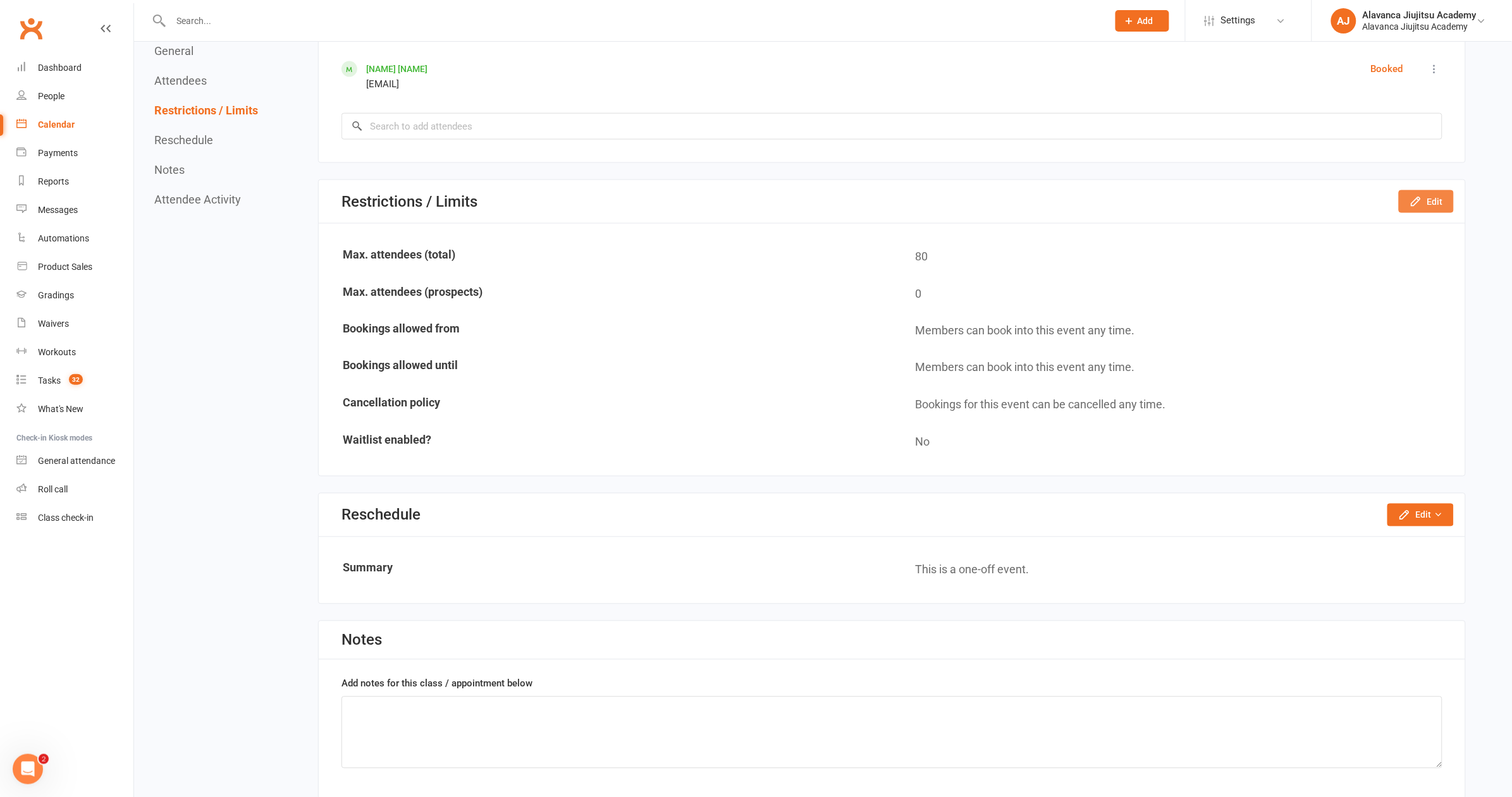 click on "Edit" 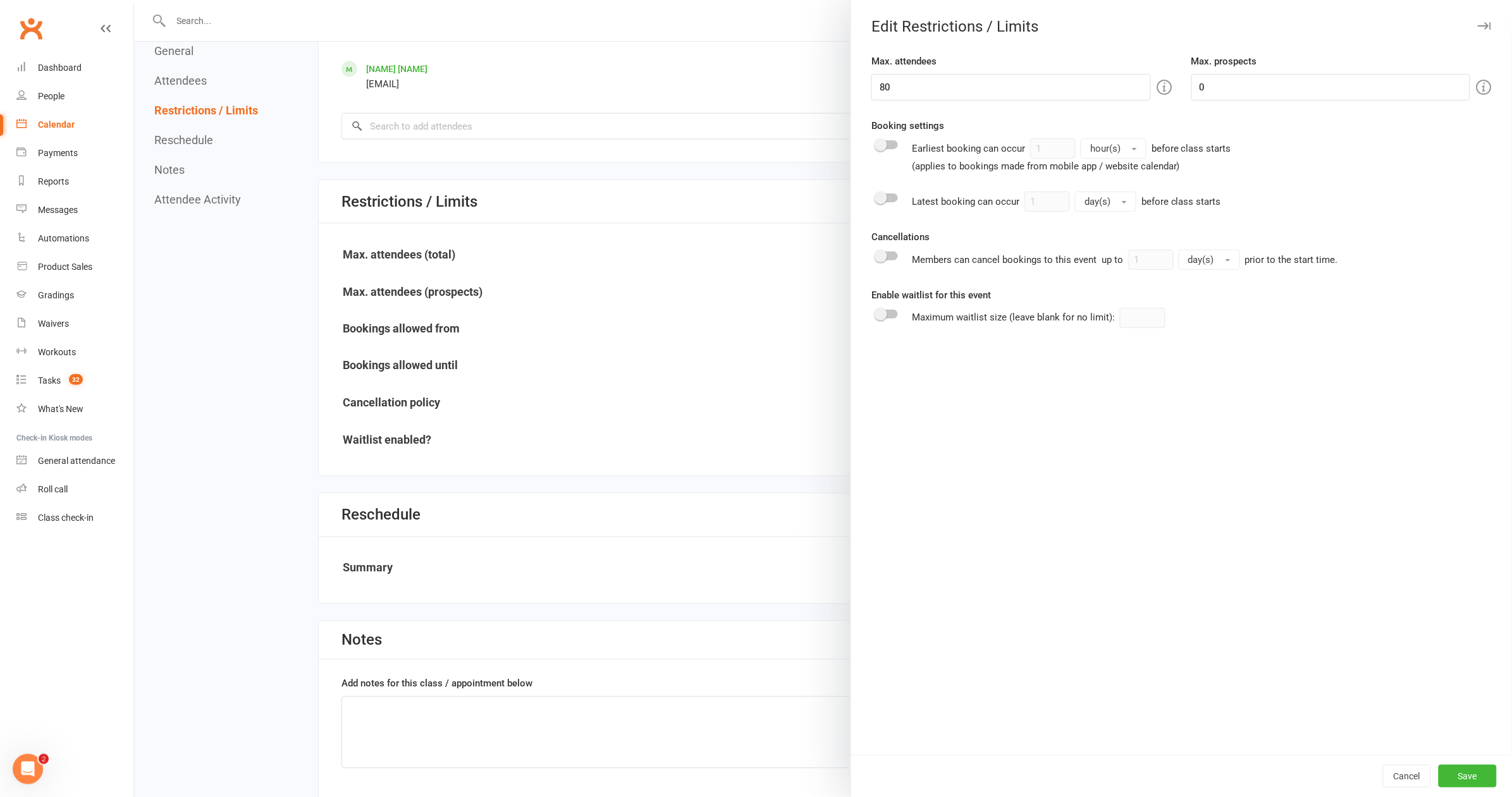 click at bounding box center [887, 156] 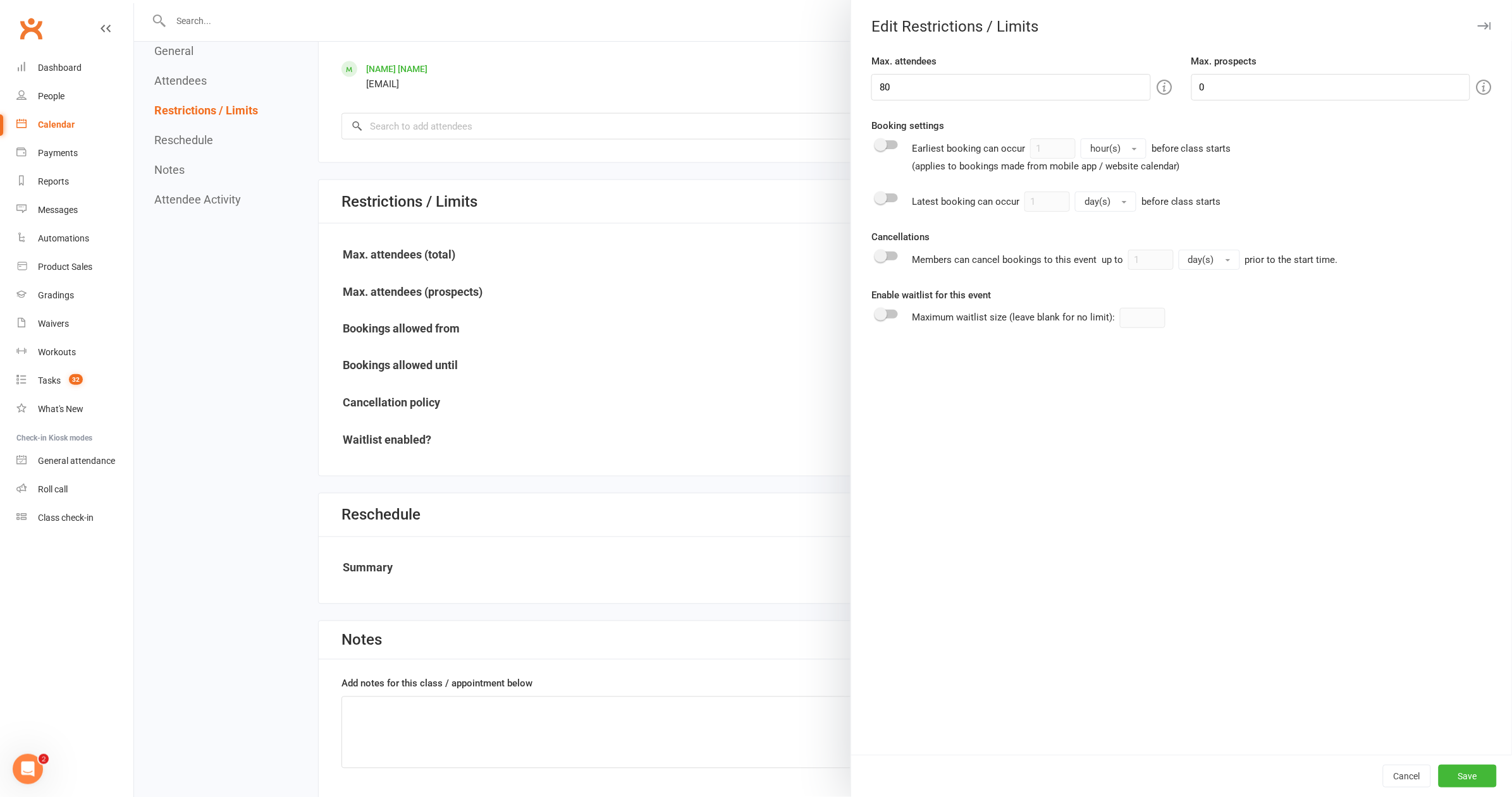 click at bounding box center [823, 398] 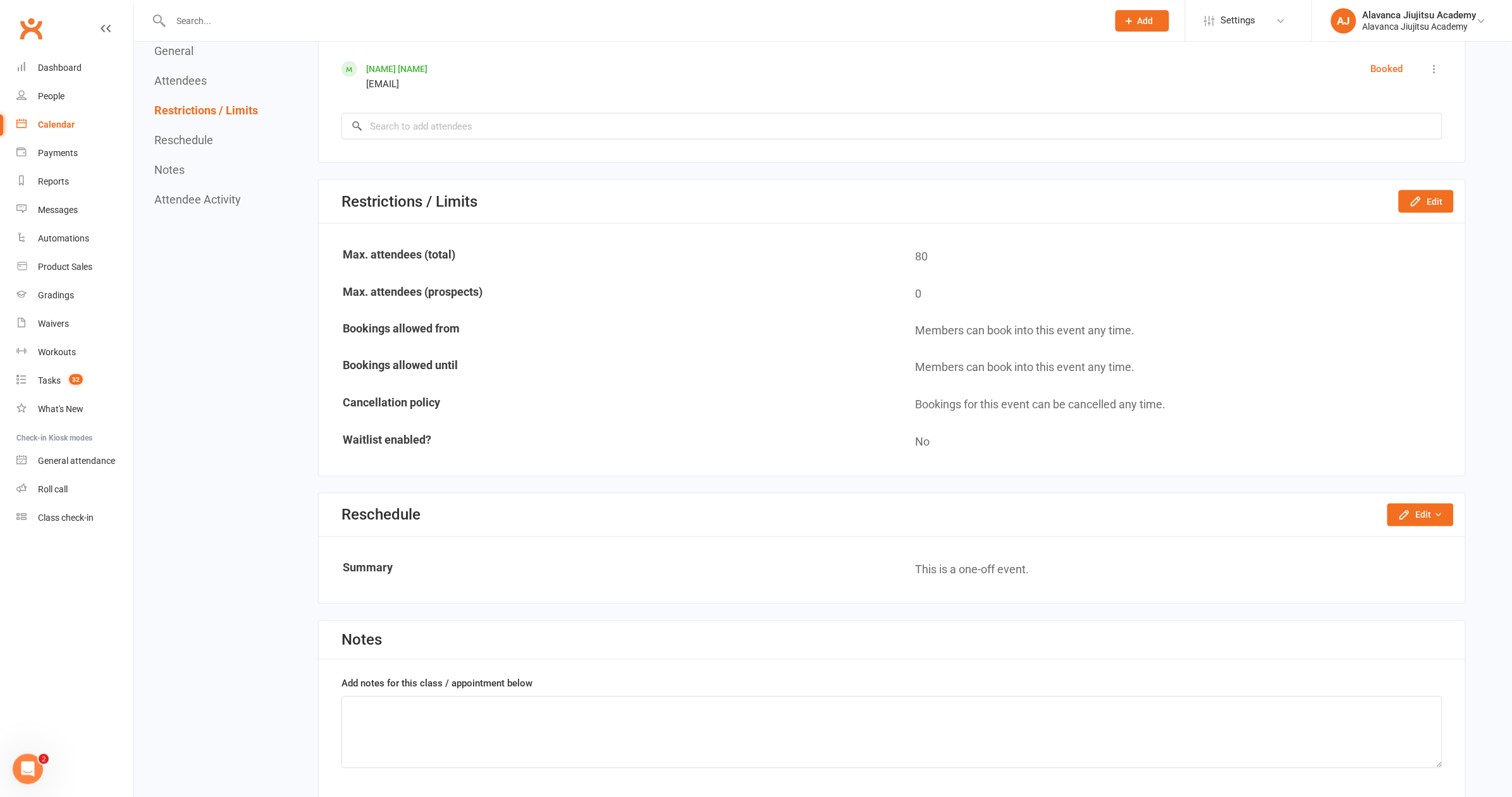 scroll, scrollTop: 1048, scrollLeft: 0, axis: vertical 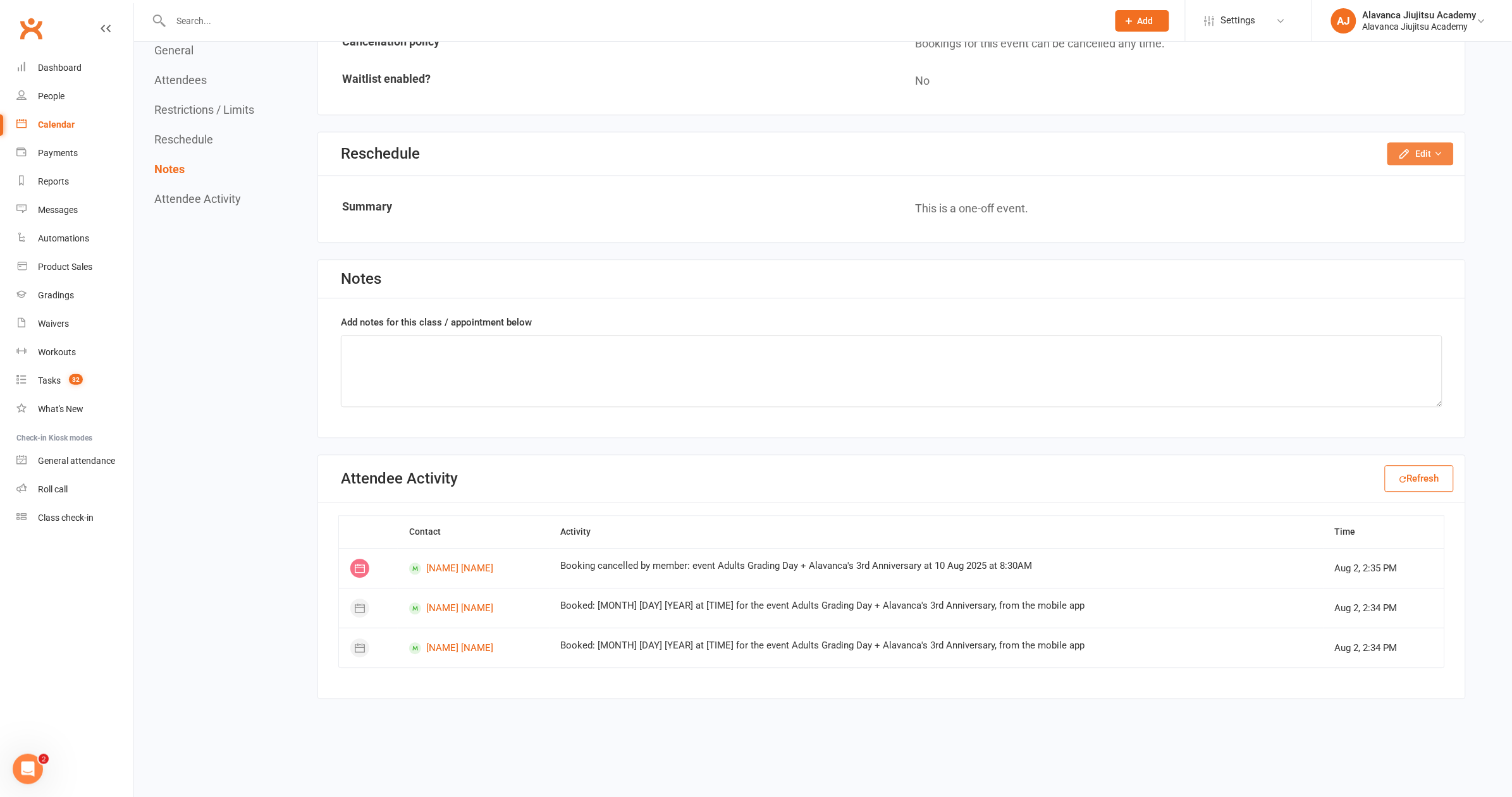 click on "Edit" 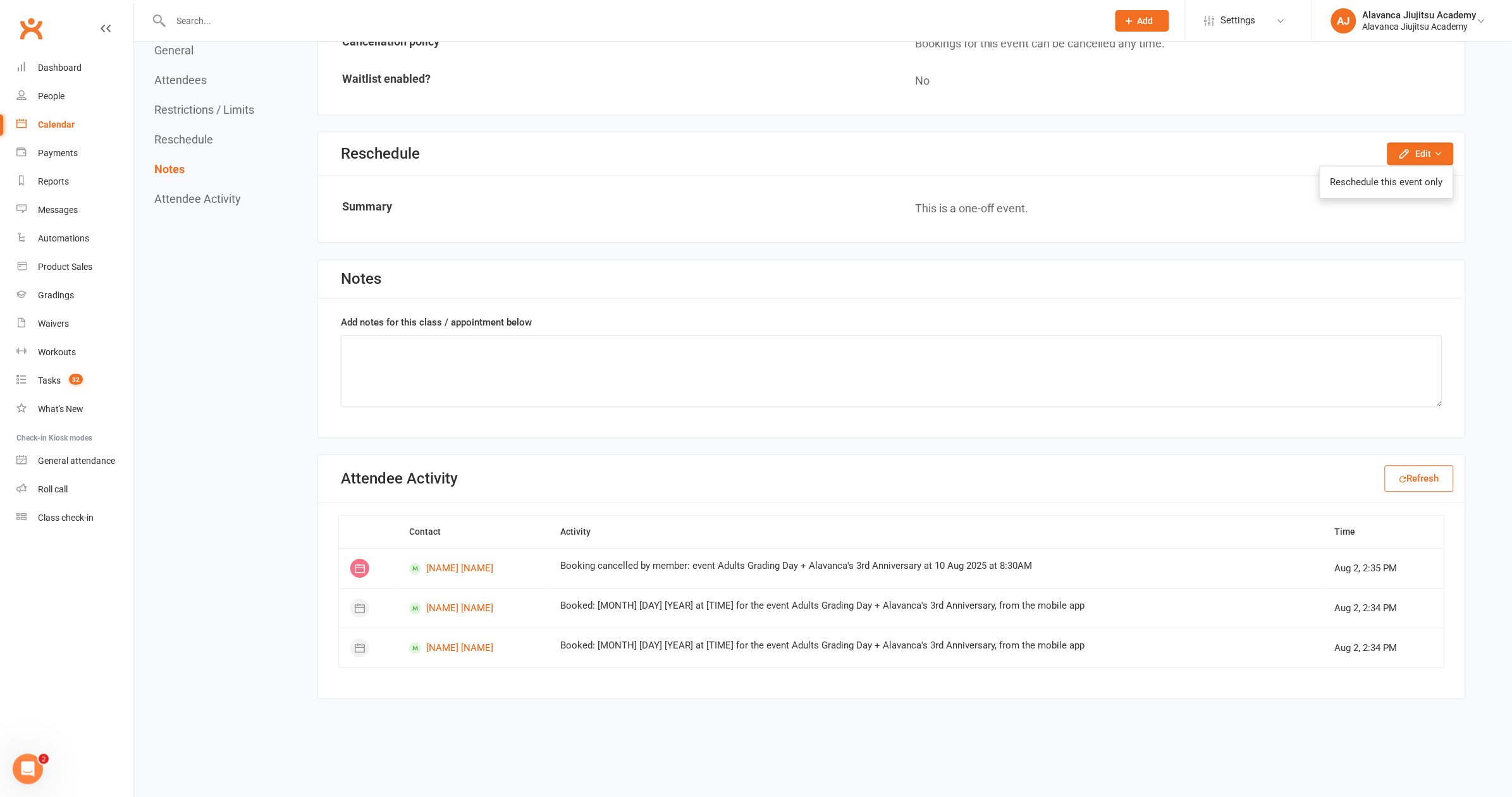 click on "Add notes for this class / appointment below" 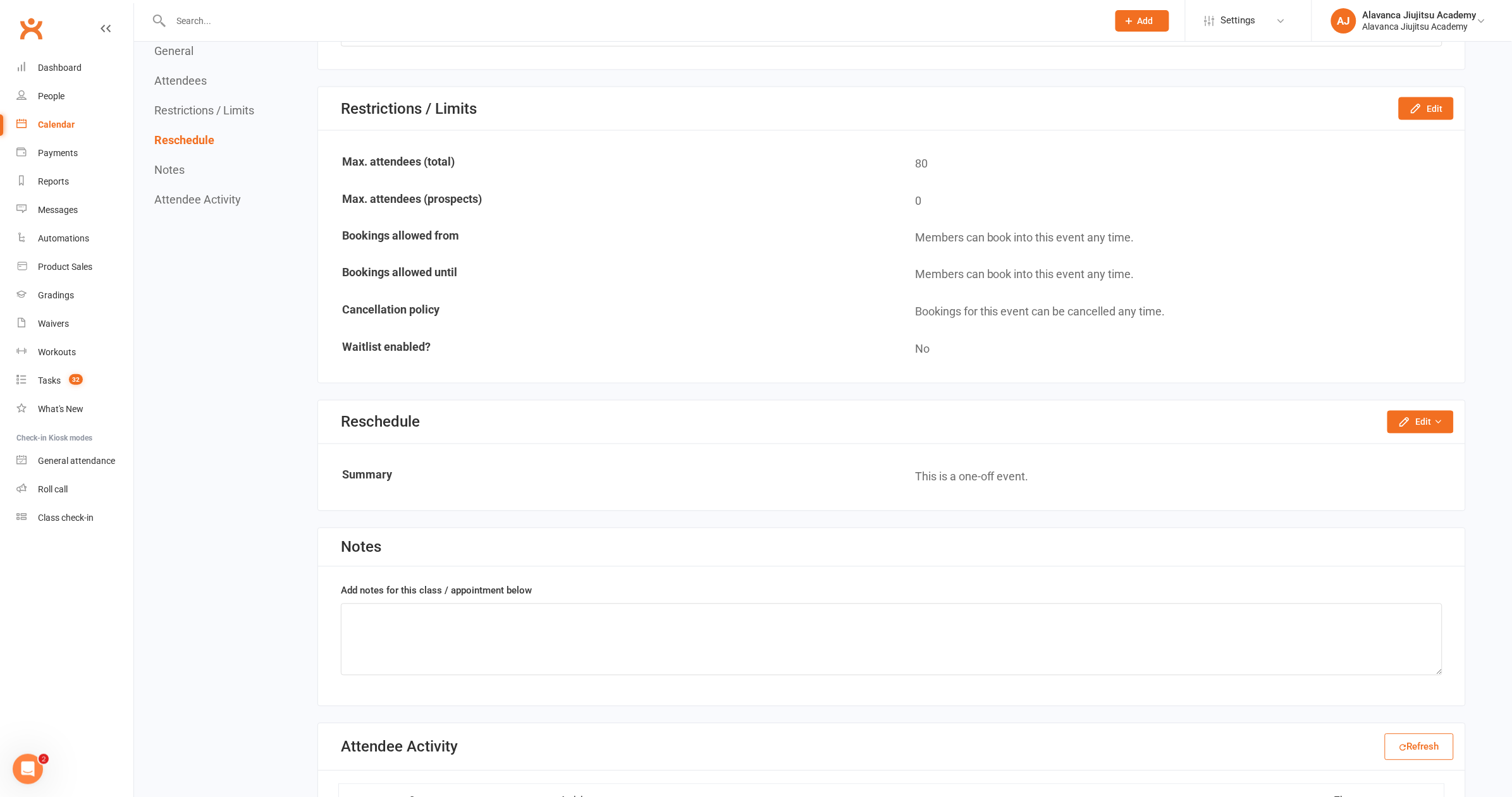 scroll, scrollTop: 459, scrollLeft: 0, axis: vertical 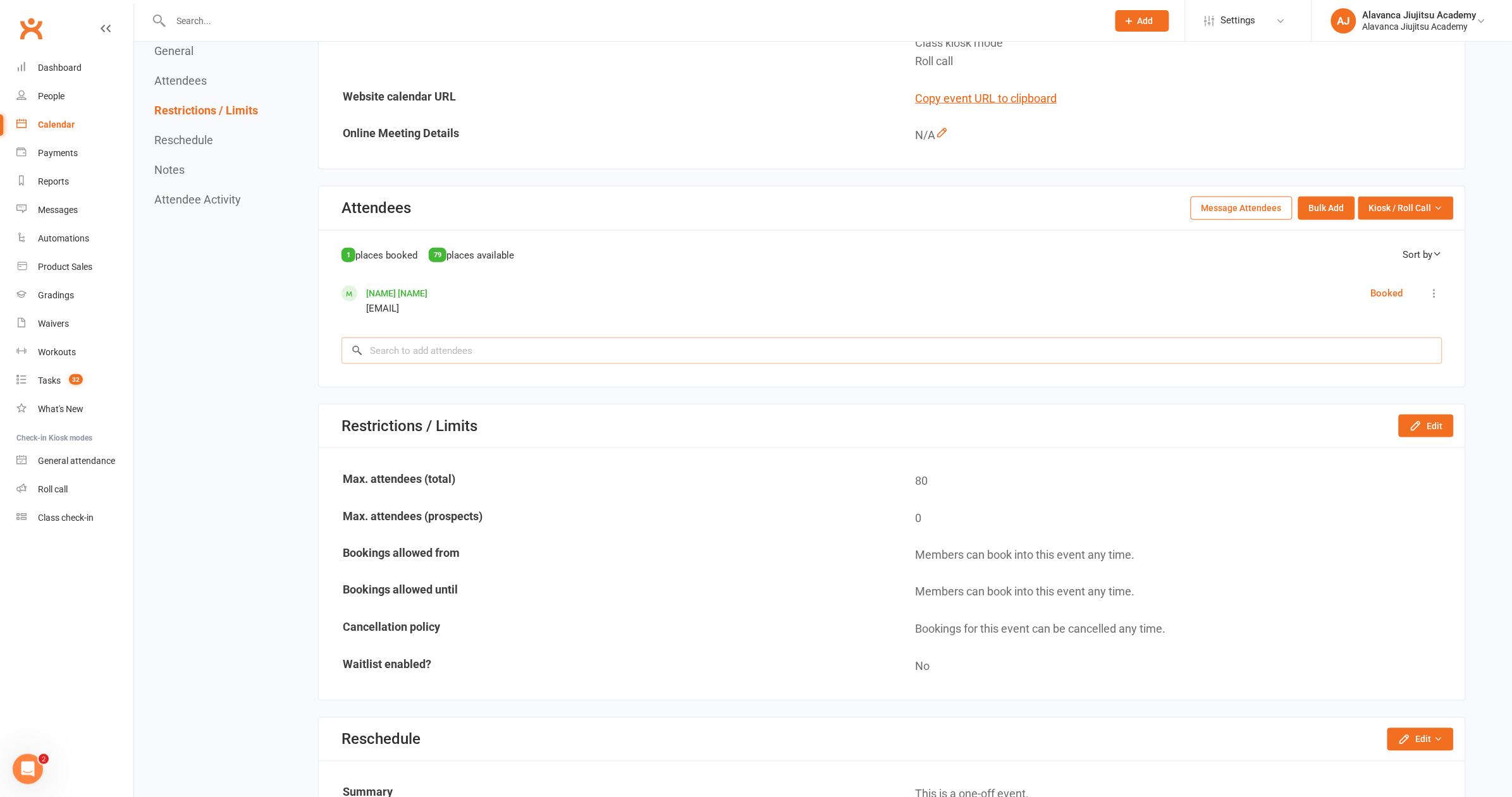 click at bounding box center (892, 351) 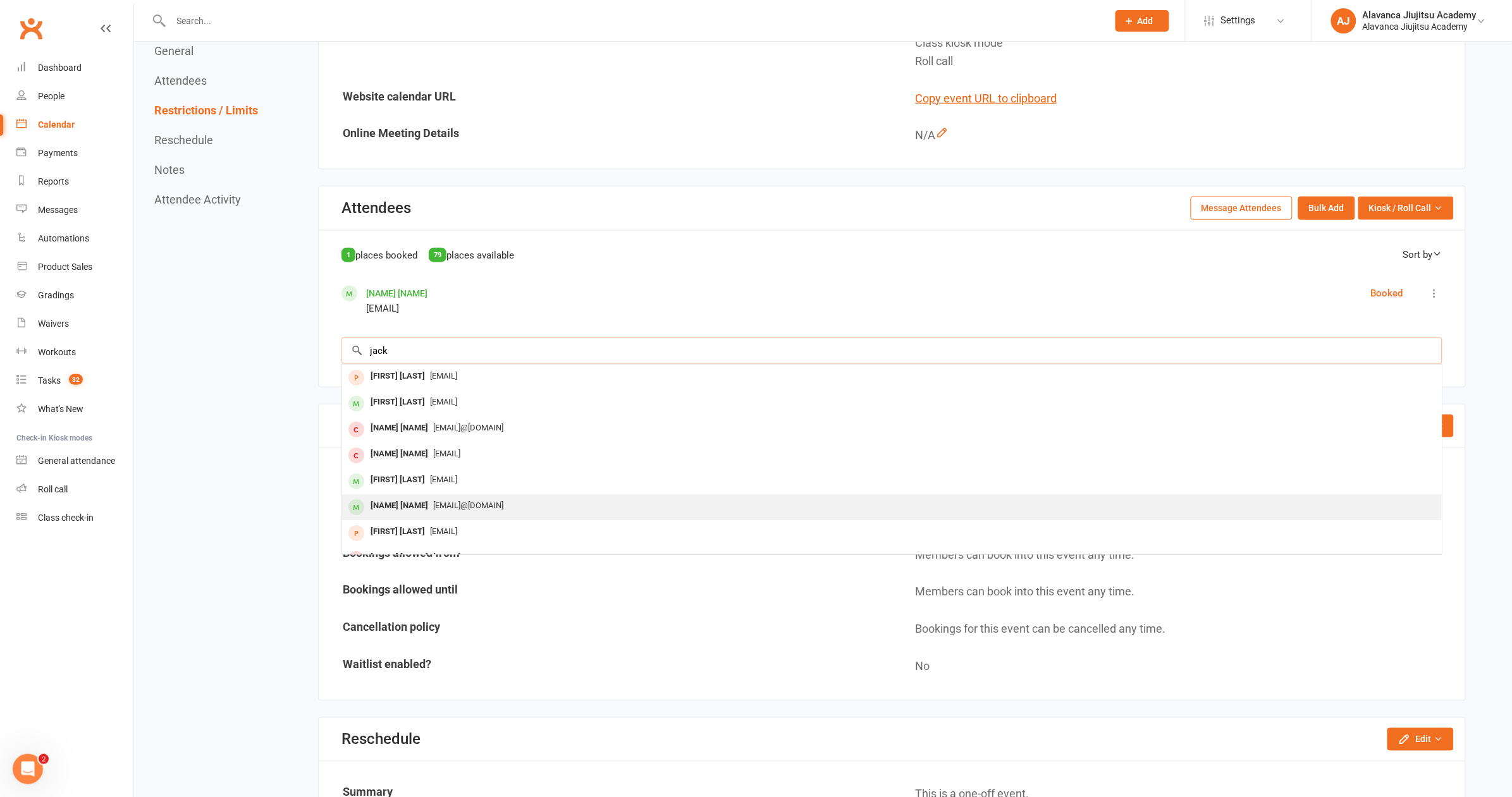scroll, scrollTop: 69, scrollLeft: 0, axis: vertical 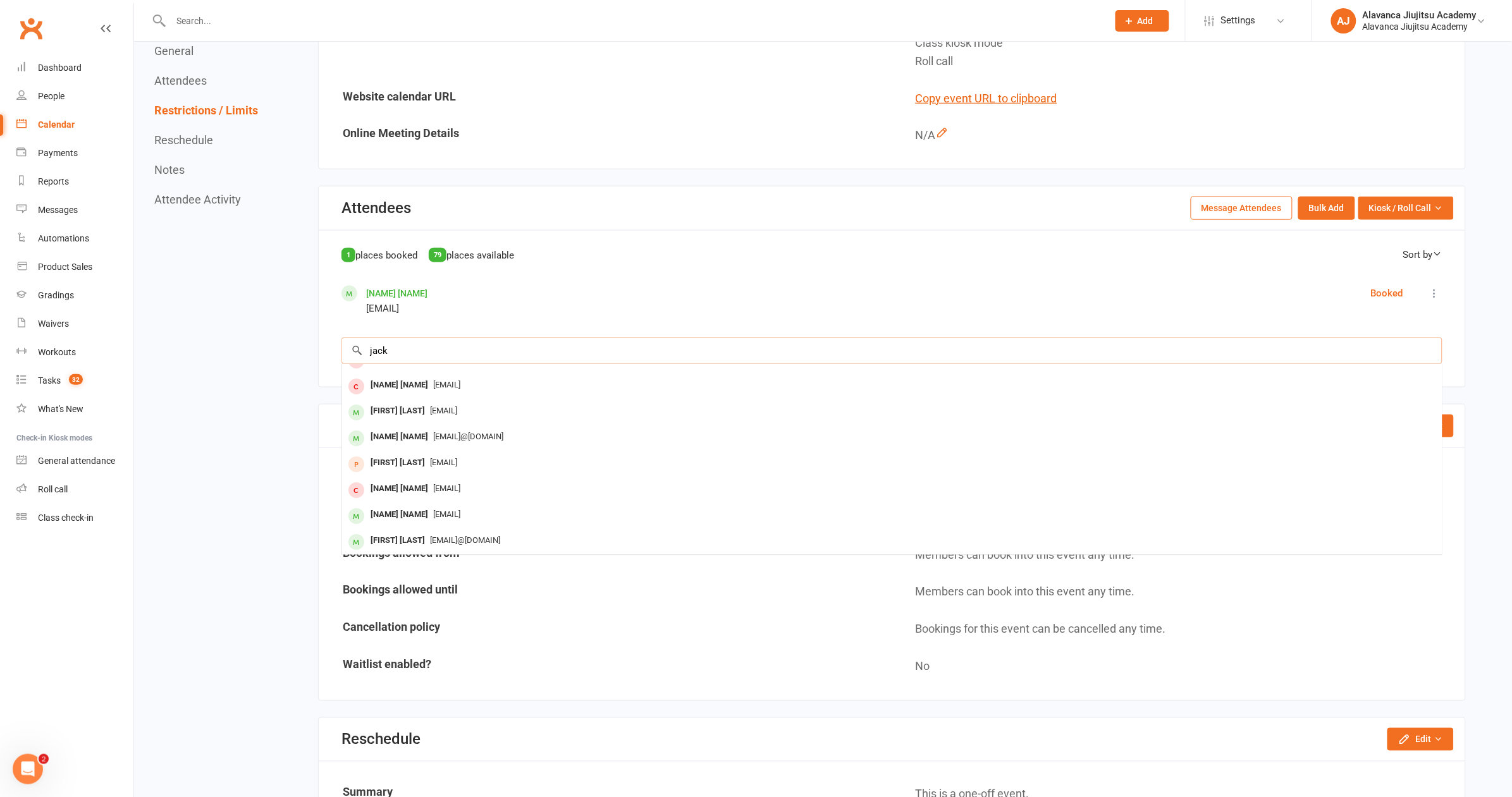type on "jack" 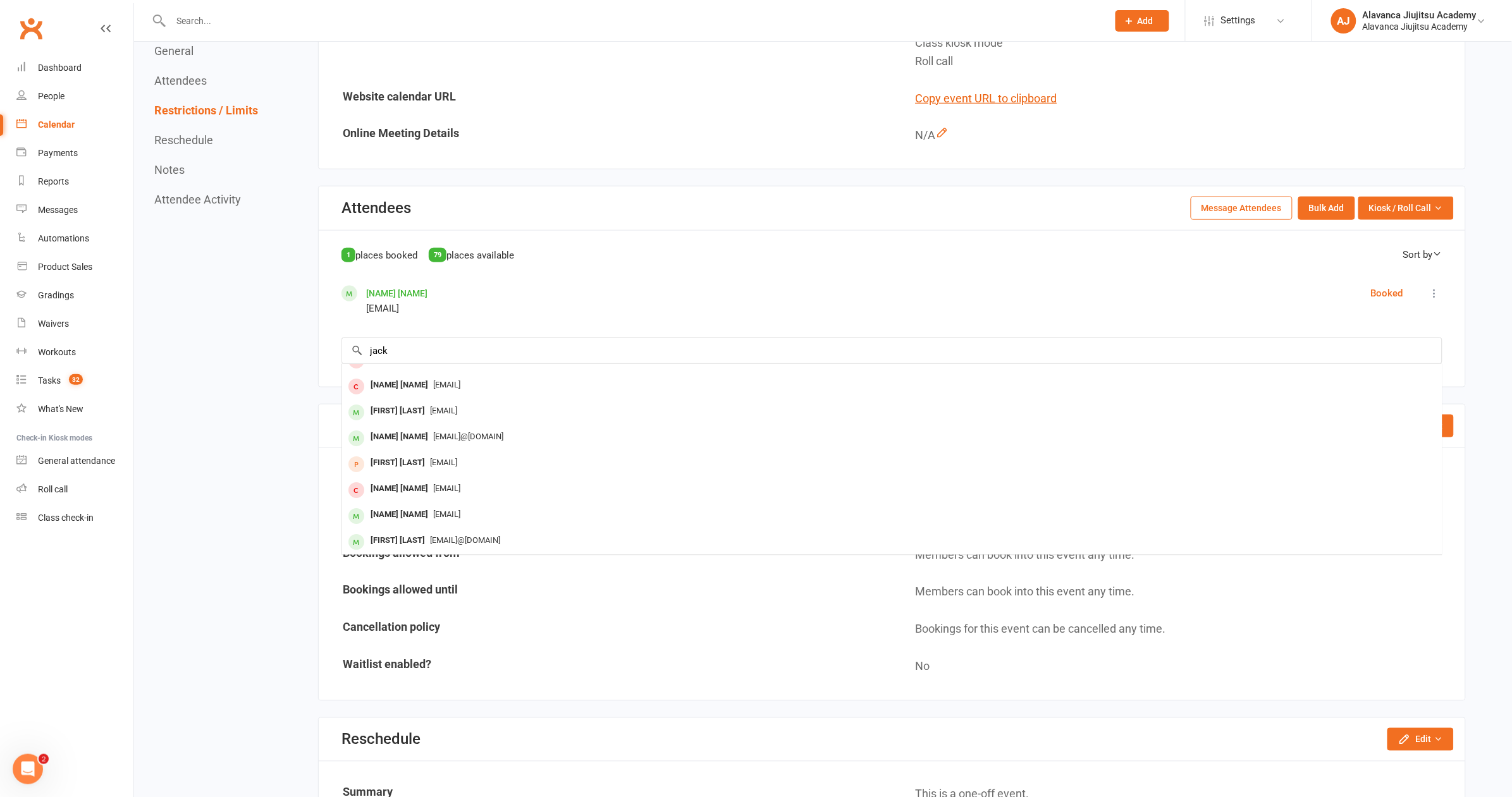 click on "General Attendees Restrictions / Limits Reschedule Notes Attendee Activity" at bounding box center [206, 535] 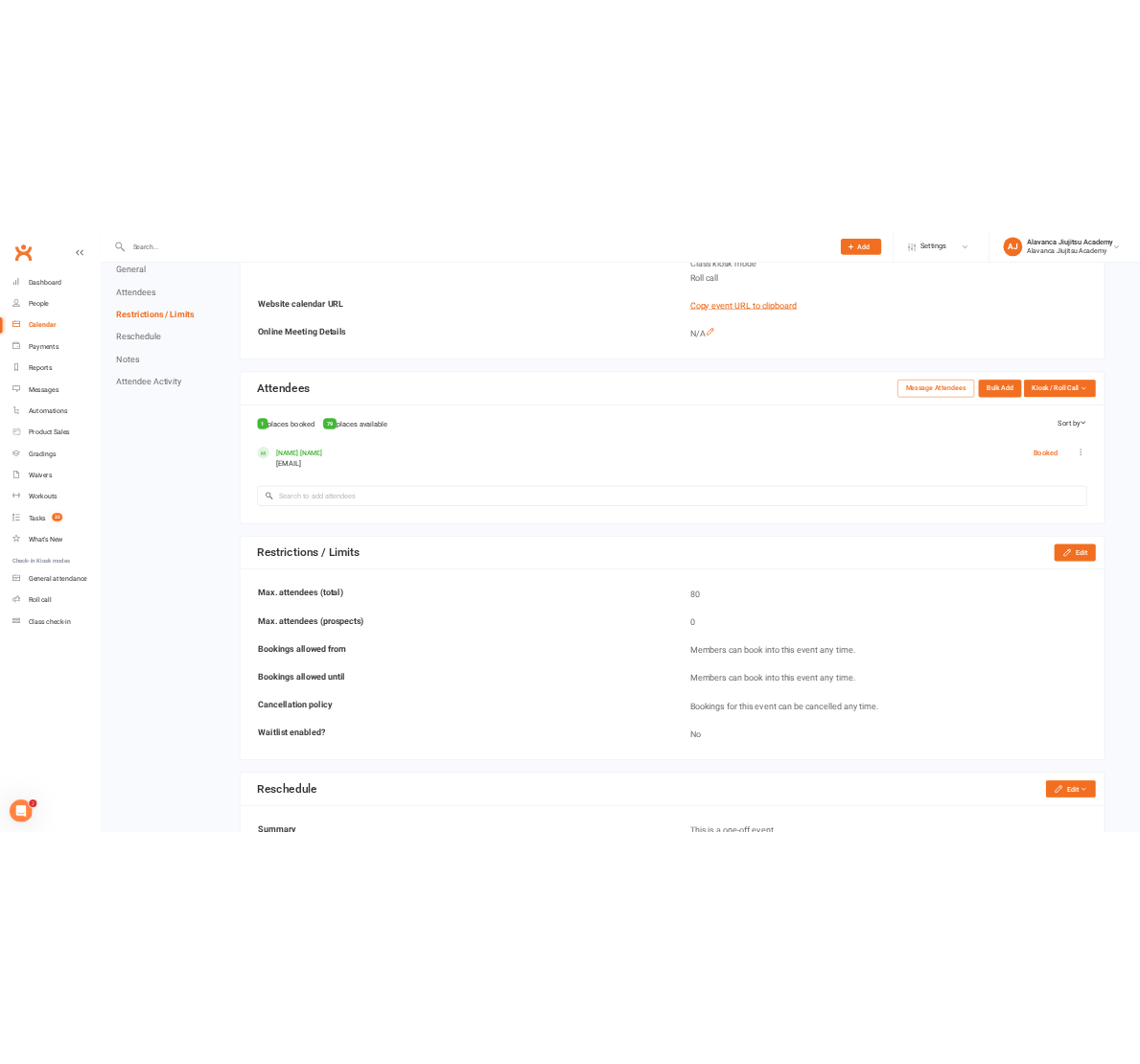 scroll, scrollTop: 0, scrollLeft: 0, axis: both 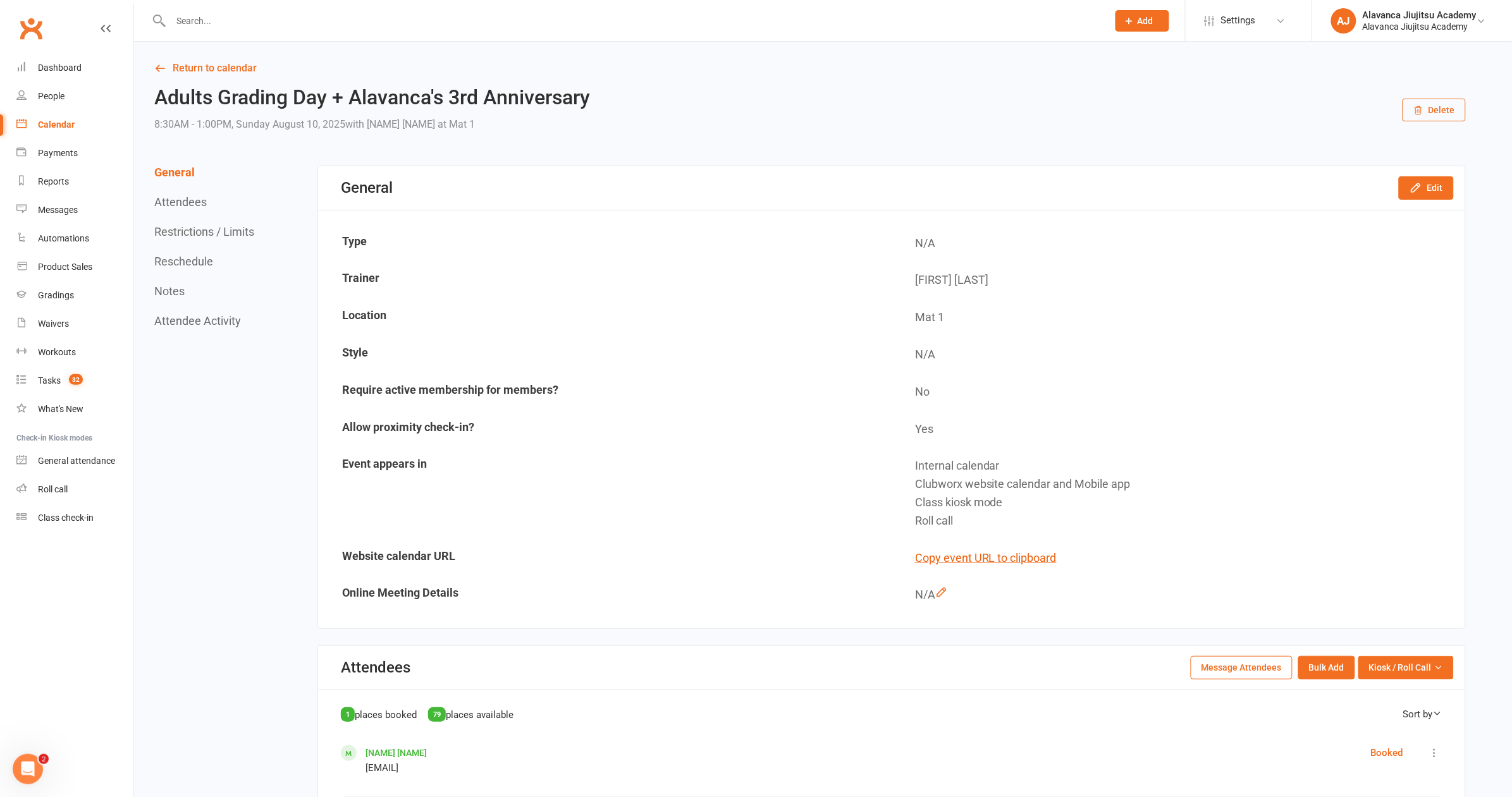 click on "Prospect
Member
Non-attending contact
Class / event
Appointment
Grading event
Task
Membership plan
Bulk message
Add
Settings Membership Plans Event Templates Appointment Types Mobile App  Website Image Library Customize Contacts Bulk Imports Account Profile AJ Alavanca Jiujitsu Academy Alavanca Jiujitsu Academy My profile Help Terms & conditions  Privacy policy  Sign out Clubworx Dashboard People Calendar Payments Reports Messages   Automations   Product Sales Gradings   Waivers   Workouts   Tasks   32 What's New Check-in Kiosk modes General attendance Roll call Class check-in × Updated successfully × × Return to calendar Adults Grading Day + Alavanca's 3rd Anniversary 8:30AM - 1:00PM, Sunday August 10, 2025  with Felipe Jockyman     No" at bounding box center (756, 921) 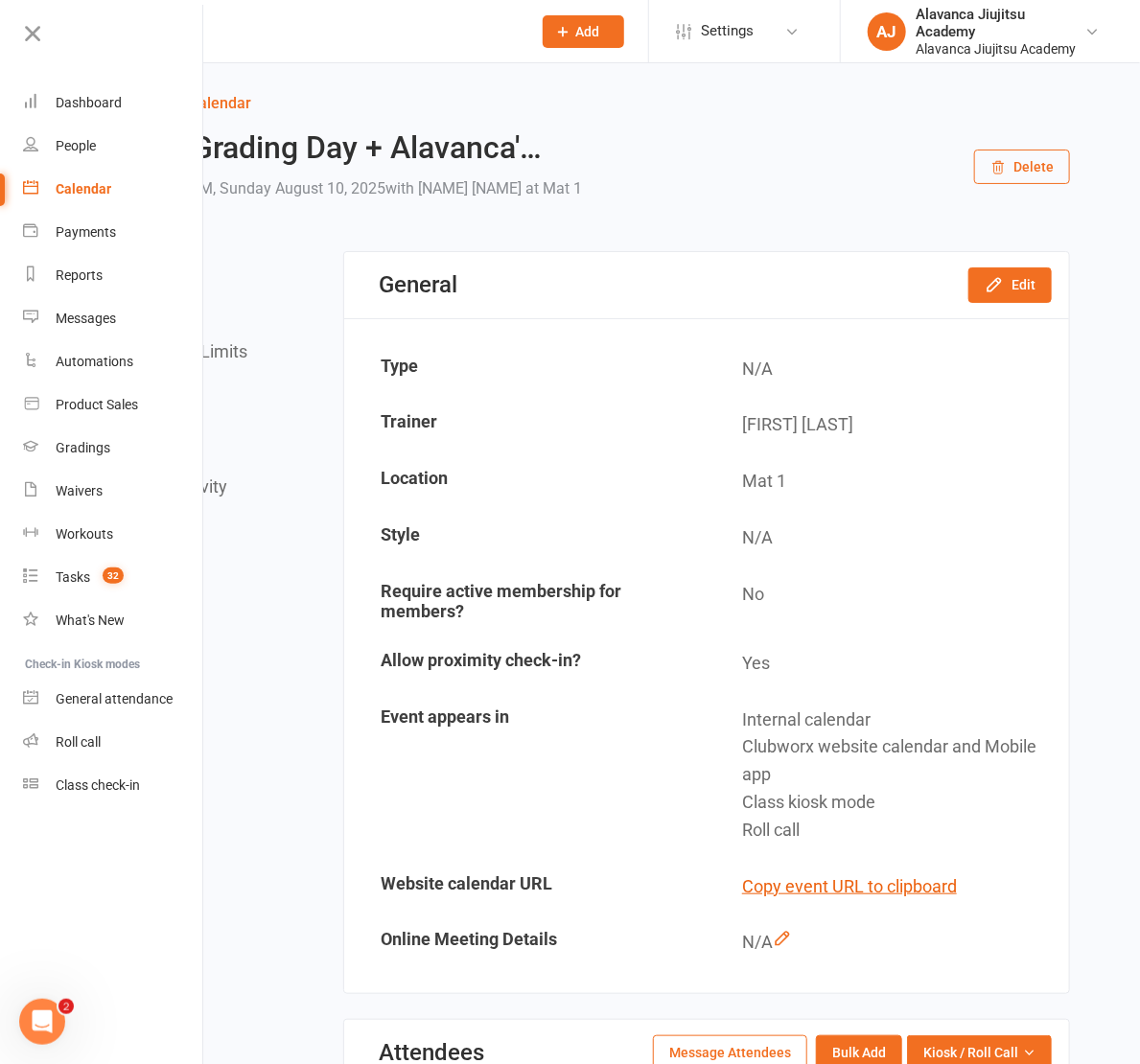 click at bounding box center [315, 32] 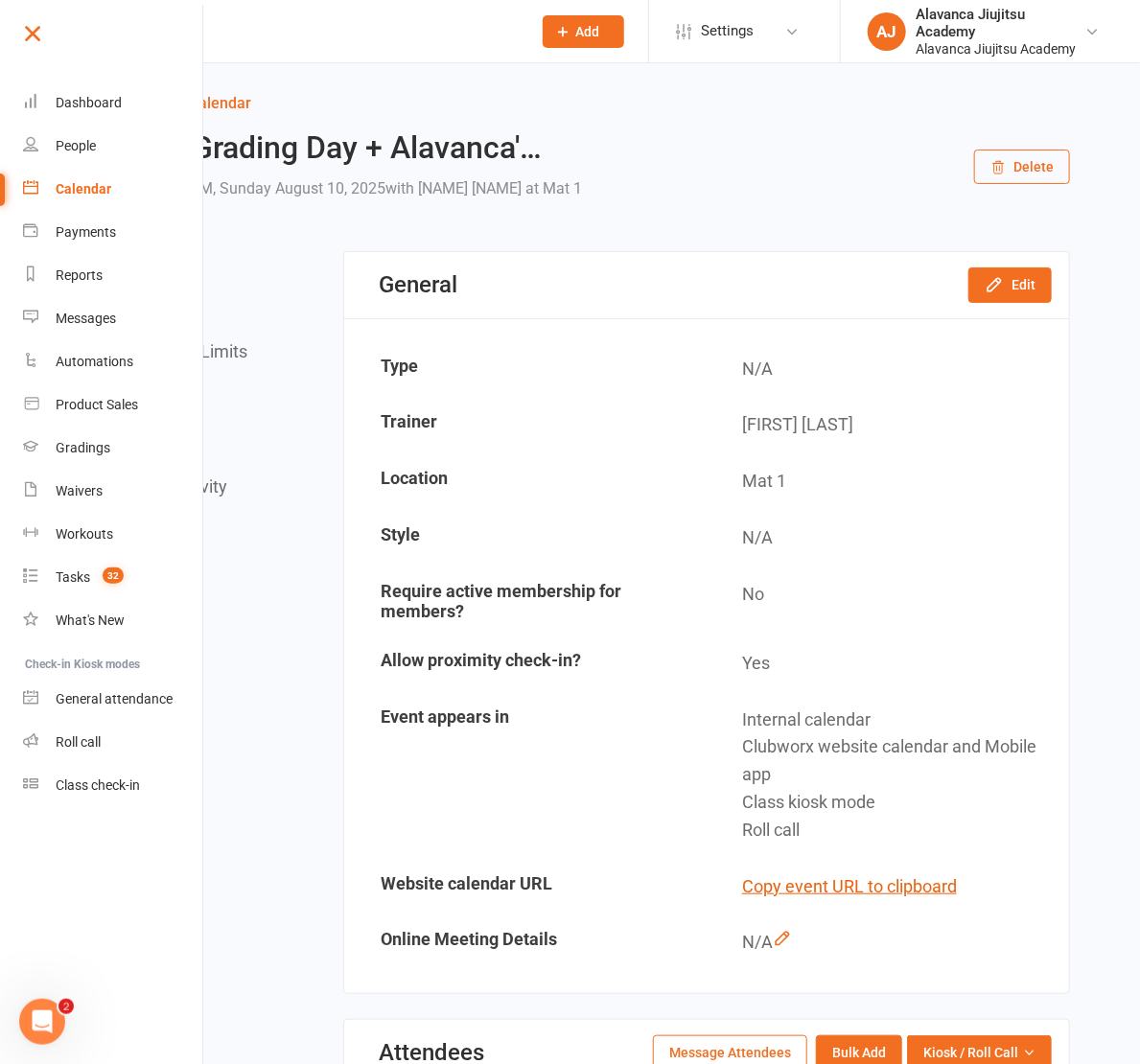 click at bounding box center (111, 40) 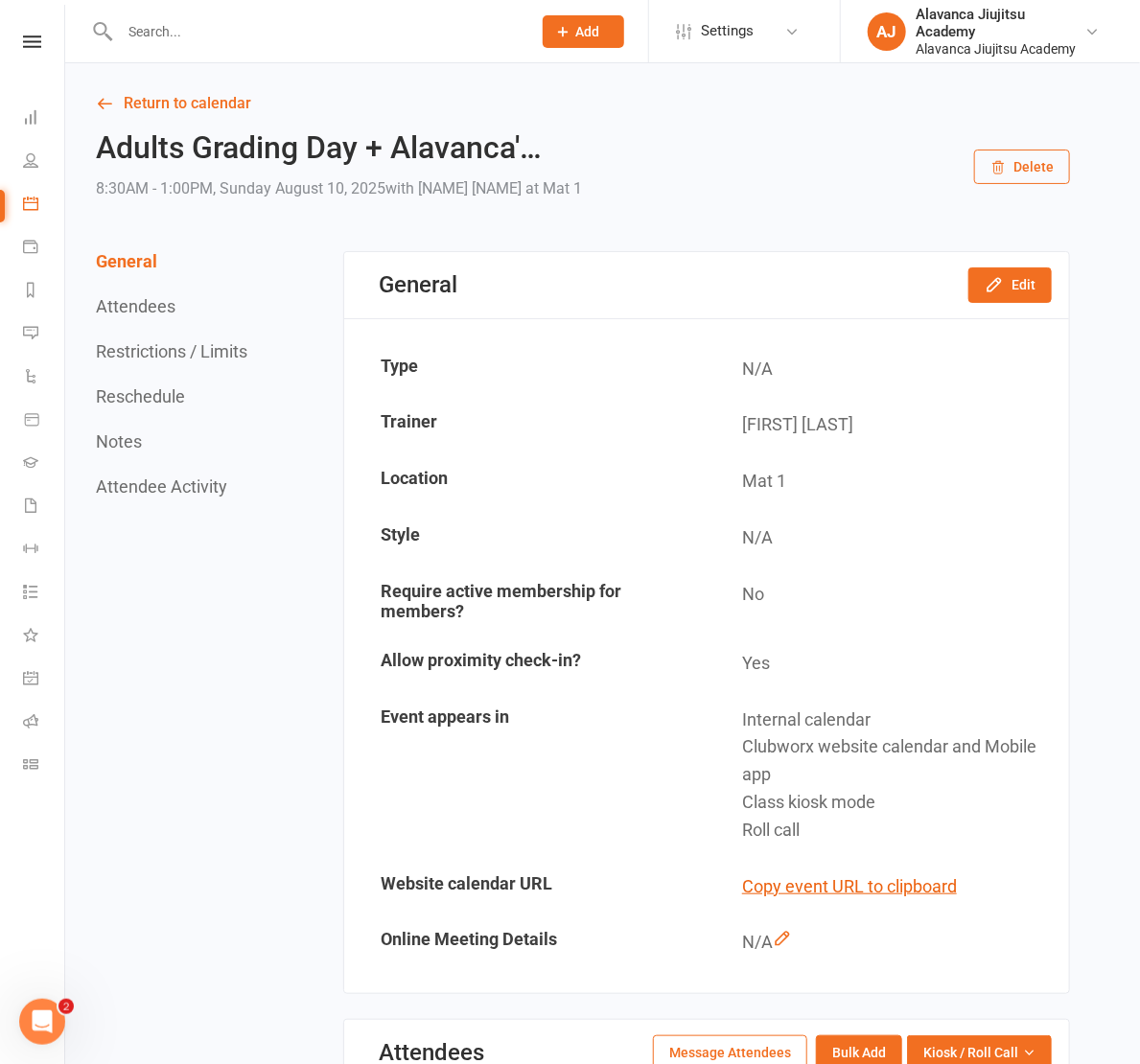 click at bounding box center (315, 32) 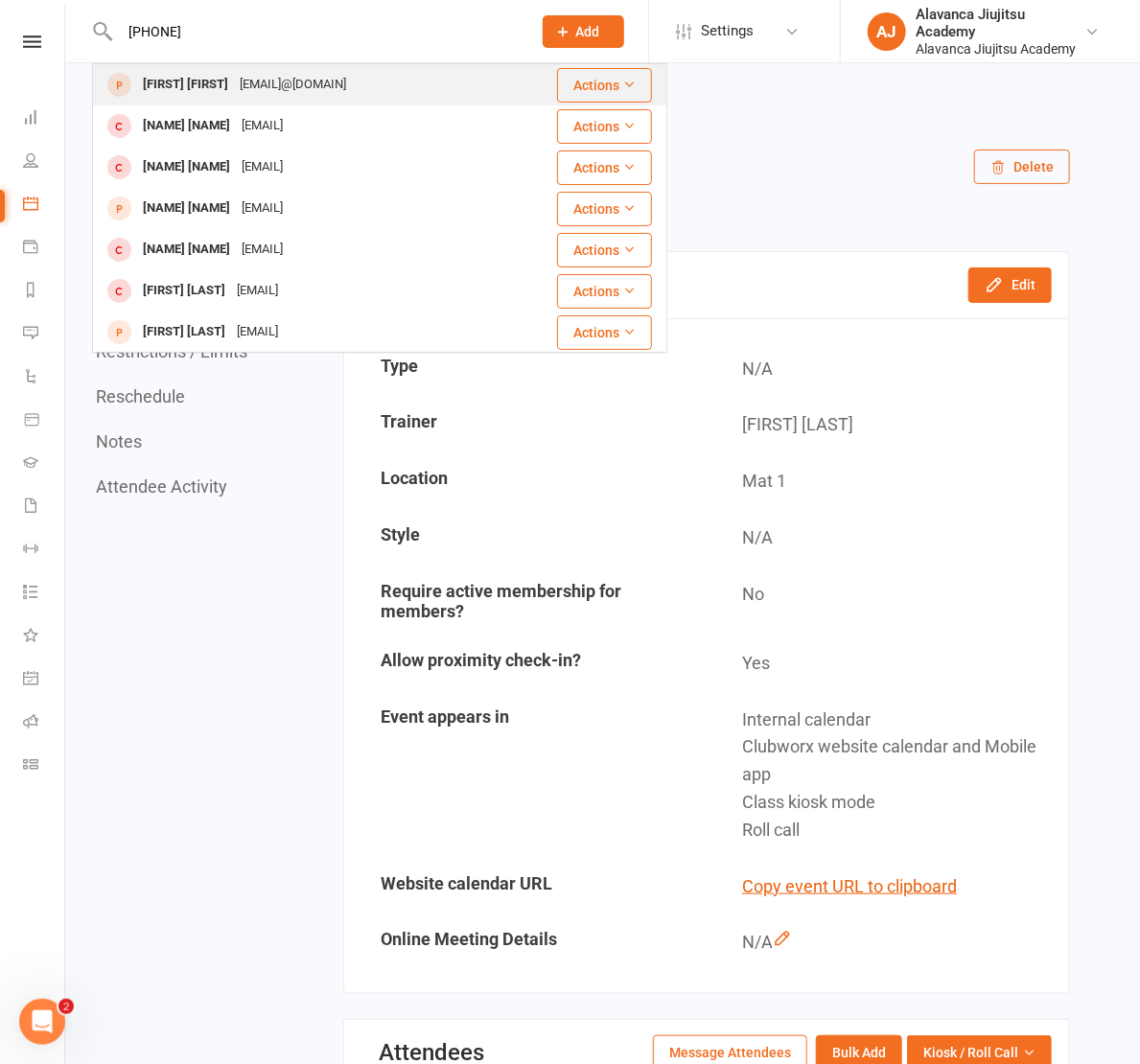 type on "0458872841" 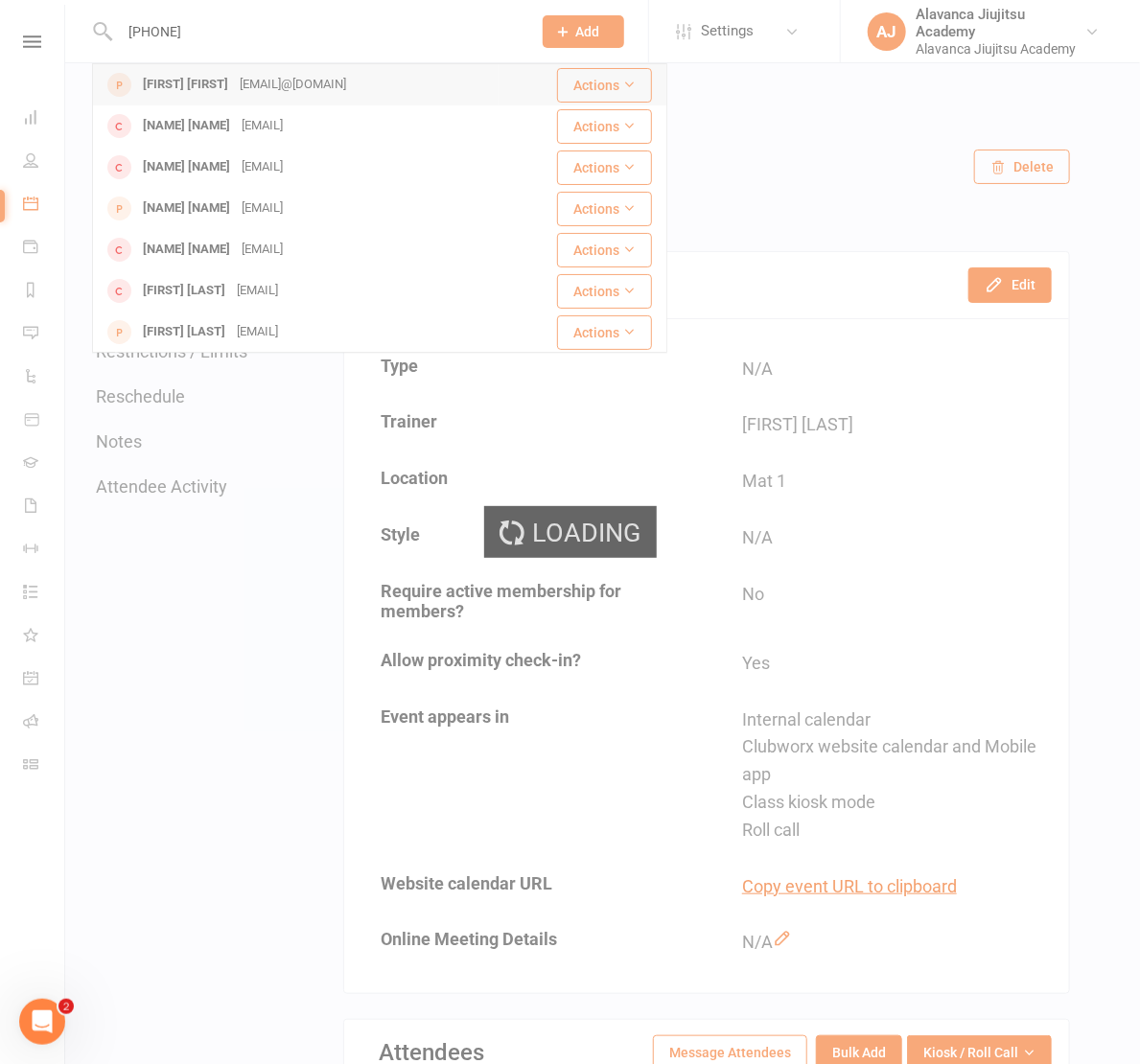 type 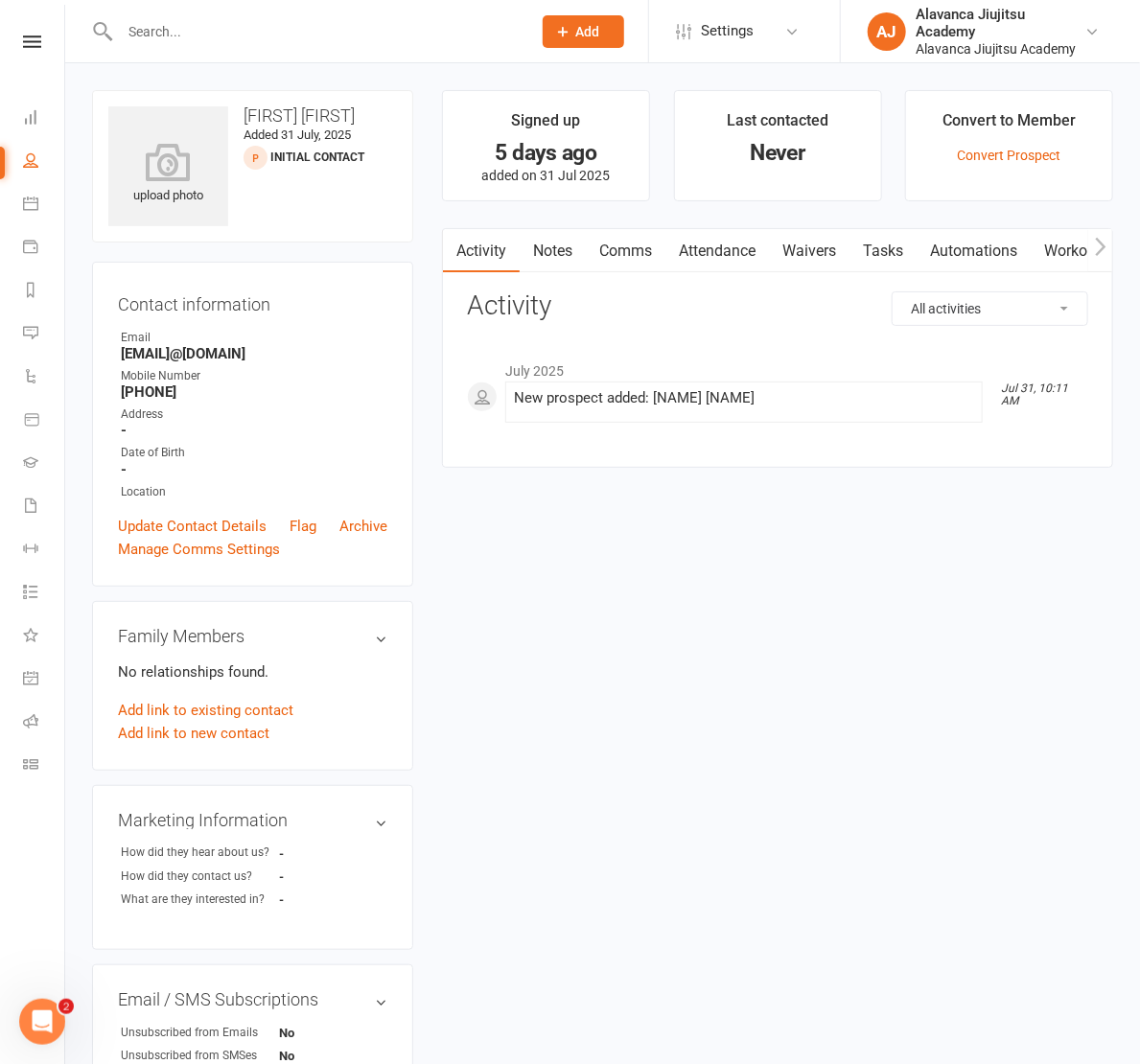 click on "Caroline Caroline" at bounding box center (252, 116) 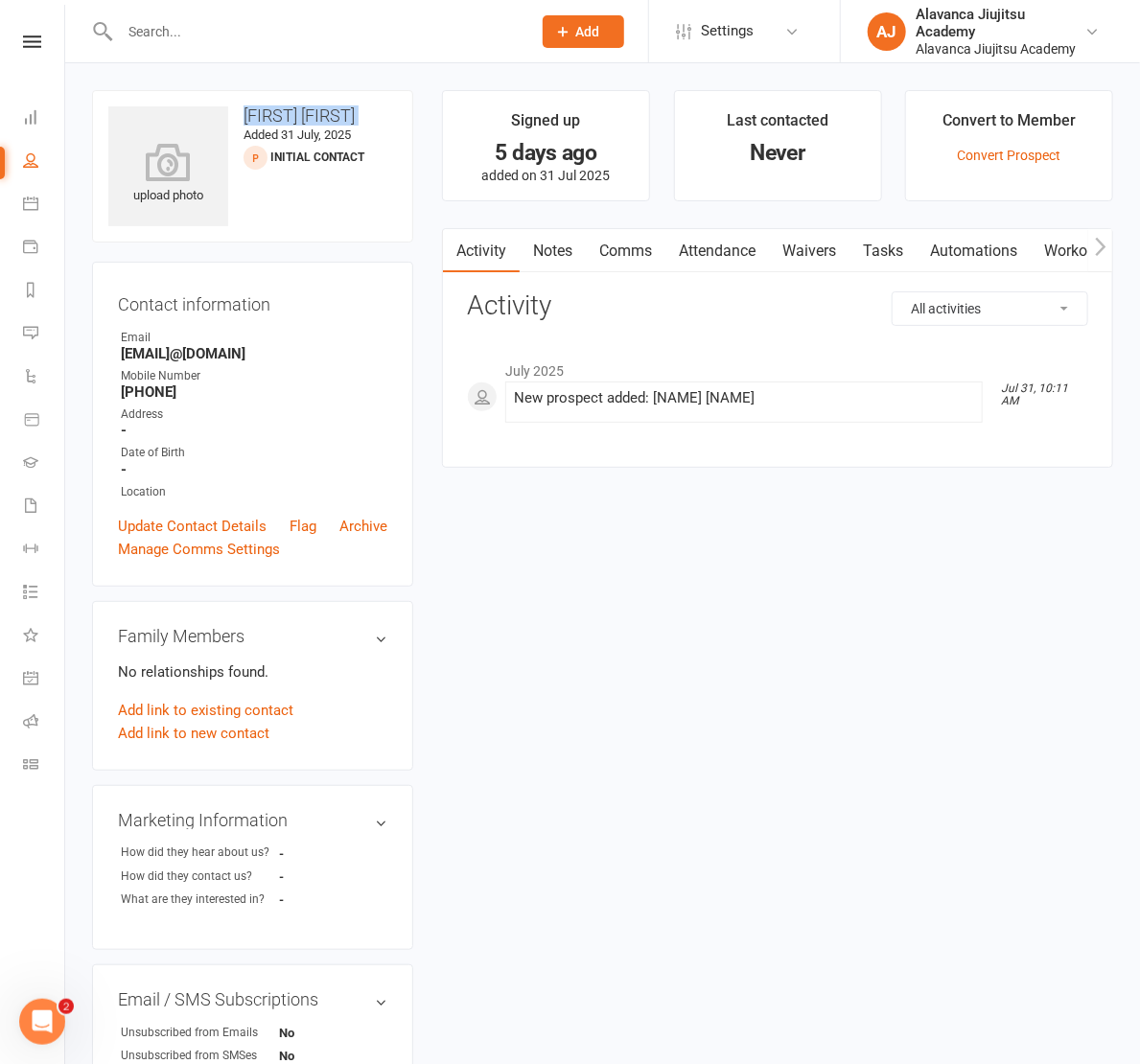 click on "Caroline Caroline" at bounding box center [252, 116] 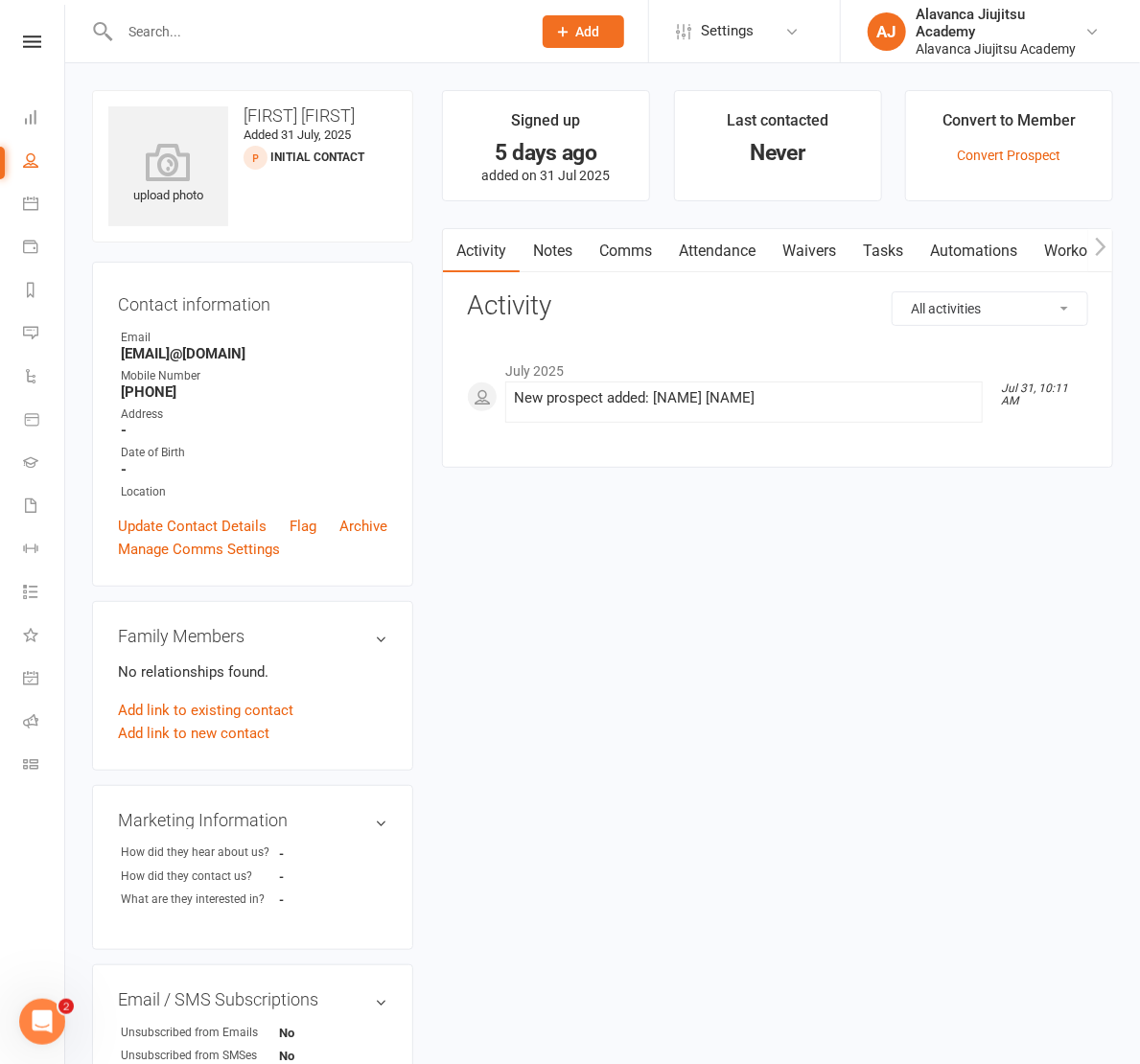 click on "carolinechalmers5@gmail.com" at bounding box center [254, 354] 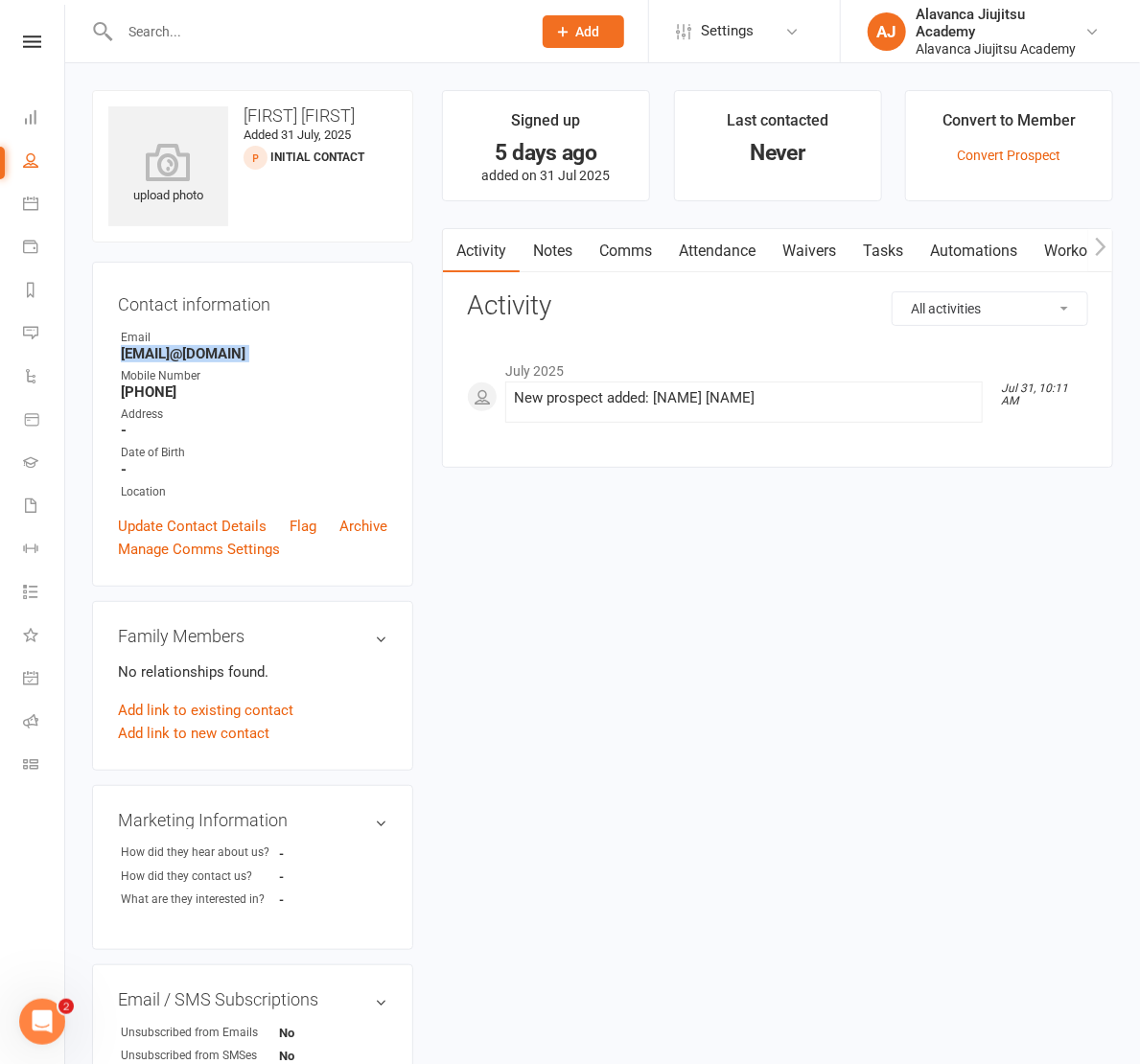 click on "carolinechalmers5@gmail.com" at bounding box center (254, 354) 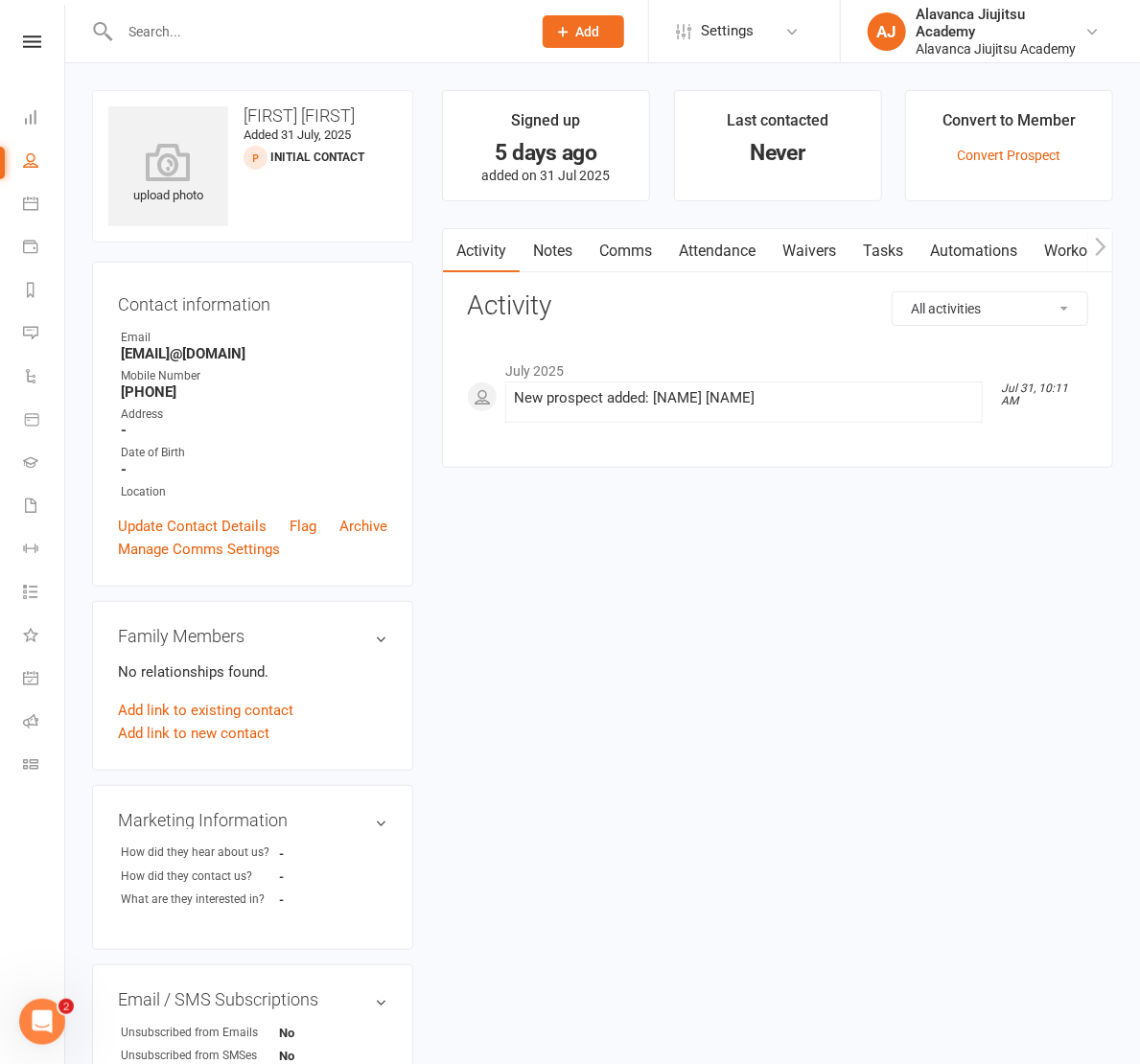 click on "Calendar" at bounding box center (32, 205) 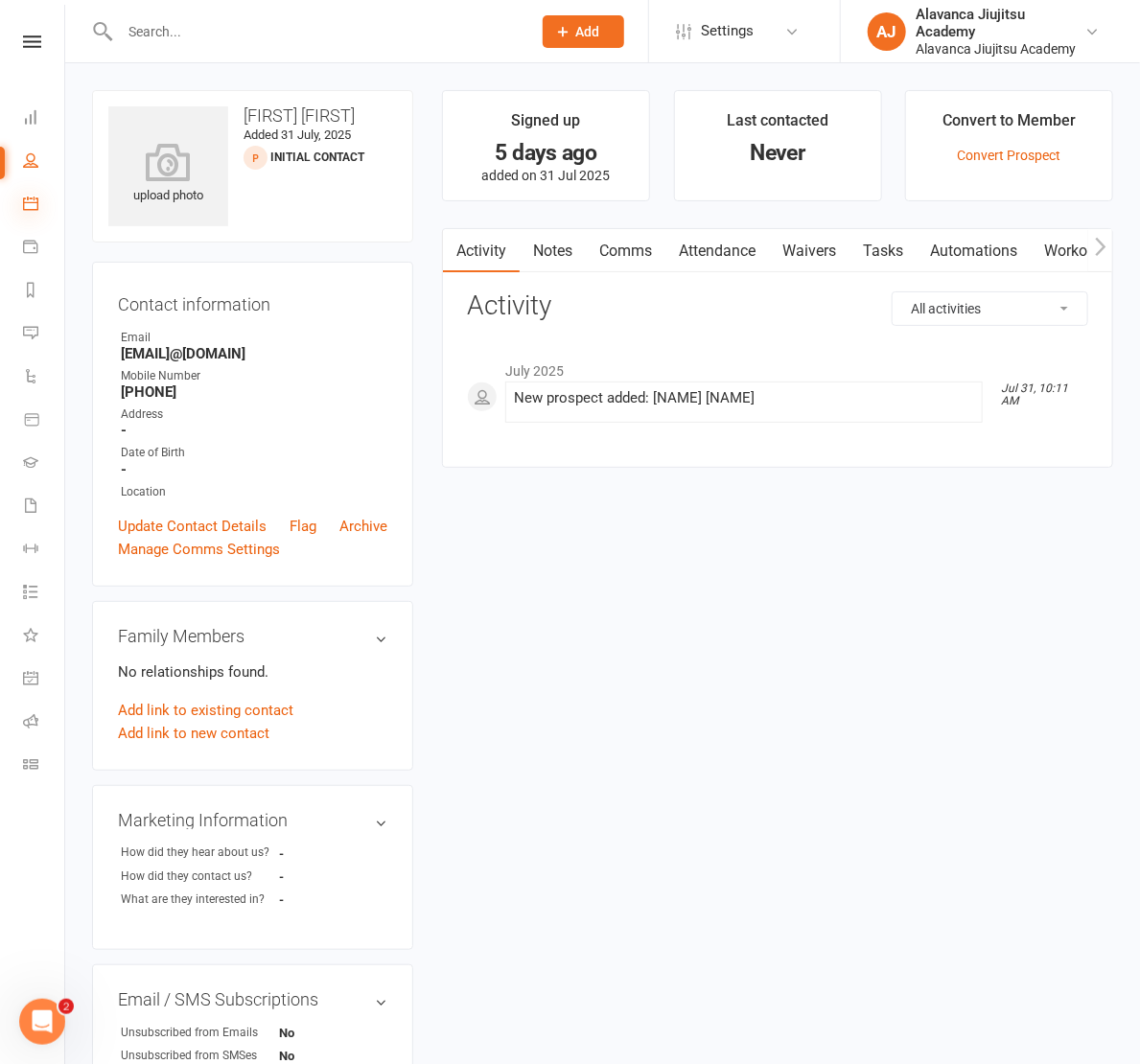 click at bounding box center [31, 203] 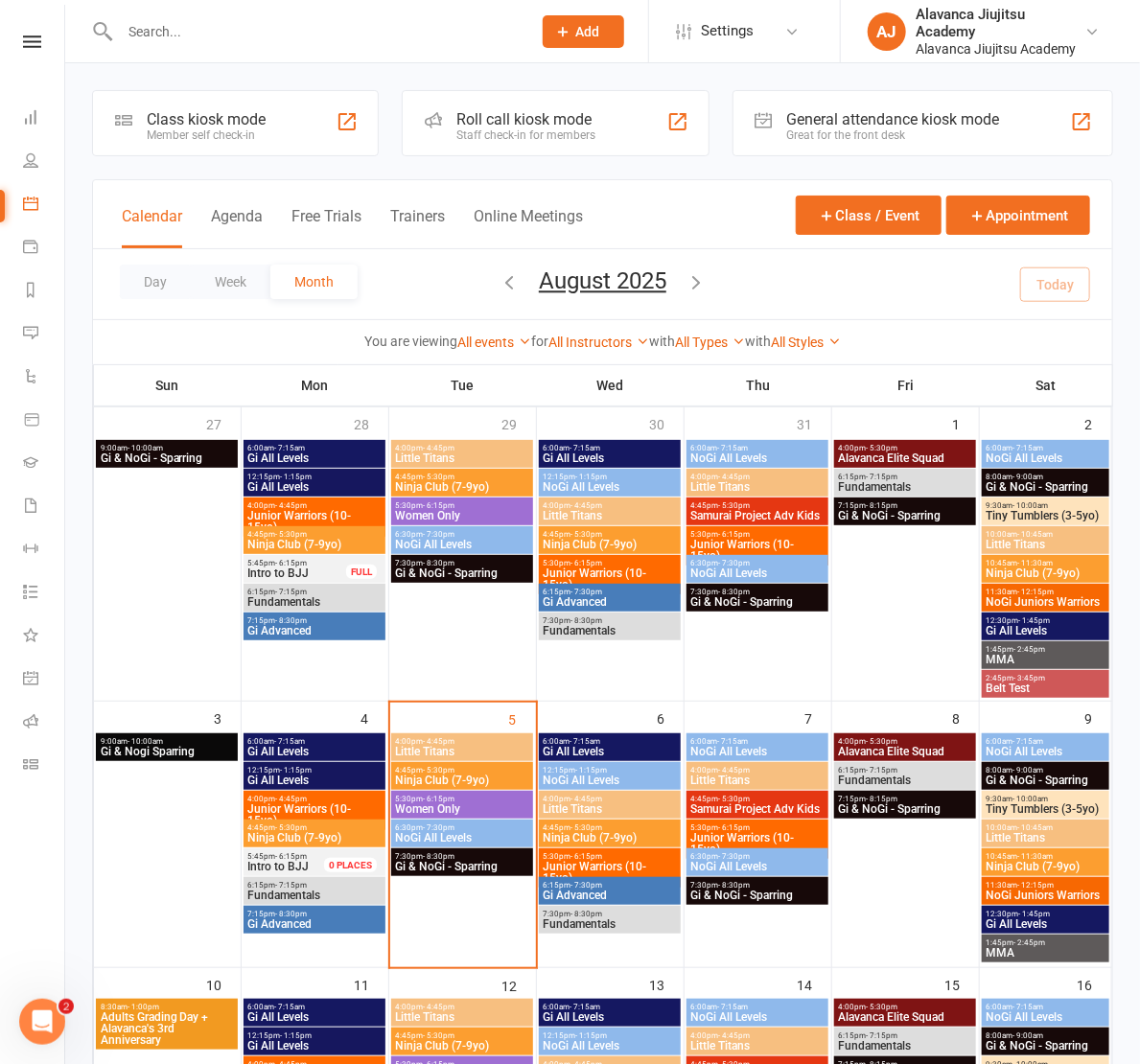 click on "- 10:45am" at bounding box center [1035, 827] 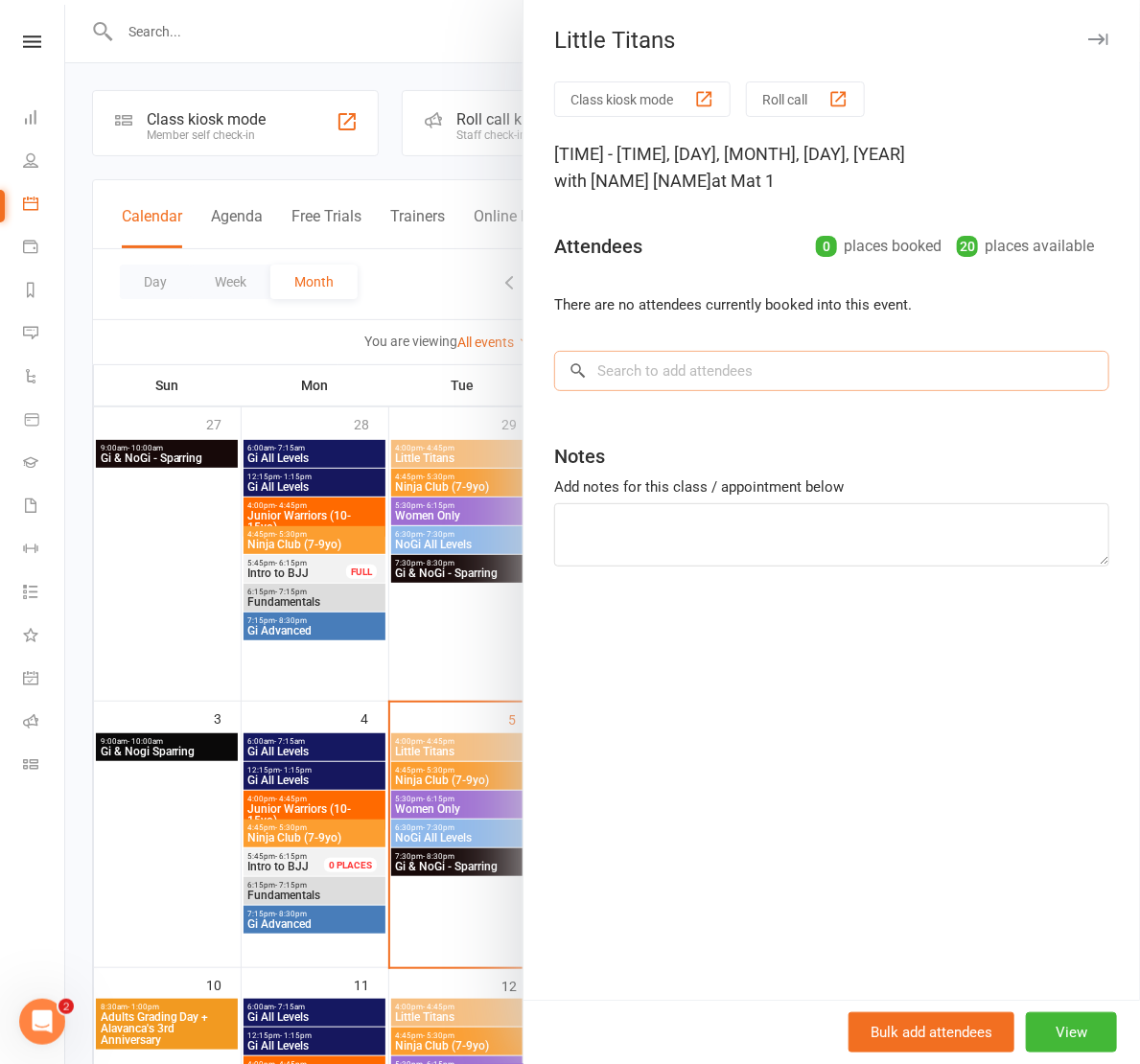 click at bounding box center [831, 371] 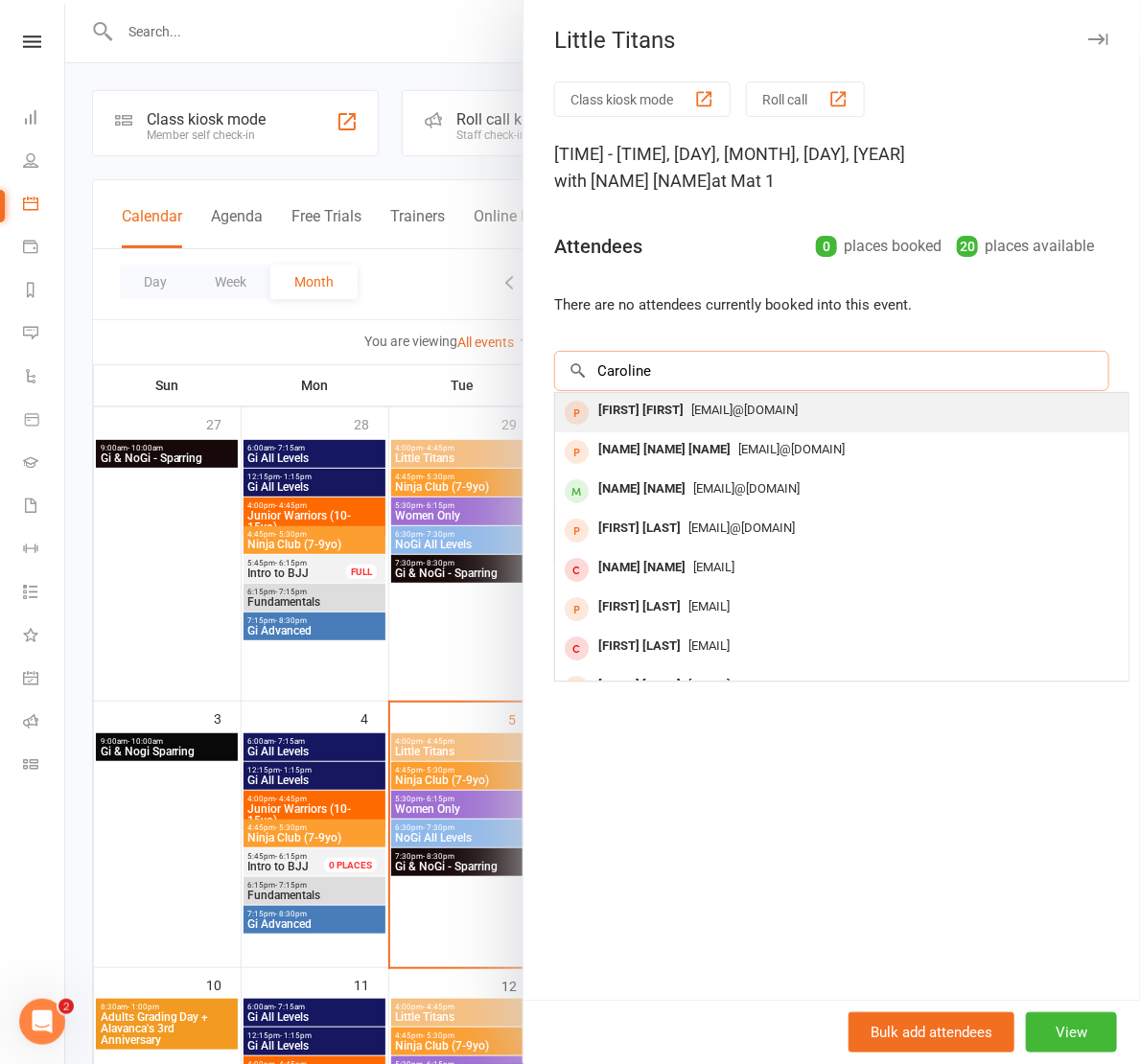 type on "Caroline" 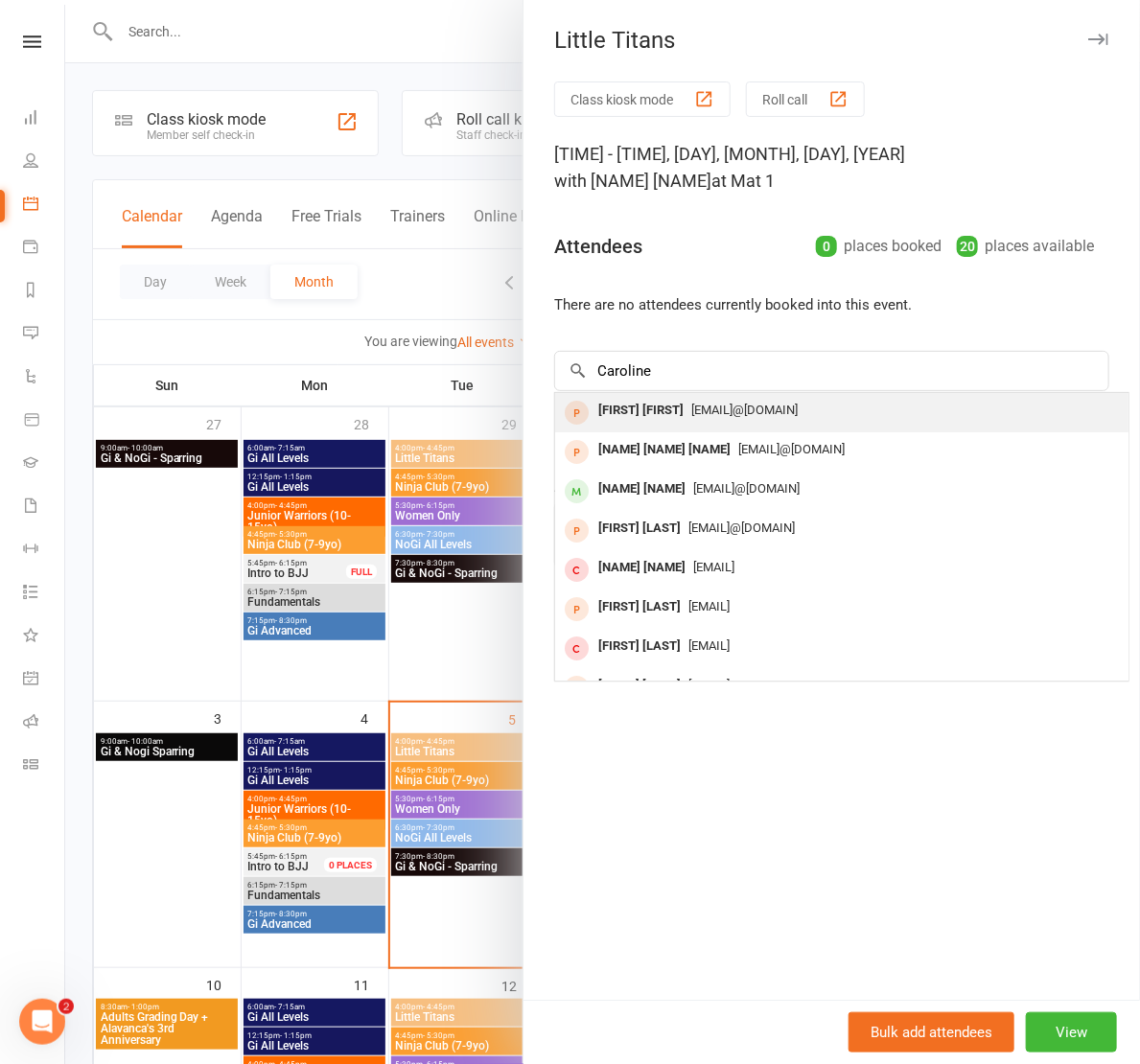 click on "Caroline Caroline" at bounding box center [640, 410] 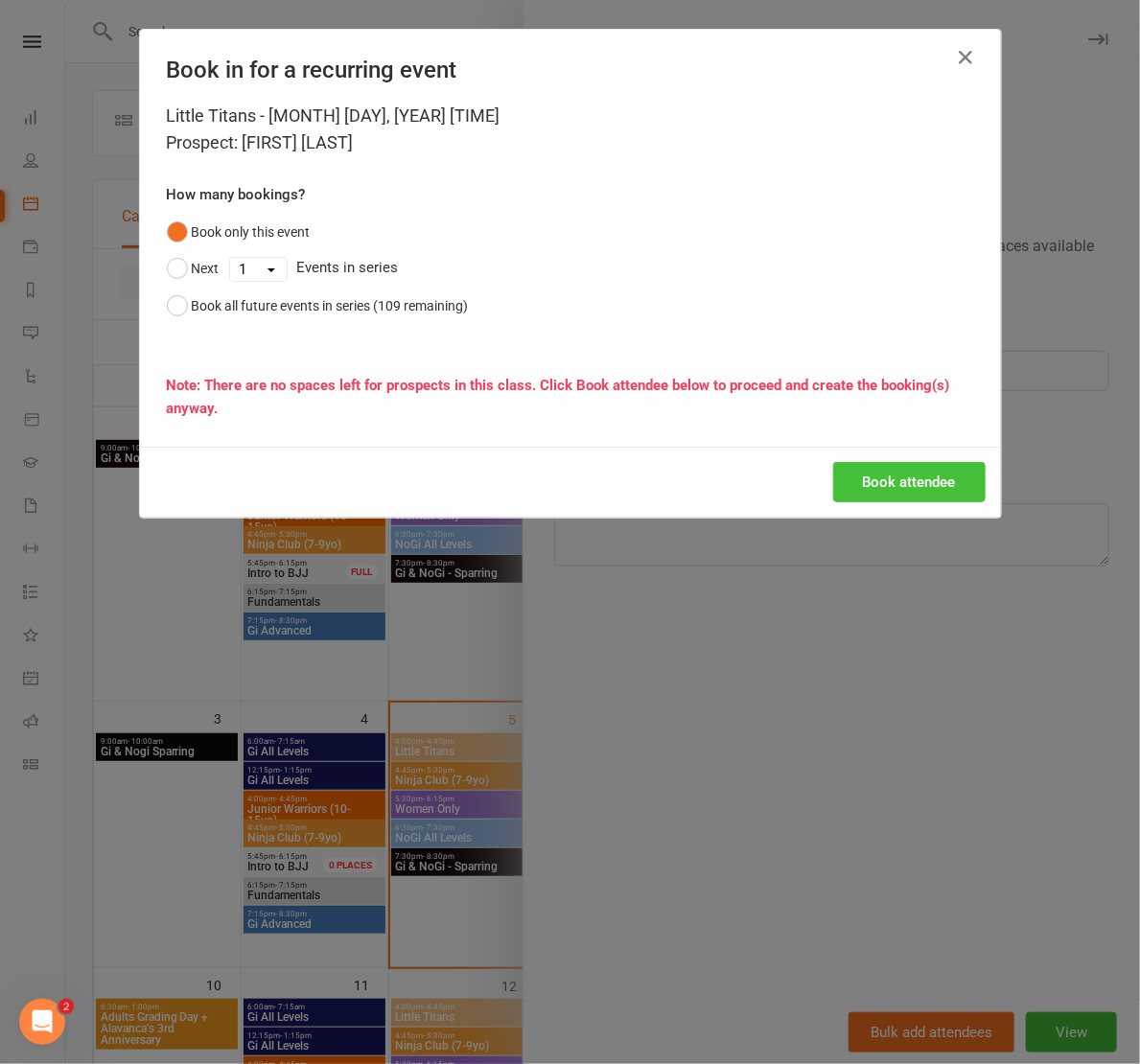 click on "Book attendee" at bounding box center (909, 482) 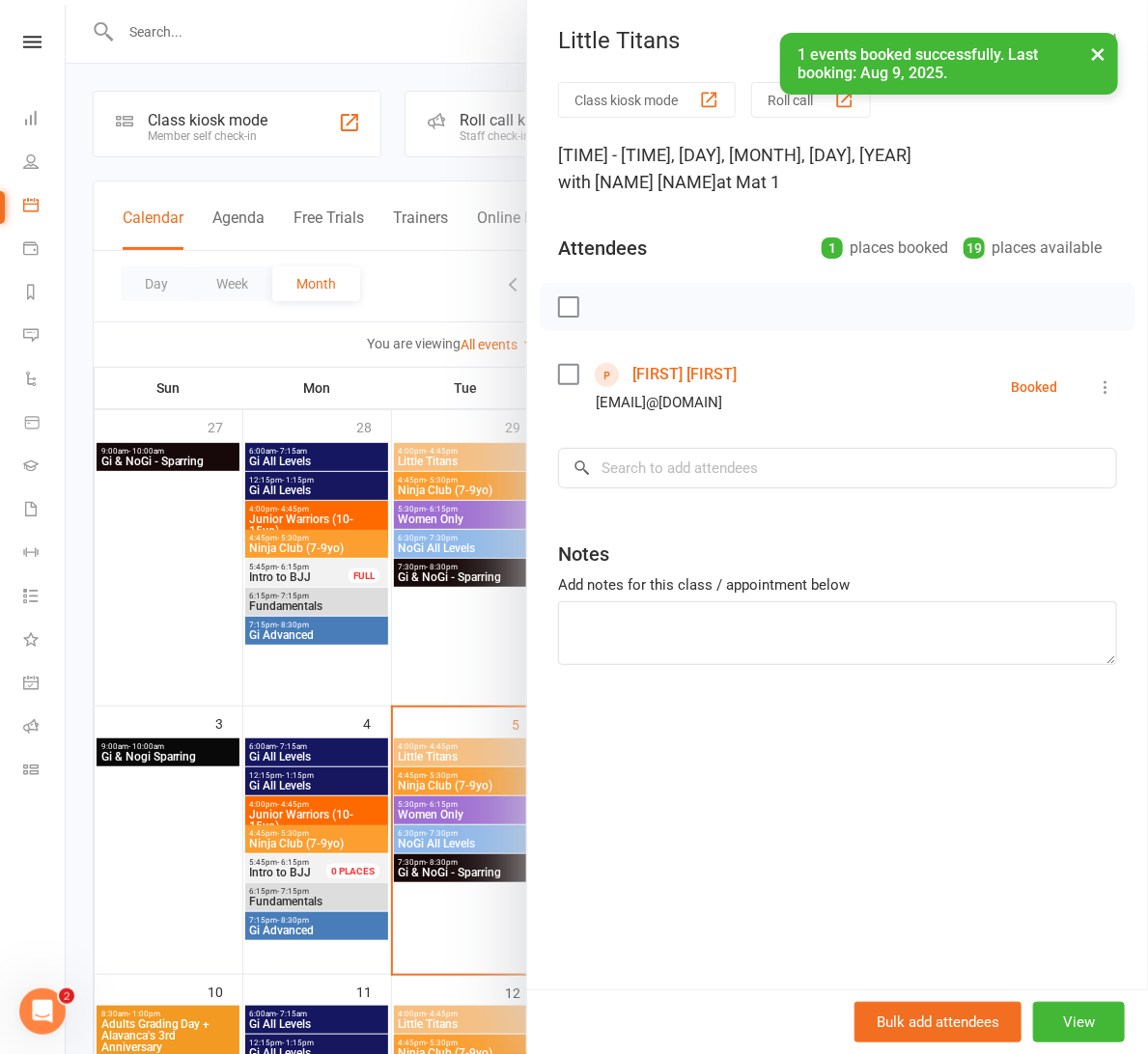 click at bounding box center [606, 527] 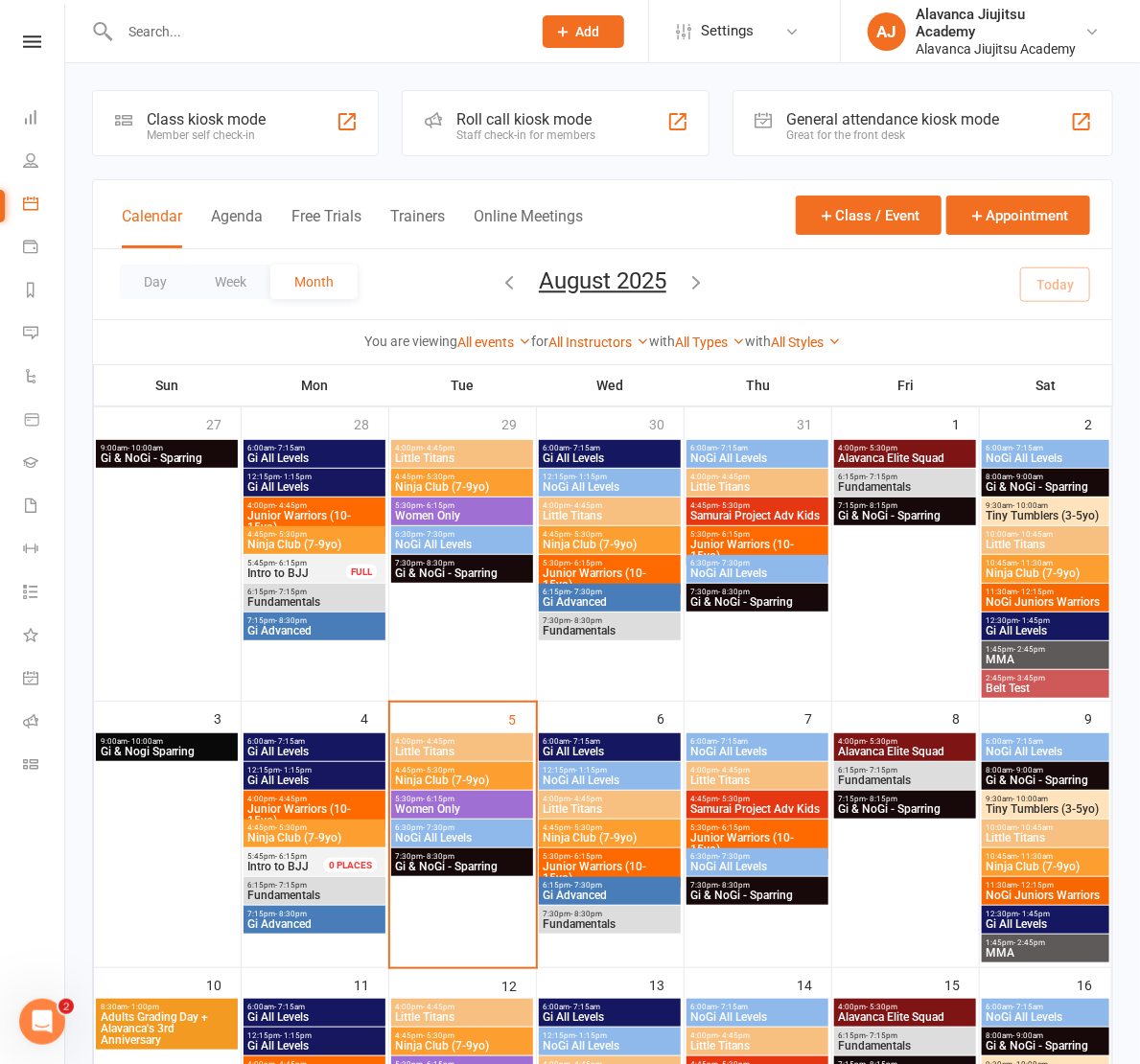 click at bounding box center [315, 32] 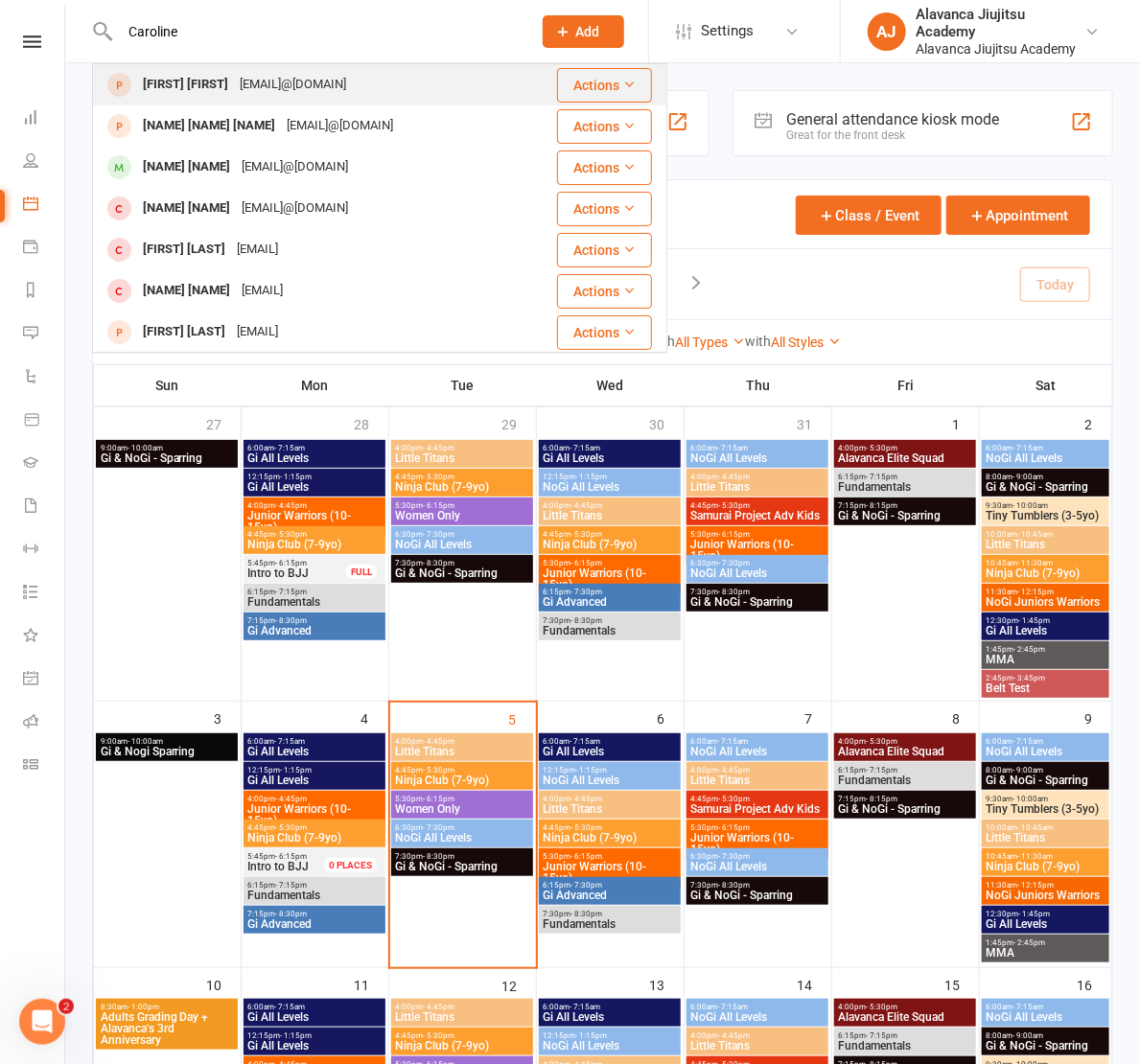 type on "Caroline" 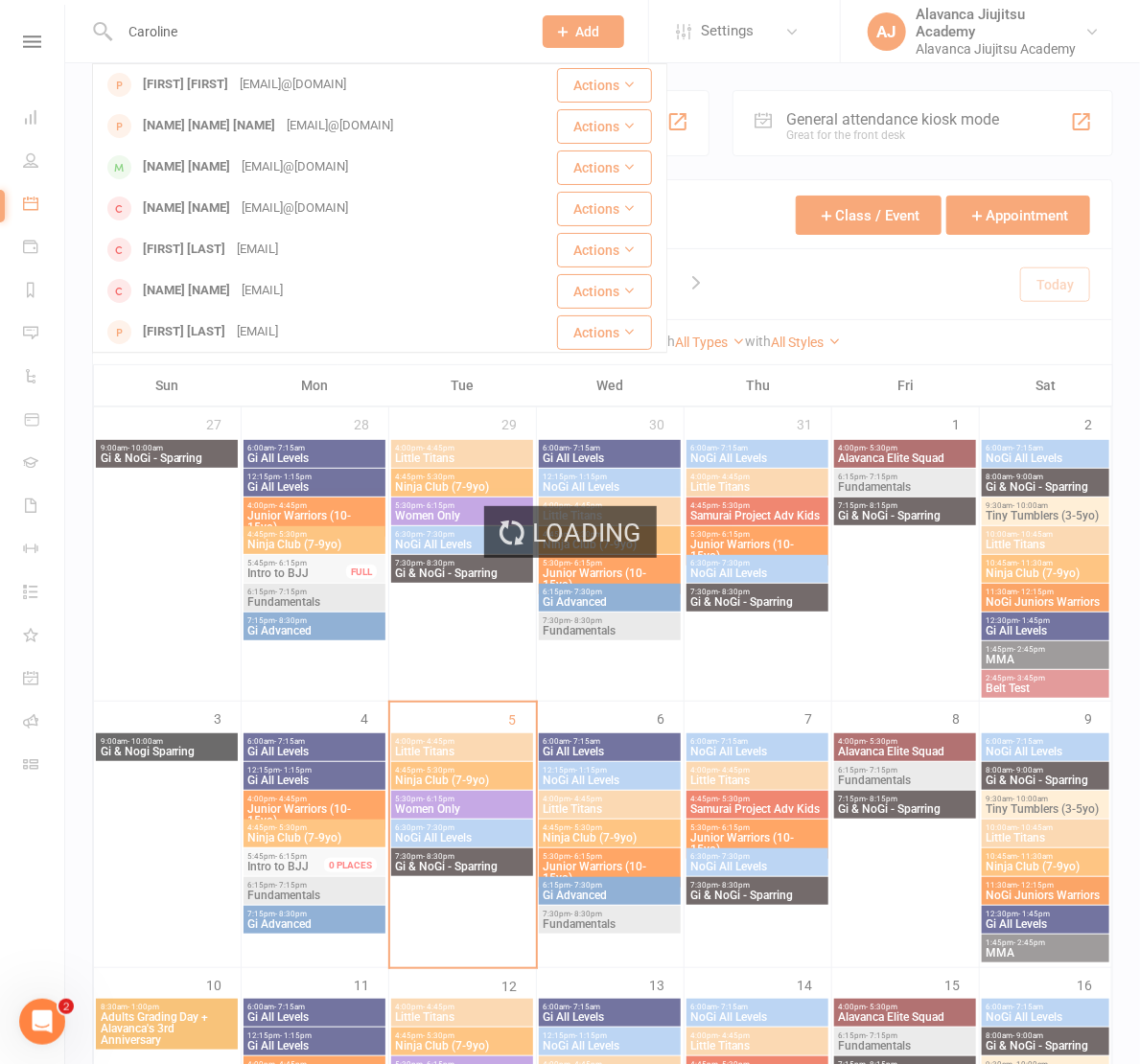 type 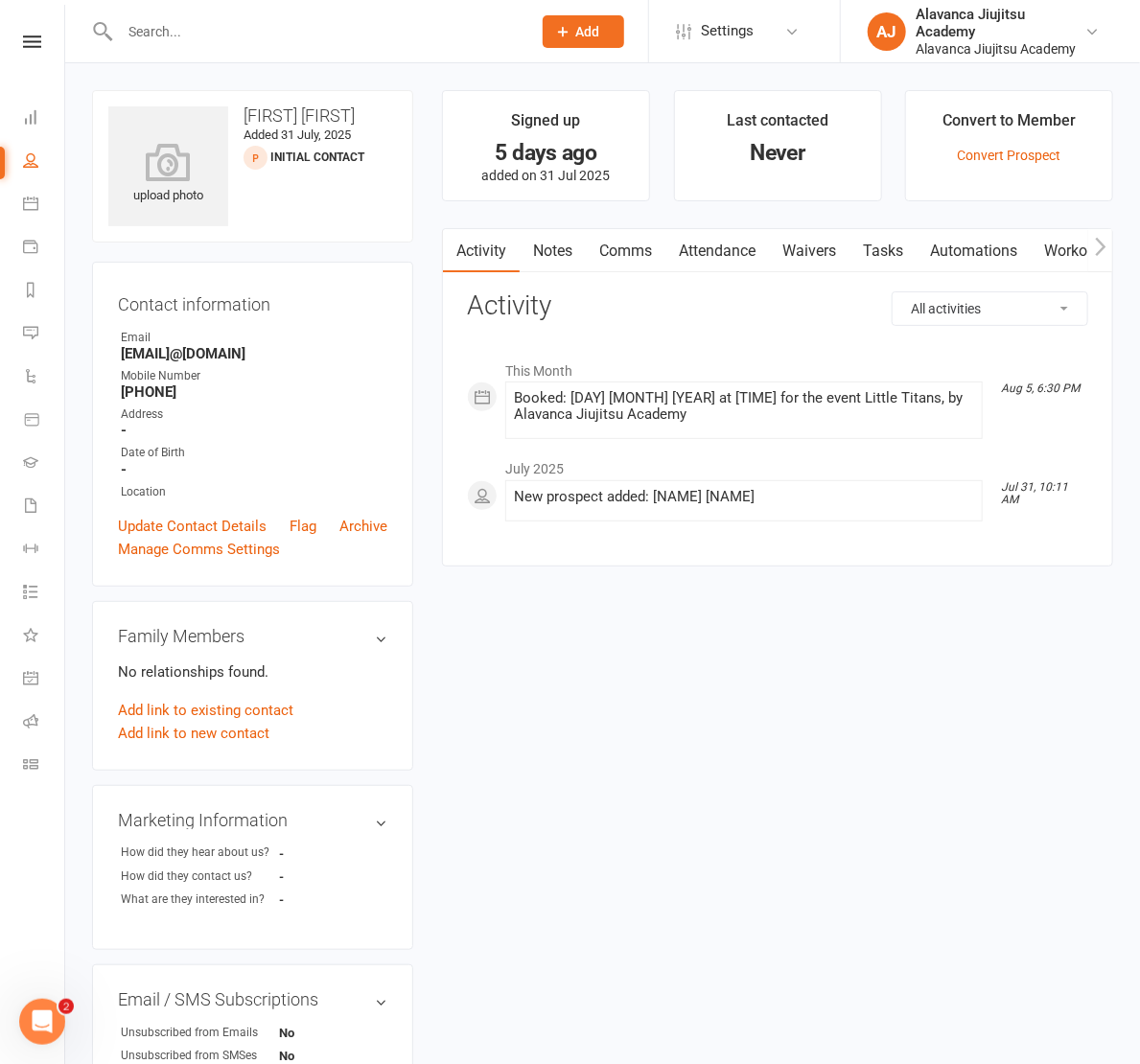 click on "Waivers" at bounding box center (809, 251) 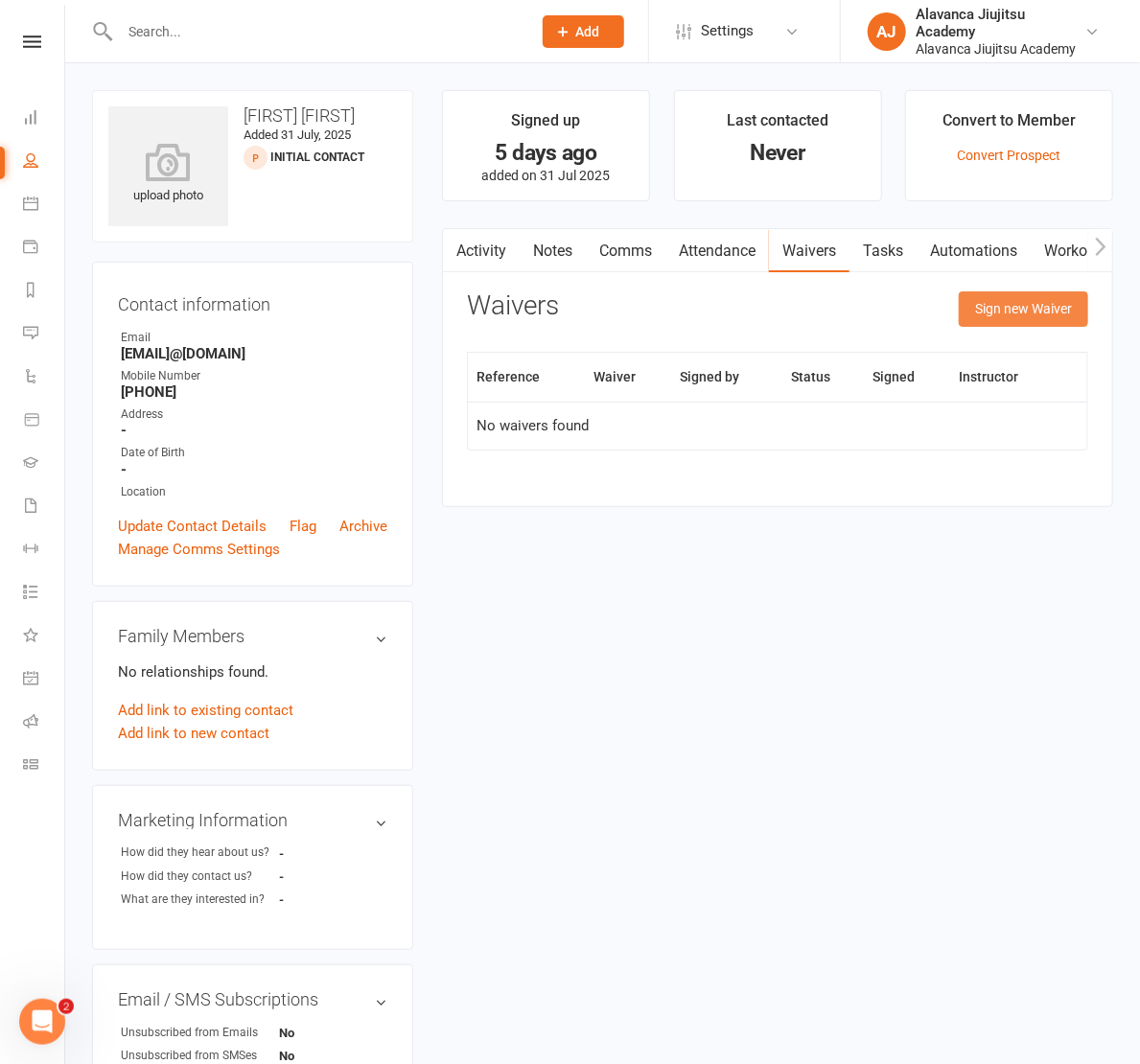 click on "Sign new Waiver" at bounding box center [1023, 309] 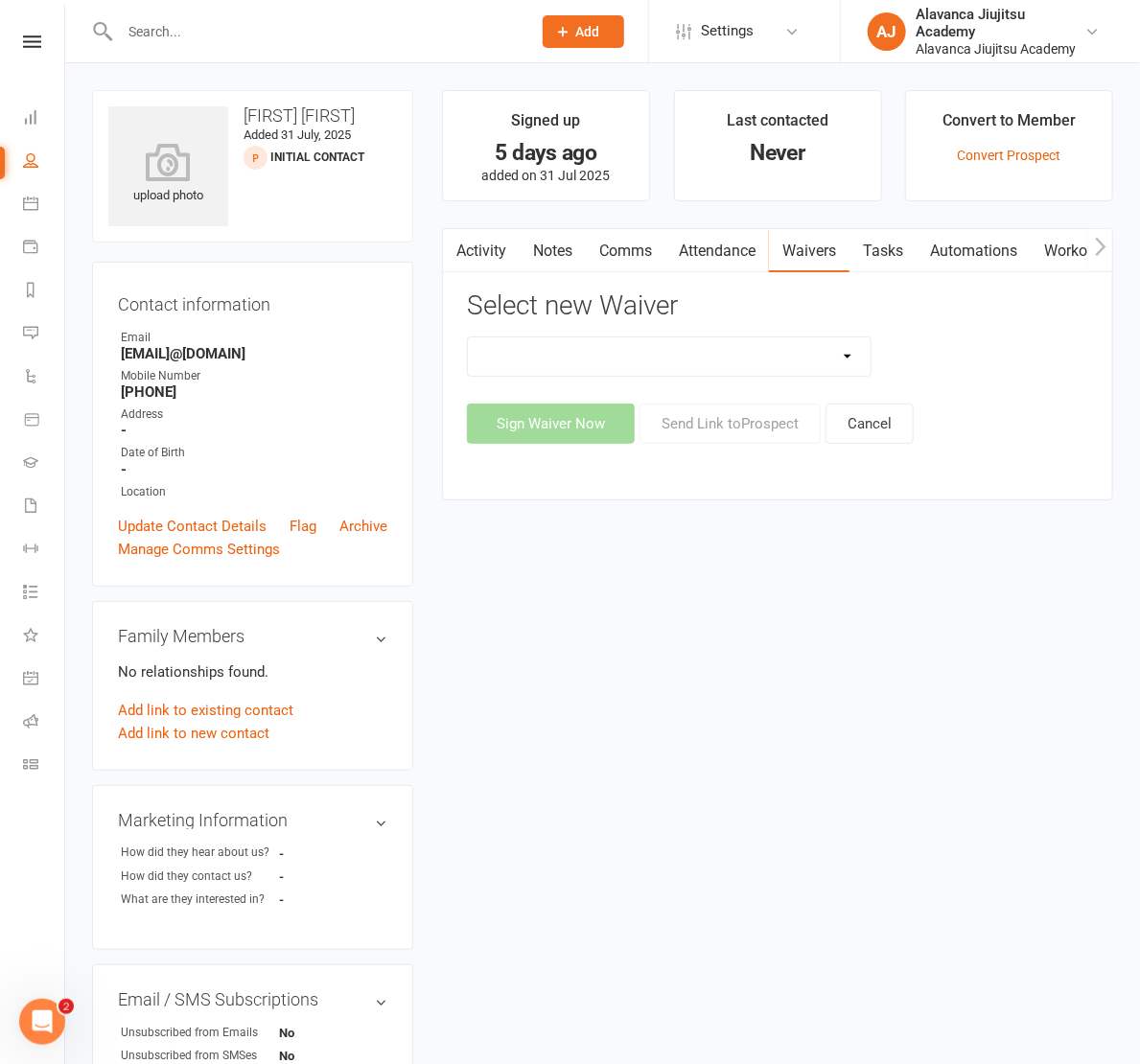 select on "8135" 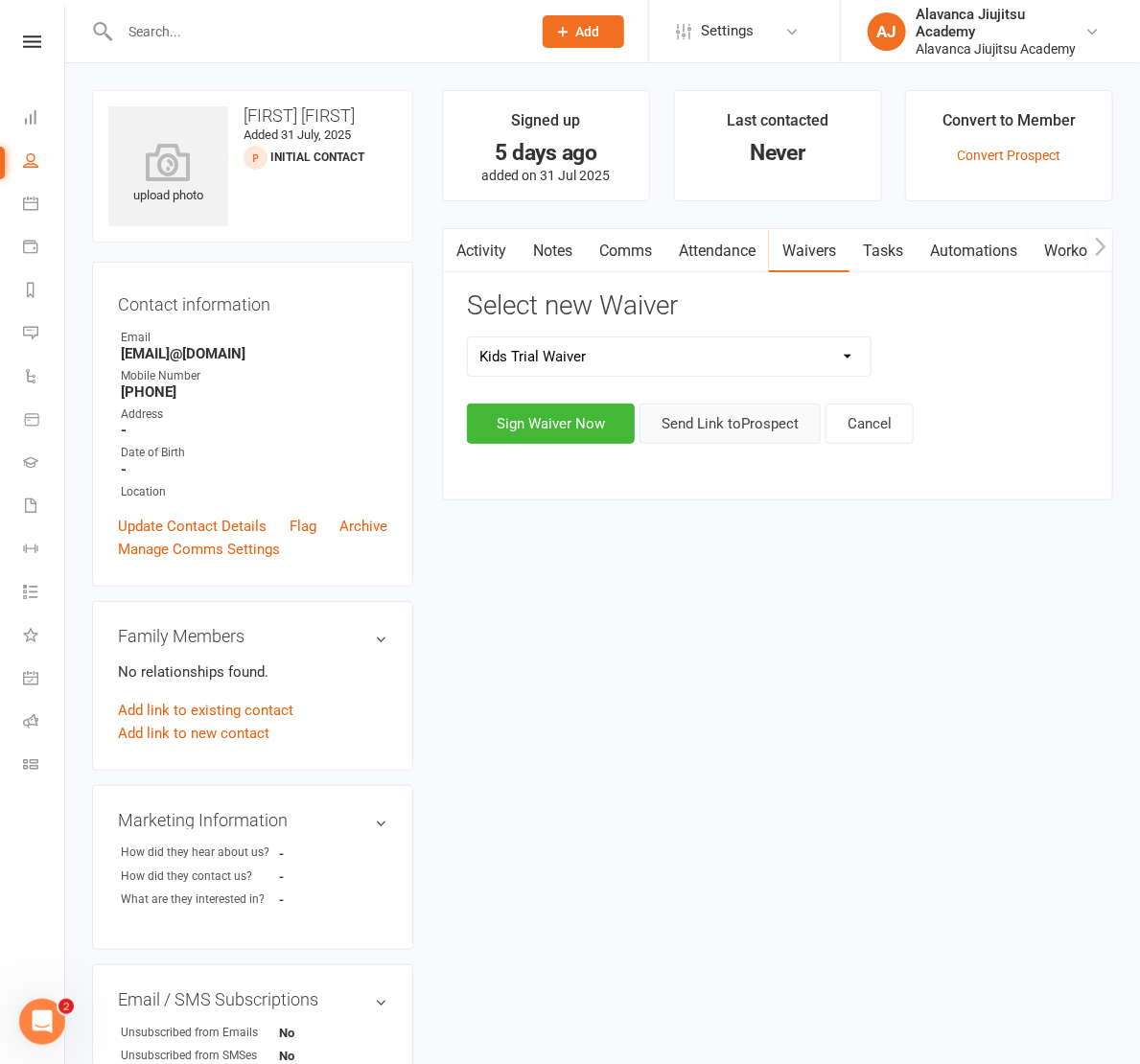 click on "Send Link to  Prospect" at bounding box center [730, 424] 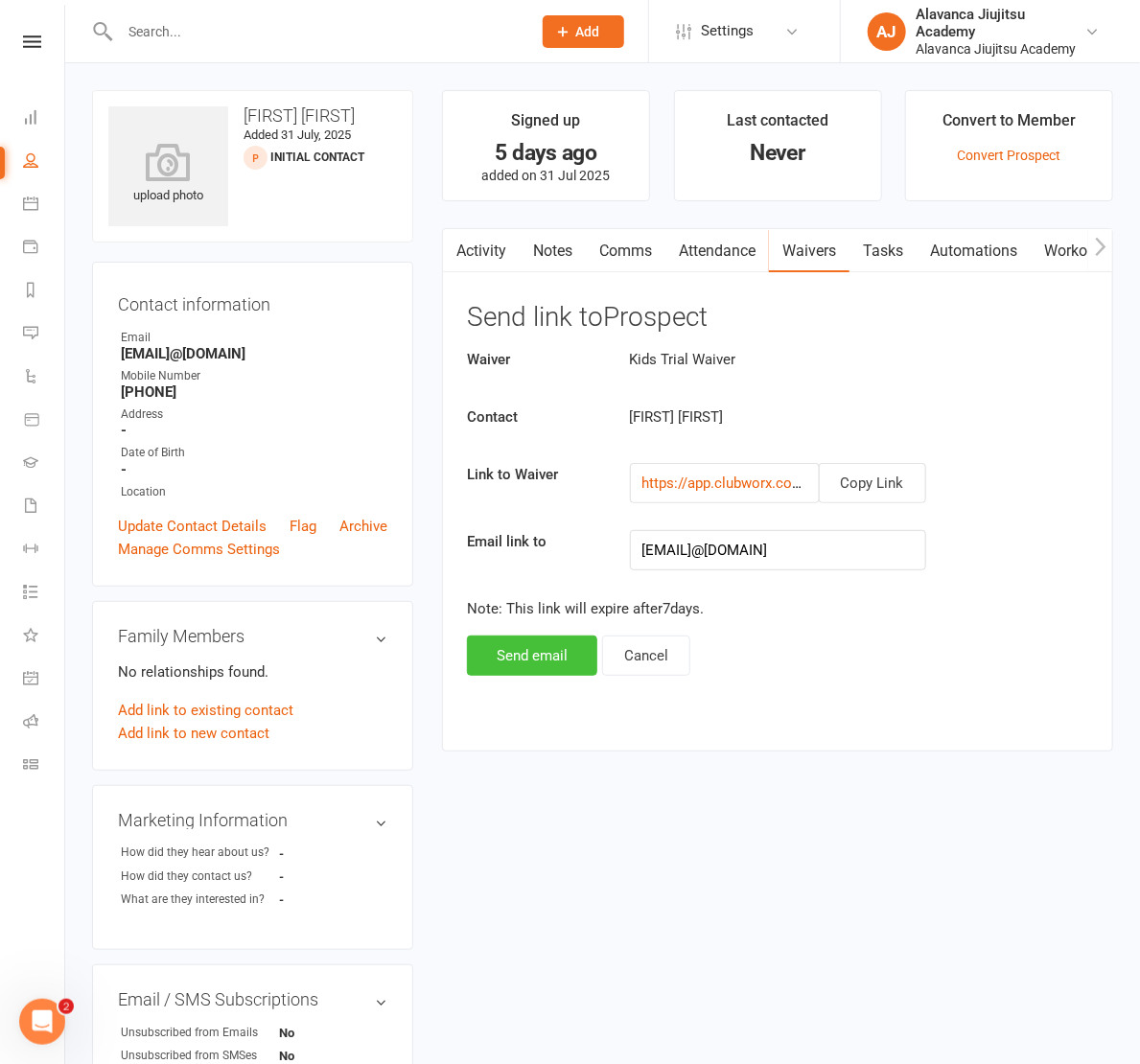 click on "Send email" at bounding box center (532, 656) 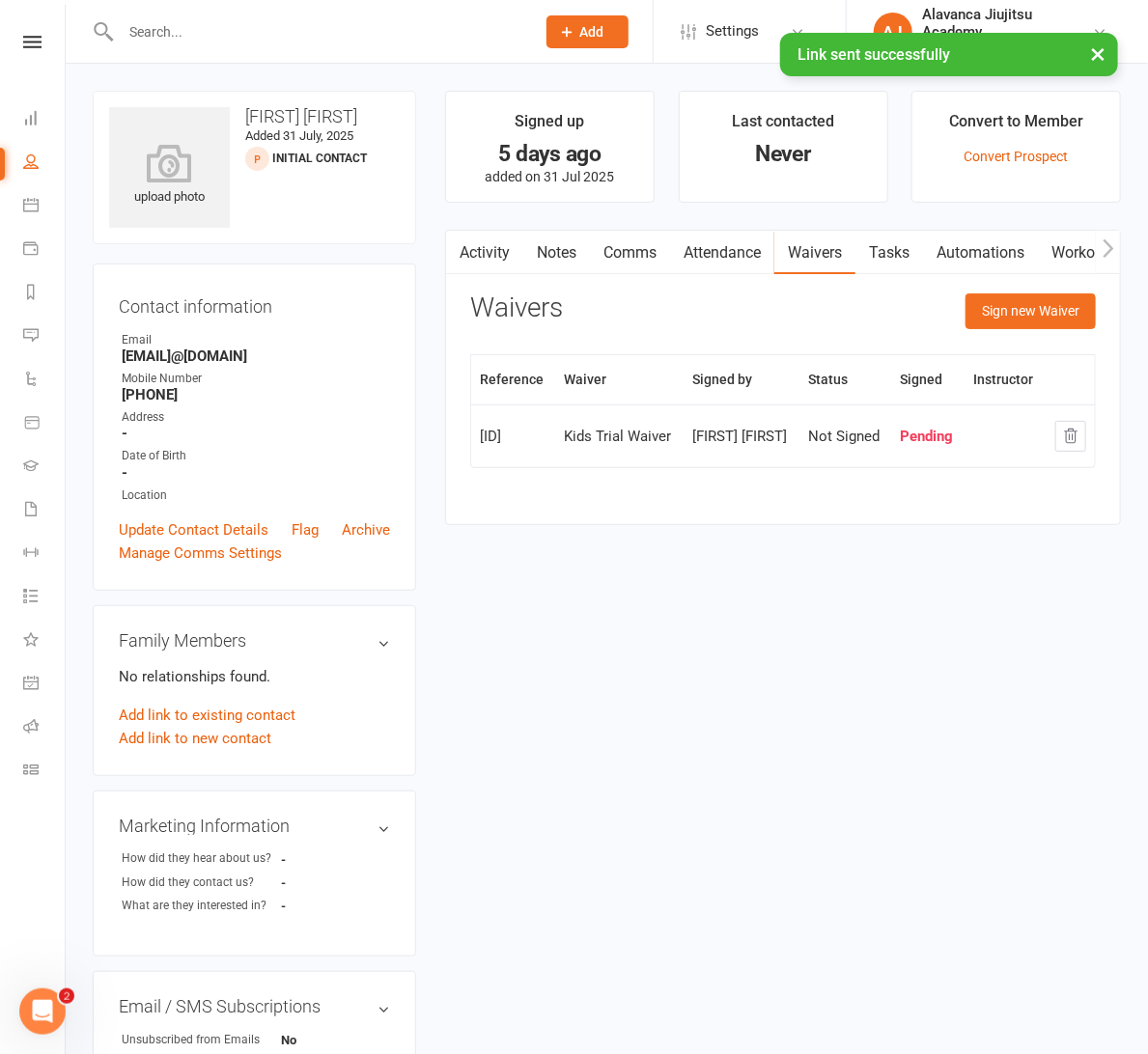 click on "upload photo Caroline Caroline Added 31 July, 2025   Initial Contact prospect Contact information Owner   Email  carolinechalmers5@gmail.com
Mobile Number  0458872841
Address  -
Date of Birth  -
Location
Update Contact Details Flag Archive Manage Comms Settings
Family Members  No relationships found. Add link to existing contact  Add link to new contact
Marketing Information  edit How did they hear about us? -
How did they contact us? -
What are they interested in? -
Email / SMS Subscriptions  edit Unsubscribed from Emails No
Unsubscribed from SMSes No
Emergency Contact Details  edit Name -
Relationship to Member -
Email -
Phone -
Address -
Waiver Answers  edit Add sections & fields Convert to NAC Signed up 5 days ago added on 31 Jul 2025 Last contacted Never Convert to Member Convert Prospect
Activity Notes Comms Attendance Waivers Tasks Automations Workouts Assessments
Waivers Sign new Waiver Reference Waiver Signed by Status Signed Instructor P01323060 Pending" at bounding box center (606, 833) 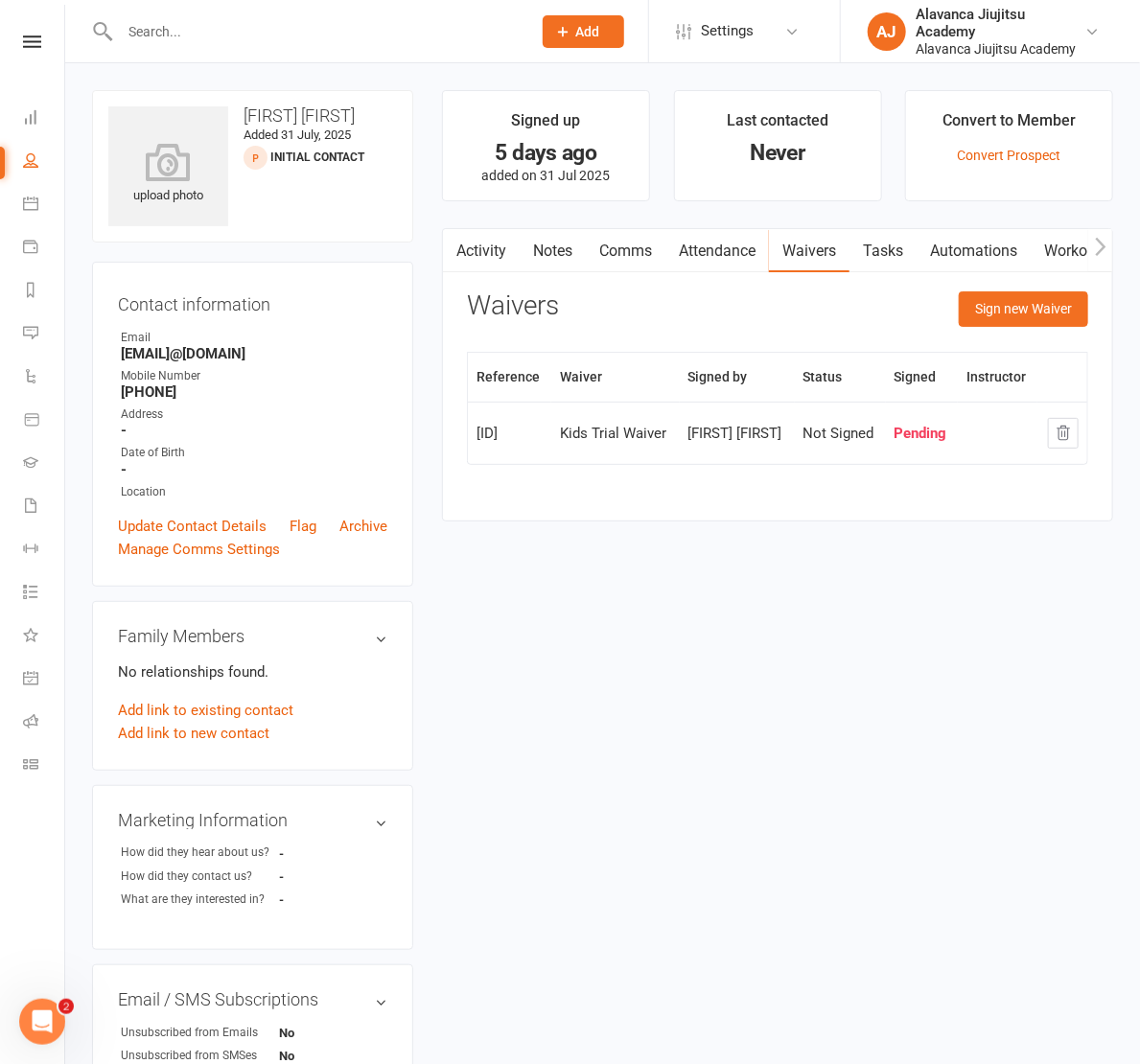 click at bounding box center [315, 32] 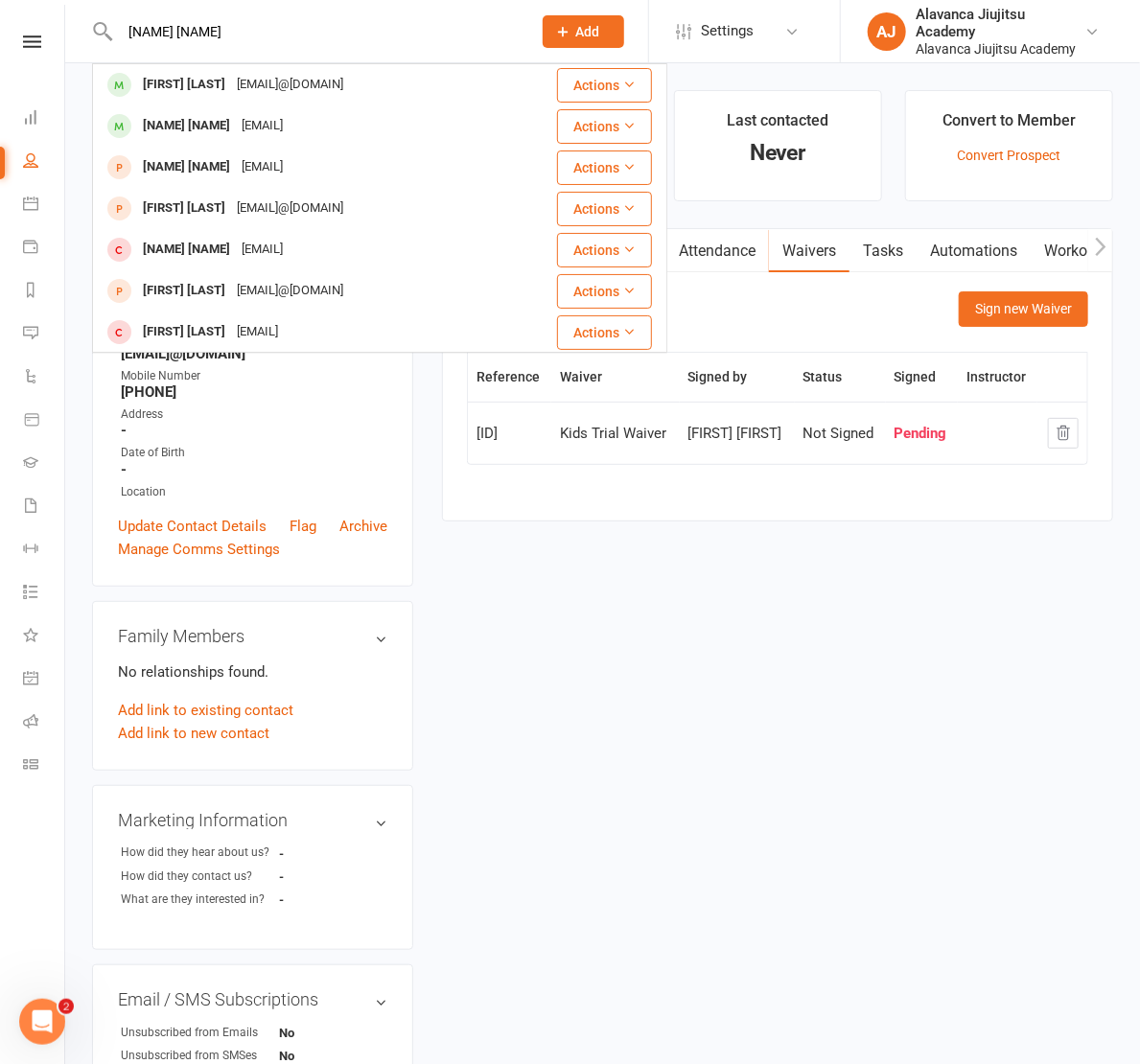 type on "Thomas tree" 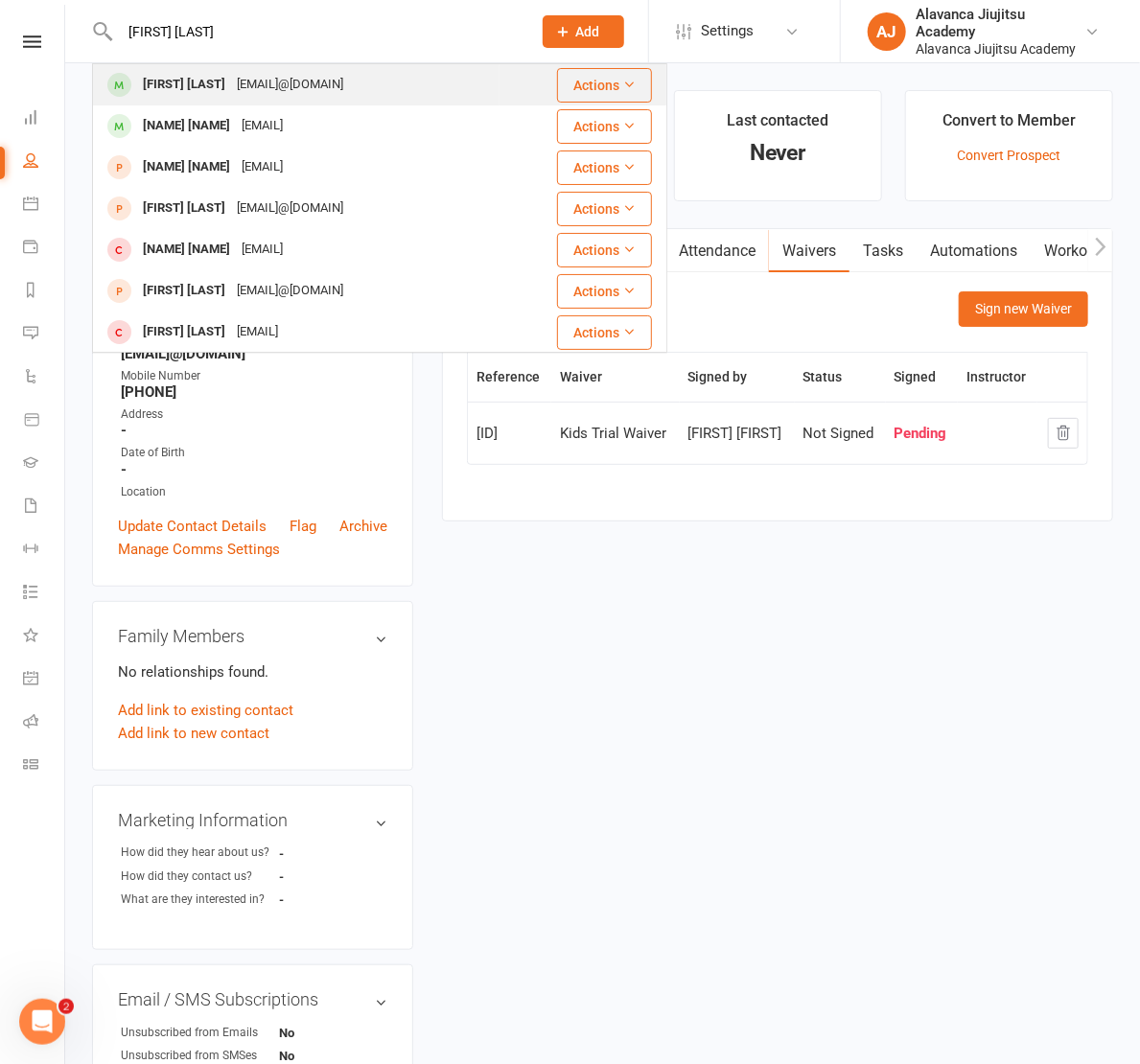 drag, startPoint x: 896, startPoint y: 1024, endPoint x: 282, endPoint y: 90, distance: 1117.7442 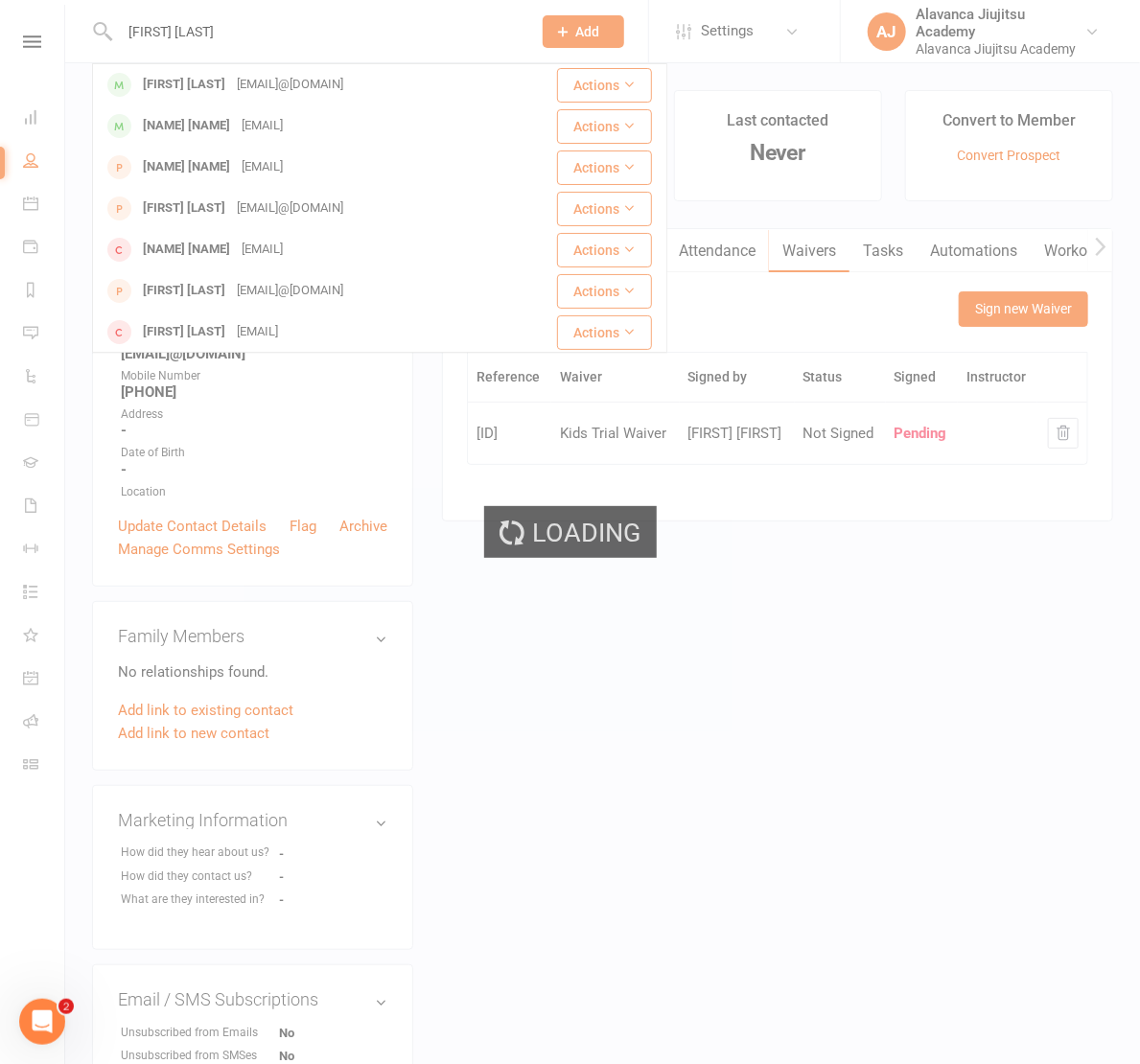 type 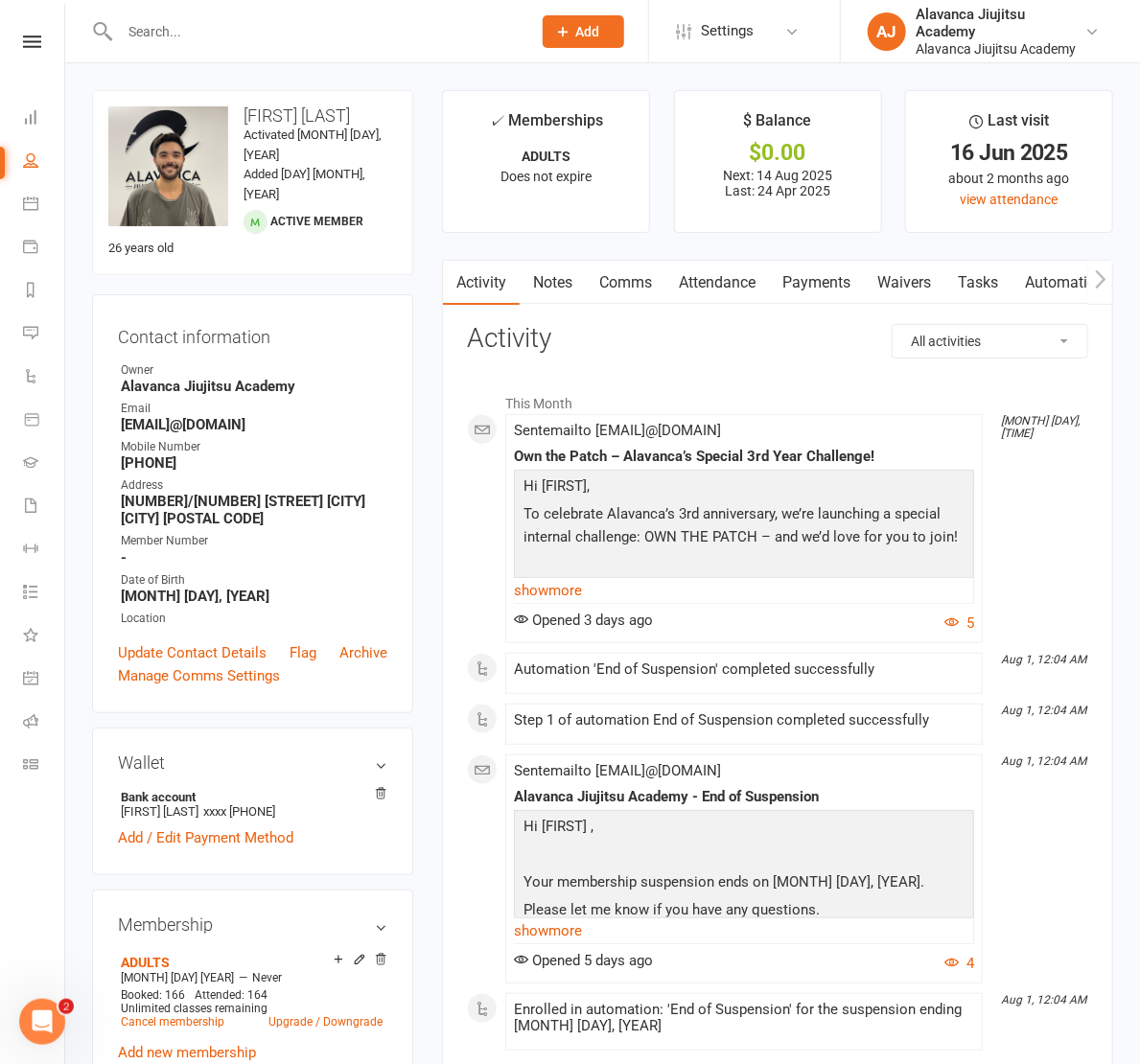 click on "Payments" at bounding box center (816, 283) 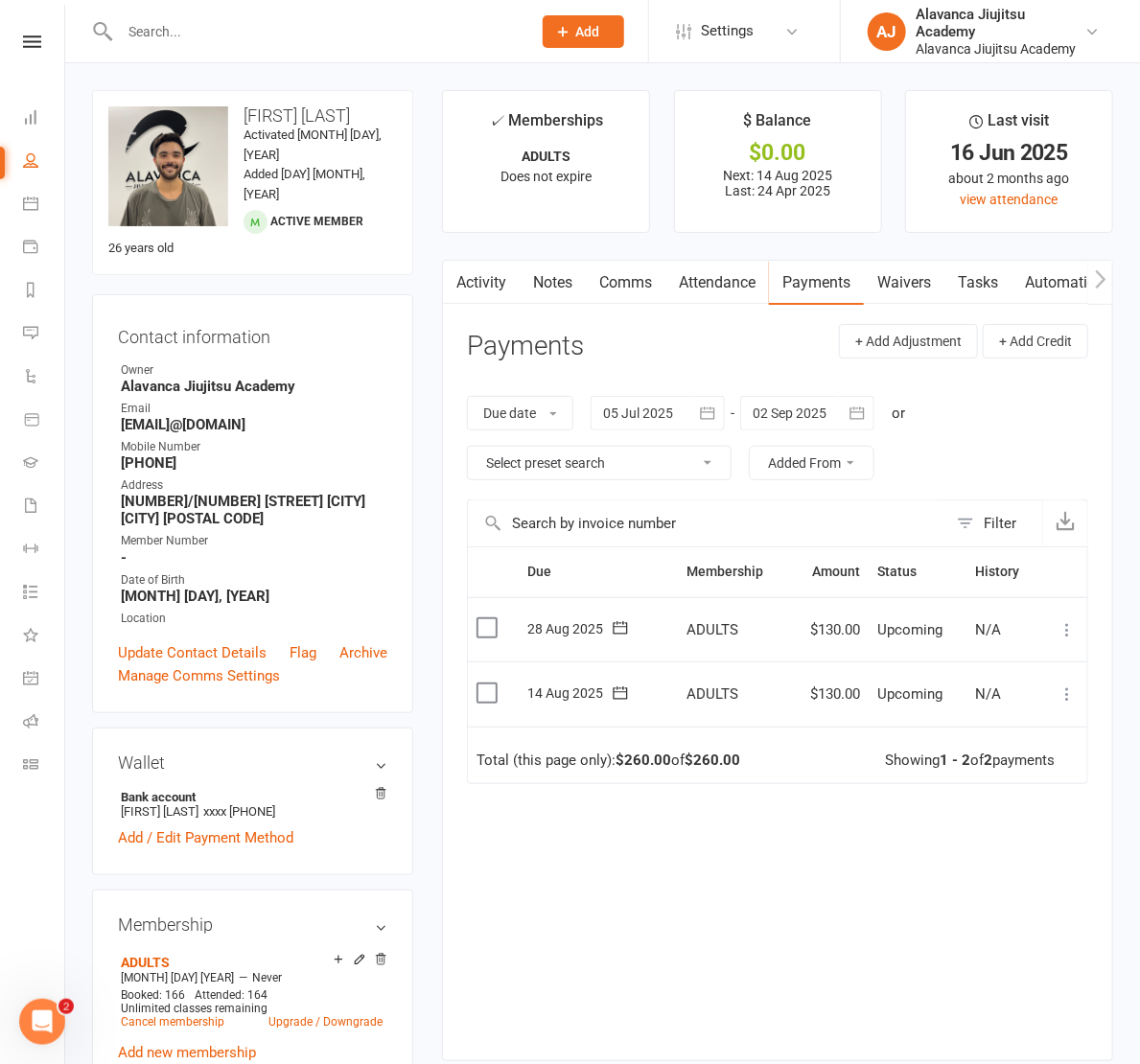 scroll, scrollTop: 157, scrollLeft: 0, axis: vertical 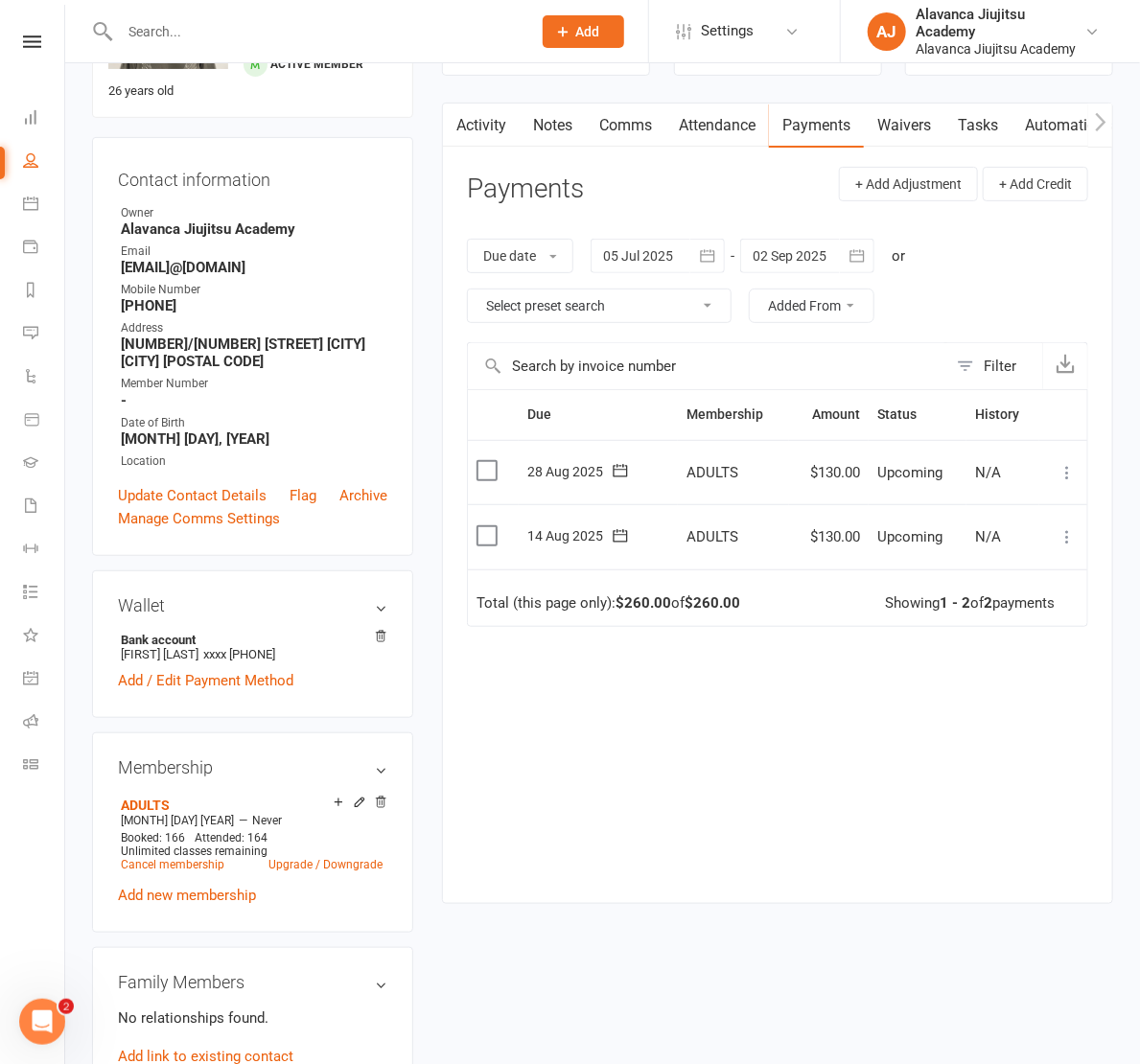 click on "Due  Contact  Membership Amount  Status History Invoice # Select this 28 Aug 2025
Thomas Greenop
ADULTS $130.00 Upcoming N/A 9873590 Mark as Paid (Cash)  Mark as Paid (POS)  Mark as Paid (Other)  Skip  Change amount  Apply credit  Bulk reschedule from this date  More Info Send message Select this 14 Aug 2025
Thomas Greenop
ADULTS $130.00 Upcoming N/A 6121284 Mark as Paid (Cash)  Mark as Paid (POS)  Mark as Paid (Other)  Skip  Change amount  Apply credit  Bulk reschedule from this date  More Info Send message Total (this page only):  $260.00  of  $260.00 Showing  1 - 2  of  2  payments" at bounding box center (778, 632) 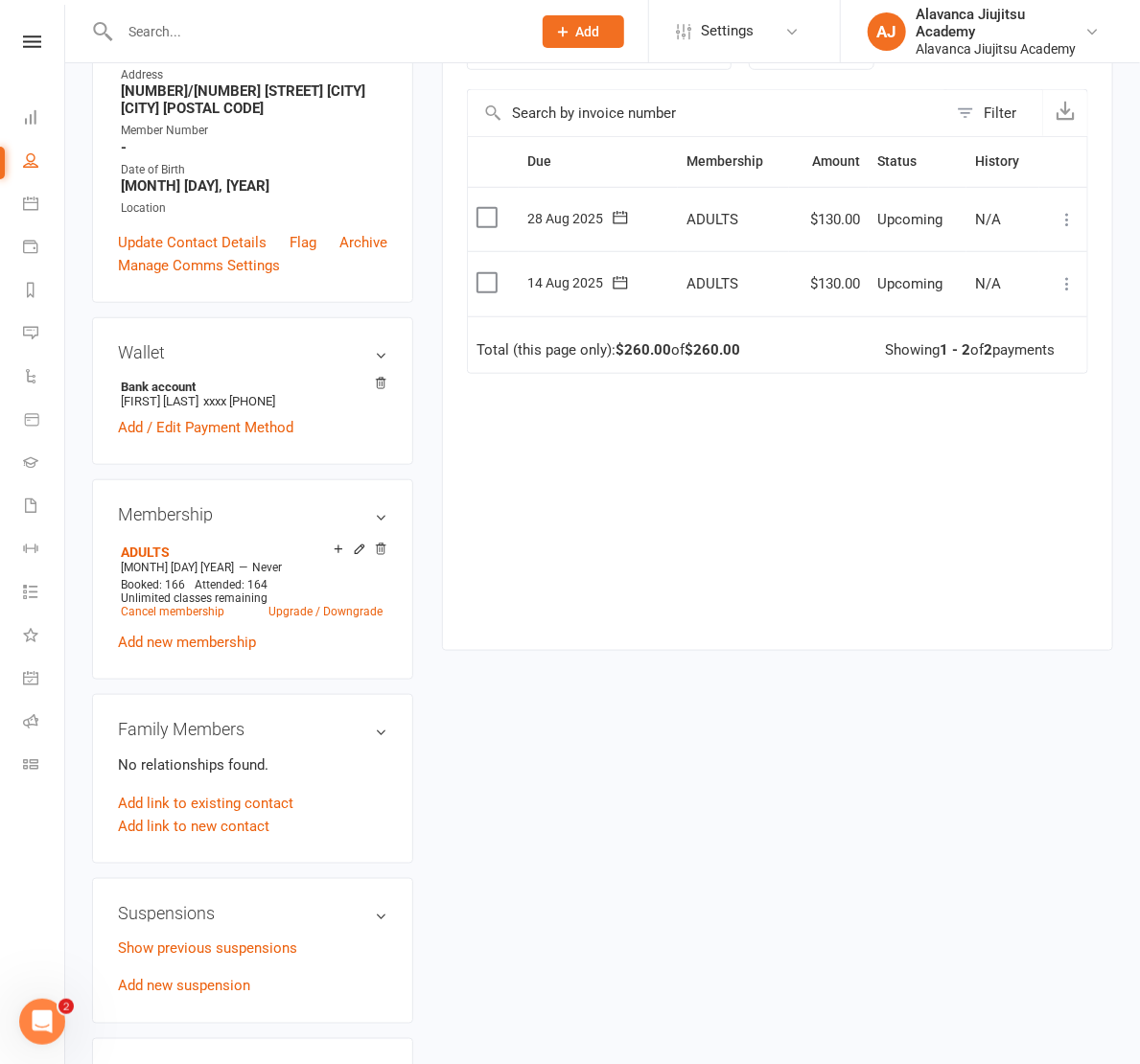 scroll, scrollTop: 622, scrollLeft: 0, axis: vertical 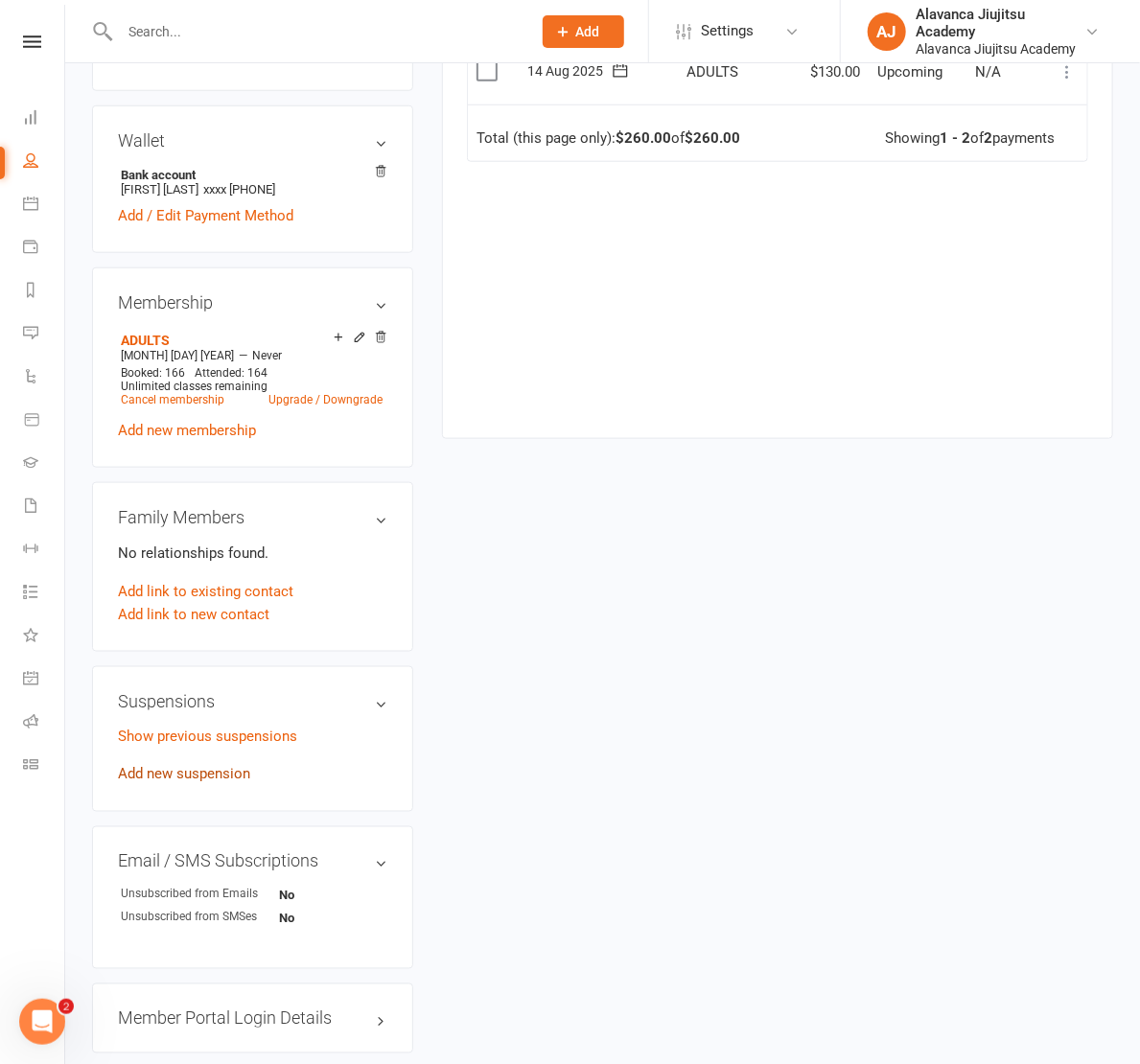 click on "Add new suspension" at bounding box center (184, 775) 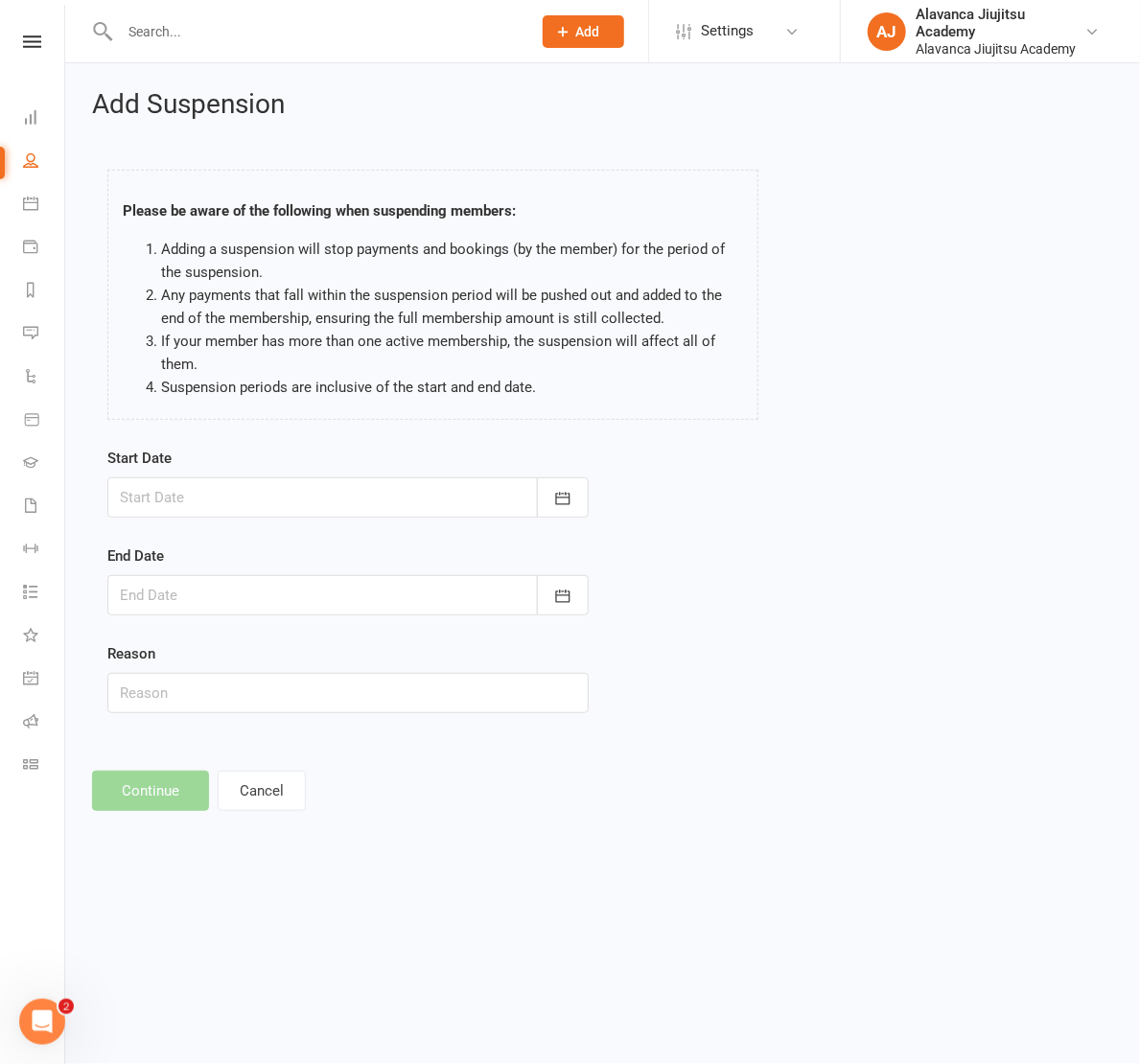 scroll, scrollTop: 0, scrollLeft: 0, axis: both 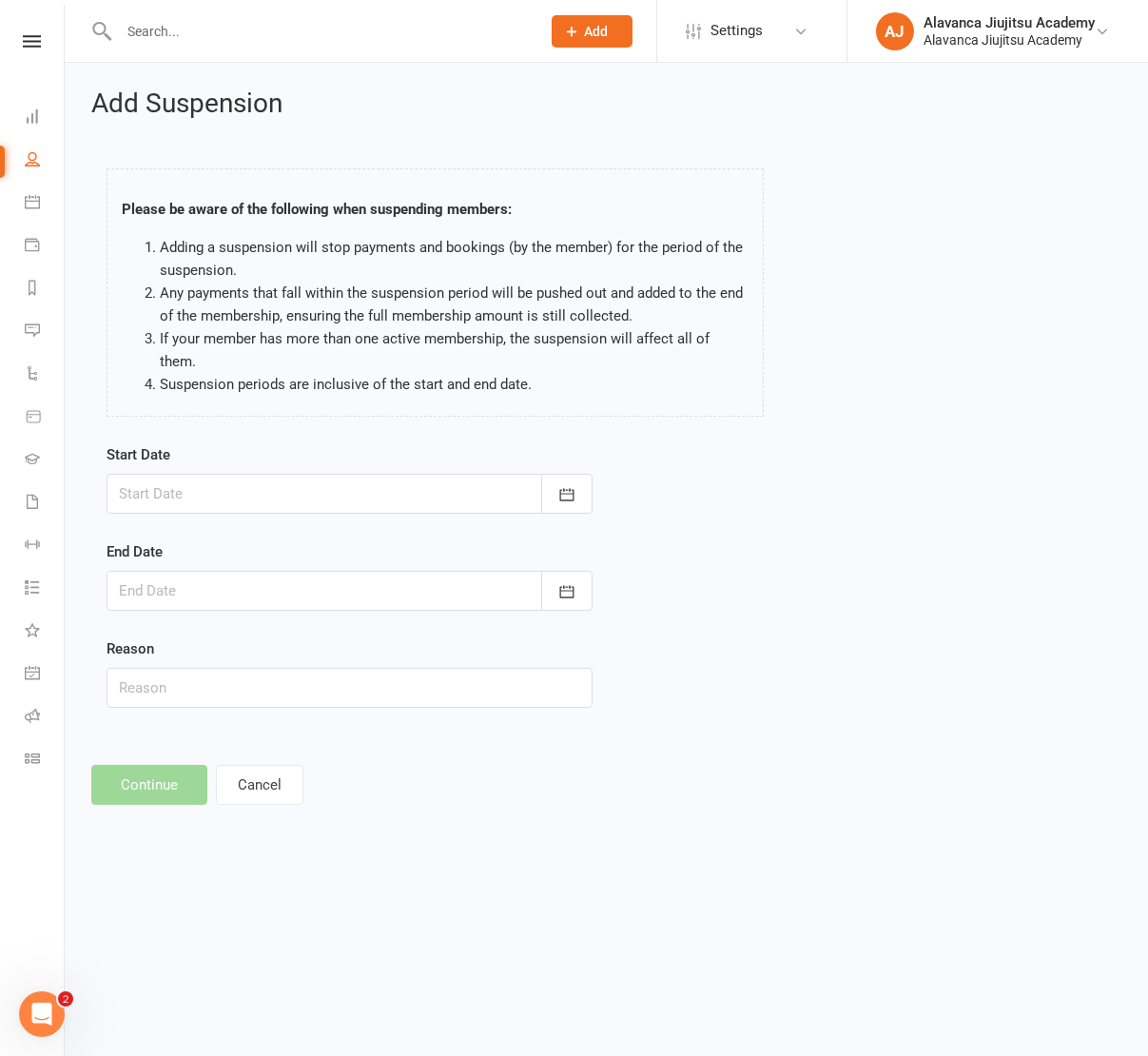 click at bounding box center [349, 494] 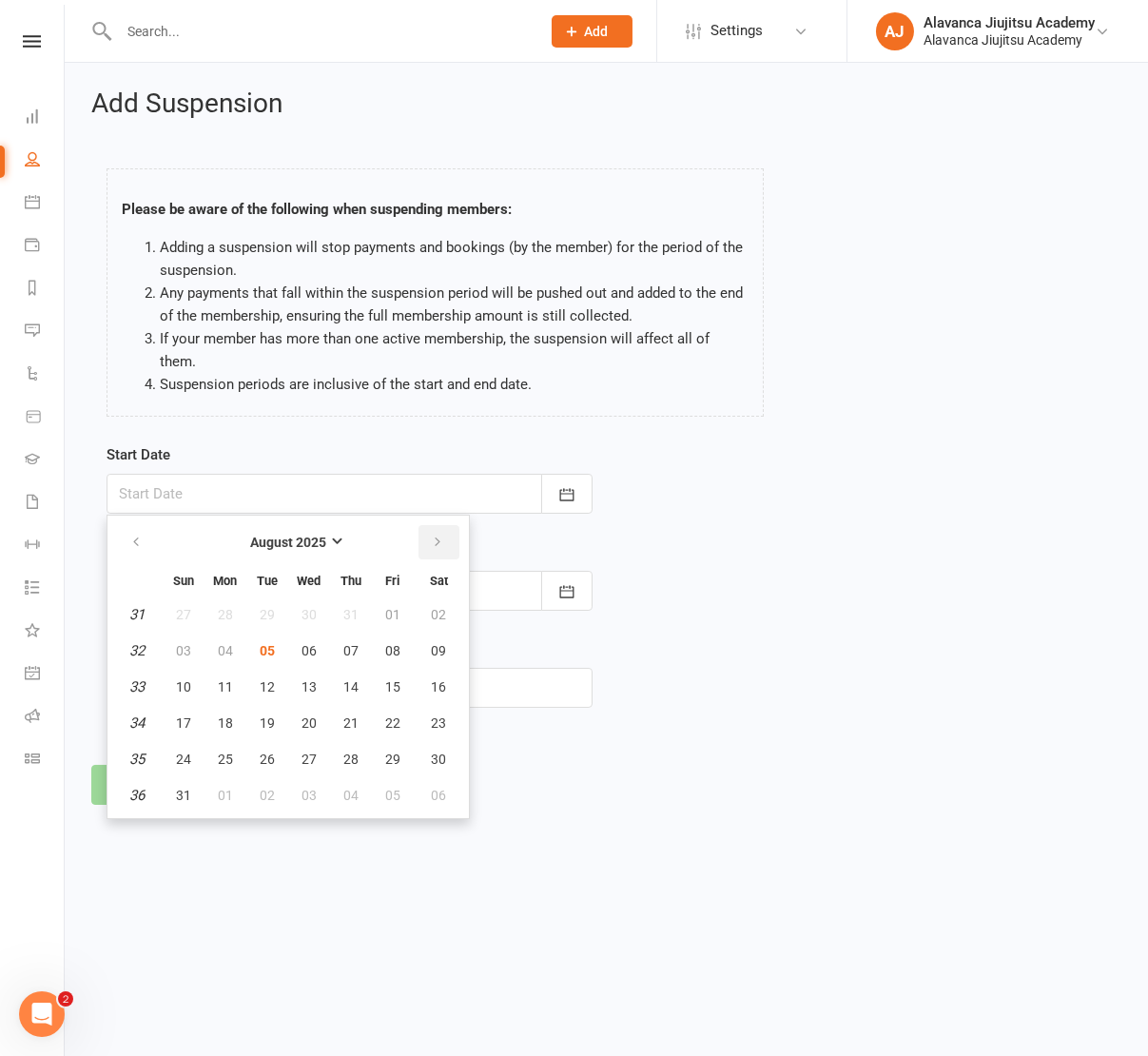 click at bounding box center (438, 542) 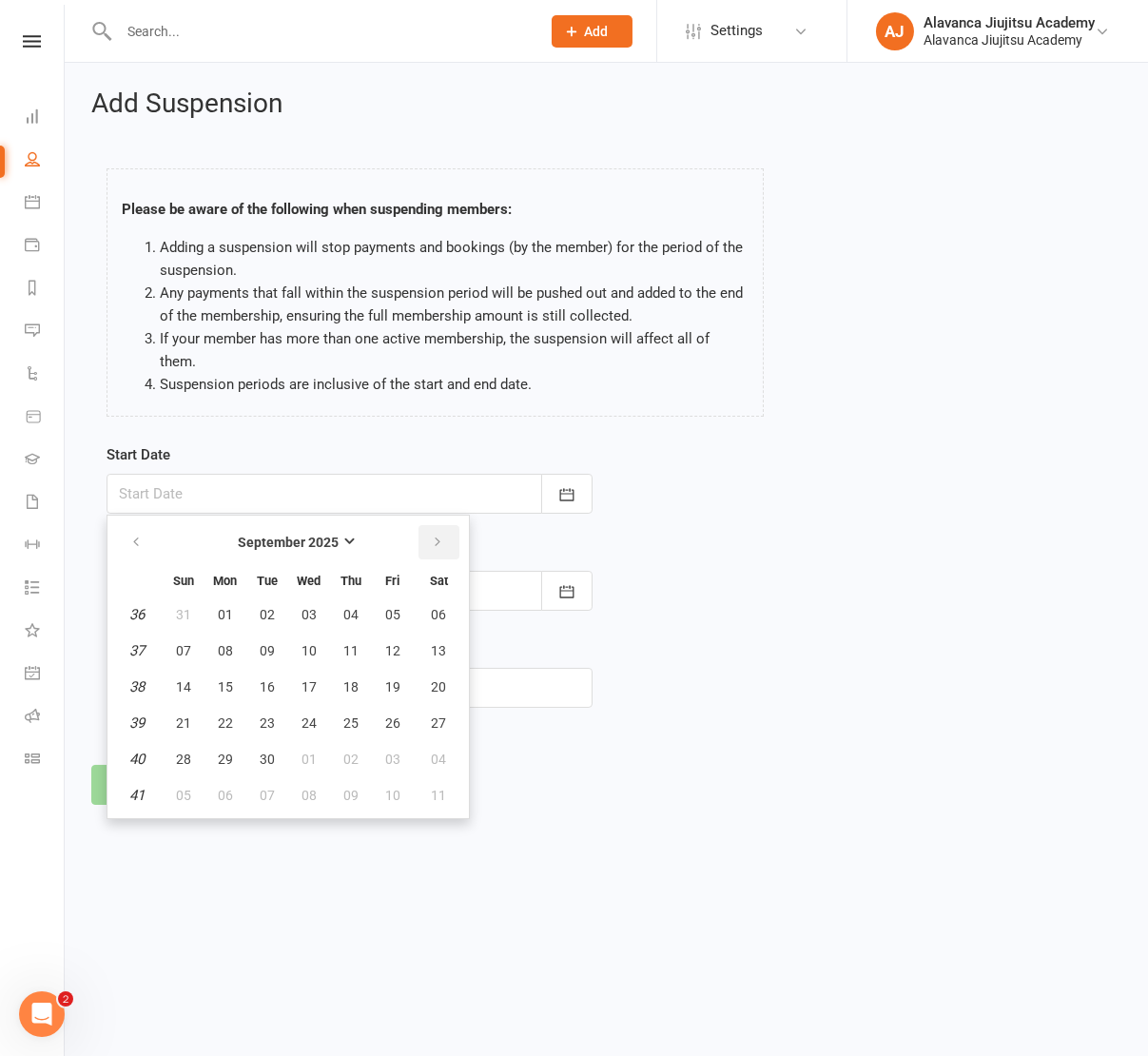 click at bounding box center [438, 542] 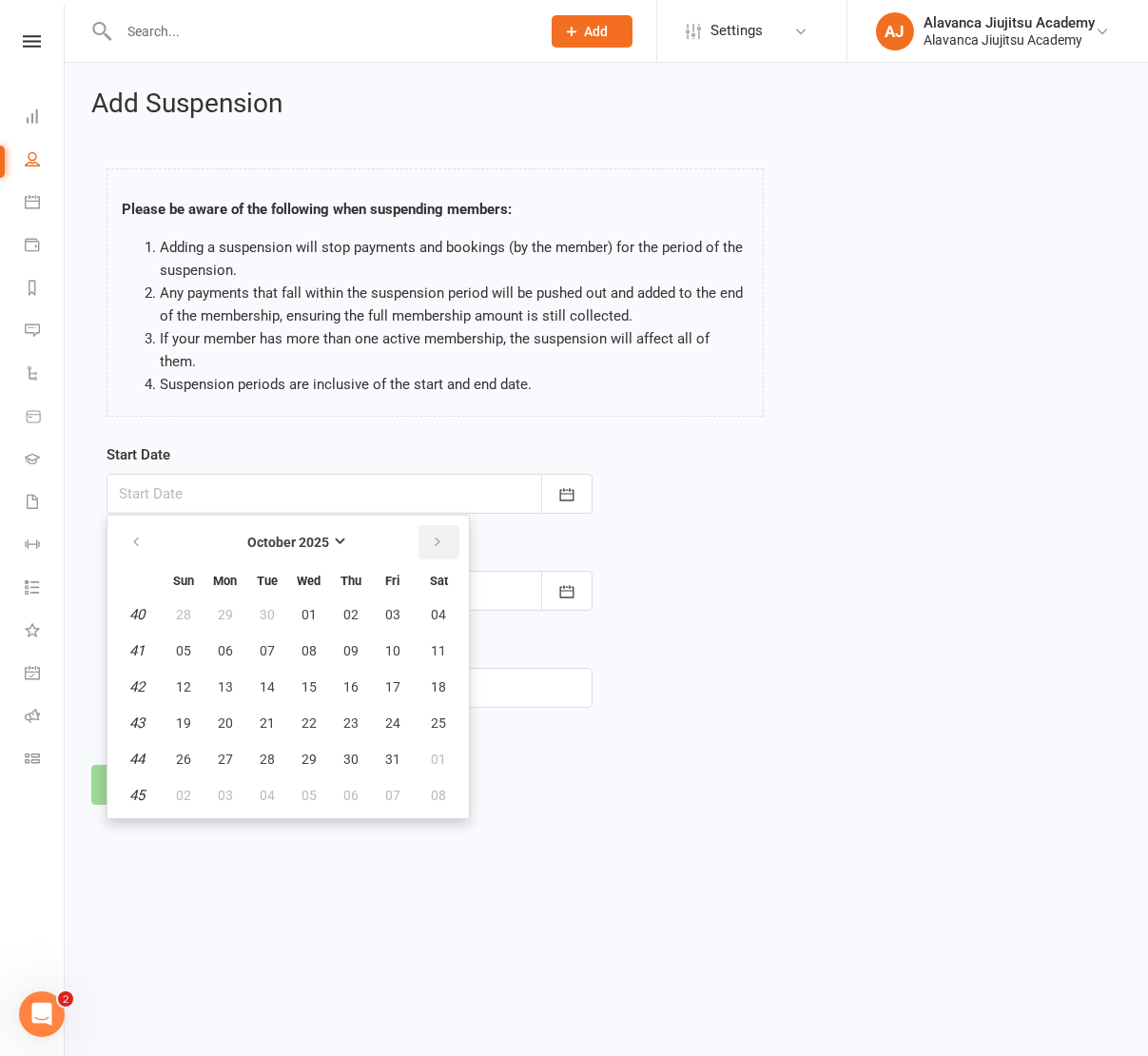 click at bounding box center (438, 542) 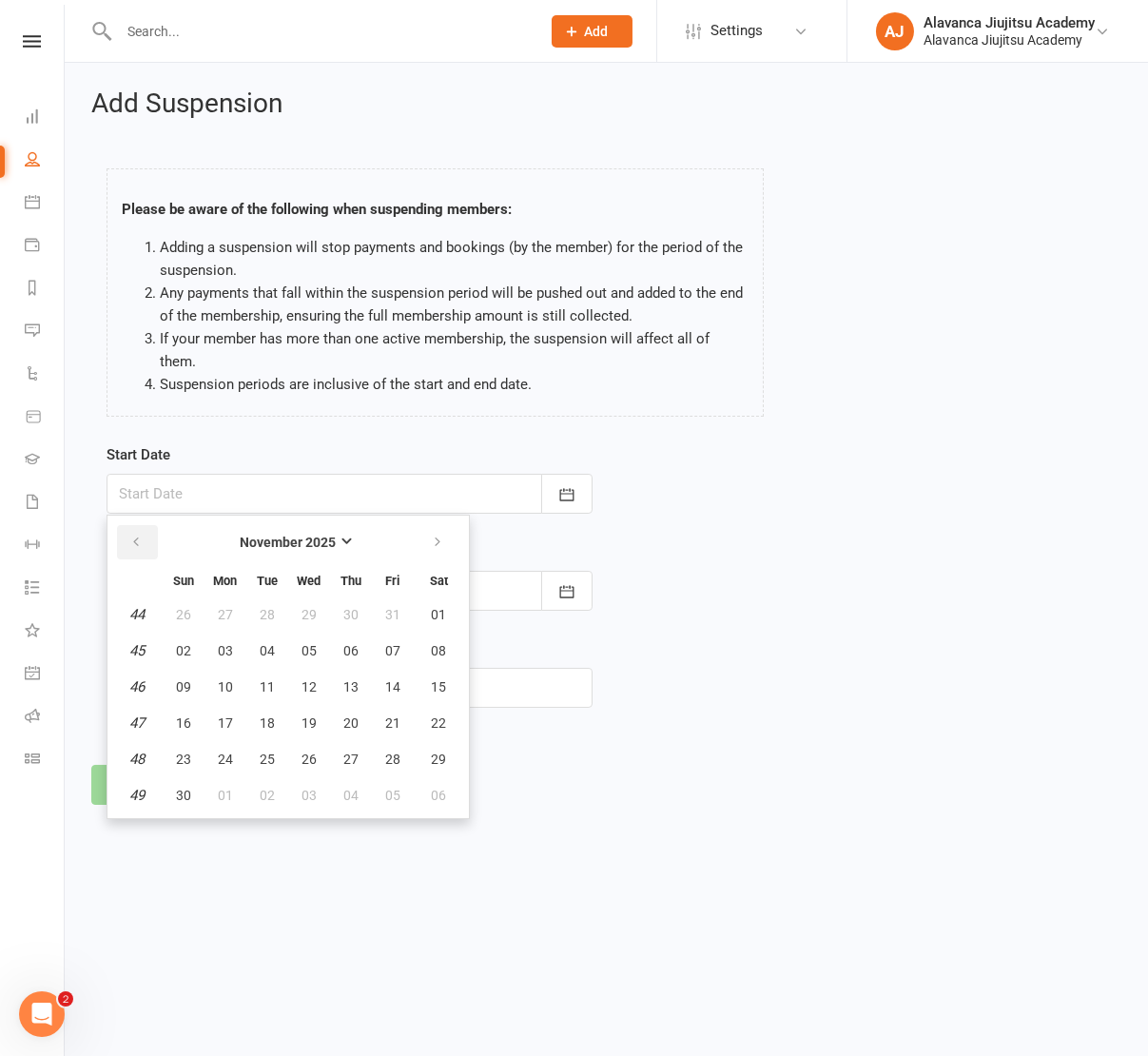 click at bounding box center (137, 542) 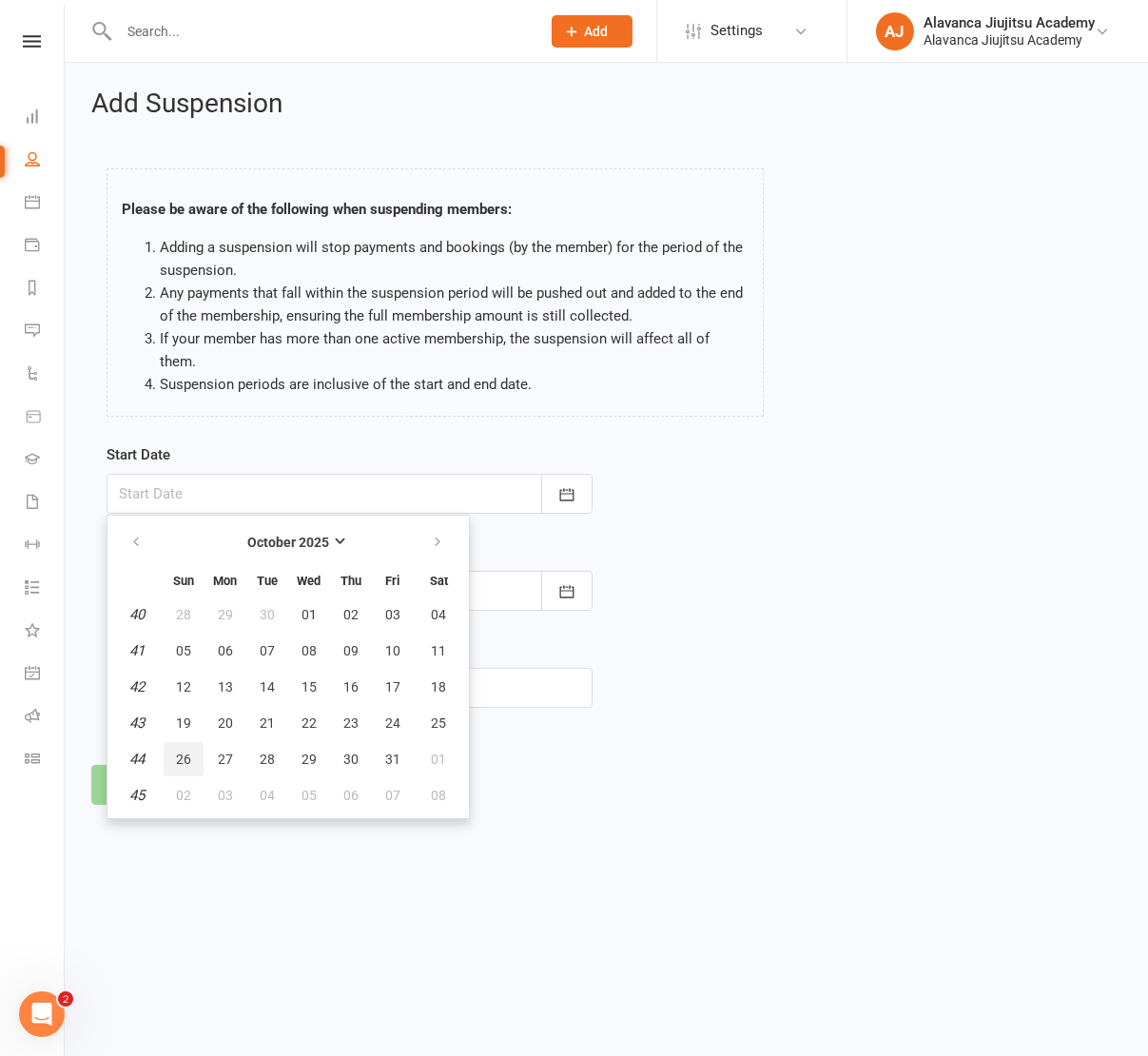 click on "26" at bounding box center (184, 759) 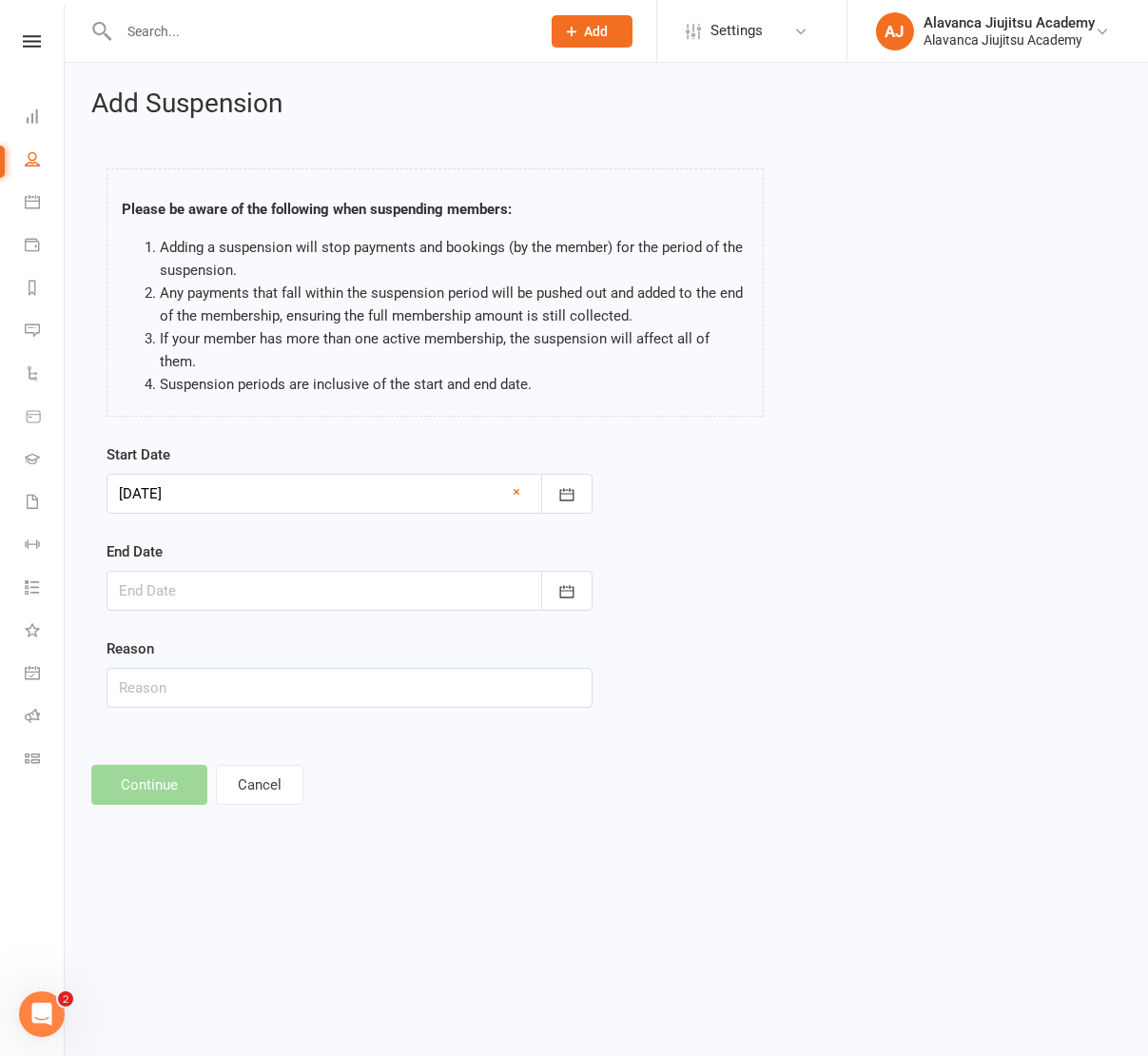 click on "Start Date  26 Oct 2025
October 2025
Sun Mon Tue Wed Thu Fri Sat
40
28
29
30
01
02
03
04
41
05
06
07
08
09
10
11
42
12
13
14
15
16
17
18
43
19
20
21
22
23
24
25
44
26
27
28
29
30
31
01
45" at bounding box center (349, 479) 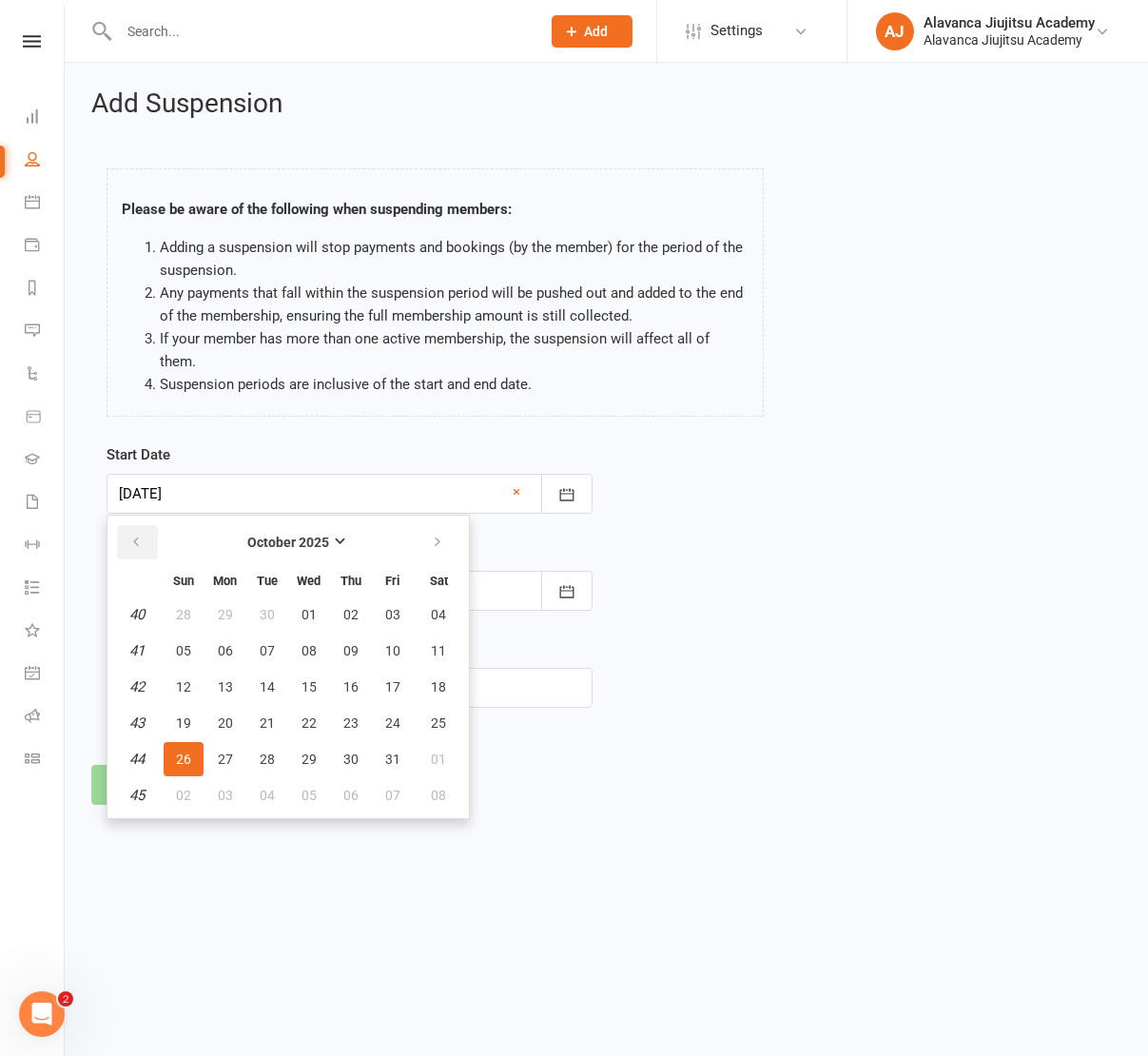 click at bounding box center (136, 542) 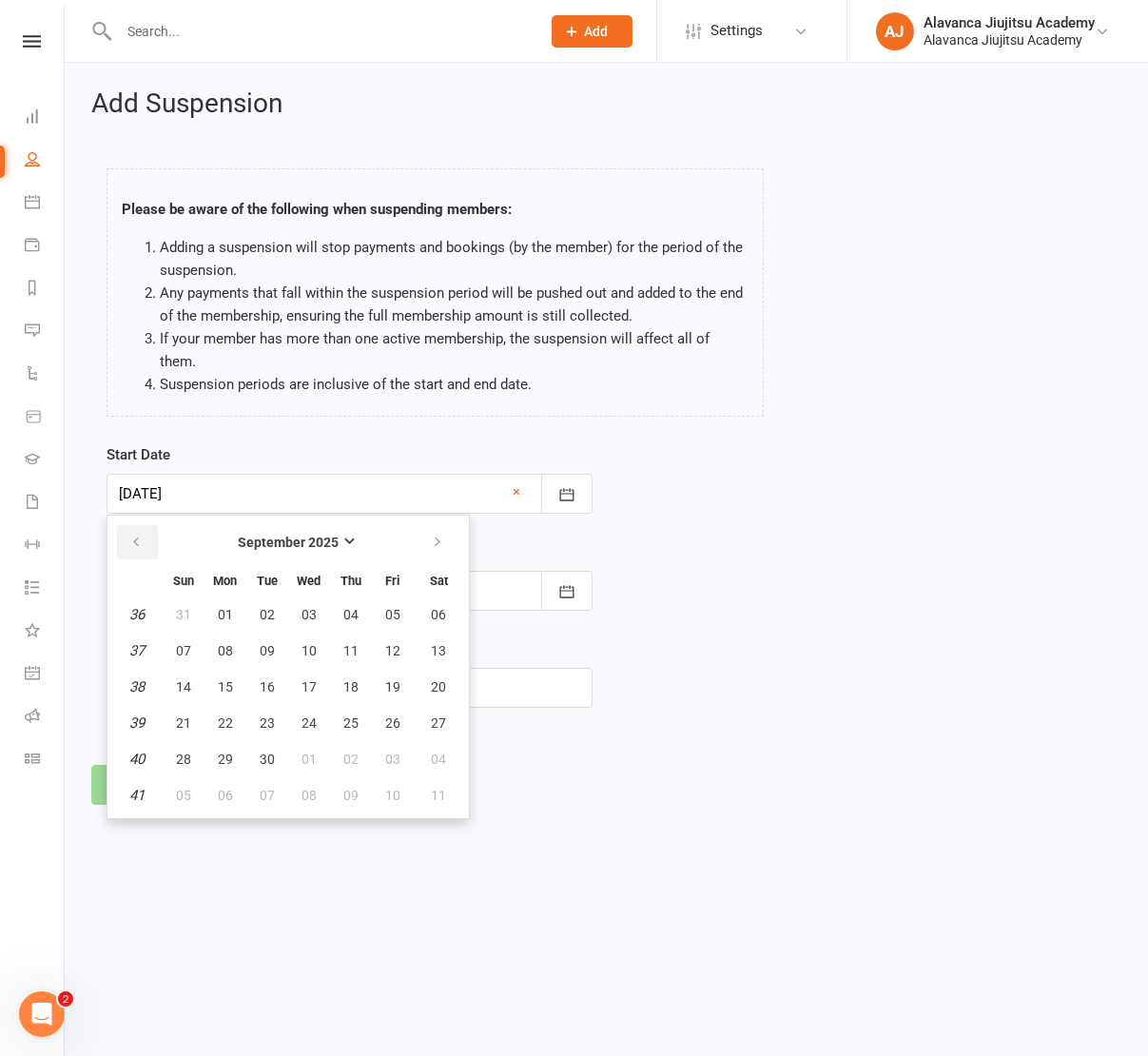 click at bounding box center [136, 542] 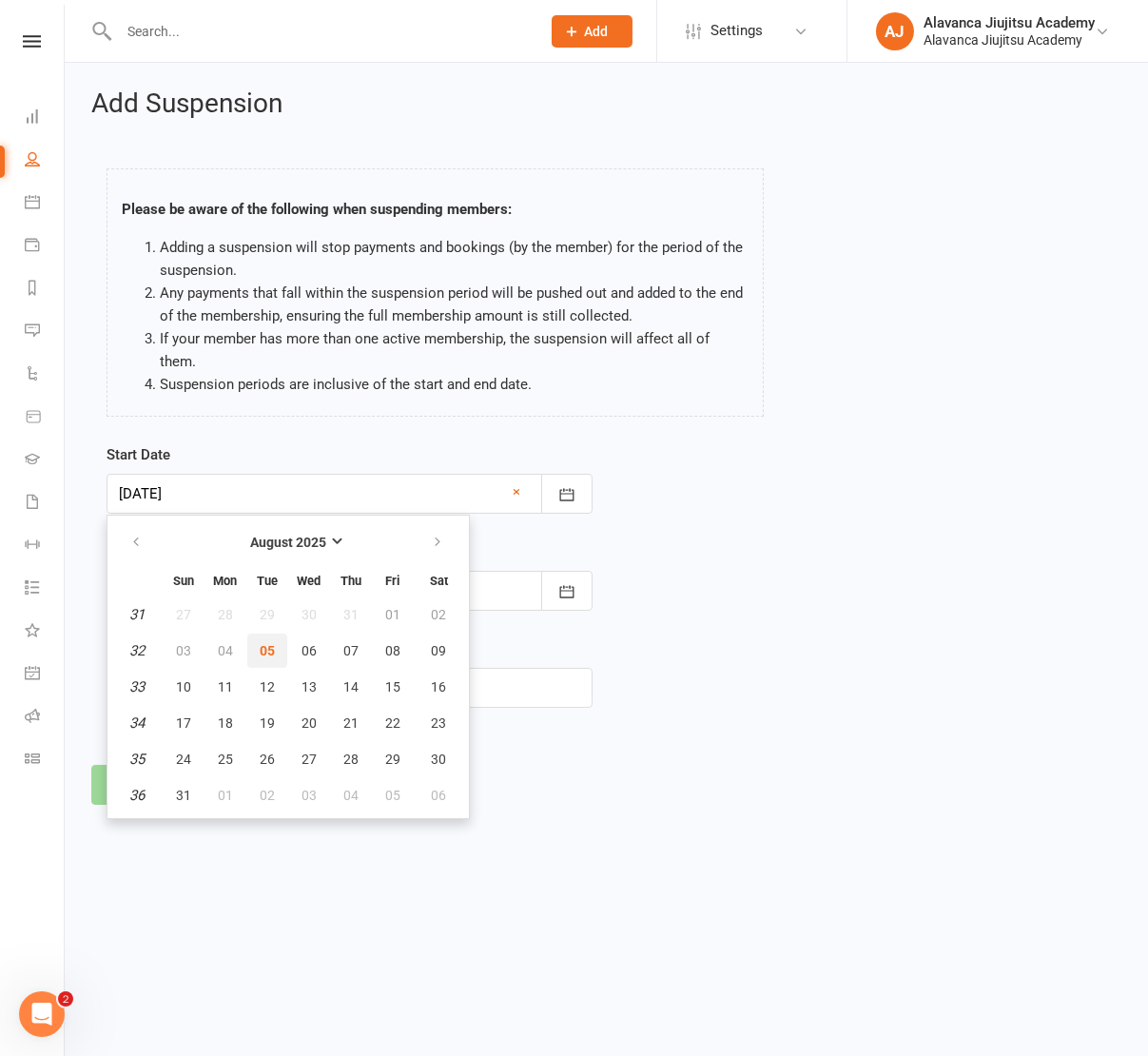 click on "05" at bounding box center (267, 651) 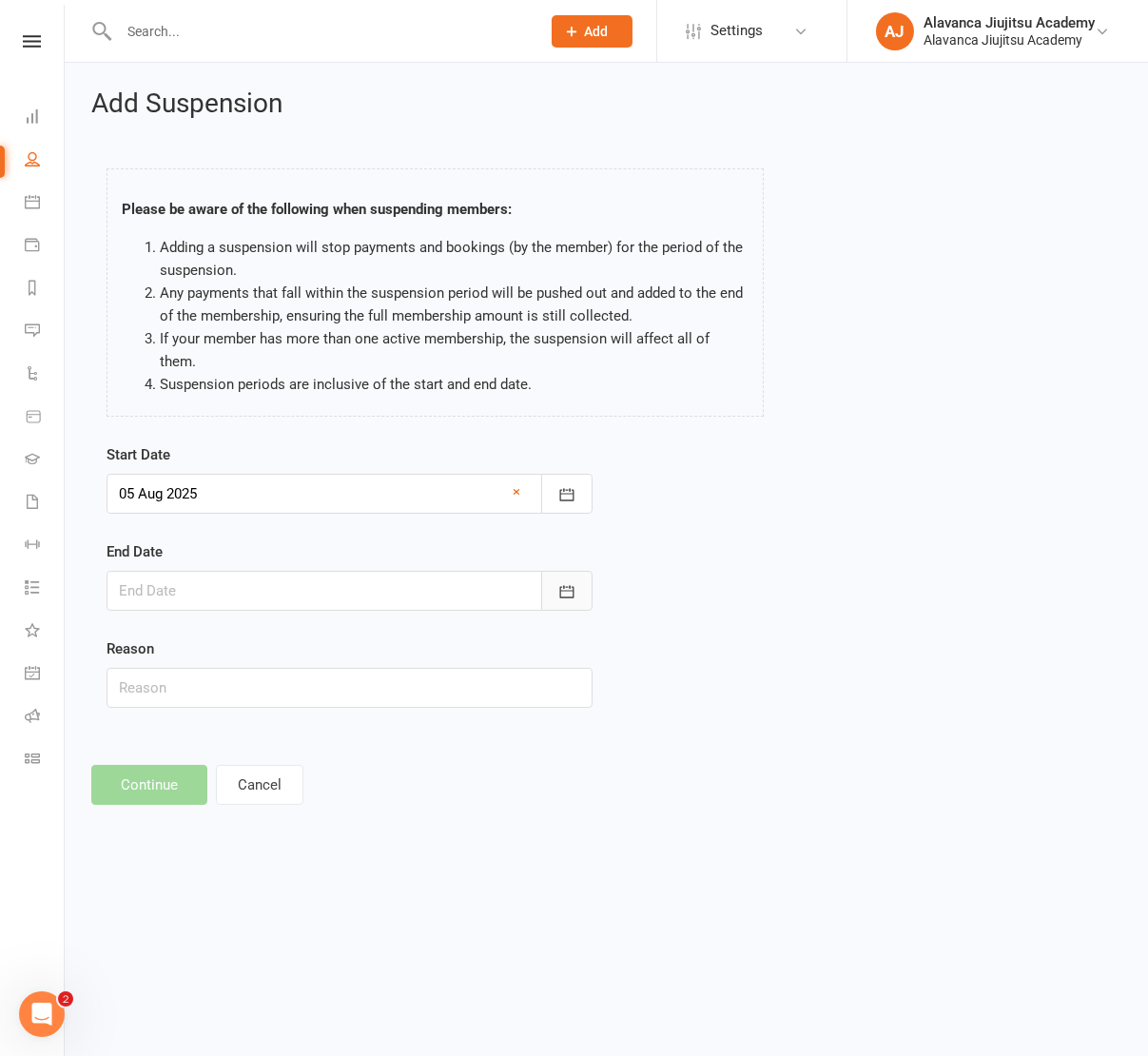 click 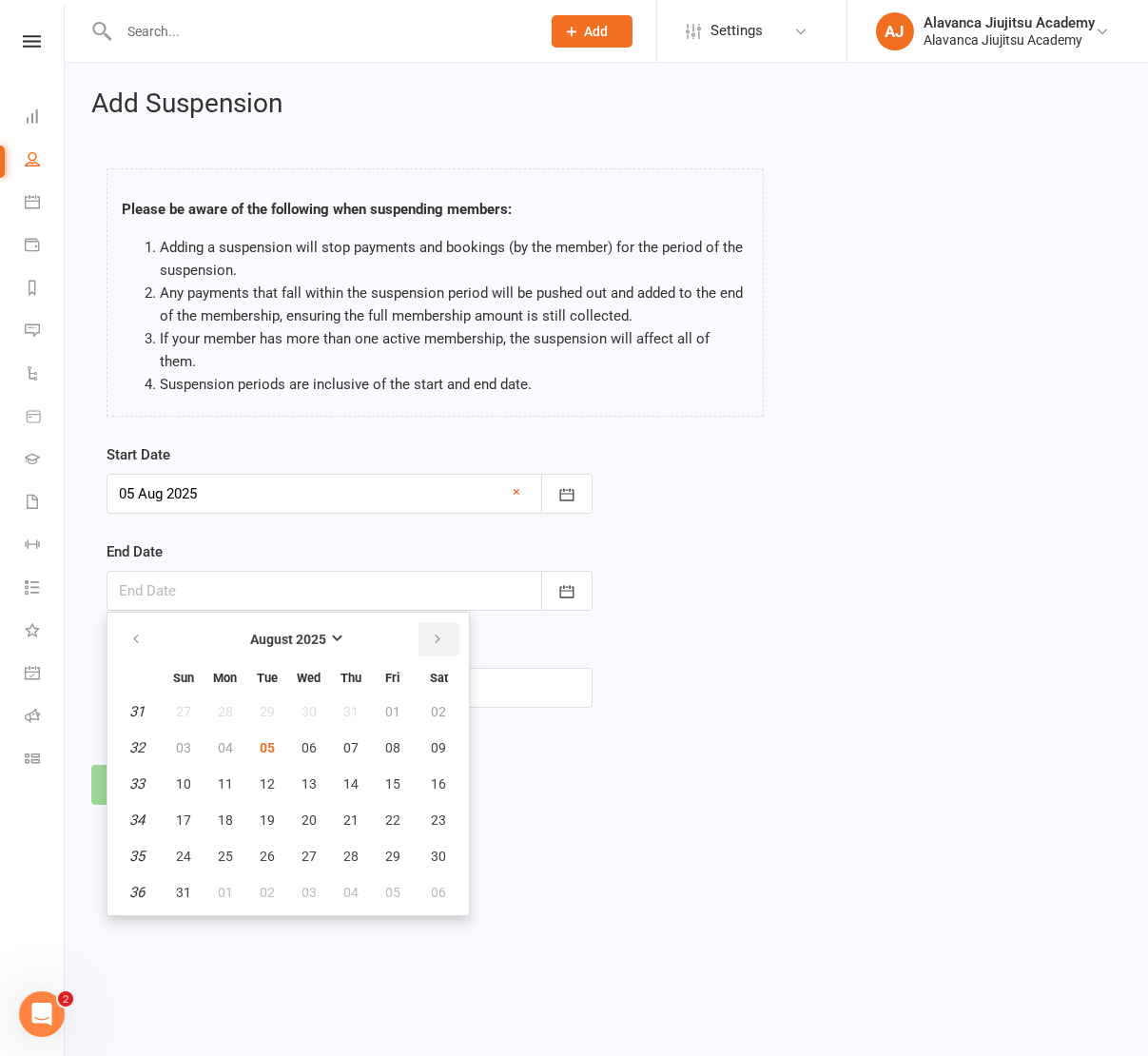 click at bounding box center [438, 639] 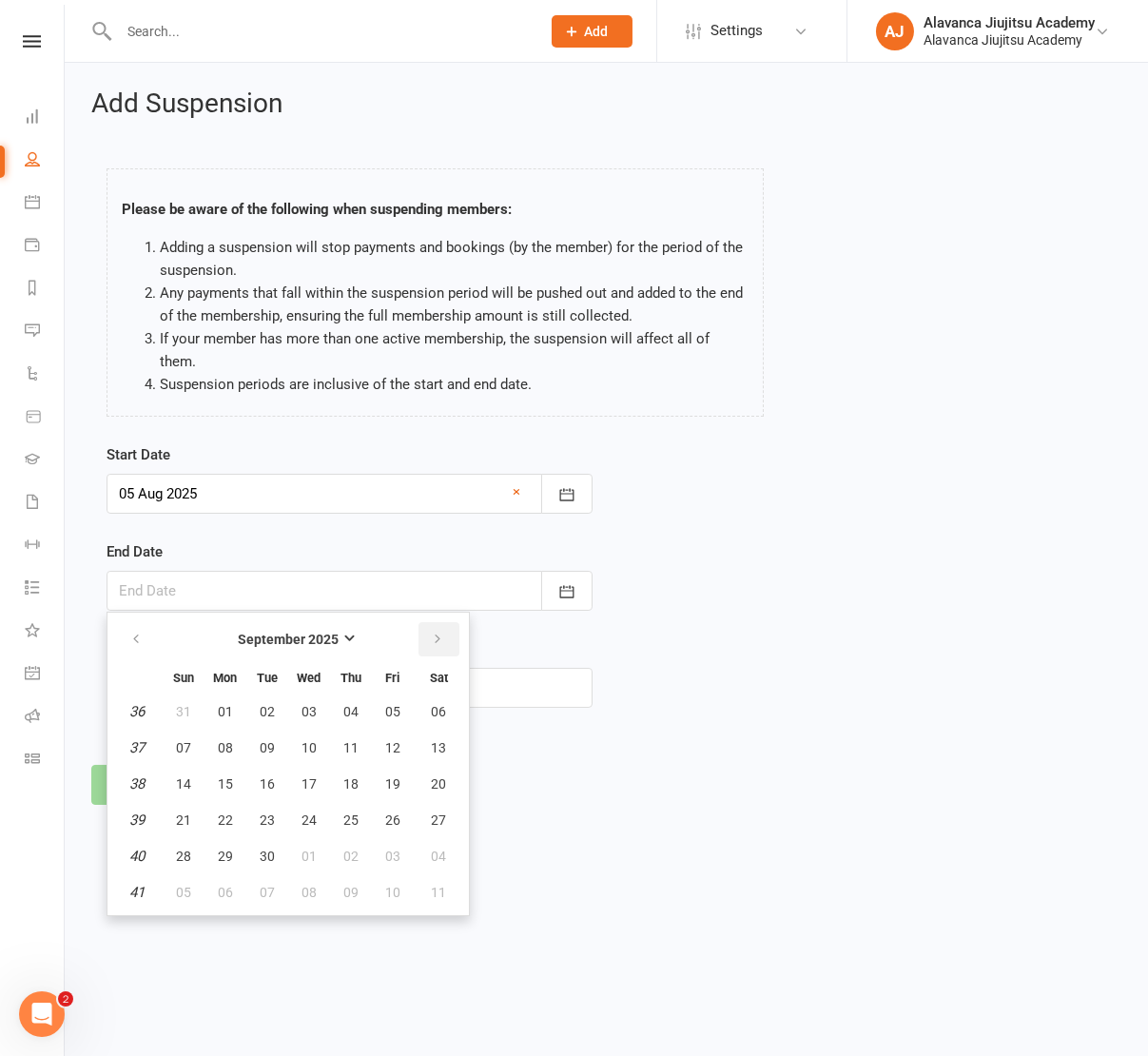 click at bounding box center [438, 639] 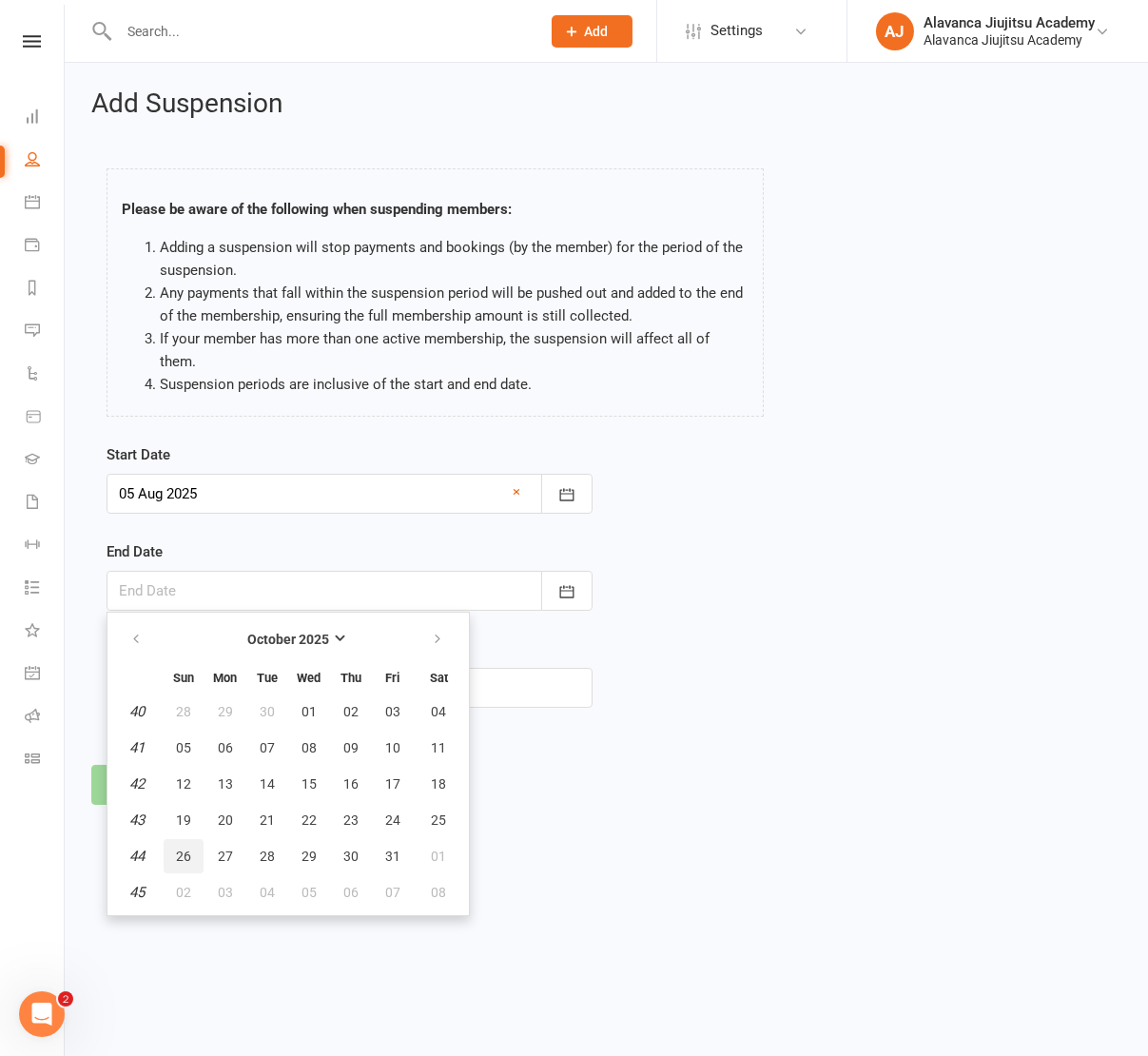 click on "26" at bounding box center (184, 856) 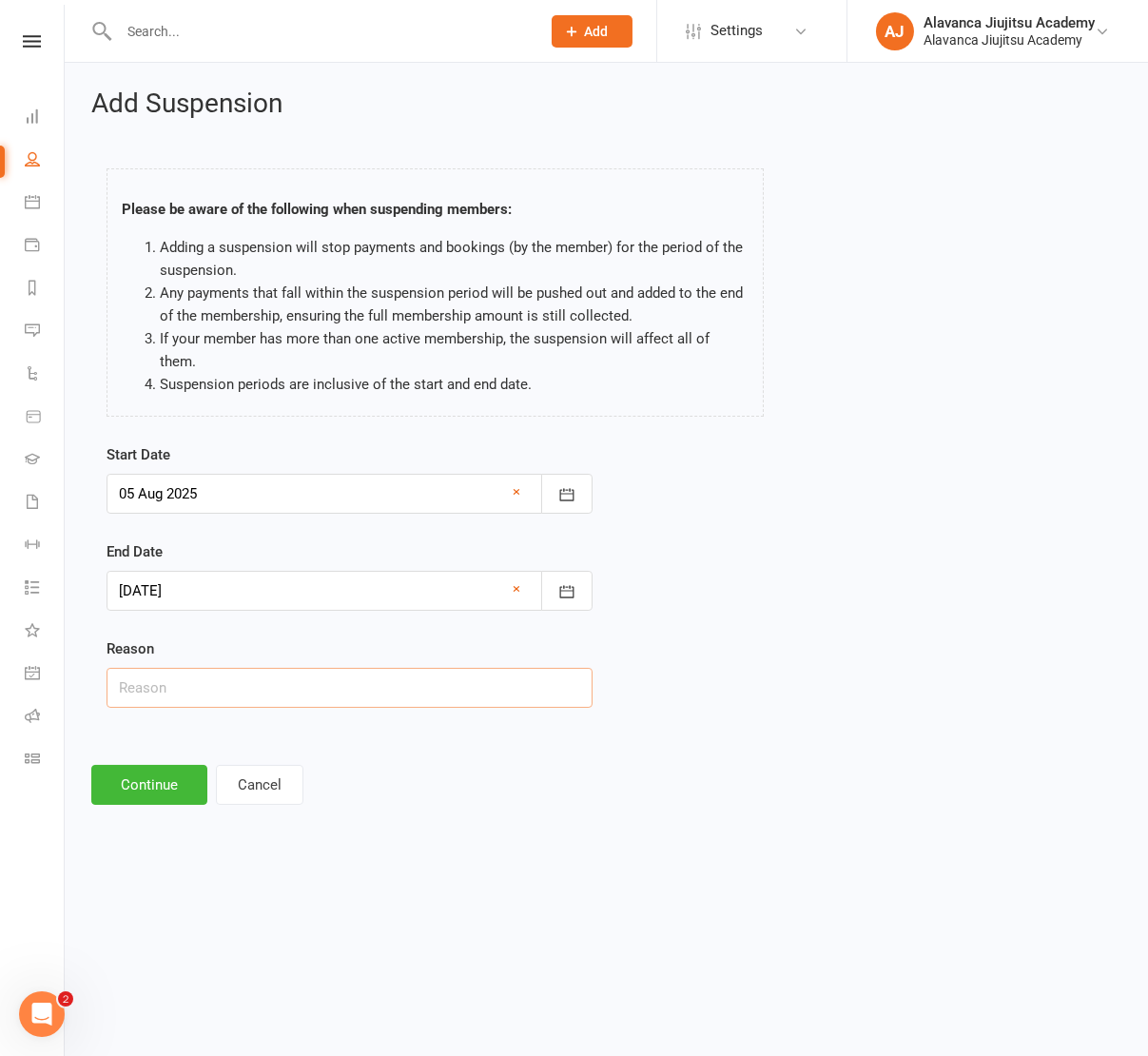 click at bounding box center (349, 688) 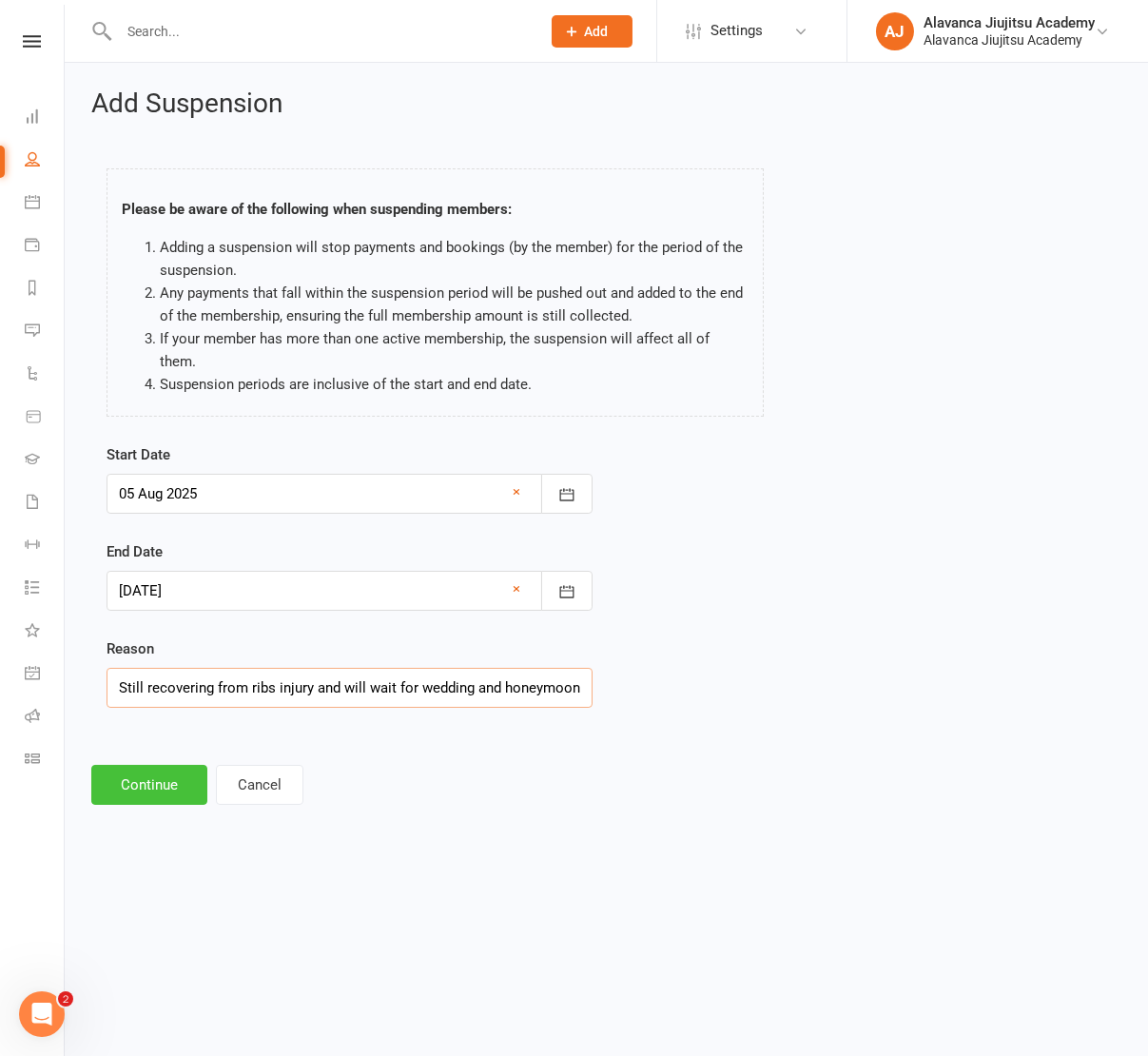 type on "Still recovering from ribs injury and will wait for wedding and honeymoon before get back to training" 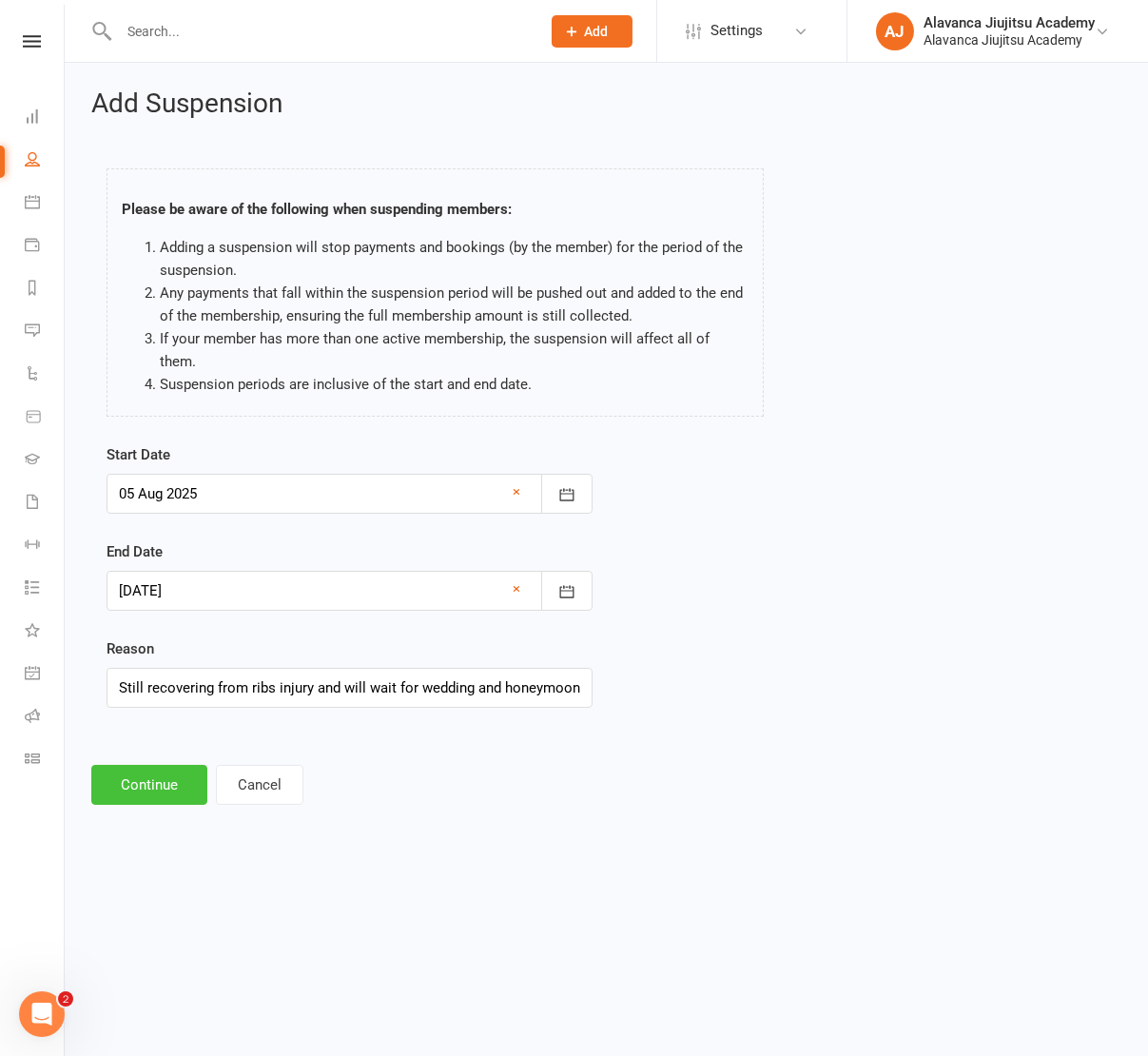 click on "Continue" at bounding box center (149, 785) 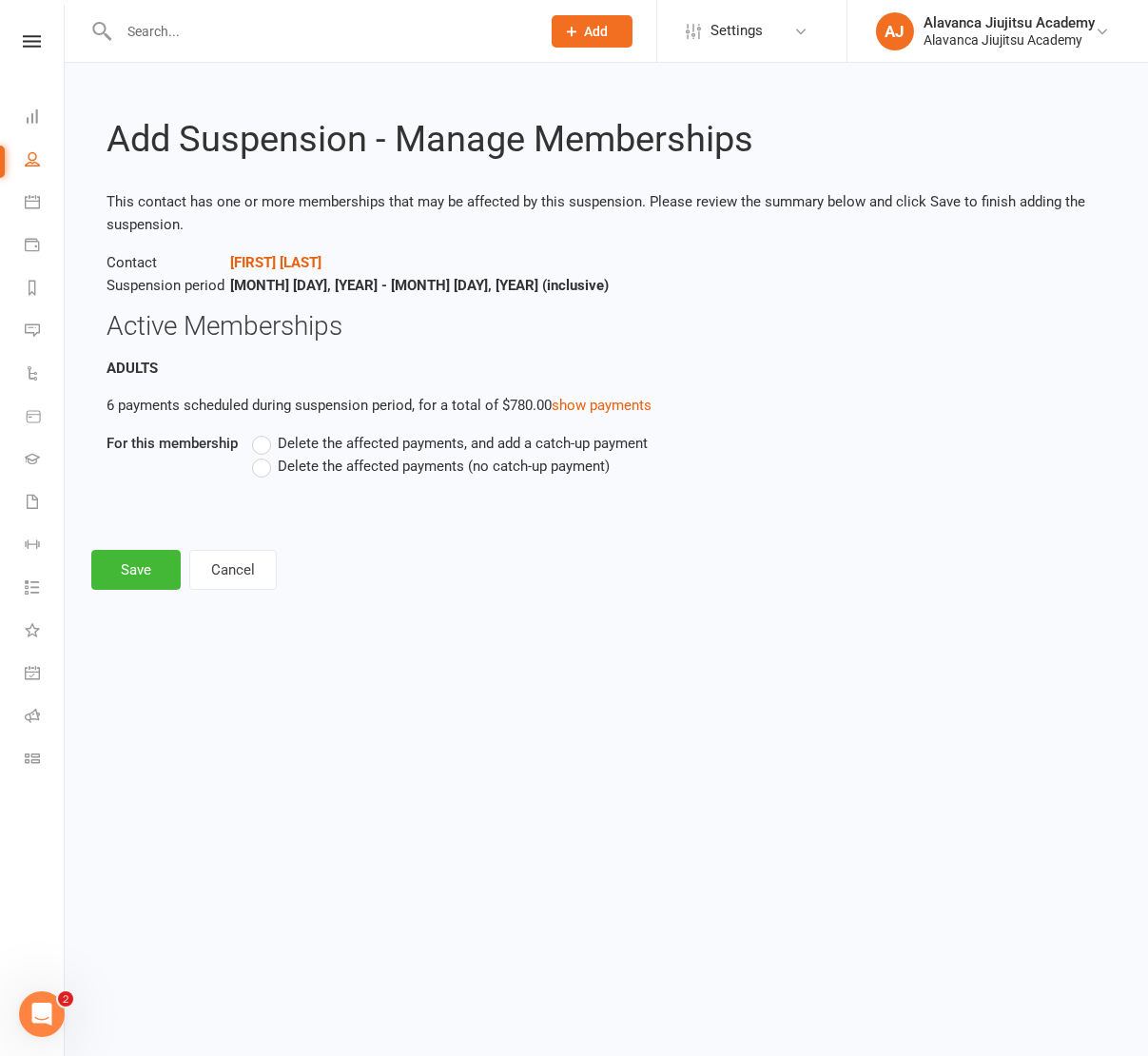 click on "Delete the affected payments (no catch-up payment)" at bounding box center (443, 464) 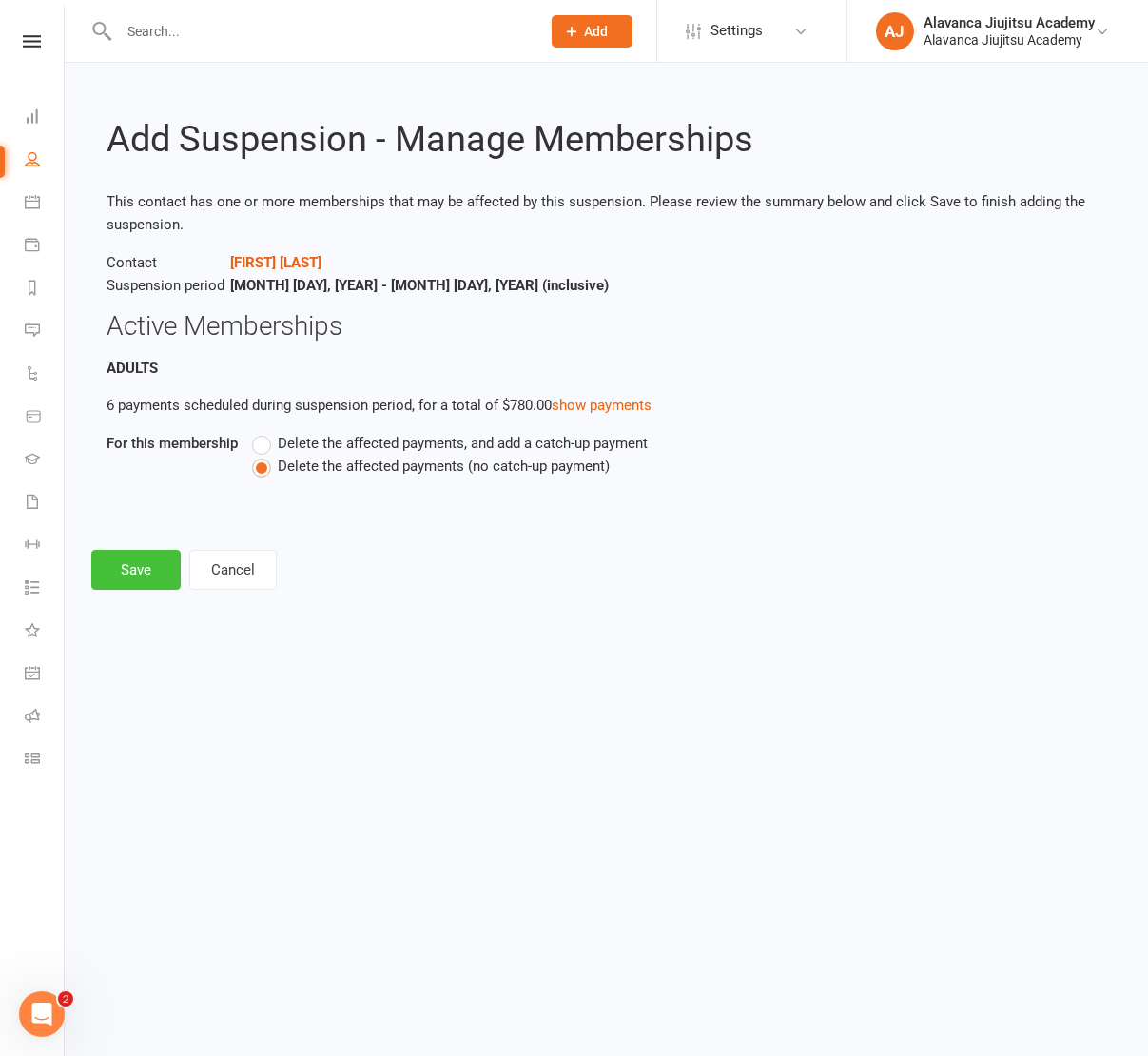 click on "Save" at bounding box center (136, 570) 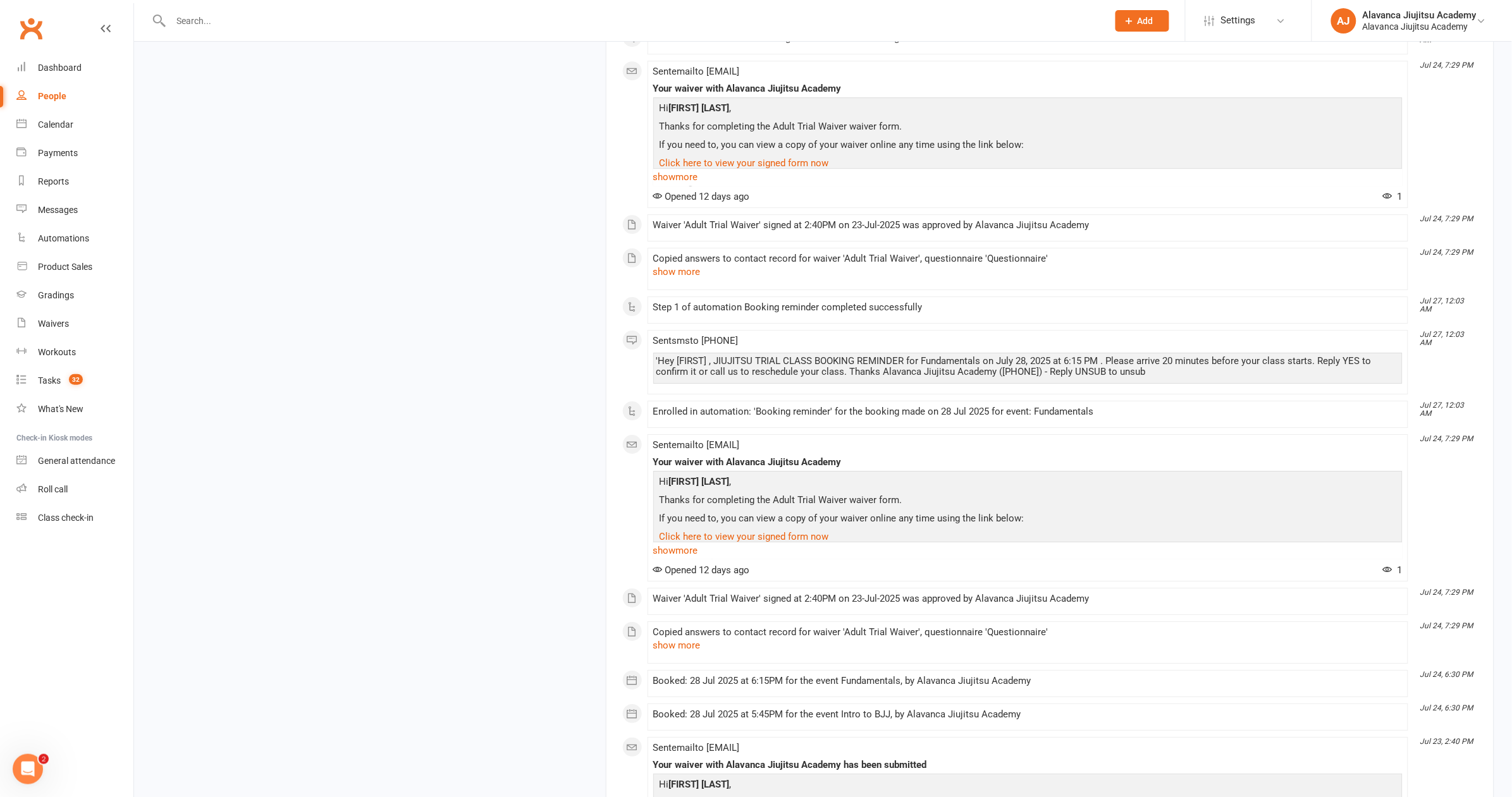 scroll, scrollTop: 1514, scrollLeft: 0, axis: vertical 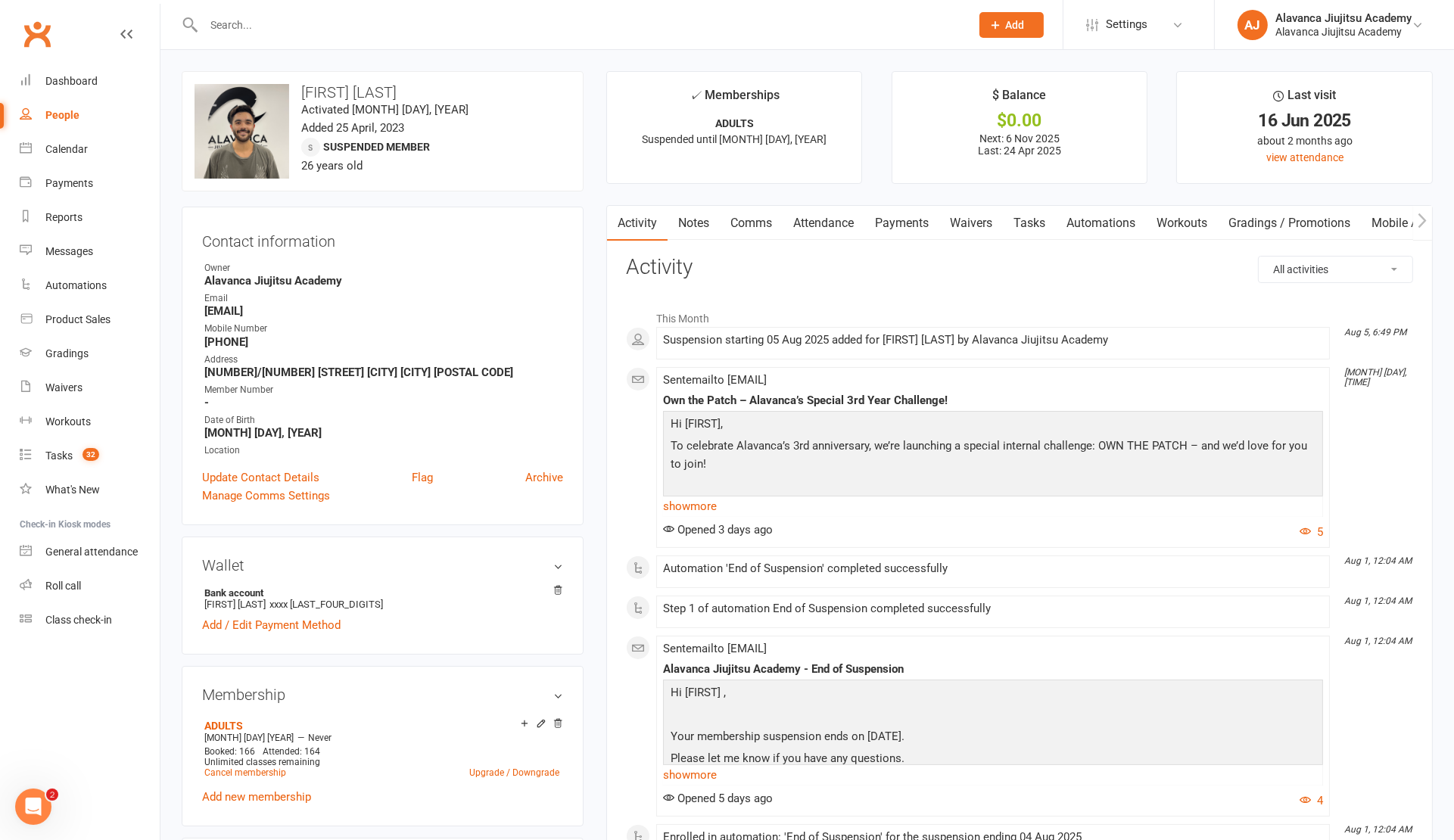 click at bounding box center (579, 25) 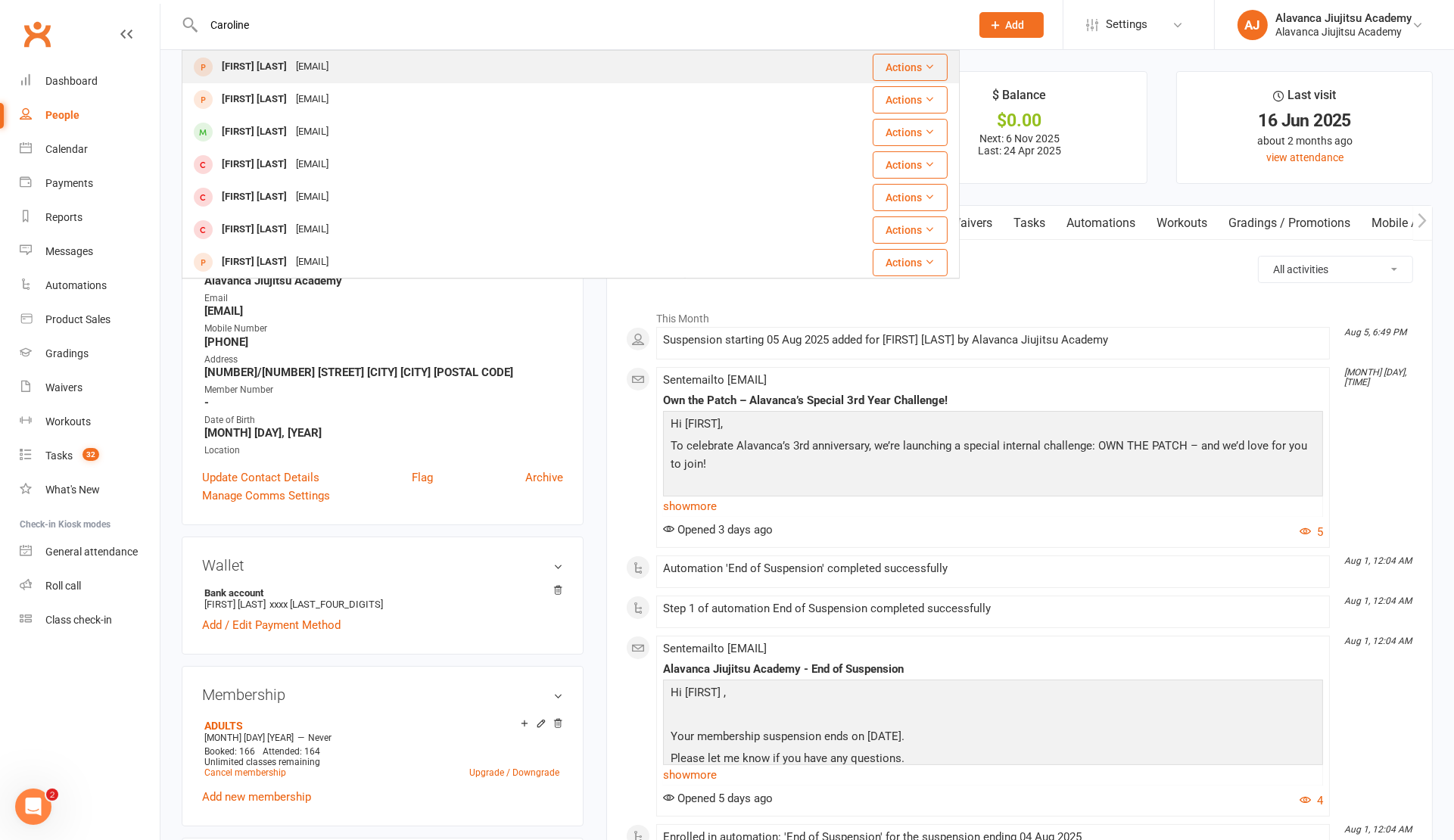 type on "Caroline" 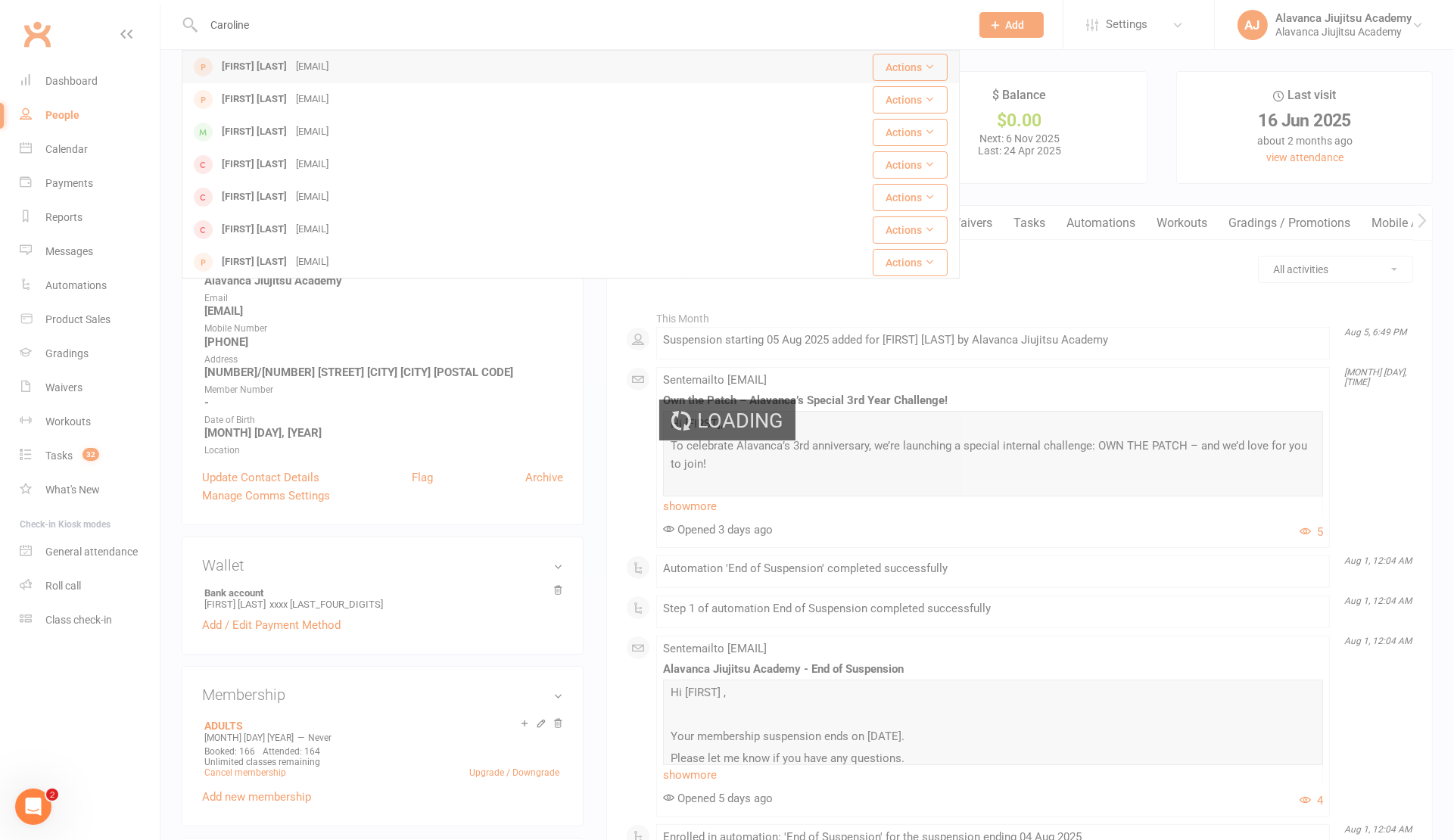 type 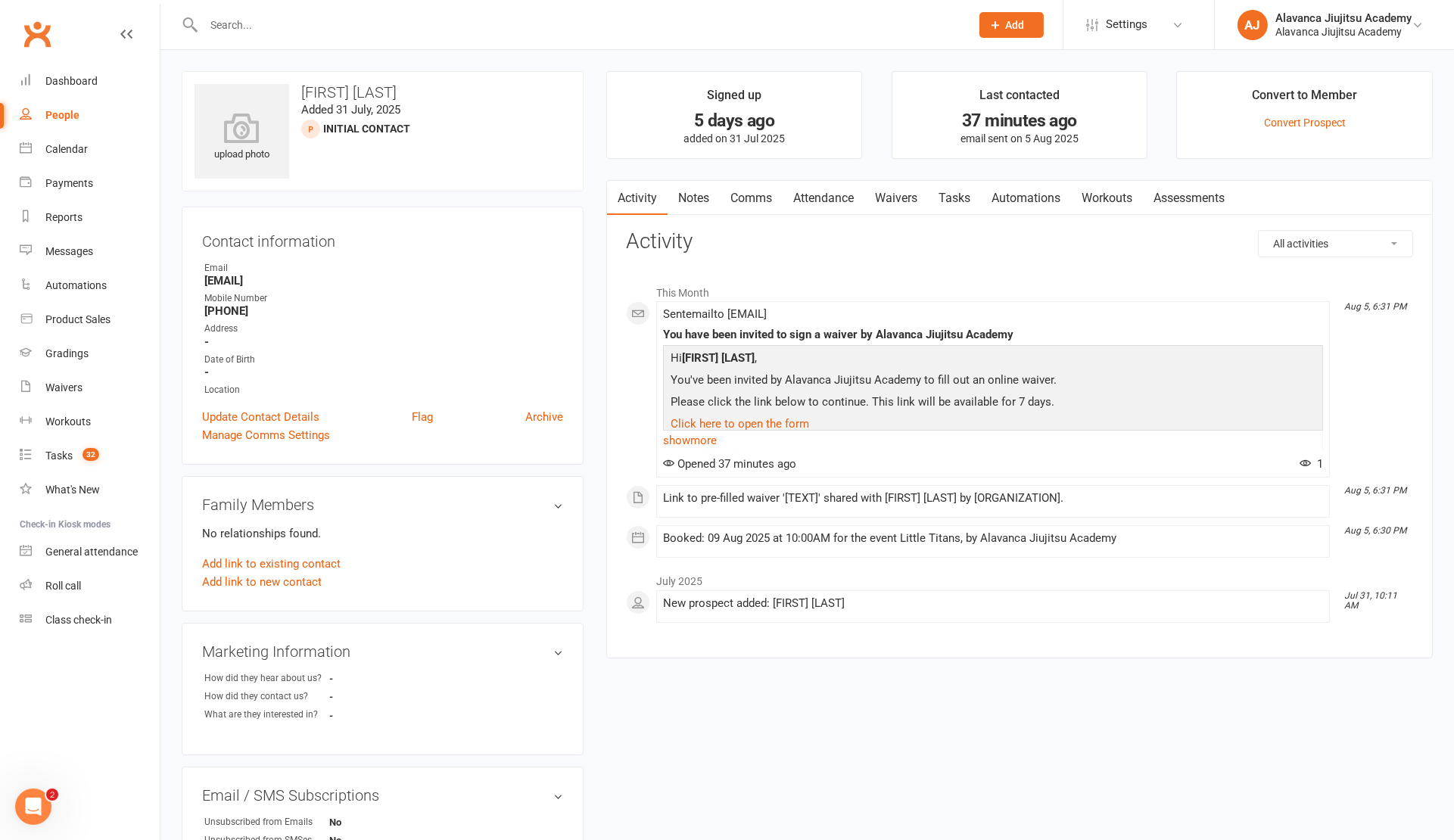 click on "Notes" at bounding box center (693, 198) 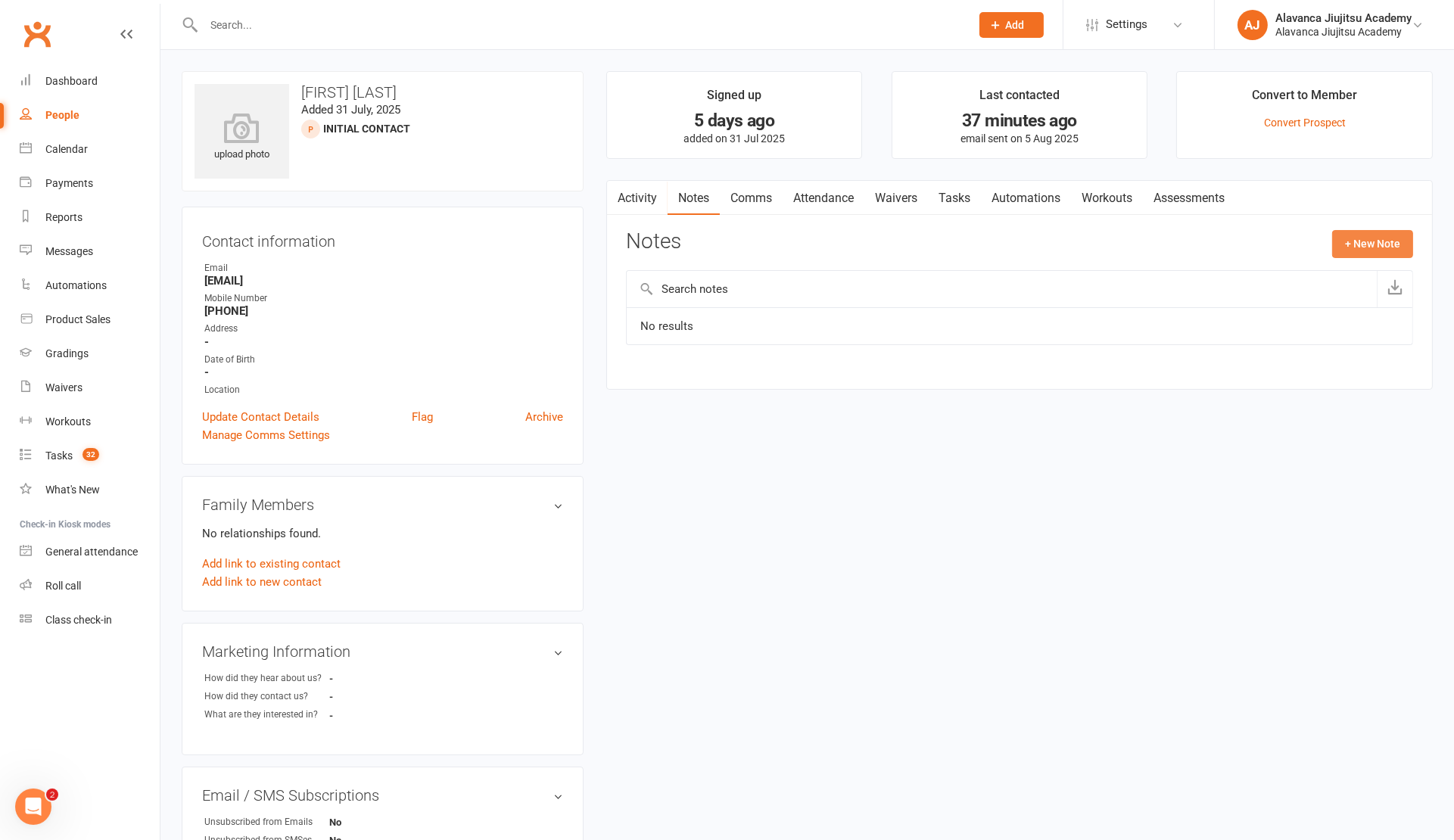 click on "+ New Note" at bounding box center [1372, 244] 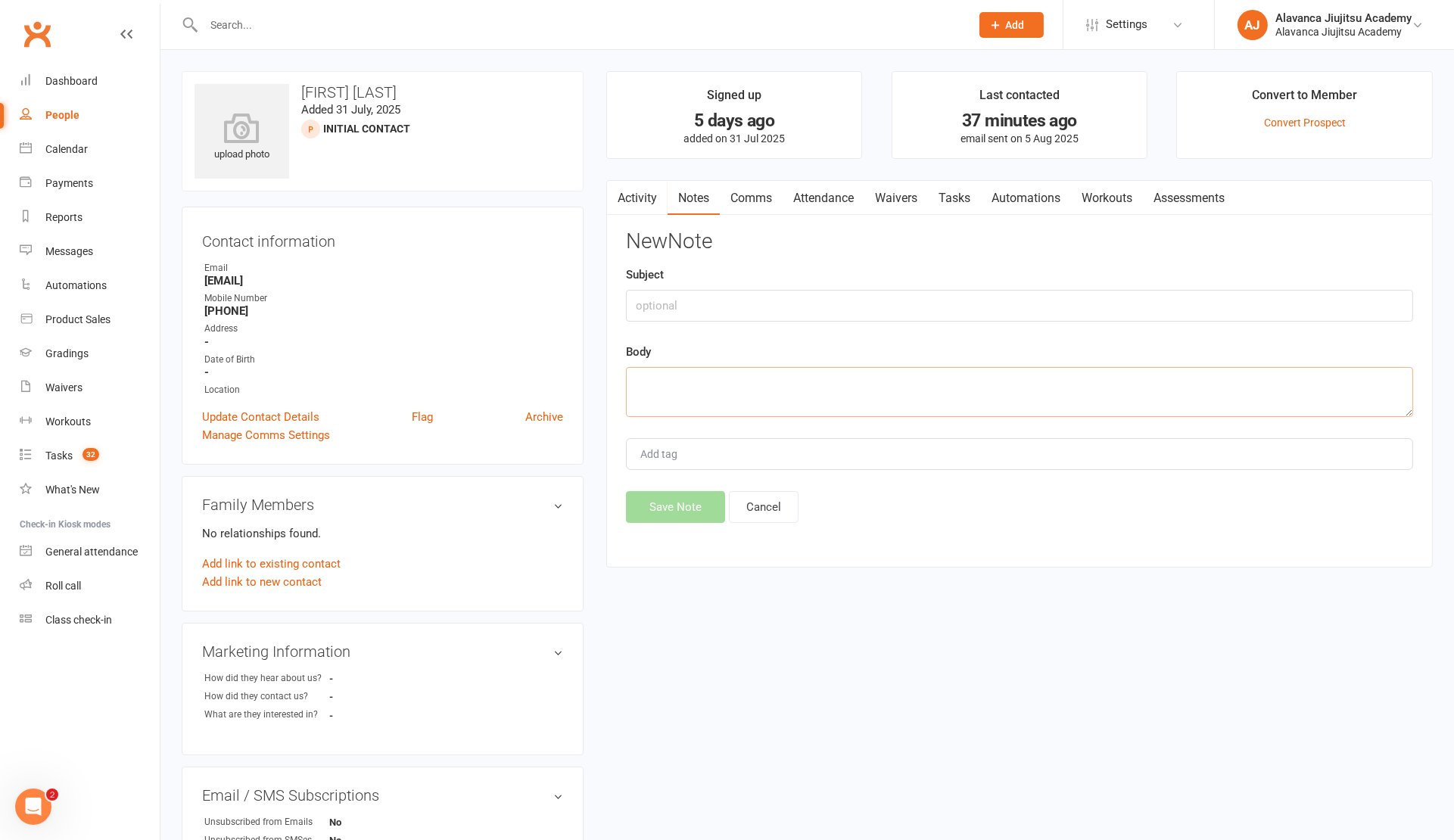 click at bounding box center [1020, 392] 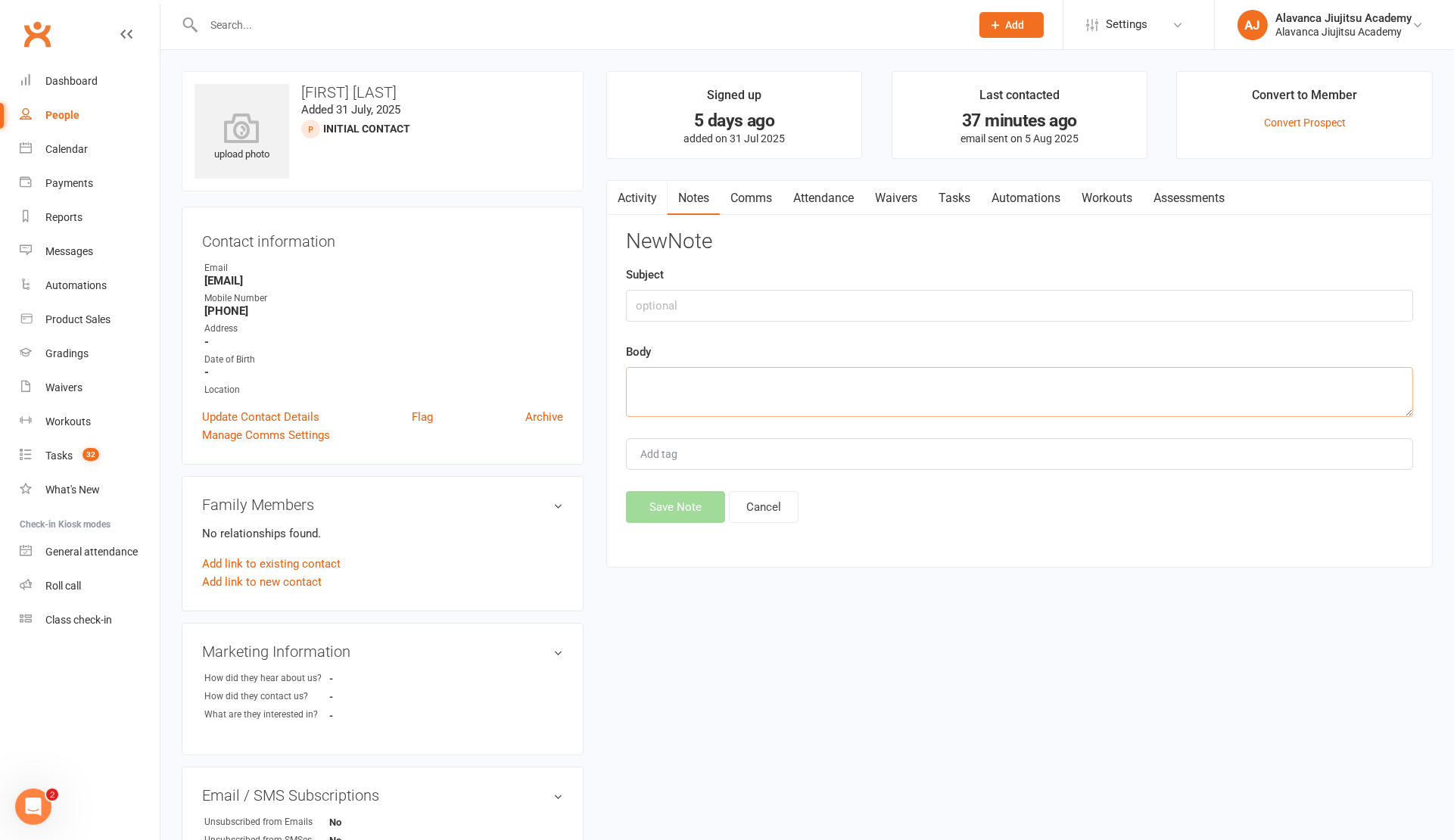 click at bounding box center (1020, 392) 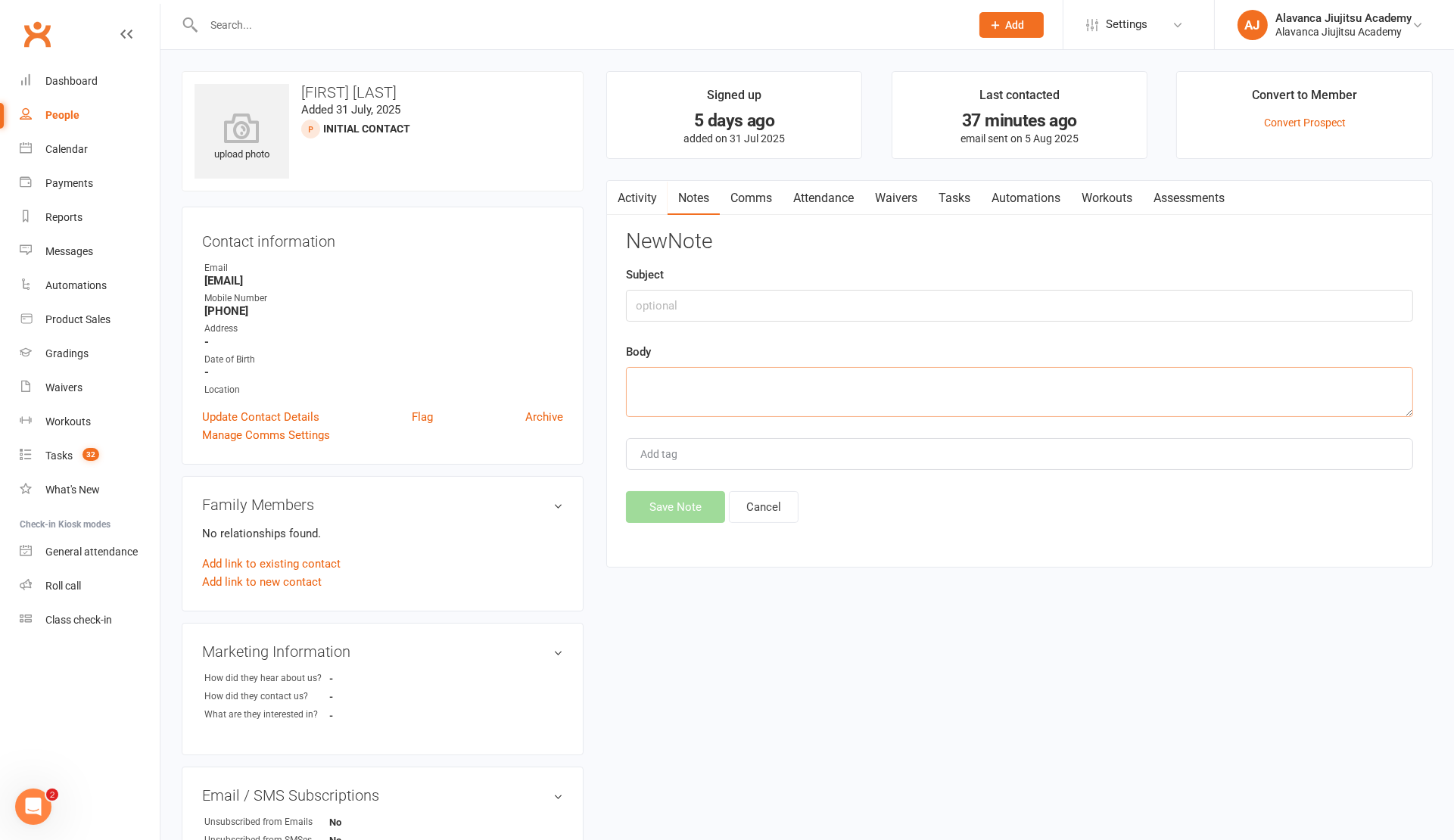 paste on "Interested in a trial class for my son Henry aged 6 please." 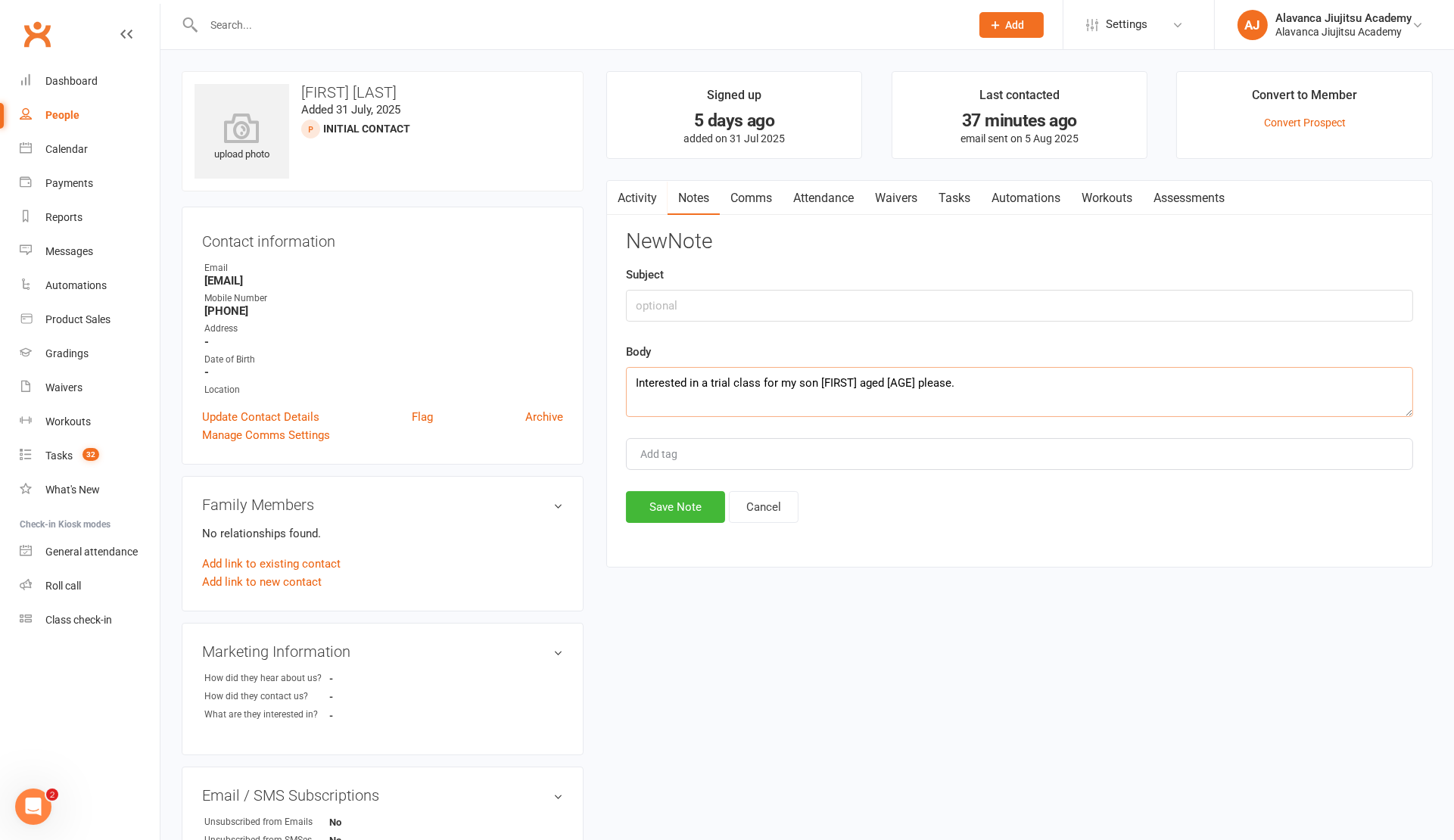 type on "Interested in a trial class for my son Henry aged 6 please." 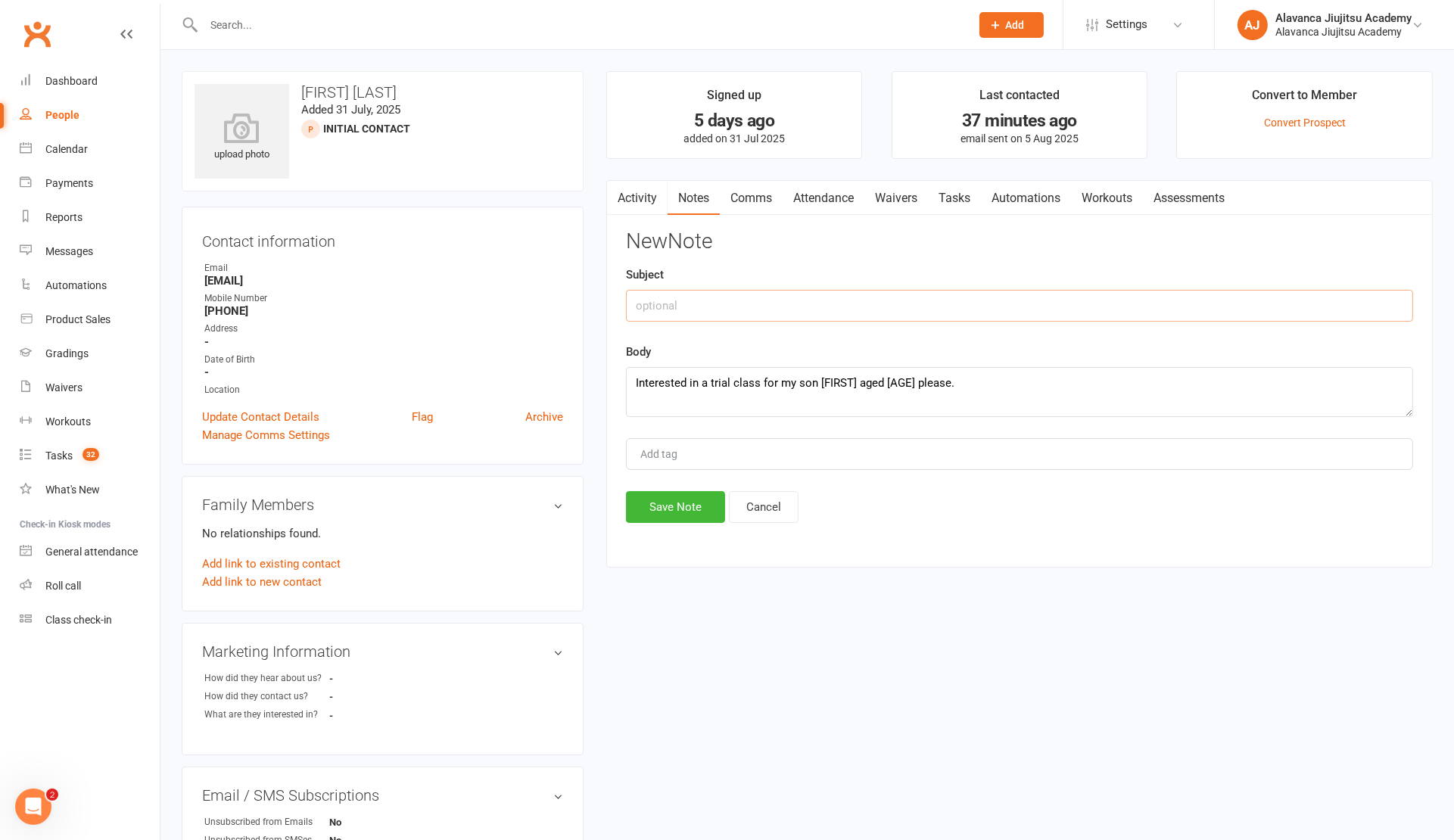 click at bounding box center [1020, 306] 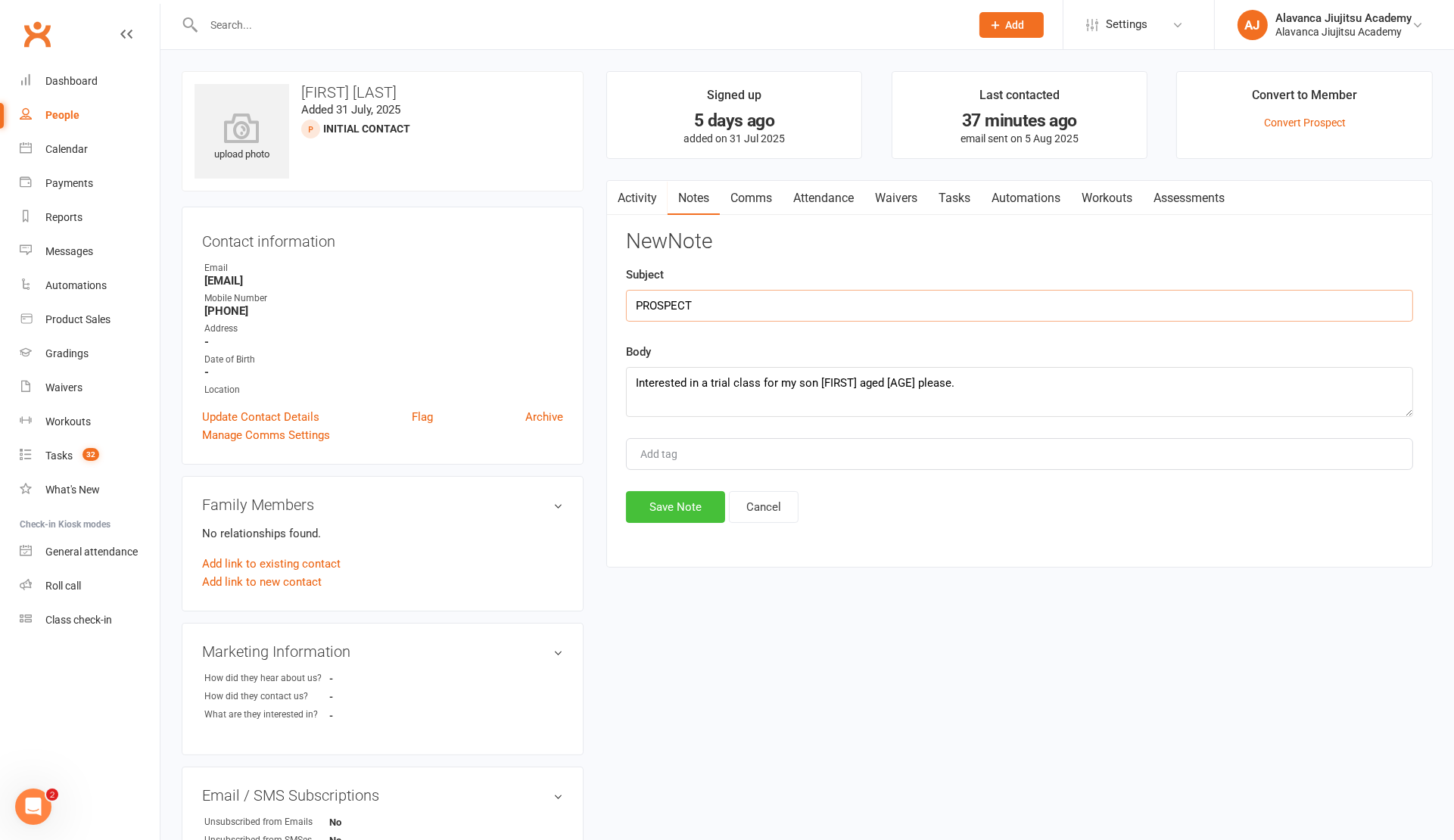type on "PROSPECT" 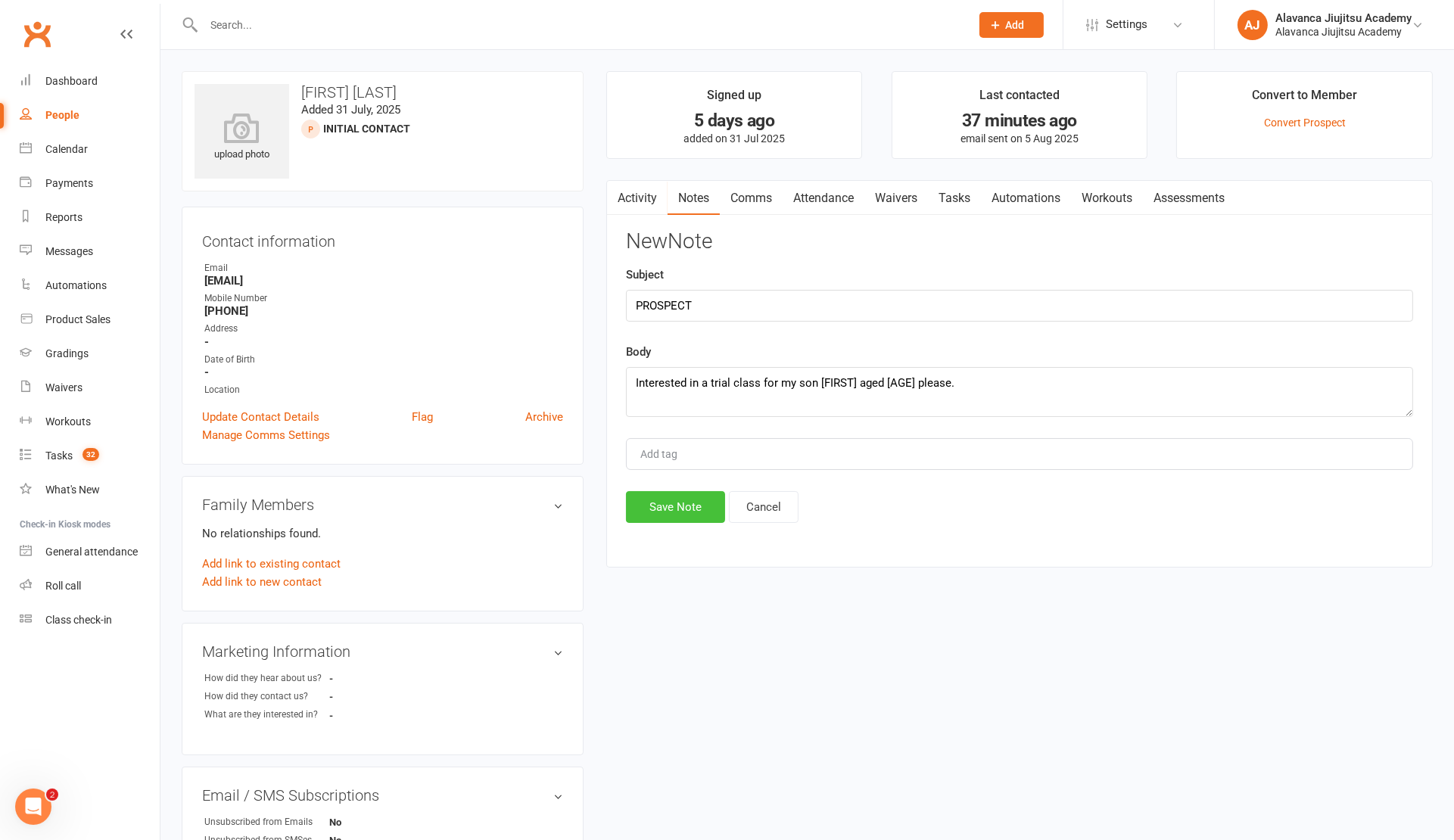 click on "Save Note" at bounding box center (675, 507) 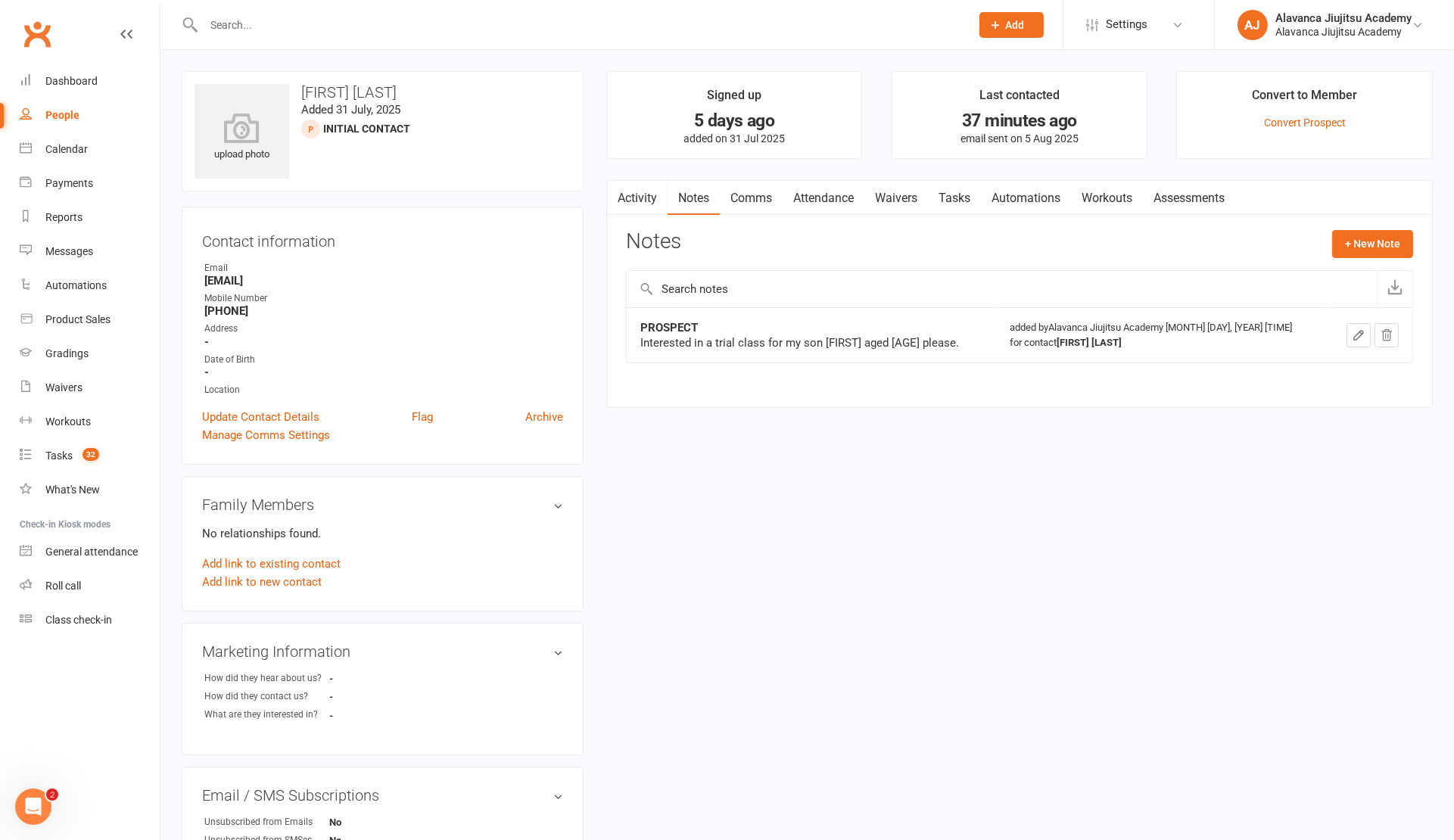 click on "upload photo Caroline Caroline Added 31 July, 2025   Initial Contact prospect" at bounding box center (382, 131) 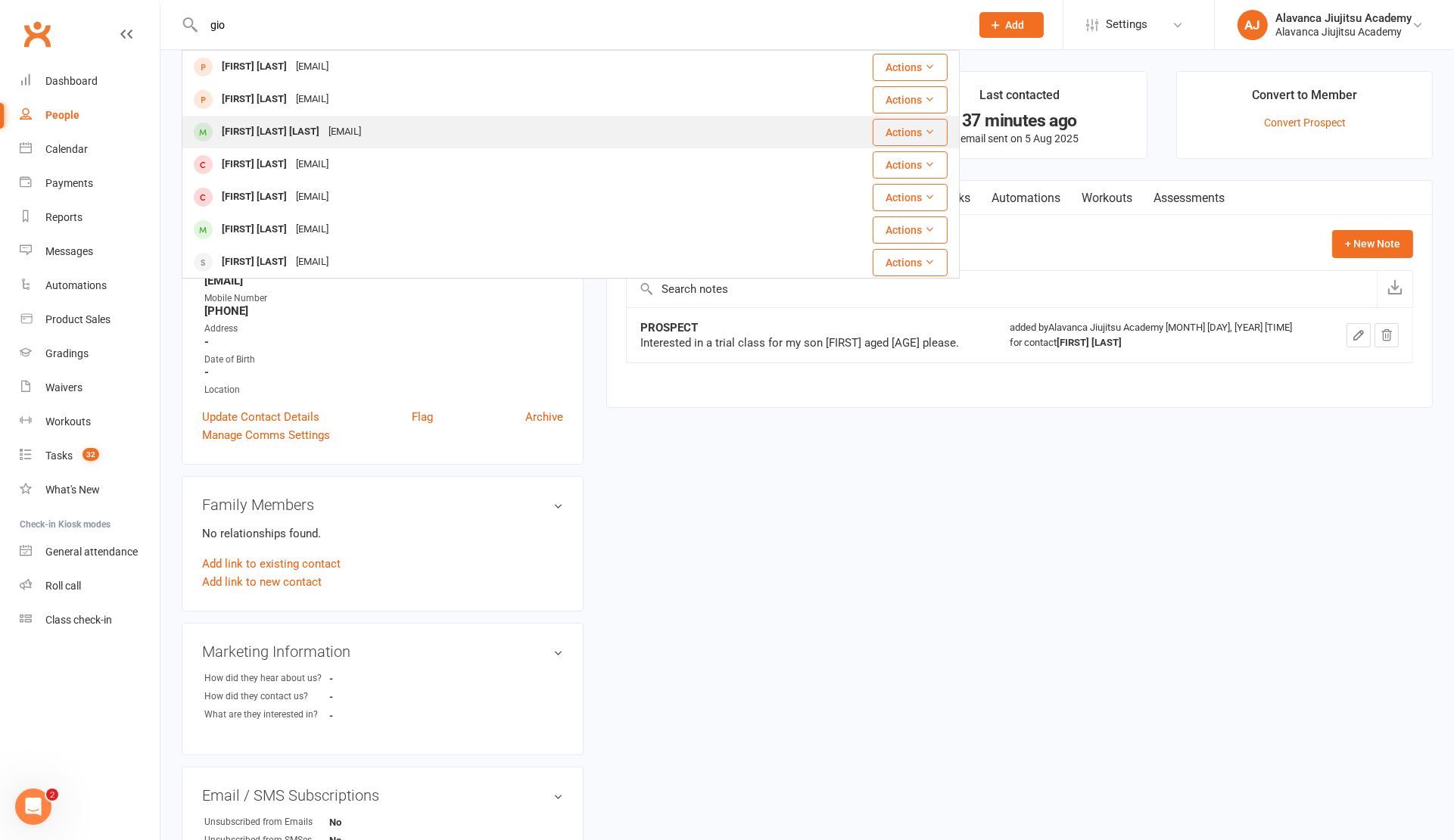 type on "gio" 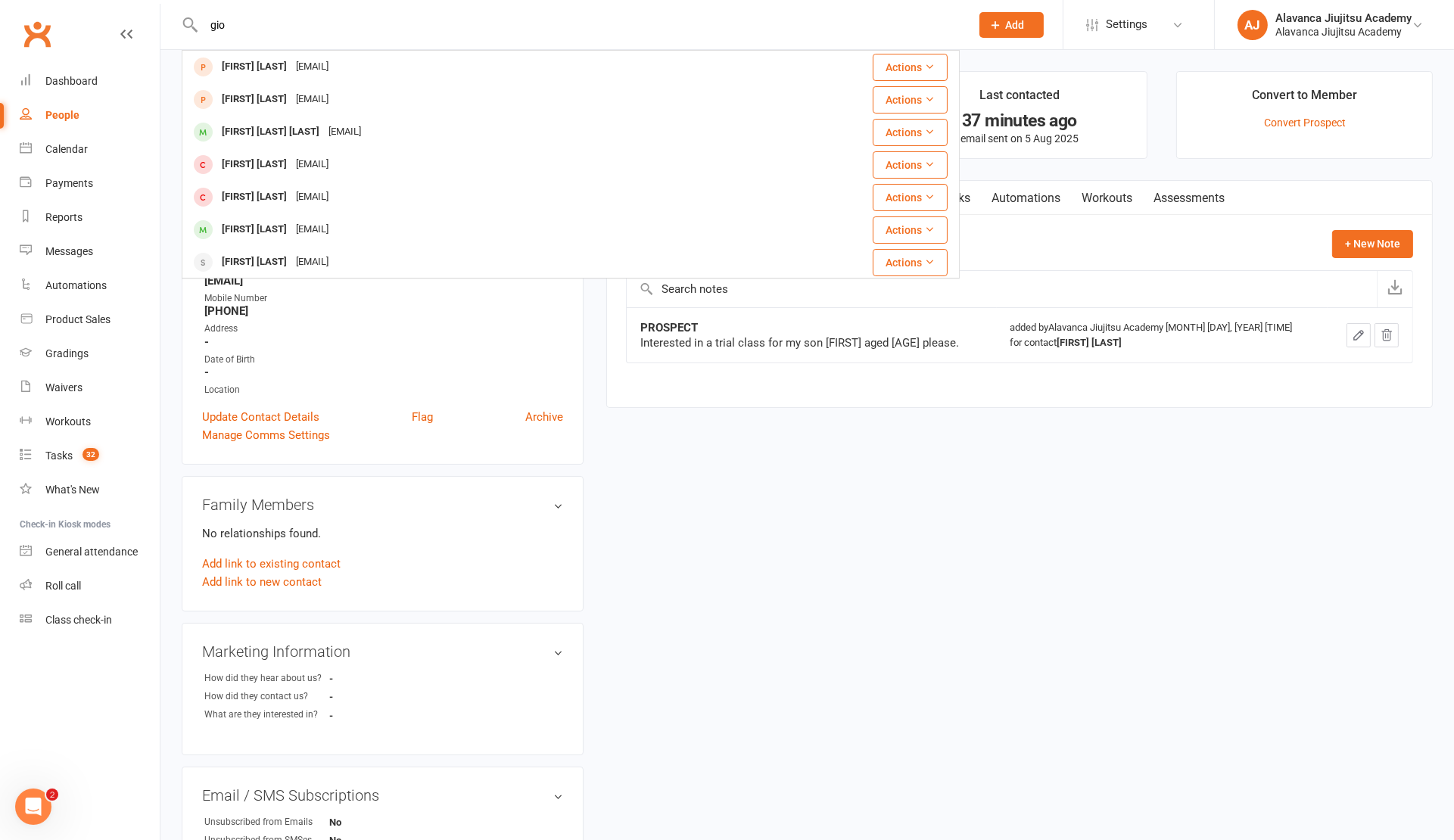 click on "Gio Maxxon Gumilao" at bounding box center [270, 132] 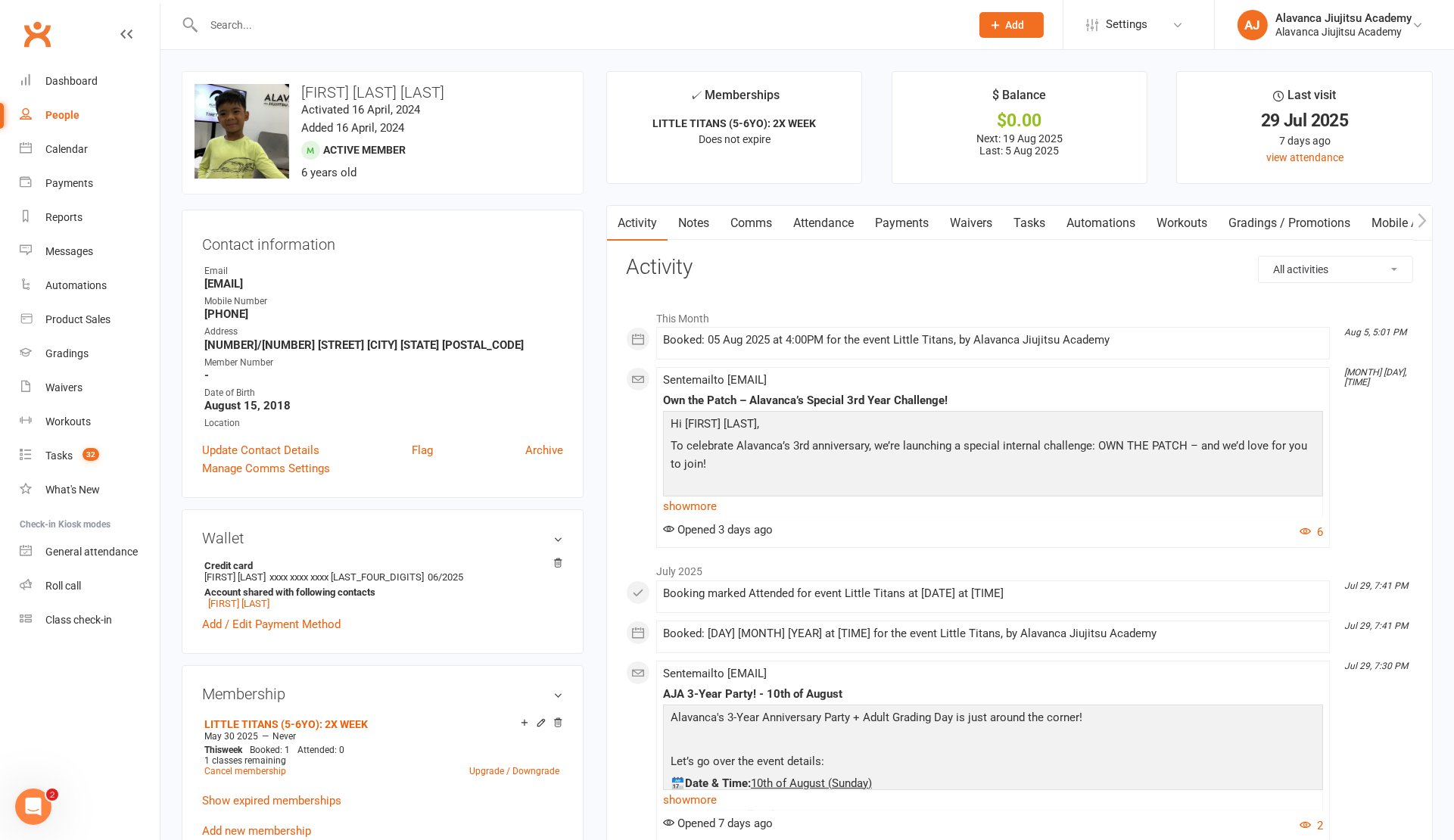 click at bounding box center [579, 25] 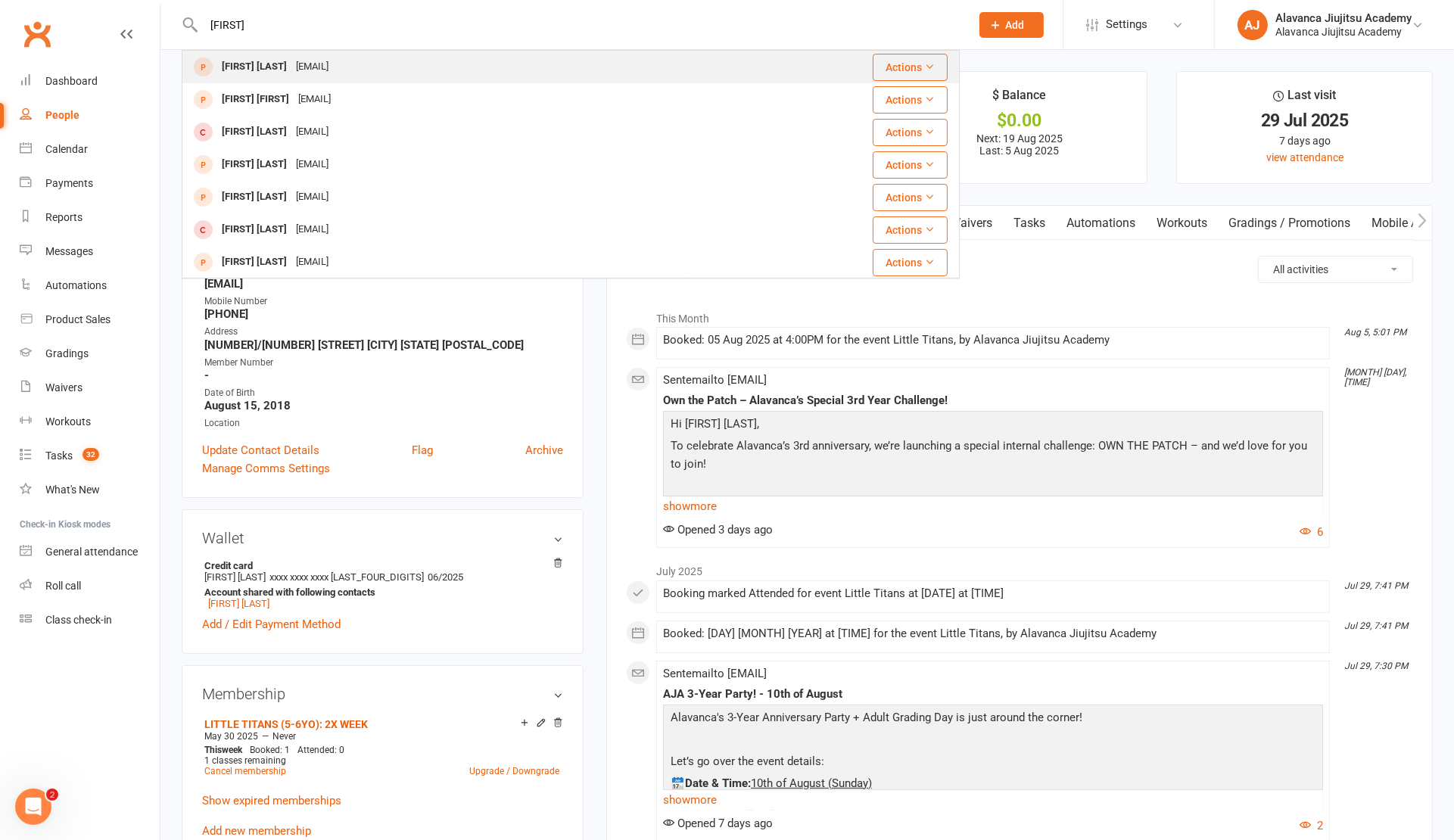 type on "shana" 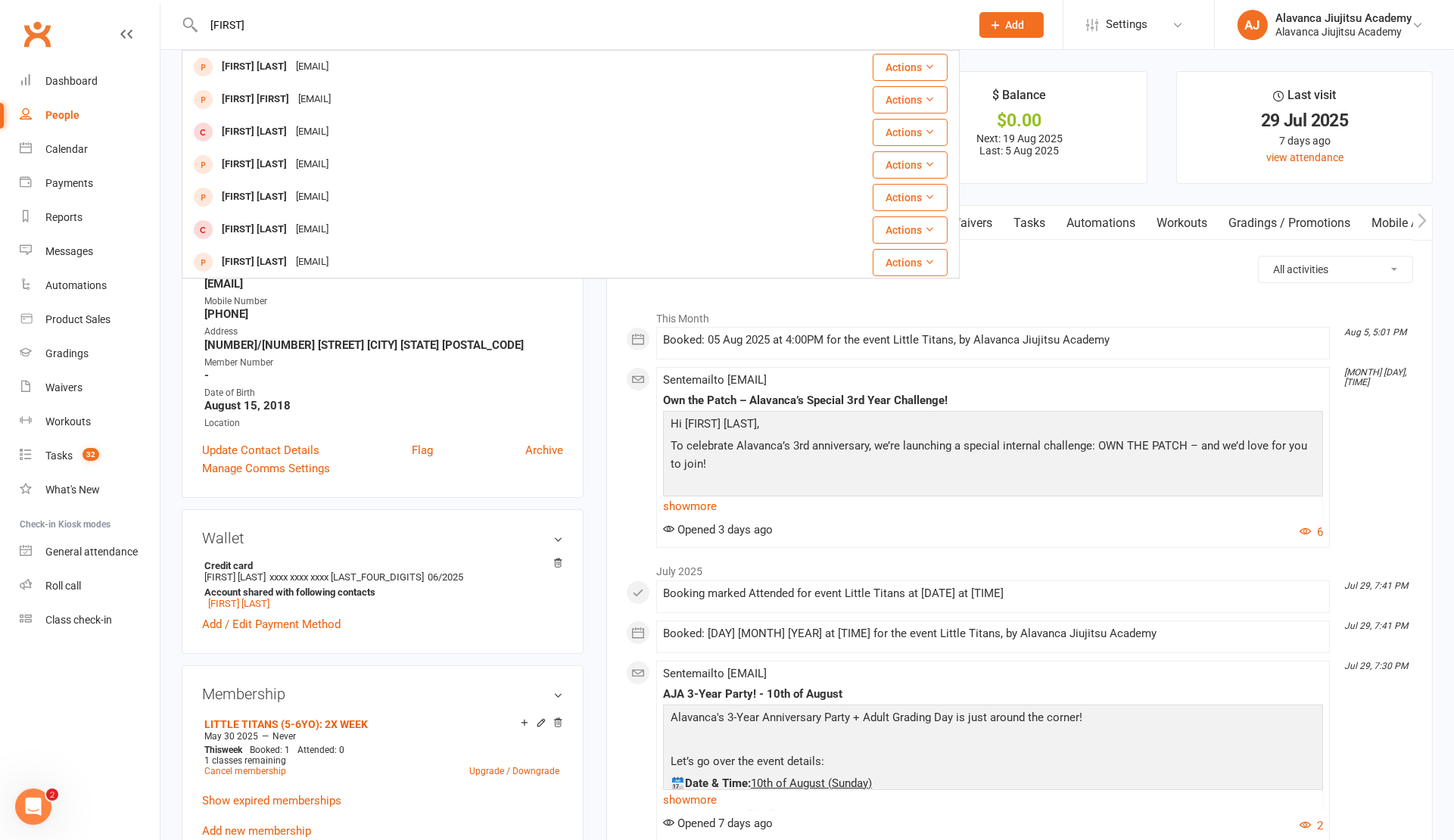 type 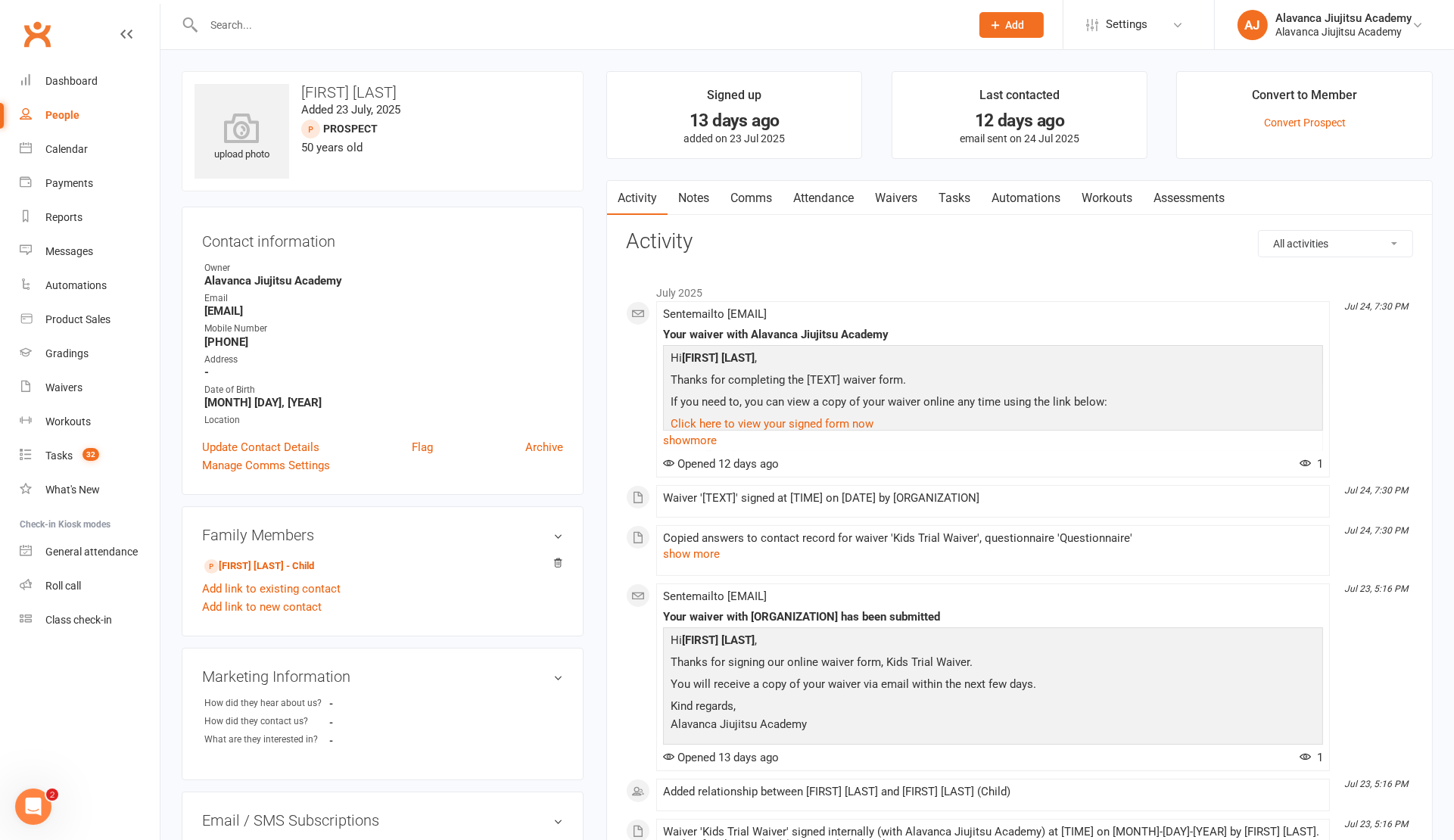 click on "Notes" at bounding box center [693, 198] 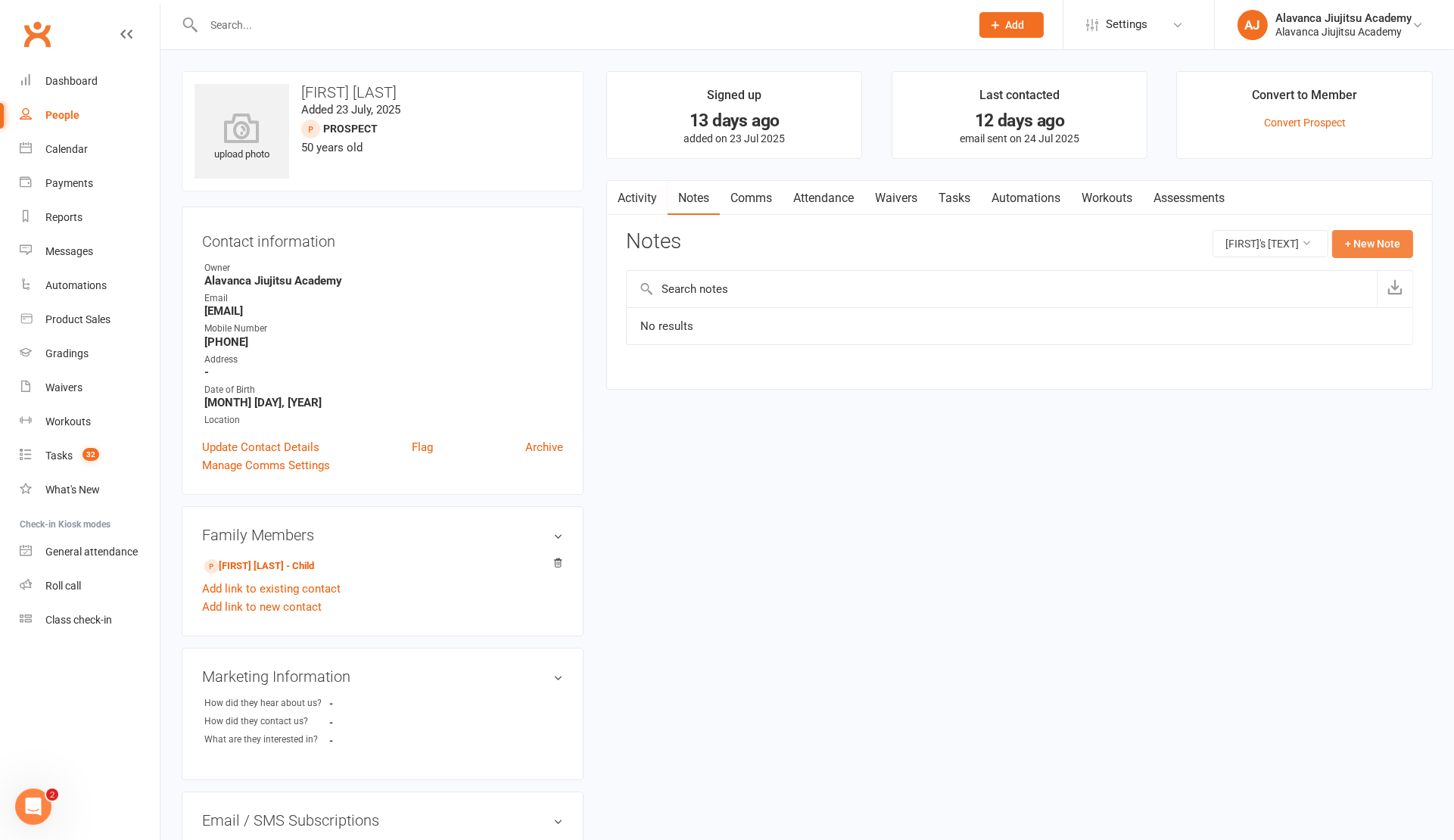 click on "+ New Note" at bounding box center (1372, 244) 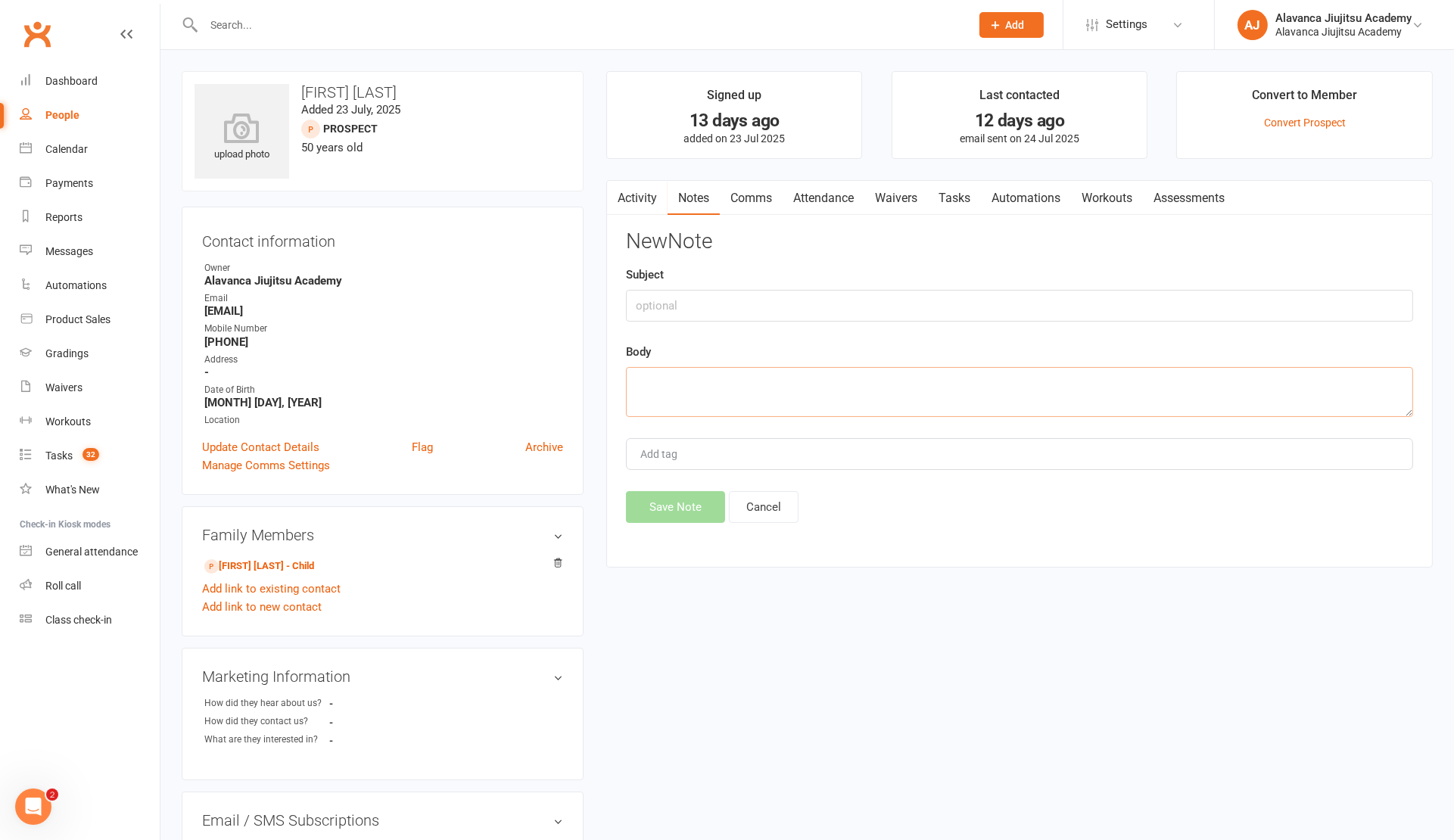 click at bounding box center (1020, 392) 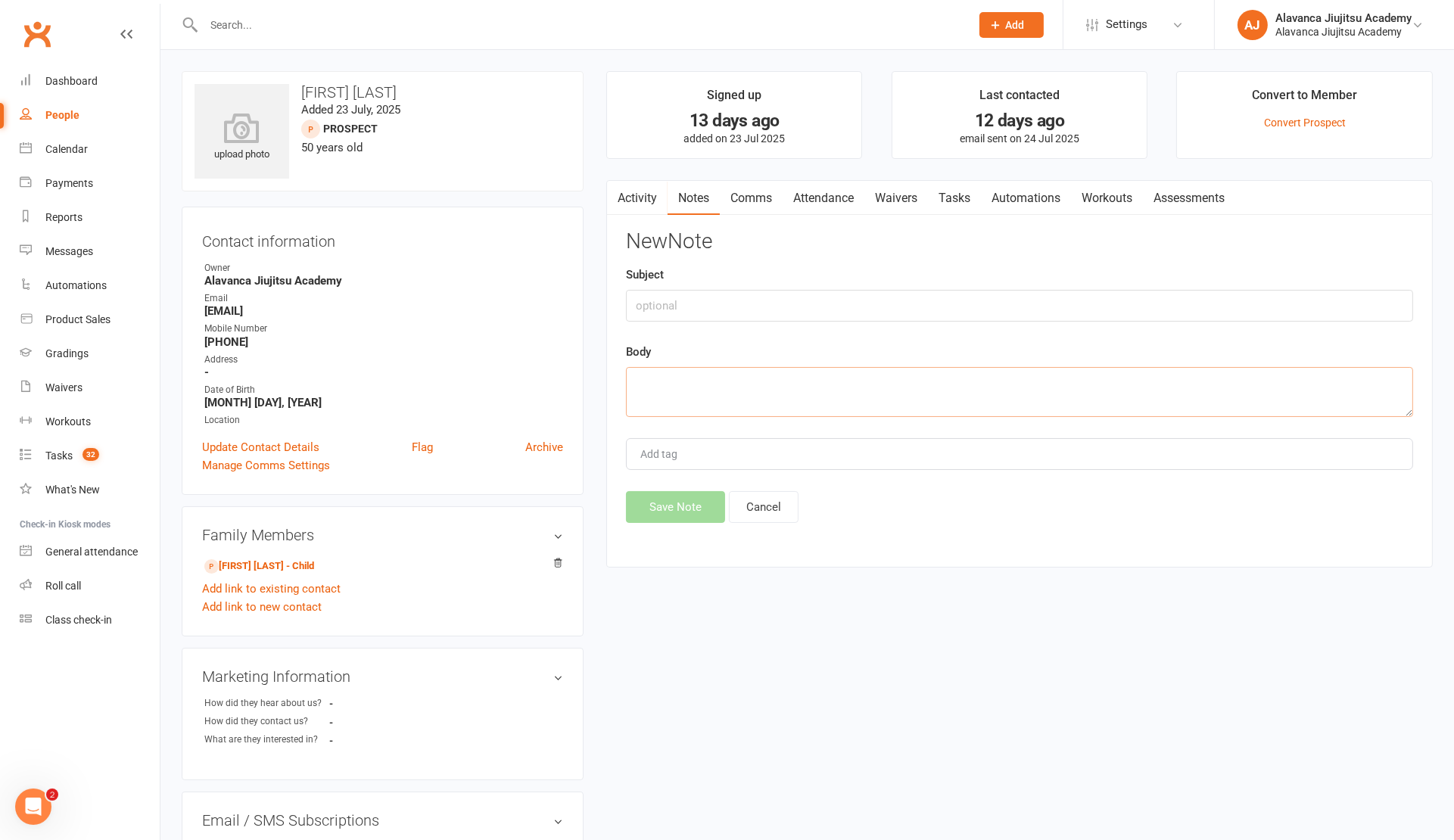 paste on "> Thanks for following up. Asha didn’t mind the class but doesn’t think Juijitsu is for her. Thank you for allowing her a trial.
>
>" 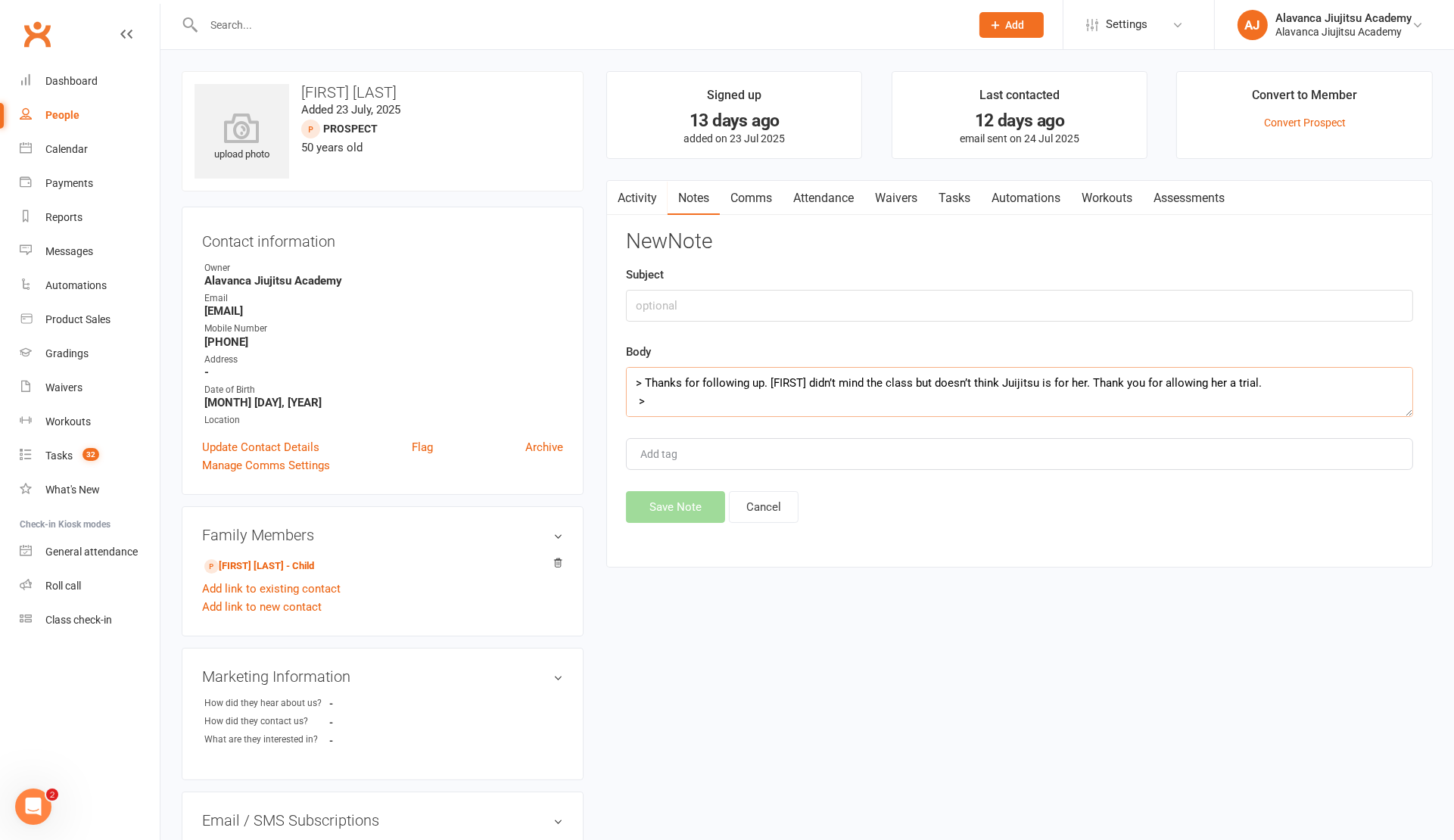 scroll, scrollTop: 8, scrollLeft: 0, axis: vertical 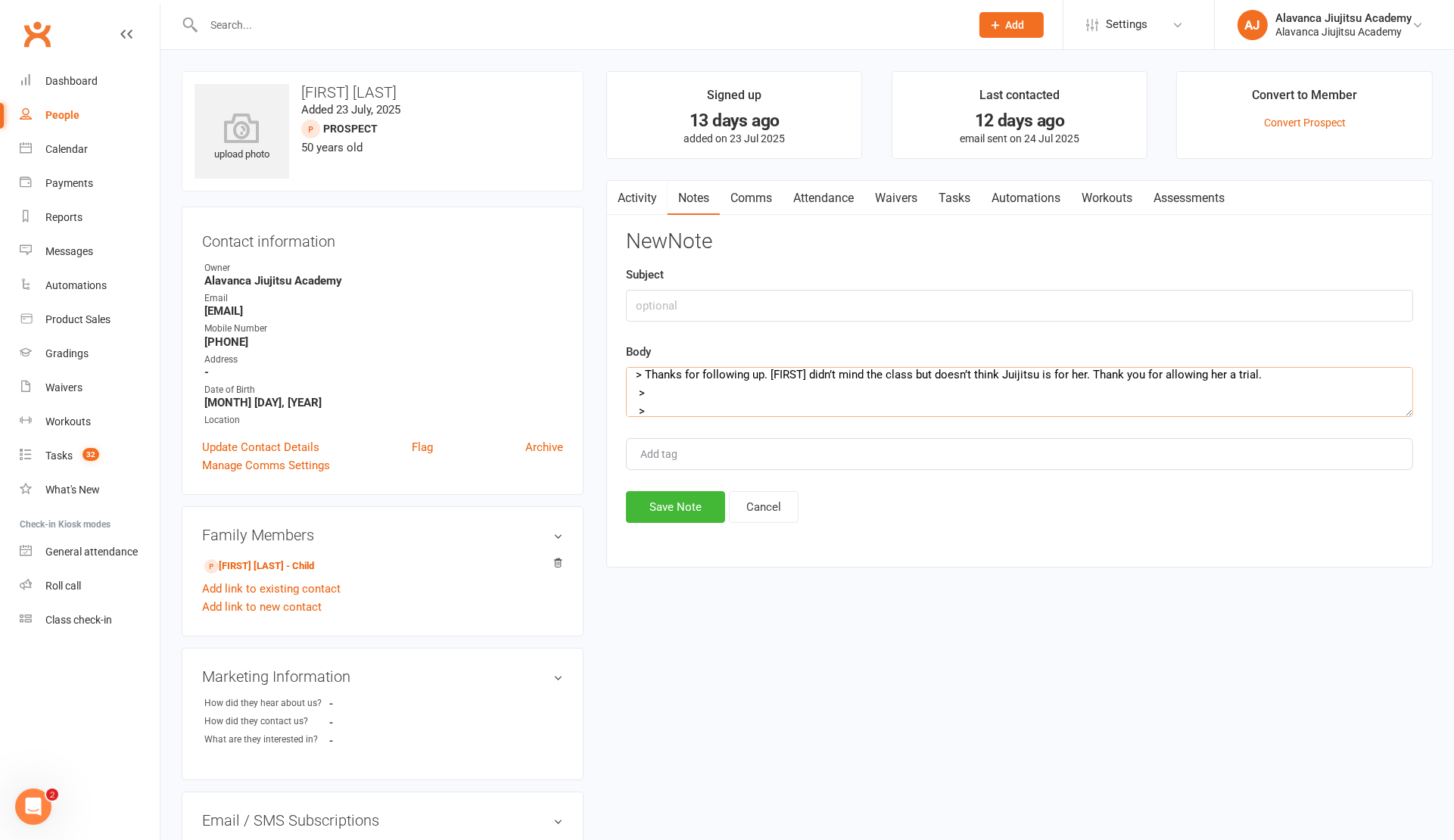 type on "> Thanks for following up. Asha didn’t mind the class but doesn’t think Juijitsu is for her. Thank you for allowing her a trial.
>
>" 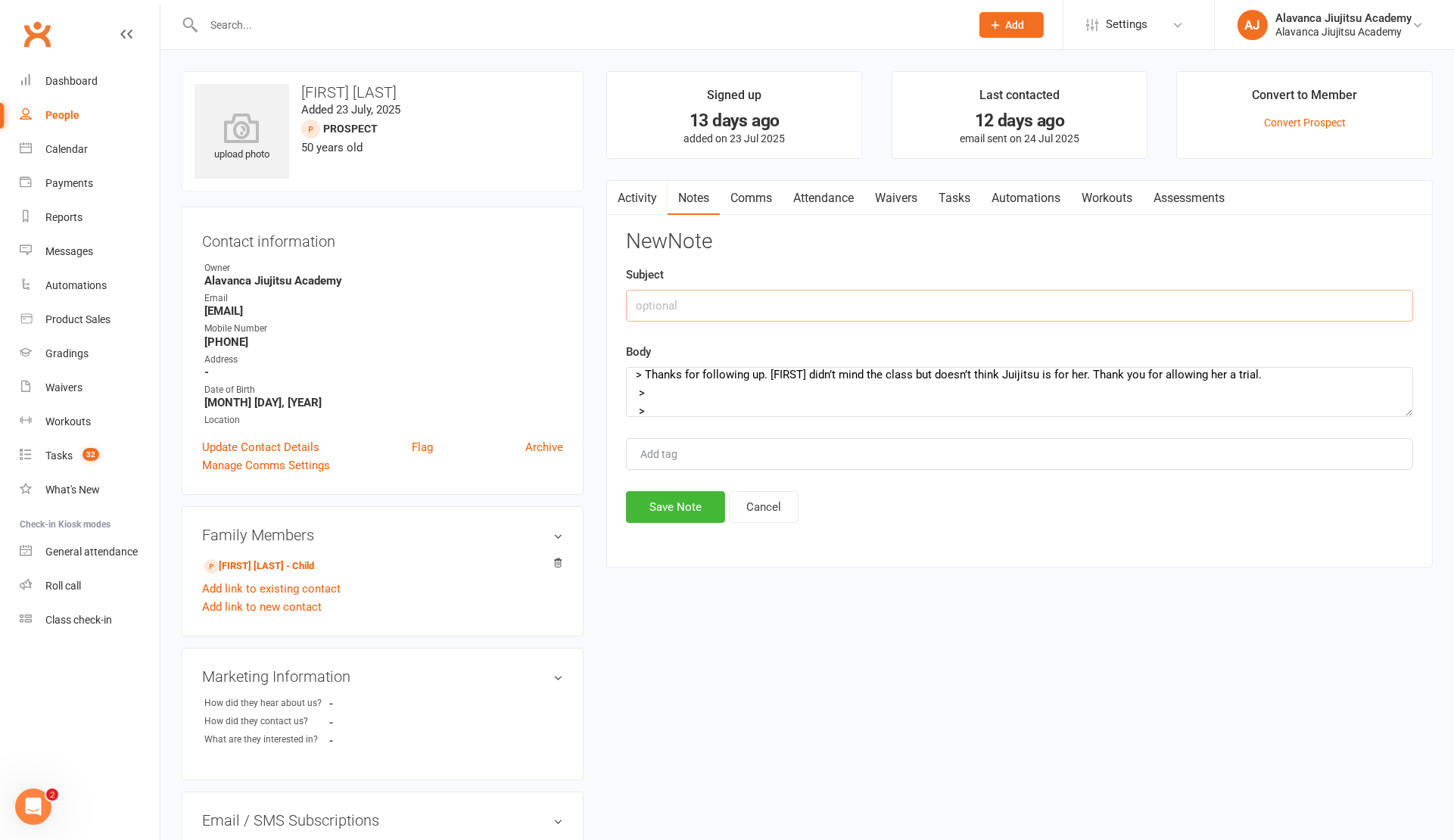 click at bounding box center [1020, 306] 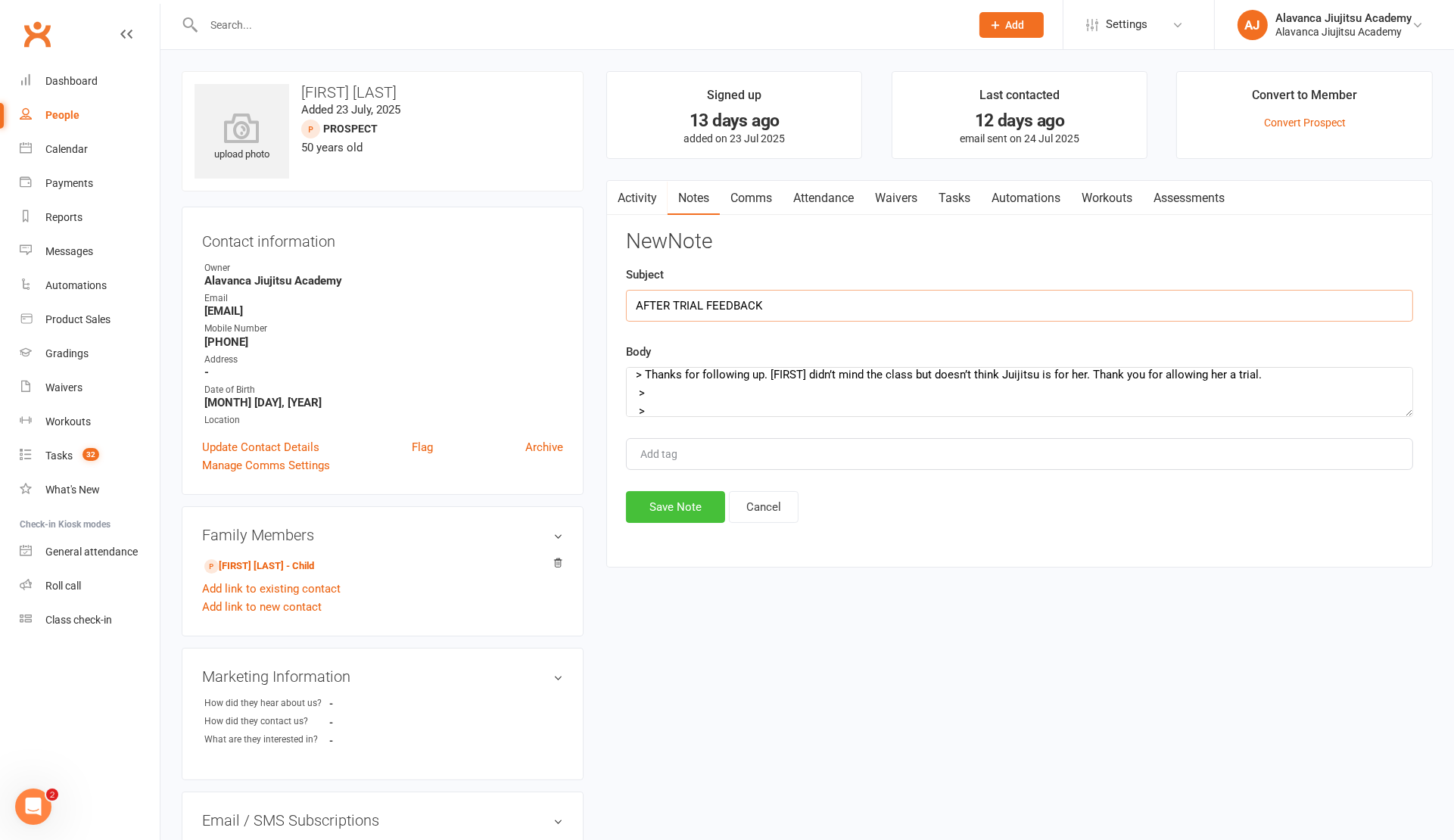 type on "AFTER TRIAL FEEDBACK" 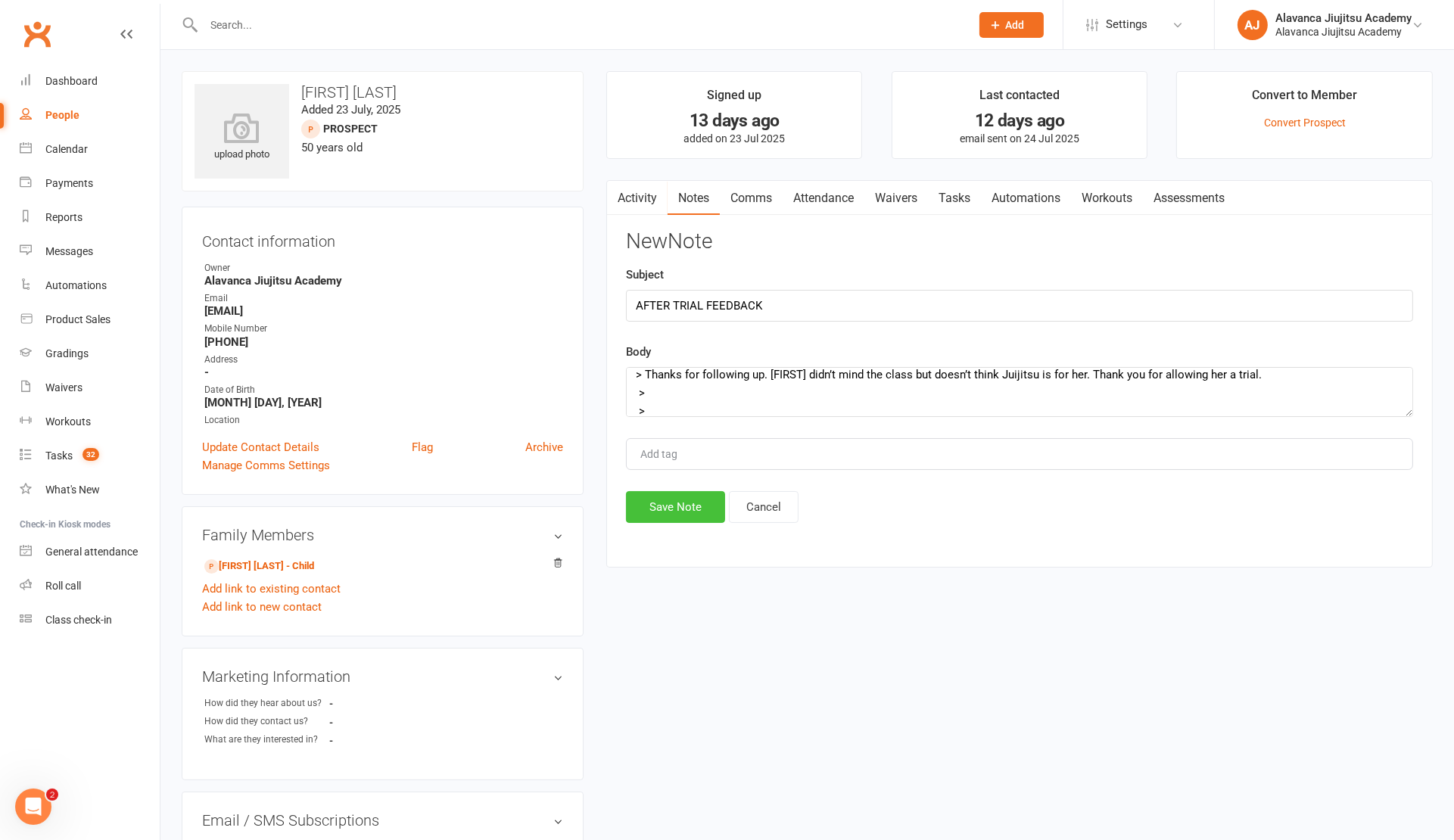 click on "Save Note" at bounding box center (675, 507) 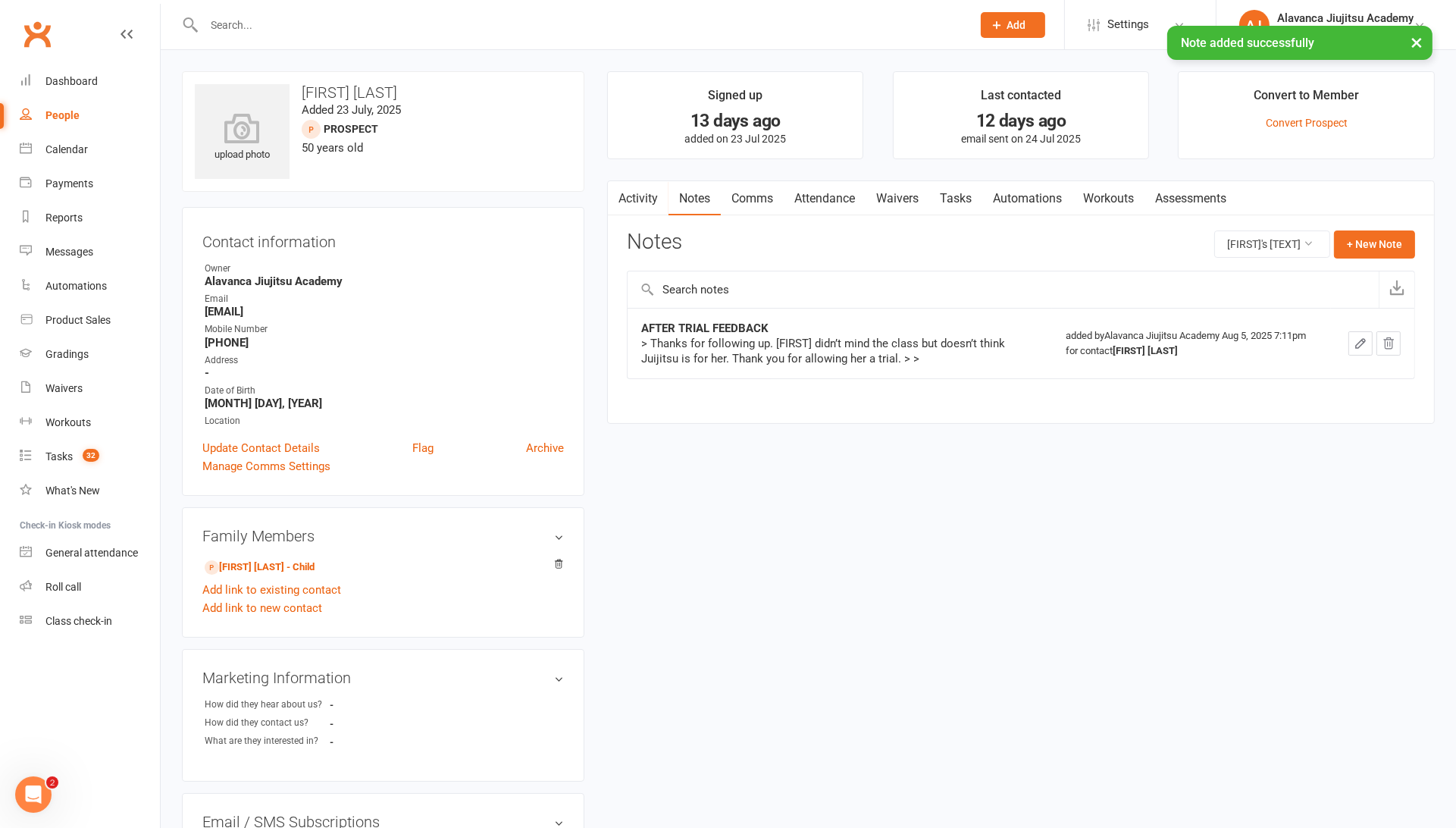 drag, startPoint x: 741, startPoint y: 491, endPoint x: 735, endPoint y: 479, distance: 13.416408 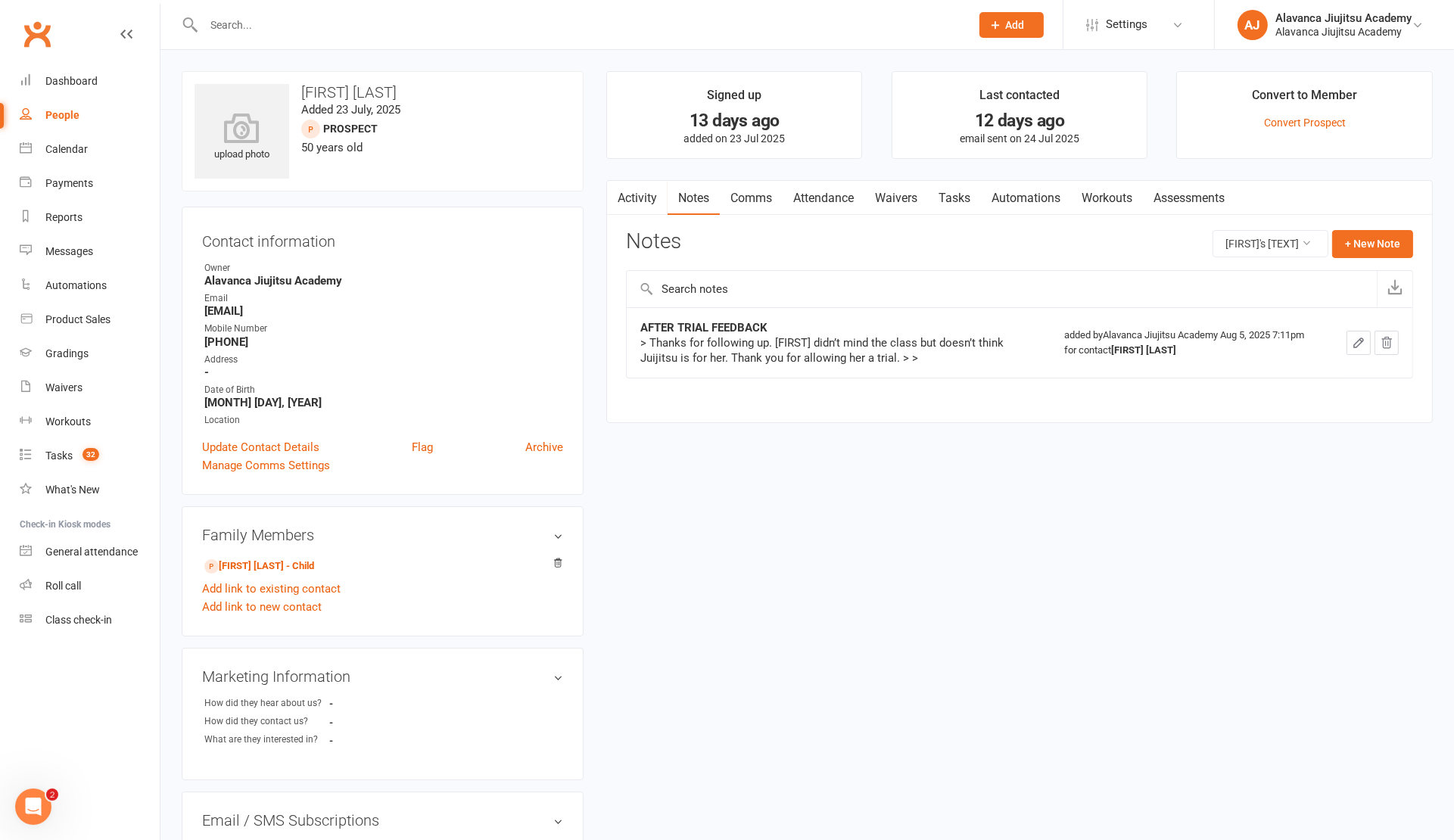 click at bounding box center (571, 24) 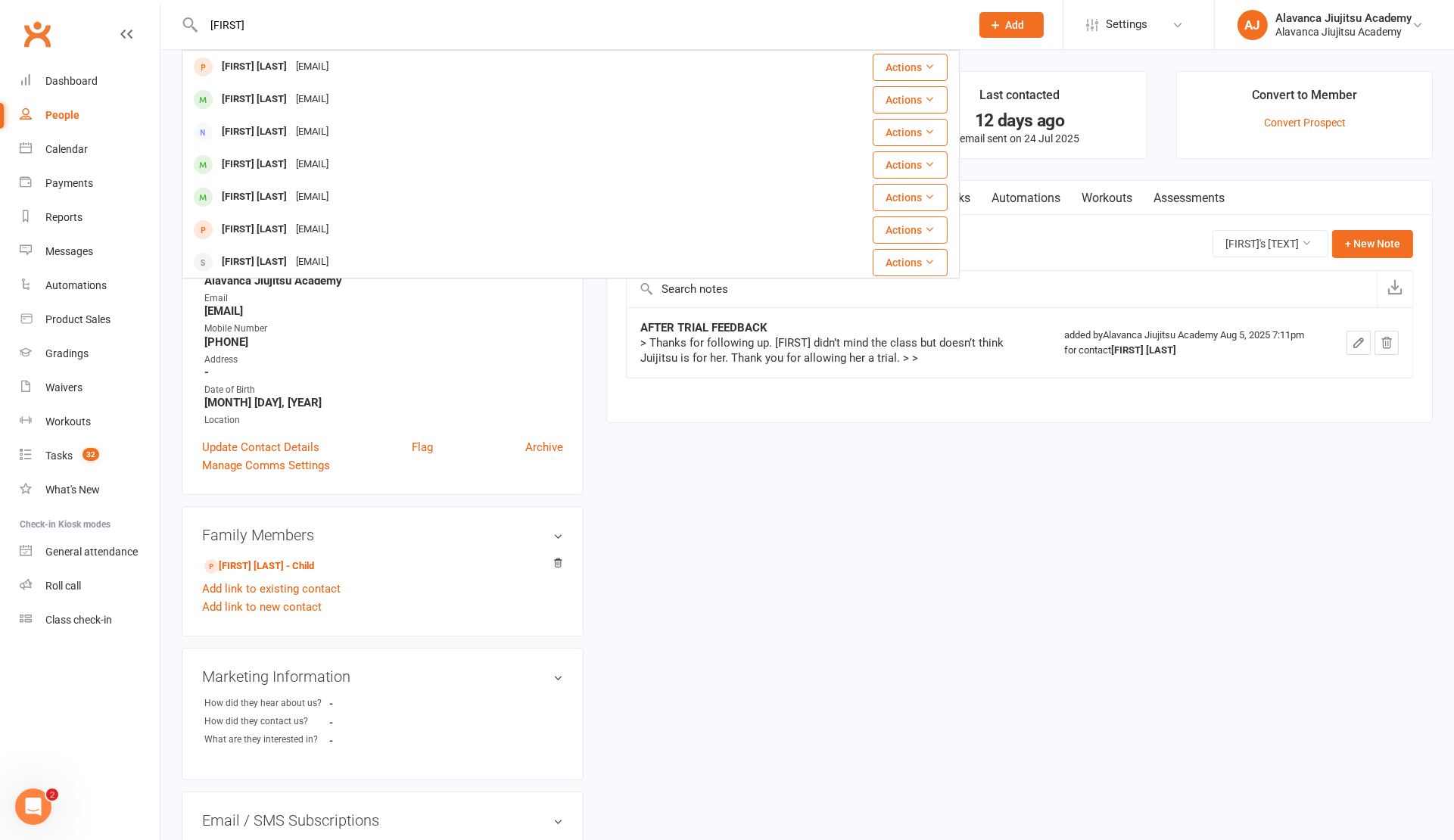 type on "Mikey" 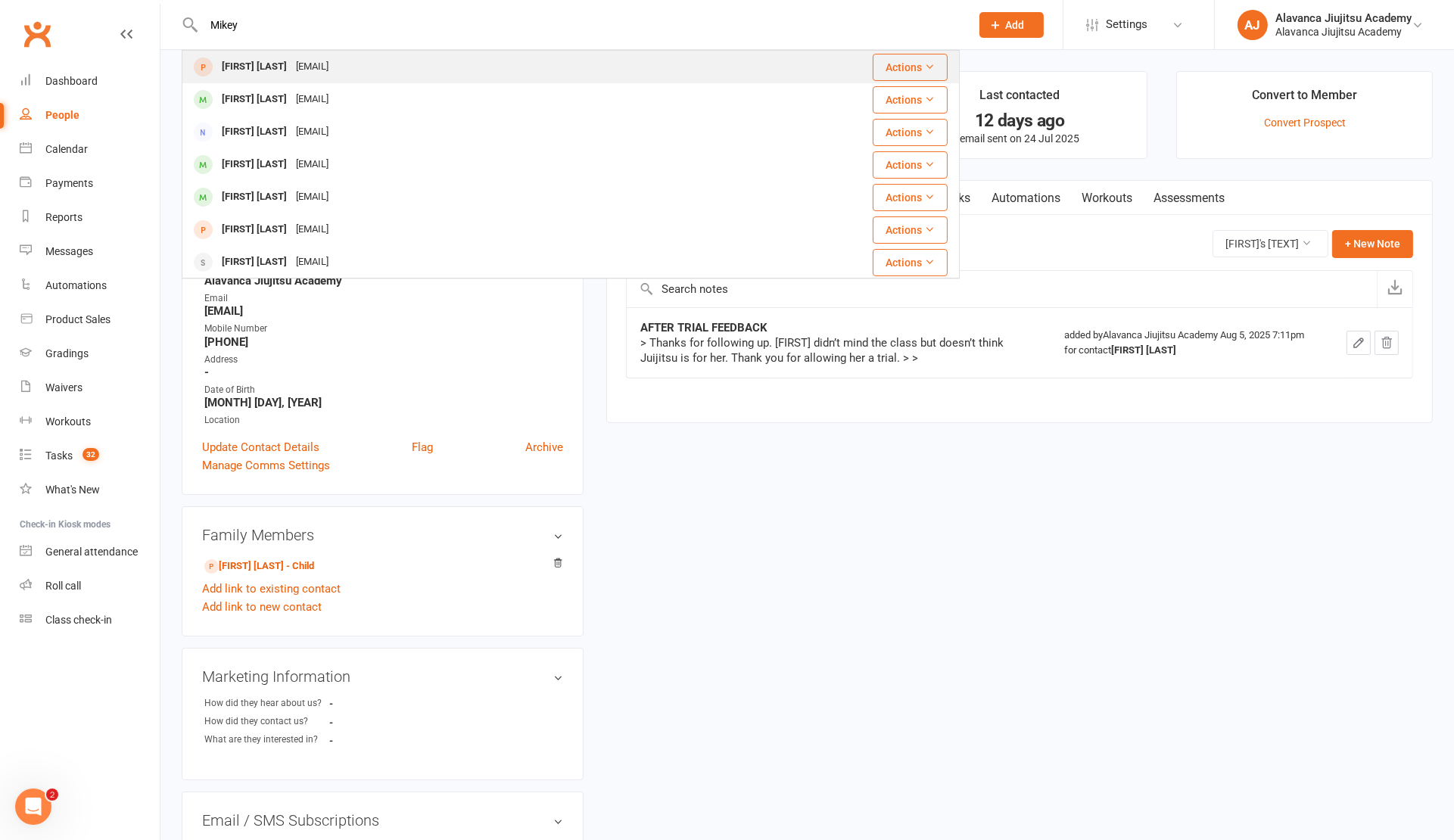 drag, startPoint x: 410, startPoint y: 7, endPoint x: 408, endPoint y: 67, distance: 60.03332 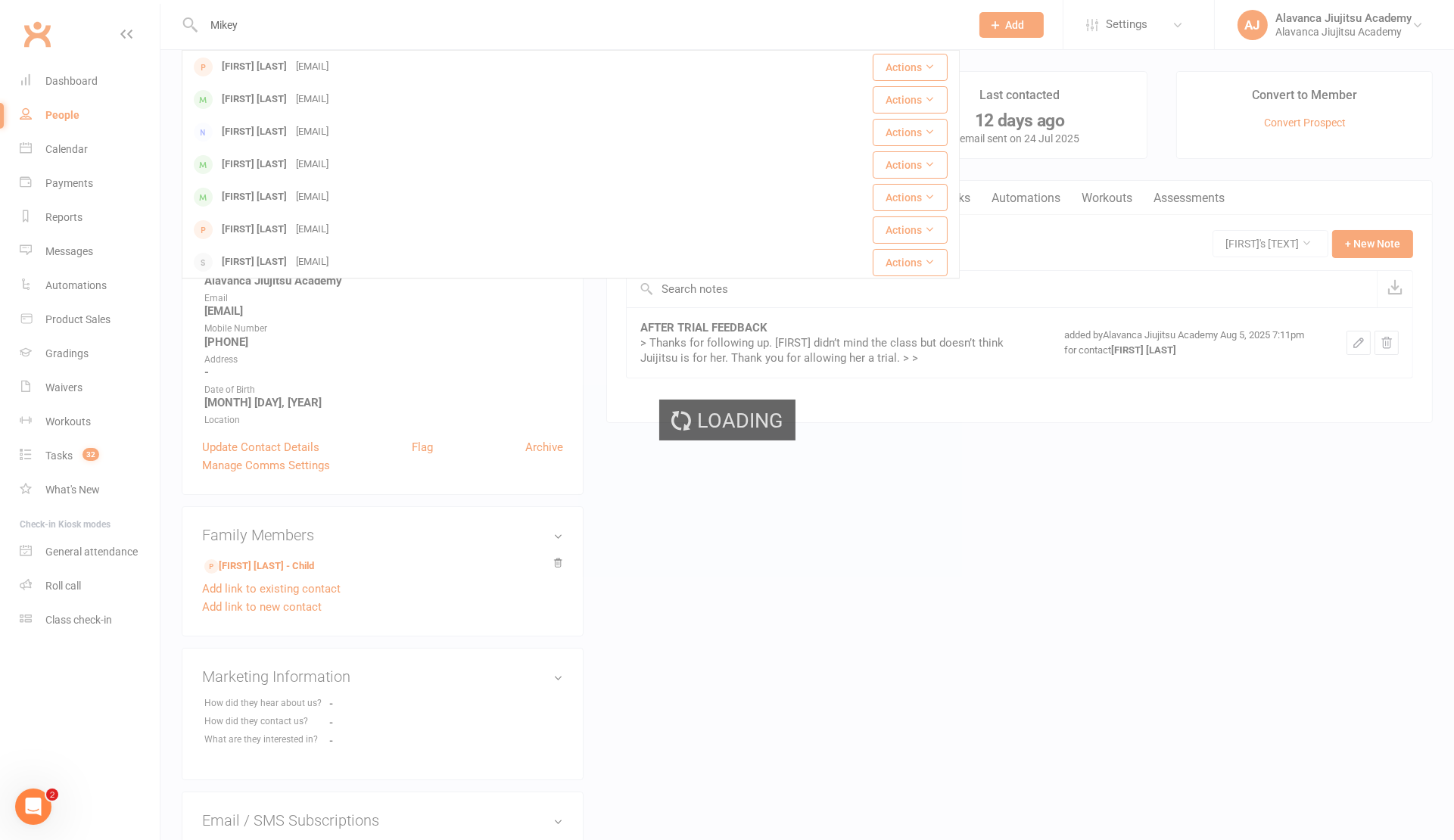 type 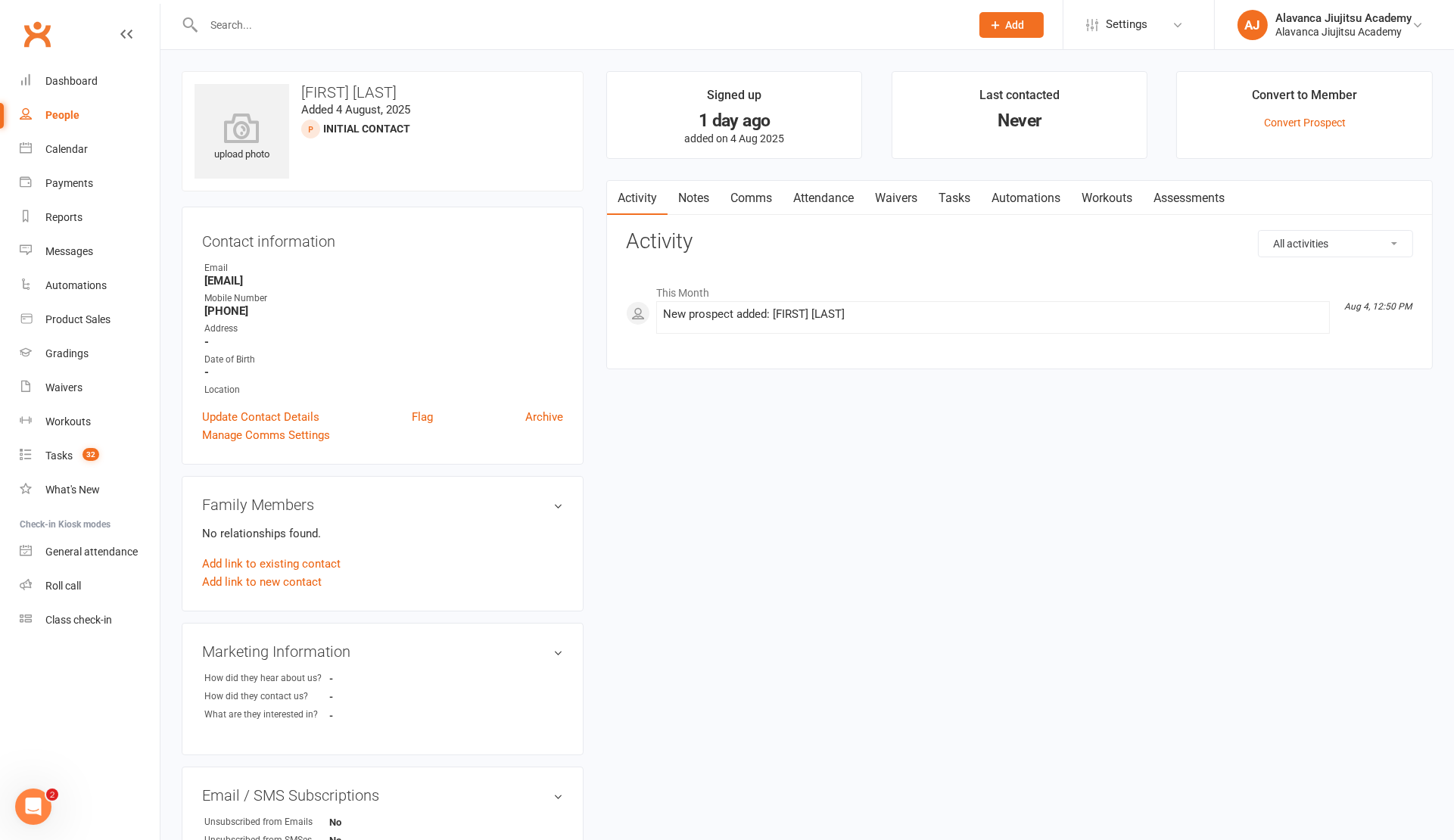 click on "Notes" at bounding box center (693, 198) 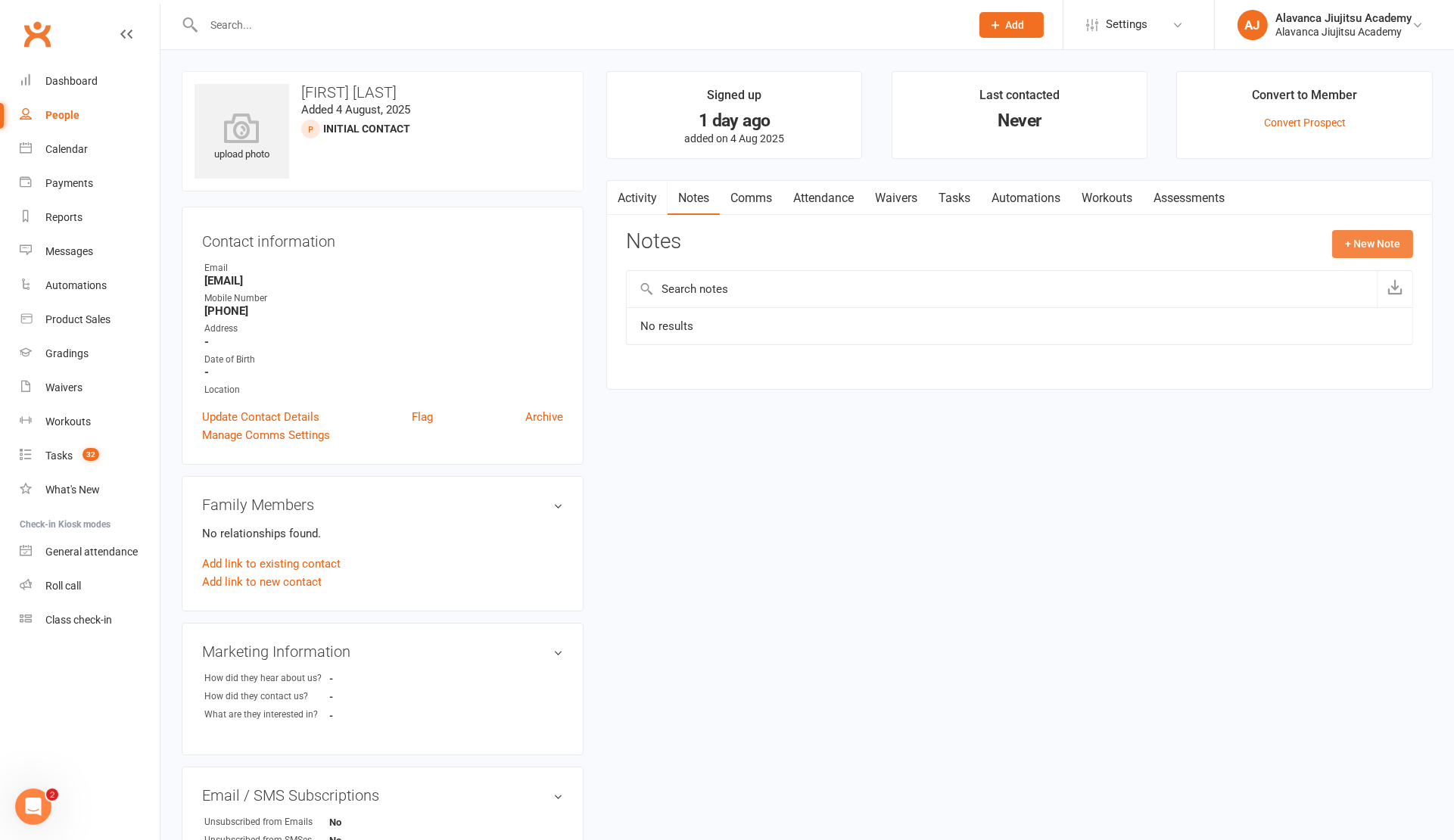 click on "+ New Note" at bounding box center [1372, 244] 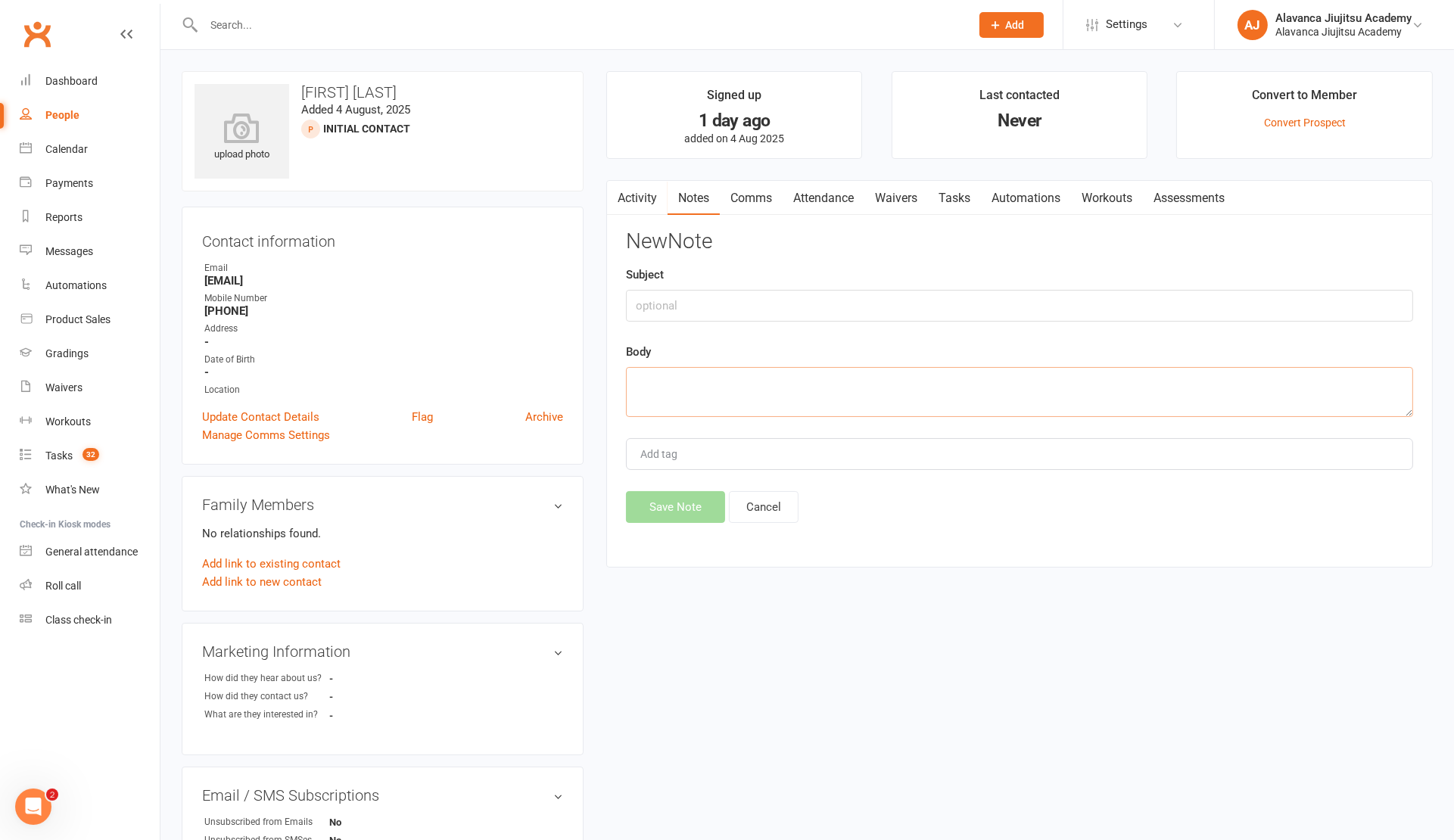 click at bounding box center [1020, 392] 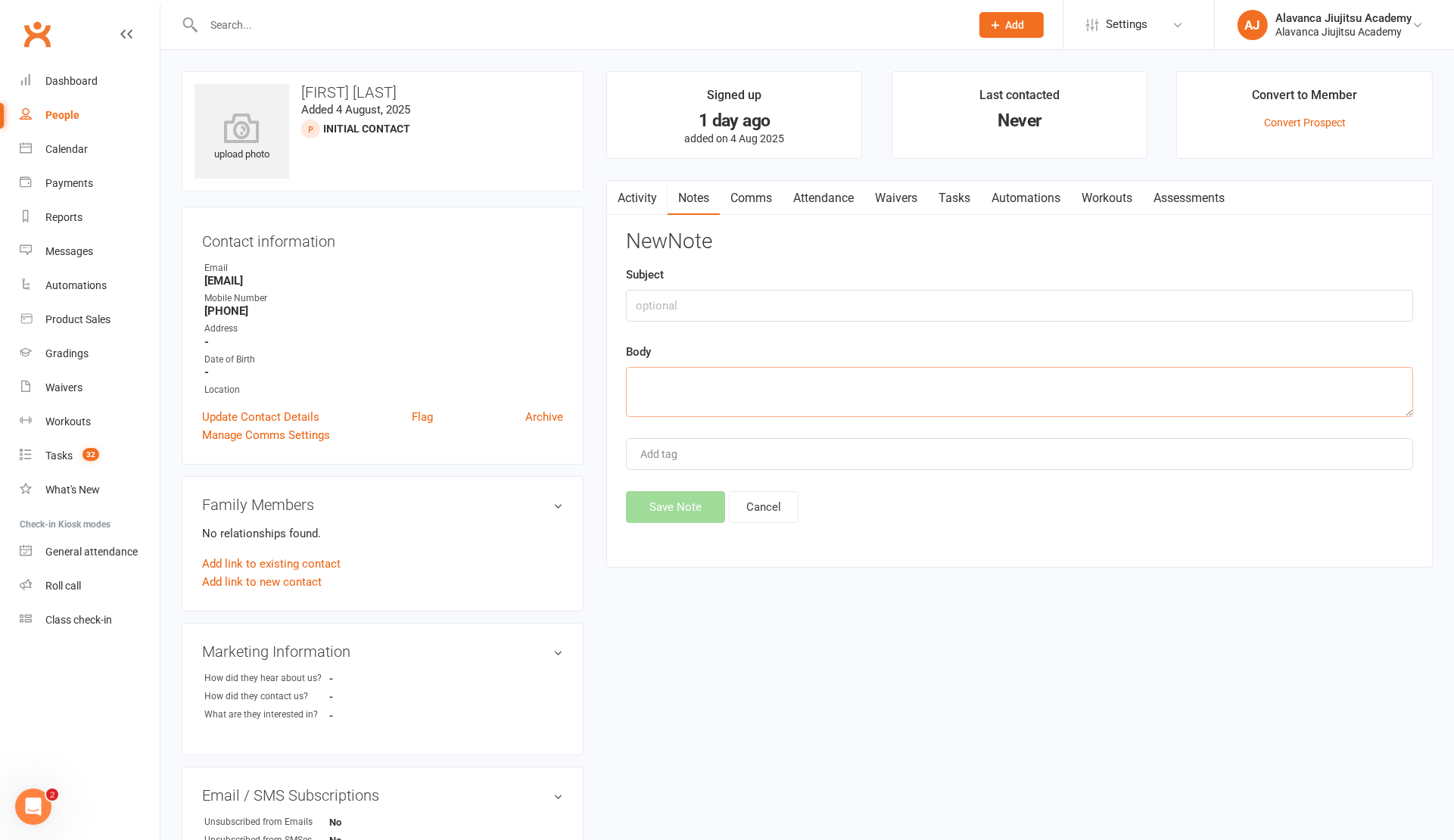 paste on "Complete beginner to BJJ so looking for a good gym with beginner classes. Also, would be interest in your mma class I see on your timetable." 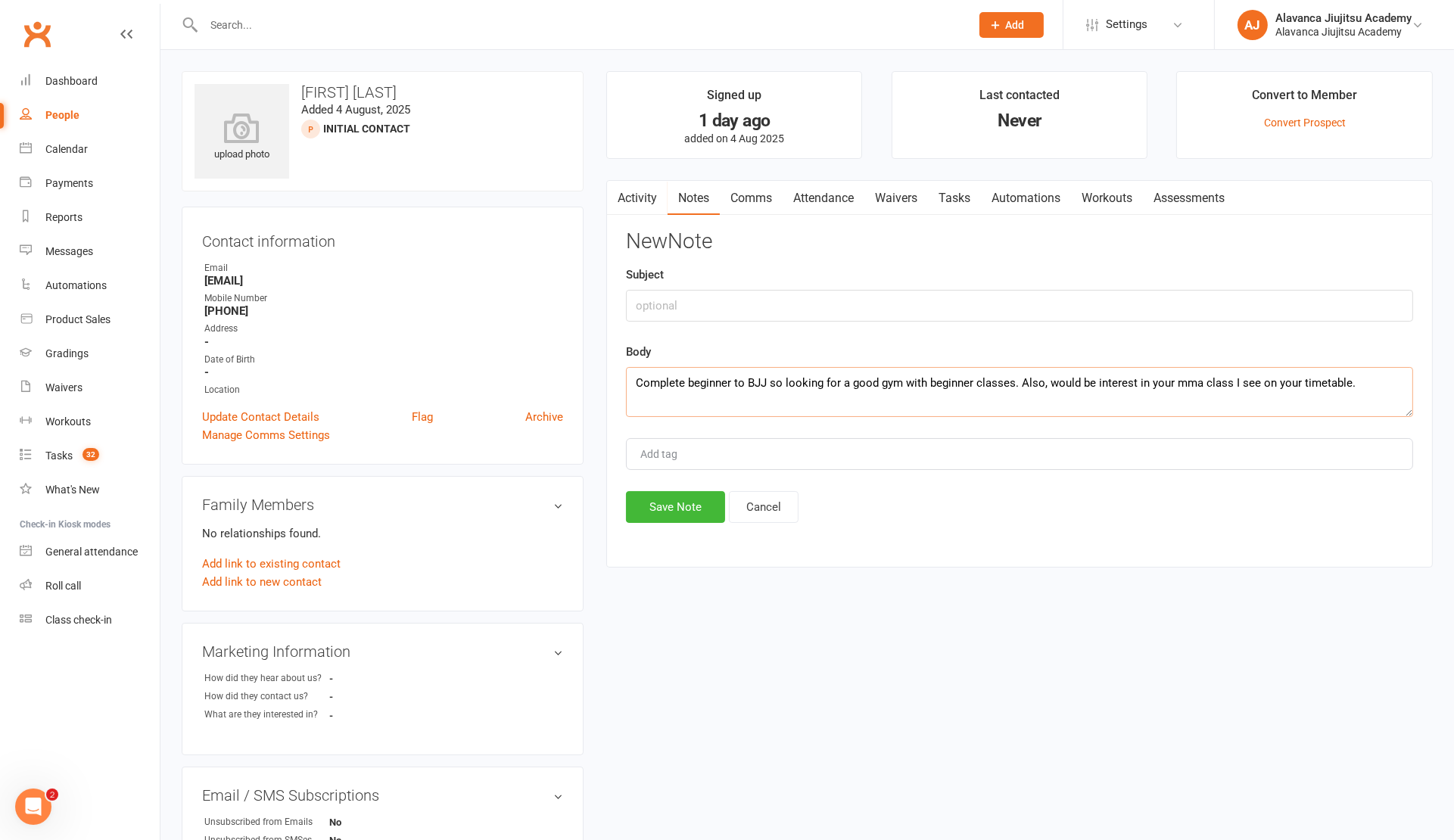 type on "Complete beginner to BJJ so looking for a good gym with beginner classes. Also, would be interest in your mma class I see on your timetable." 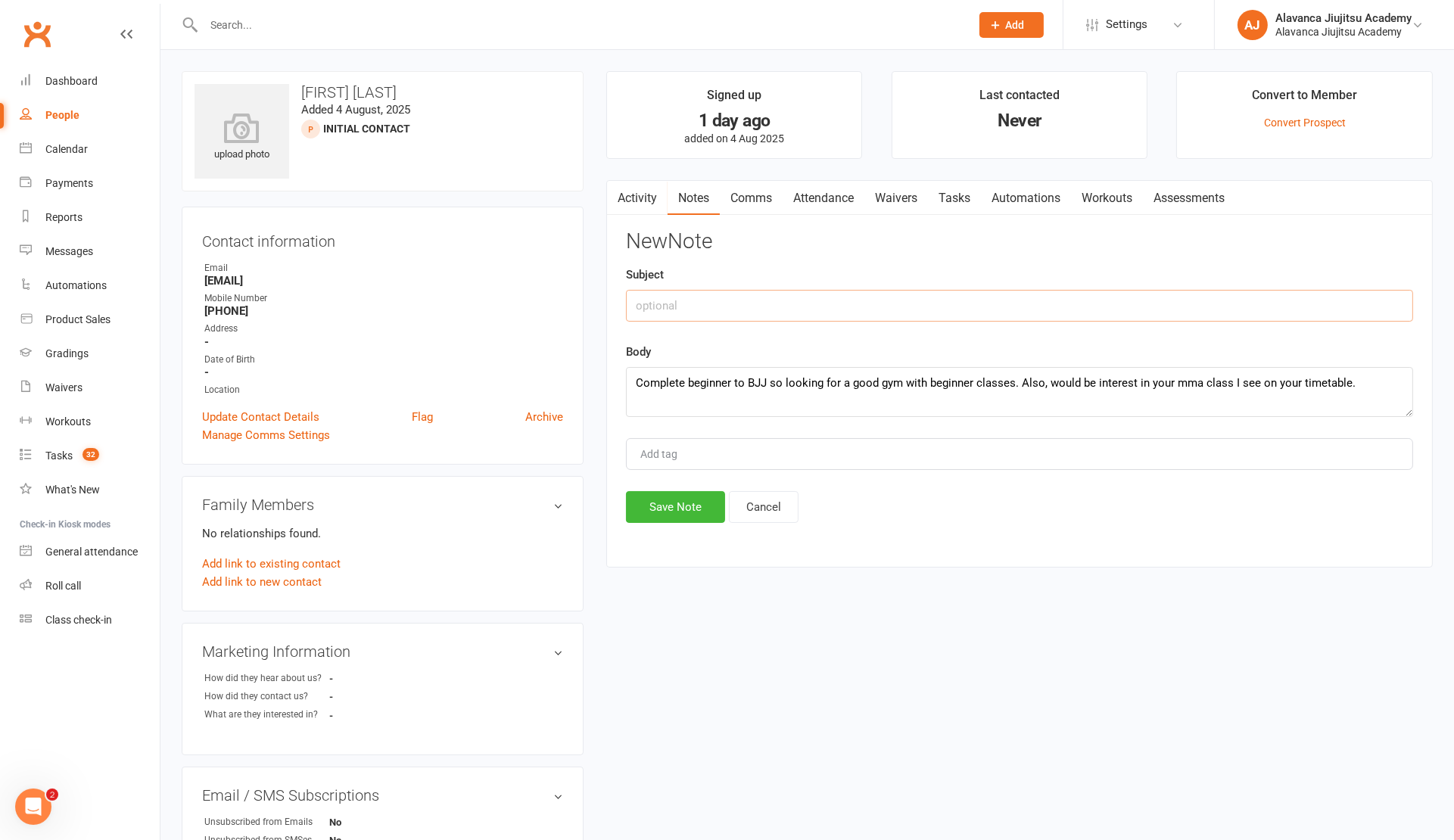 click at bounding box center [1020, 306] 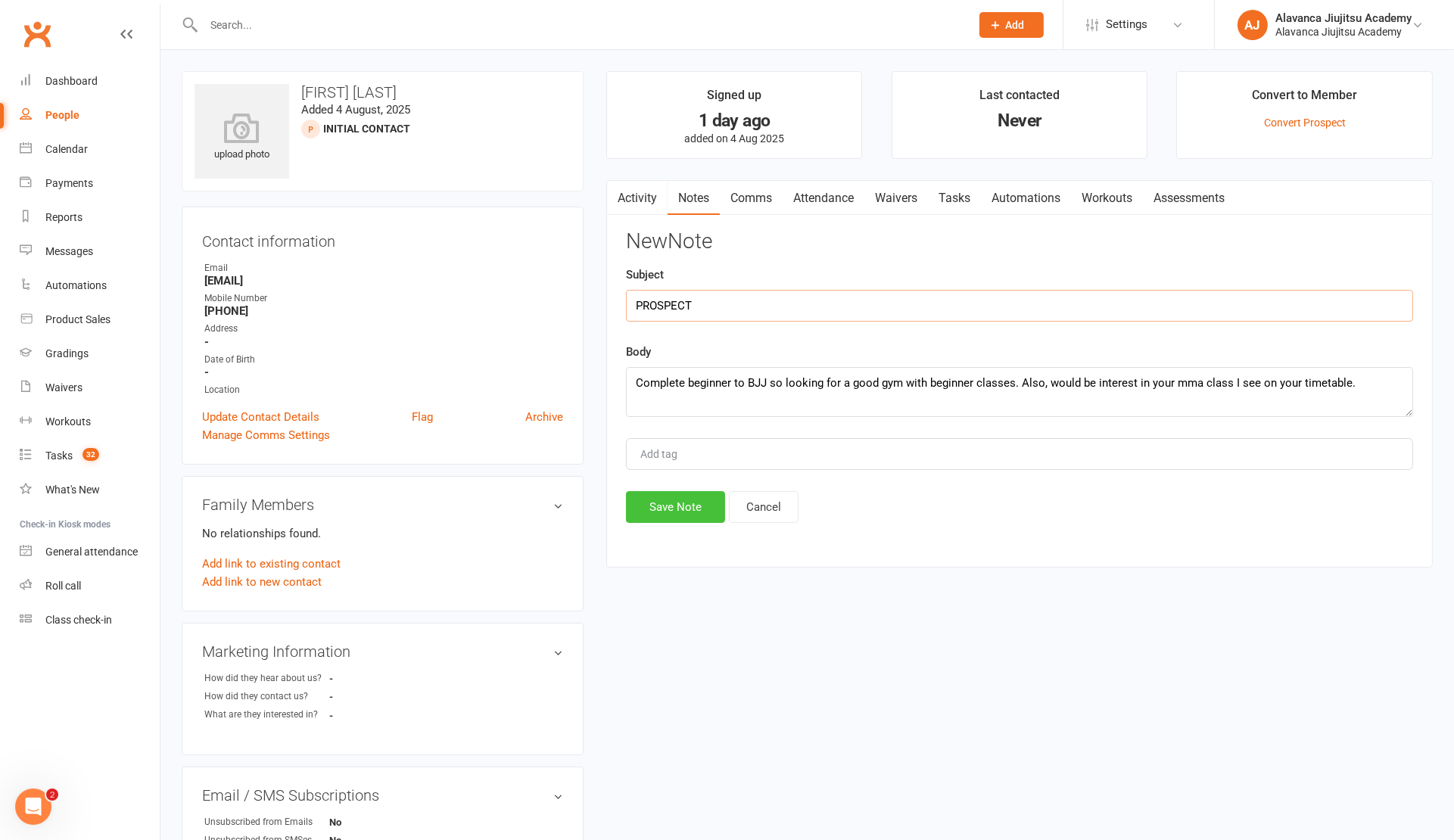 type on "PROSPECT" 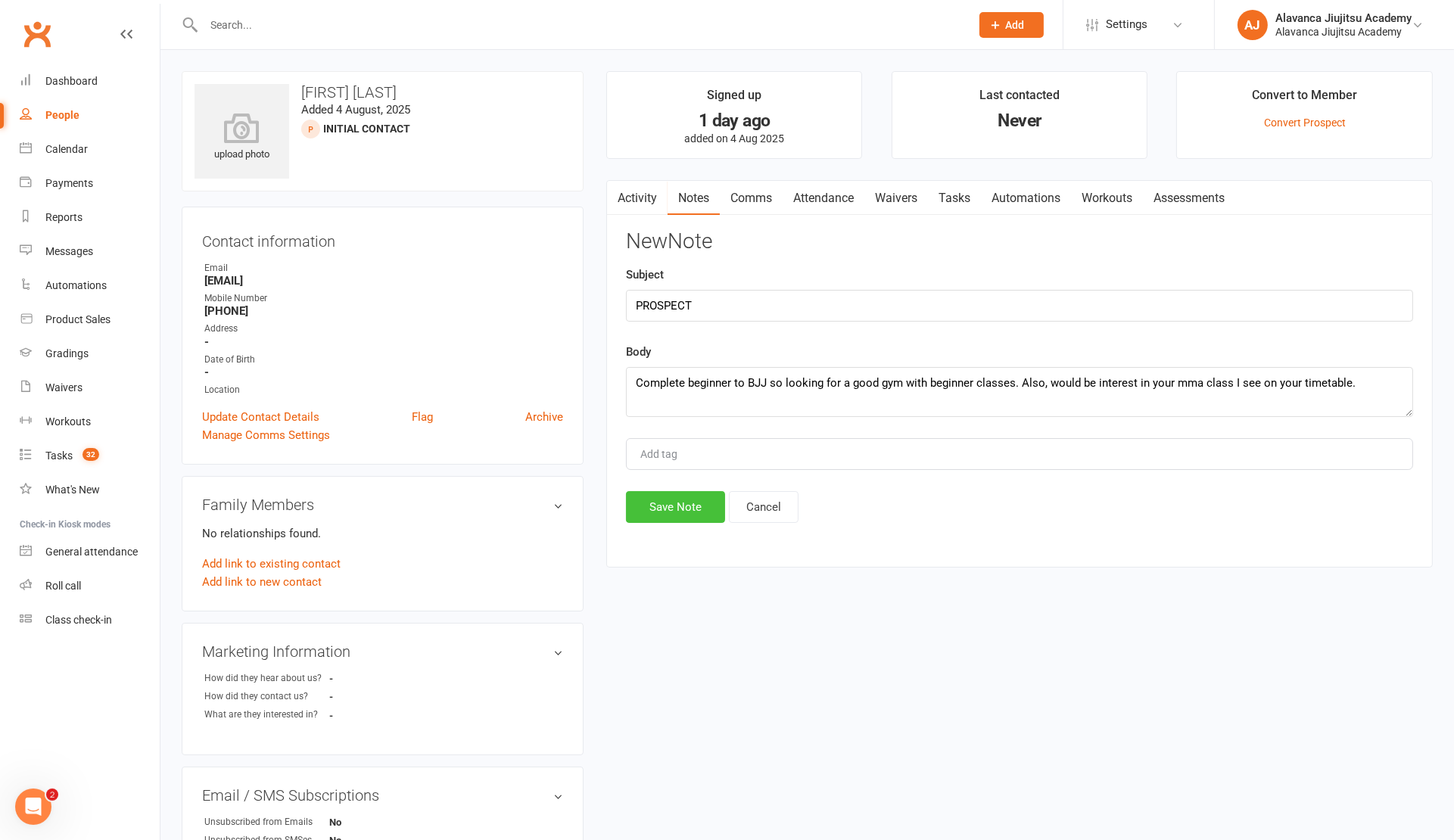 click on "Save Note" at bounding box center [675, 507] 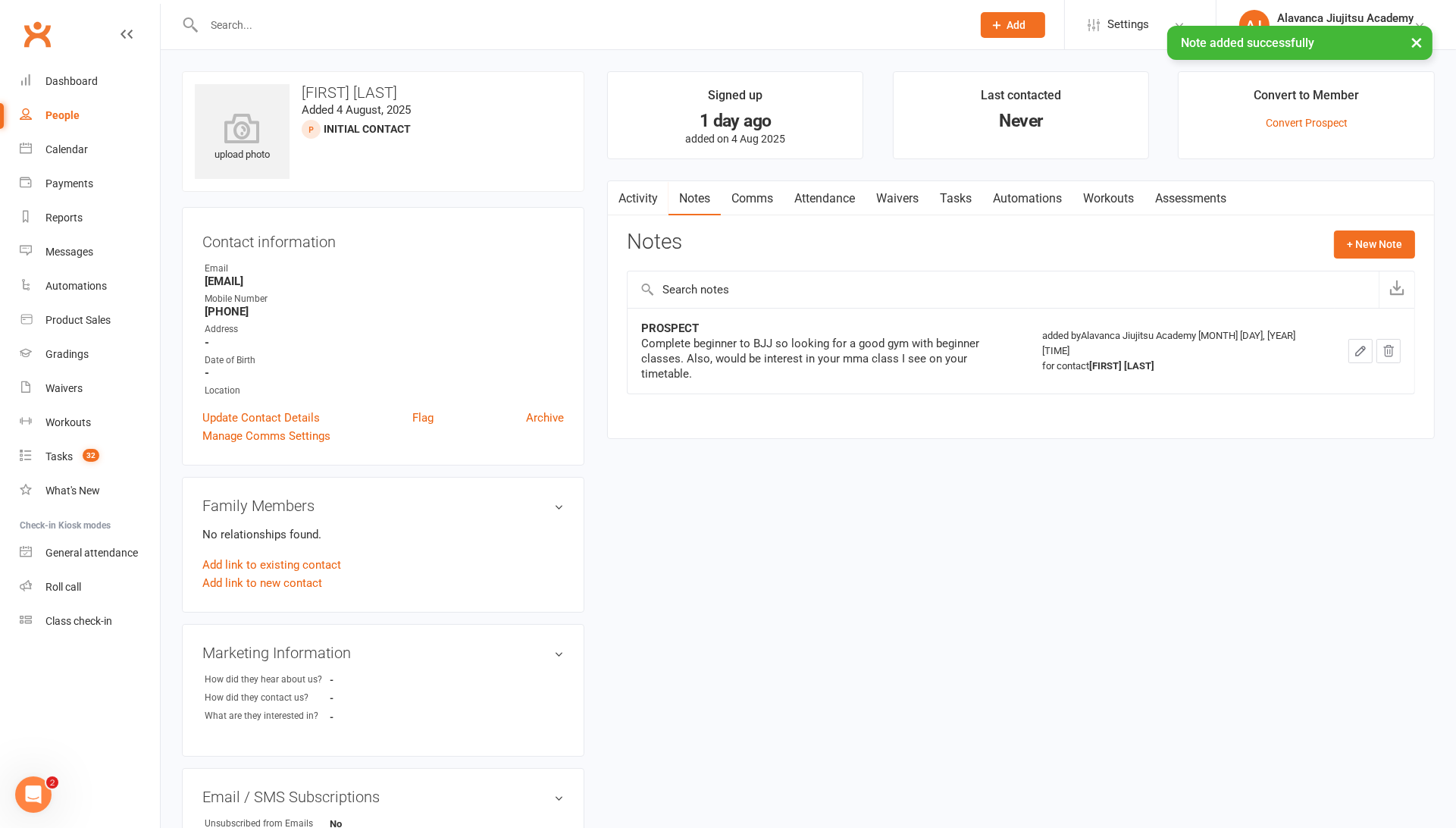 drag, startPoint x: 1074, startPoint y: 635, endPoint x: 1063, endPoint y: 631, distance: 11.7047 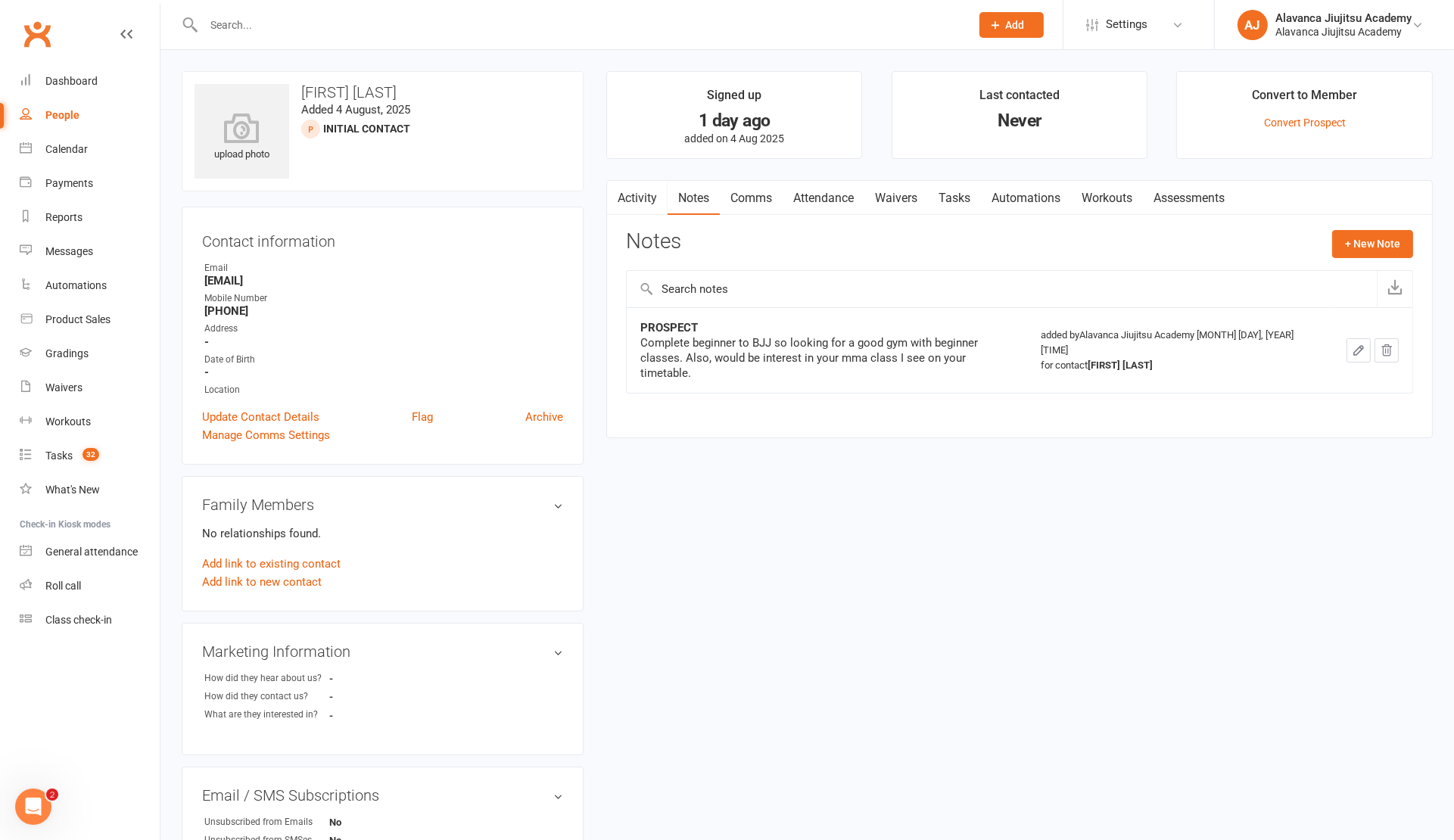click at bounding box center (579, 25) 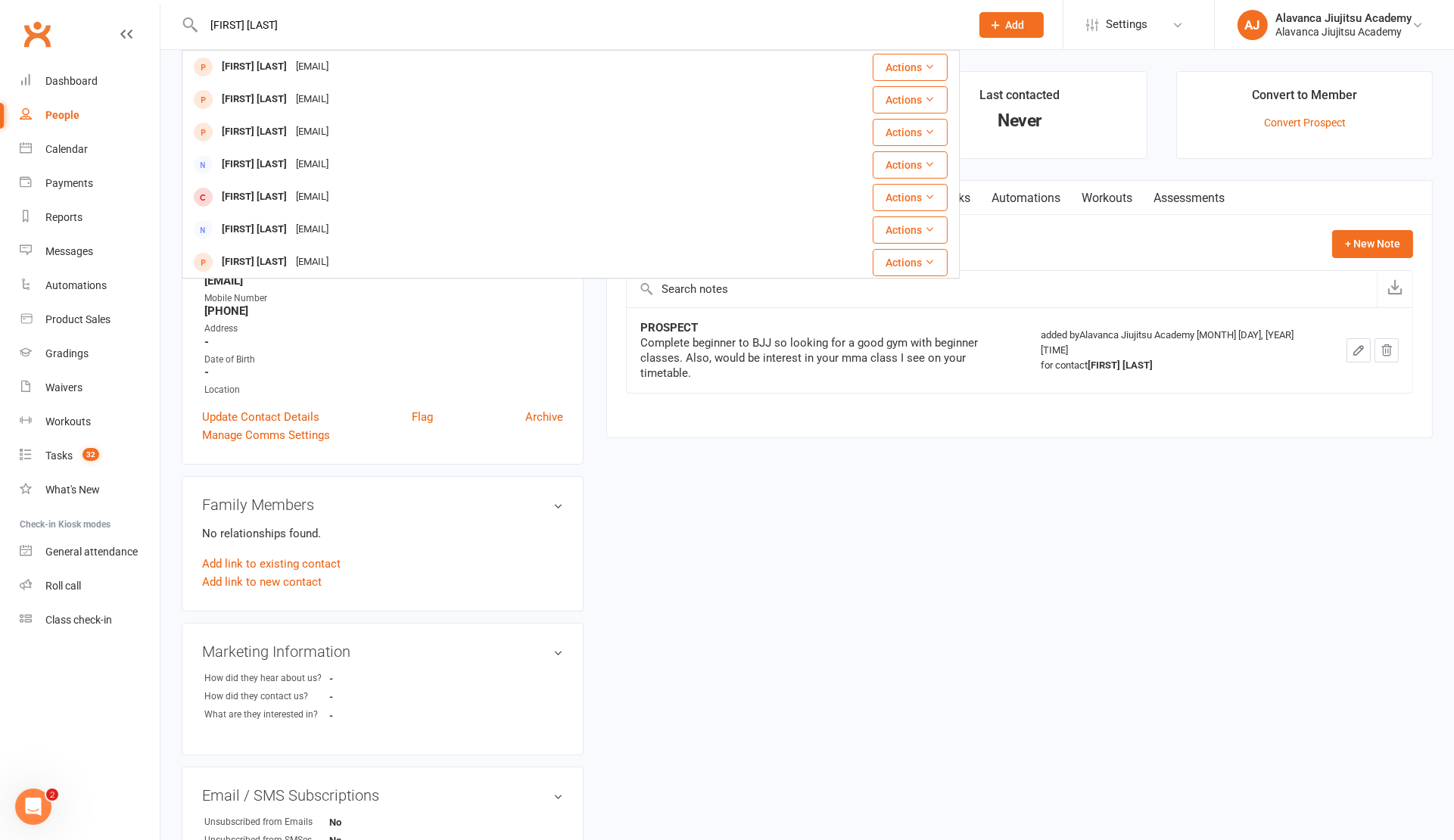 type on "[FIRST] [LAST]" 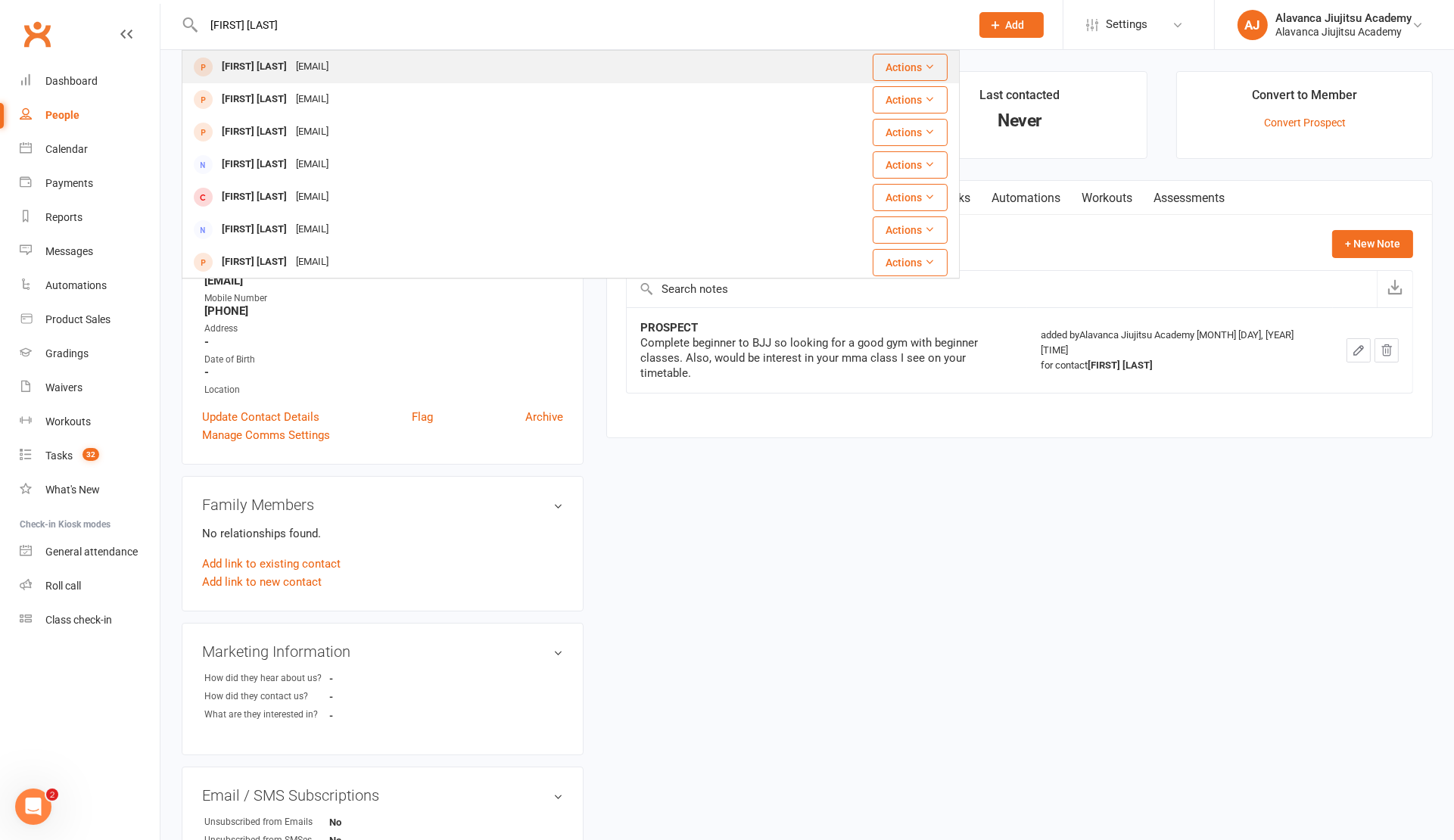 drag, startPoint x: 400, startPoint y: 16, endPoint x: 351, endPoint y: 60, distance: 65.8559 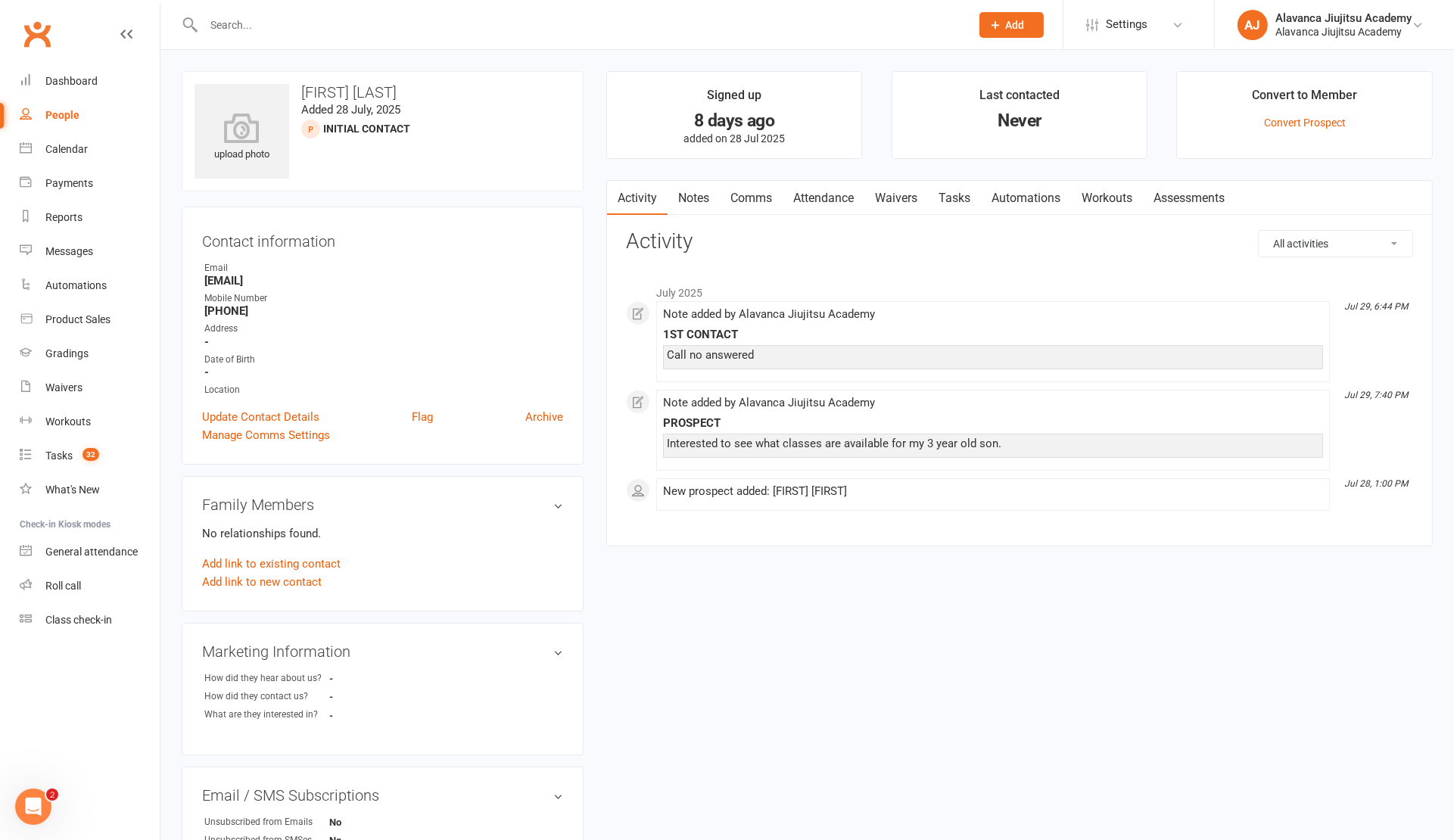 click on "Notes" at bounding box center [693, 198] 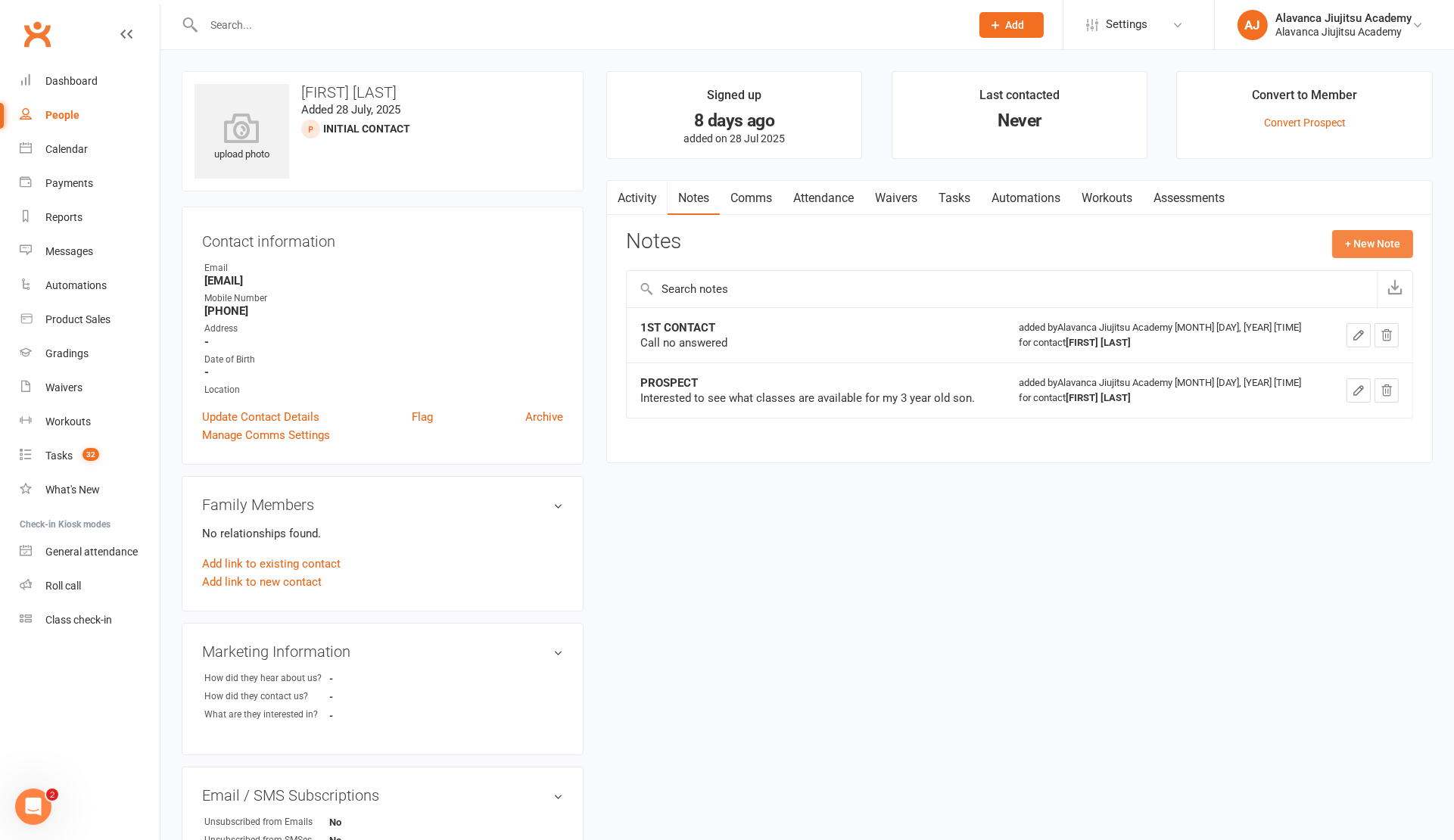 click on "+ New Note" at bounding box center [1372, 244] 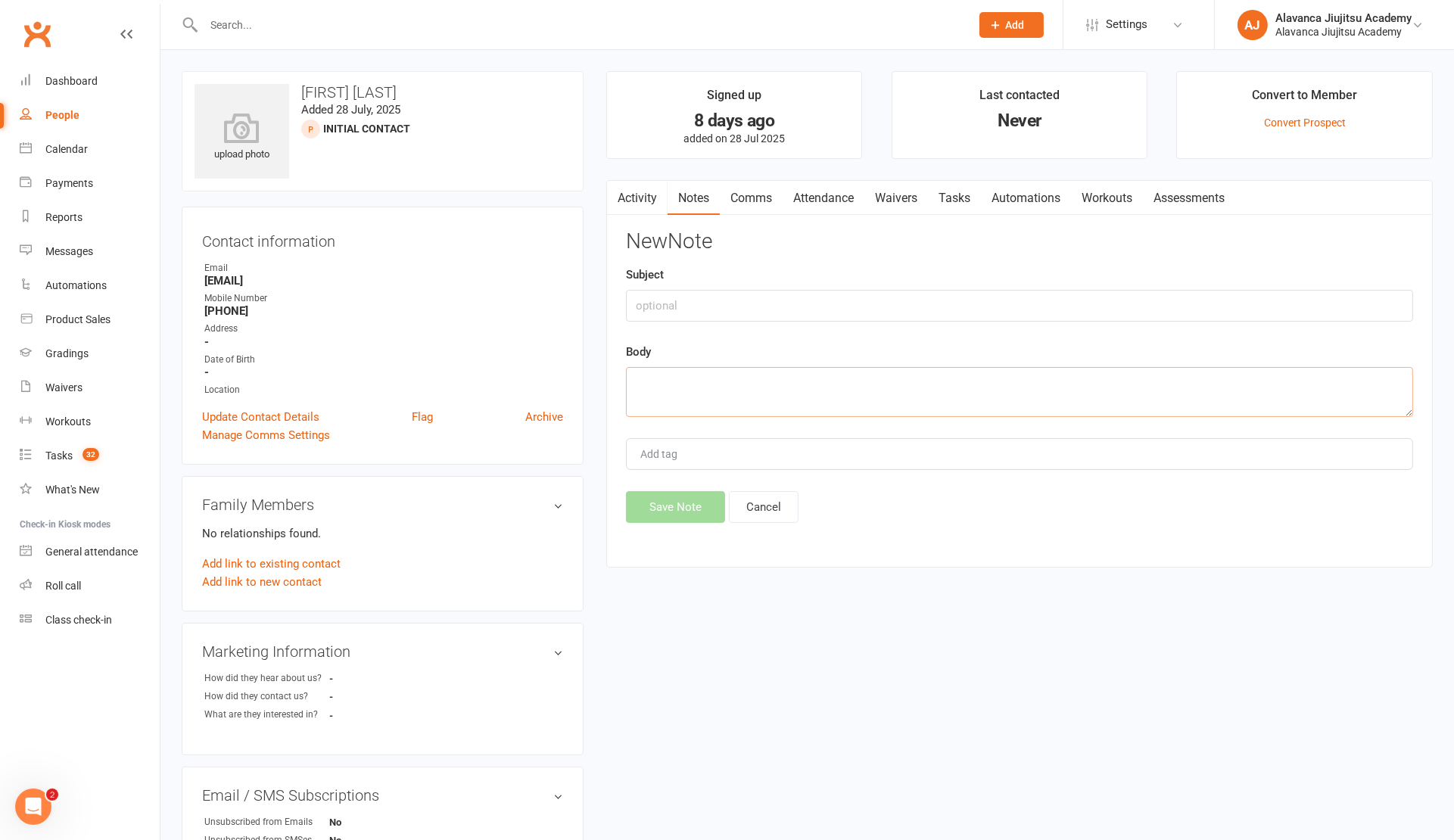 click at bounding box center [1020, 392] 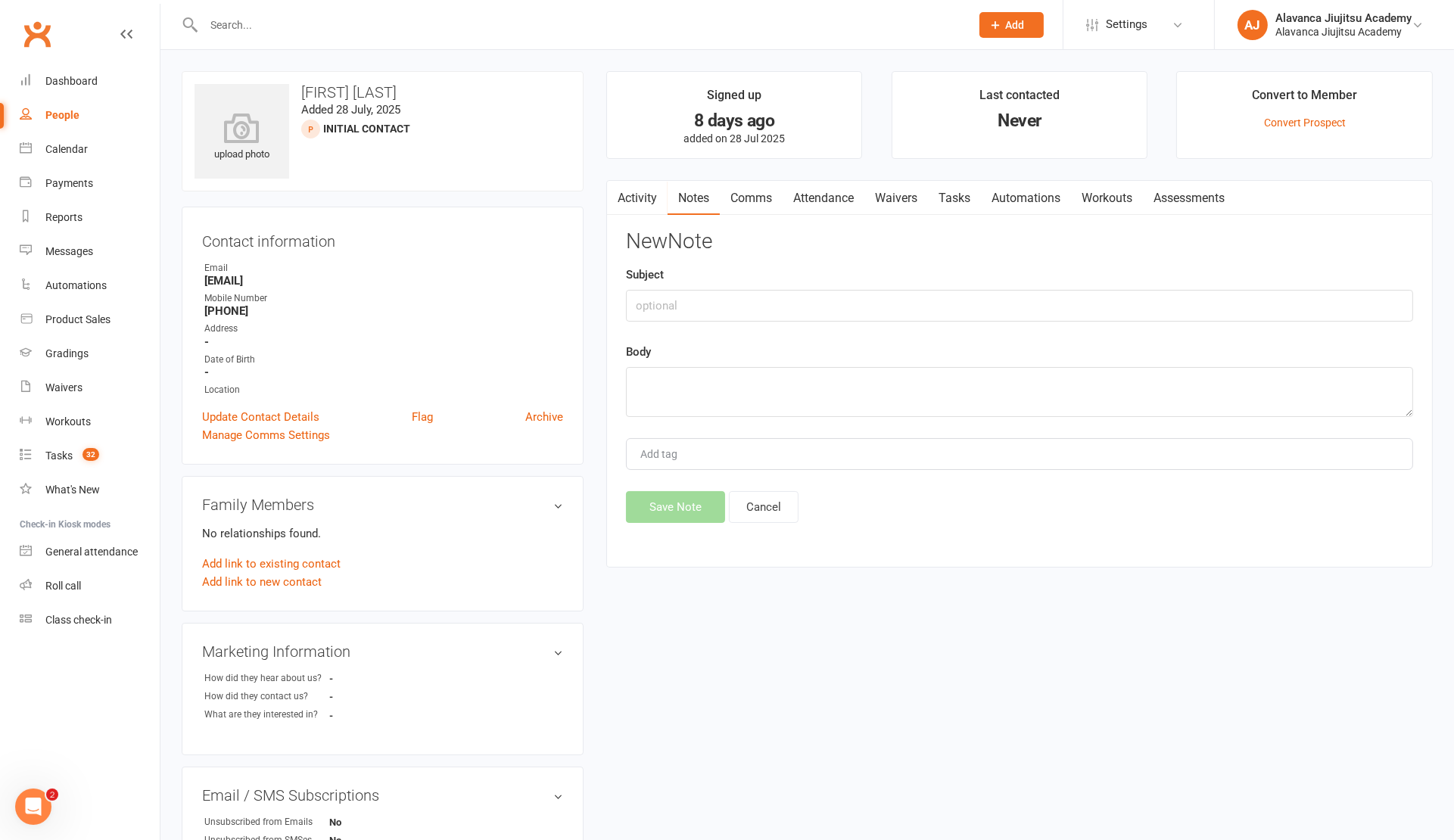 click on "New  Note Subject Body Add tag Save Note Cancel" at bounding box center [1020, 376] 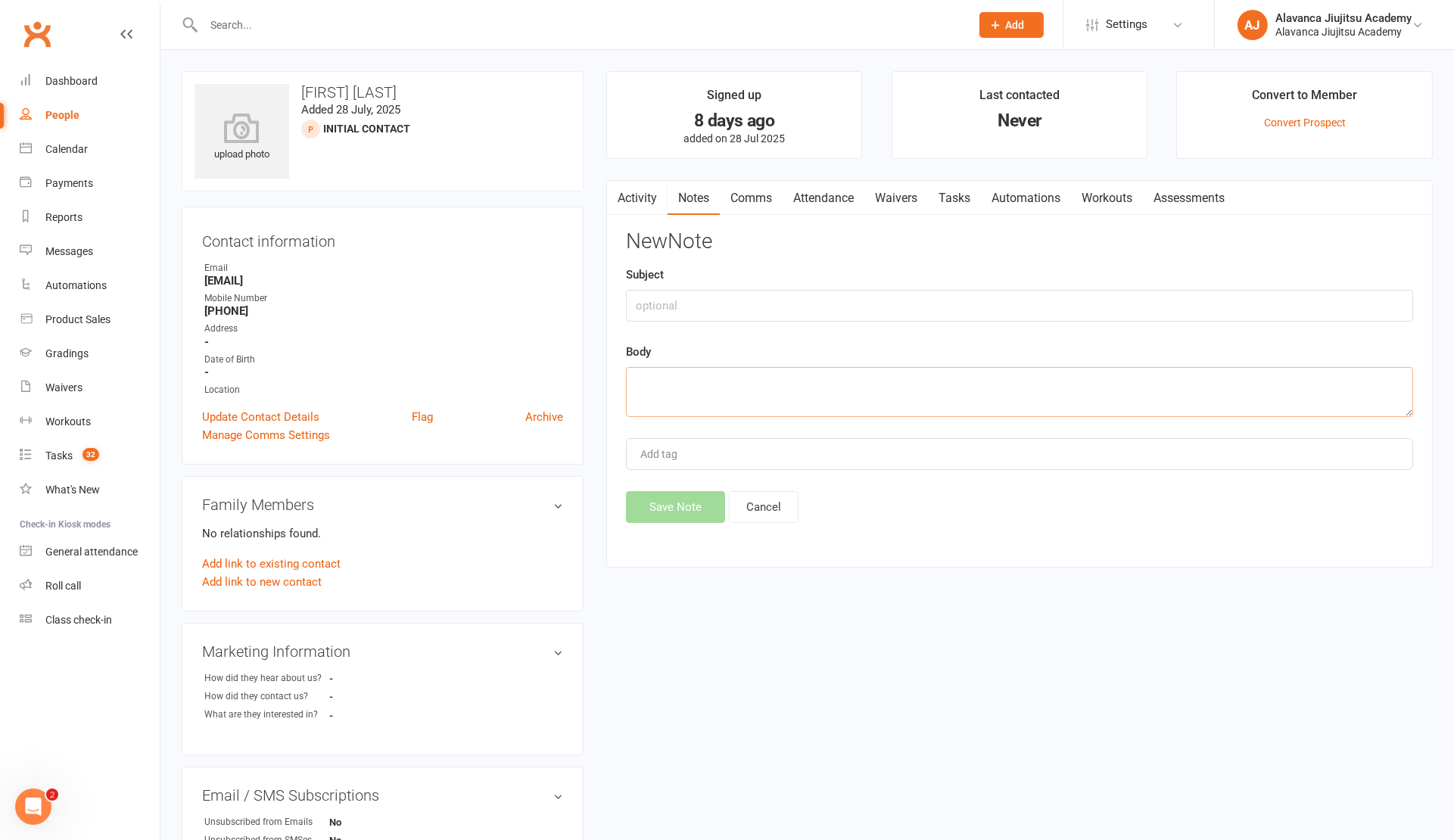 click at bounding box center (1020, 392) 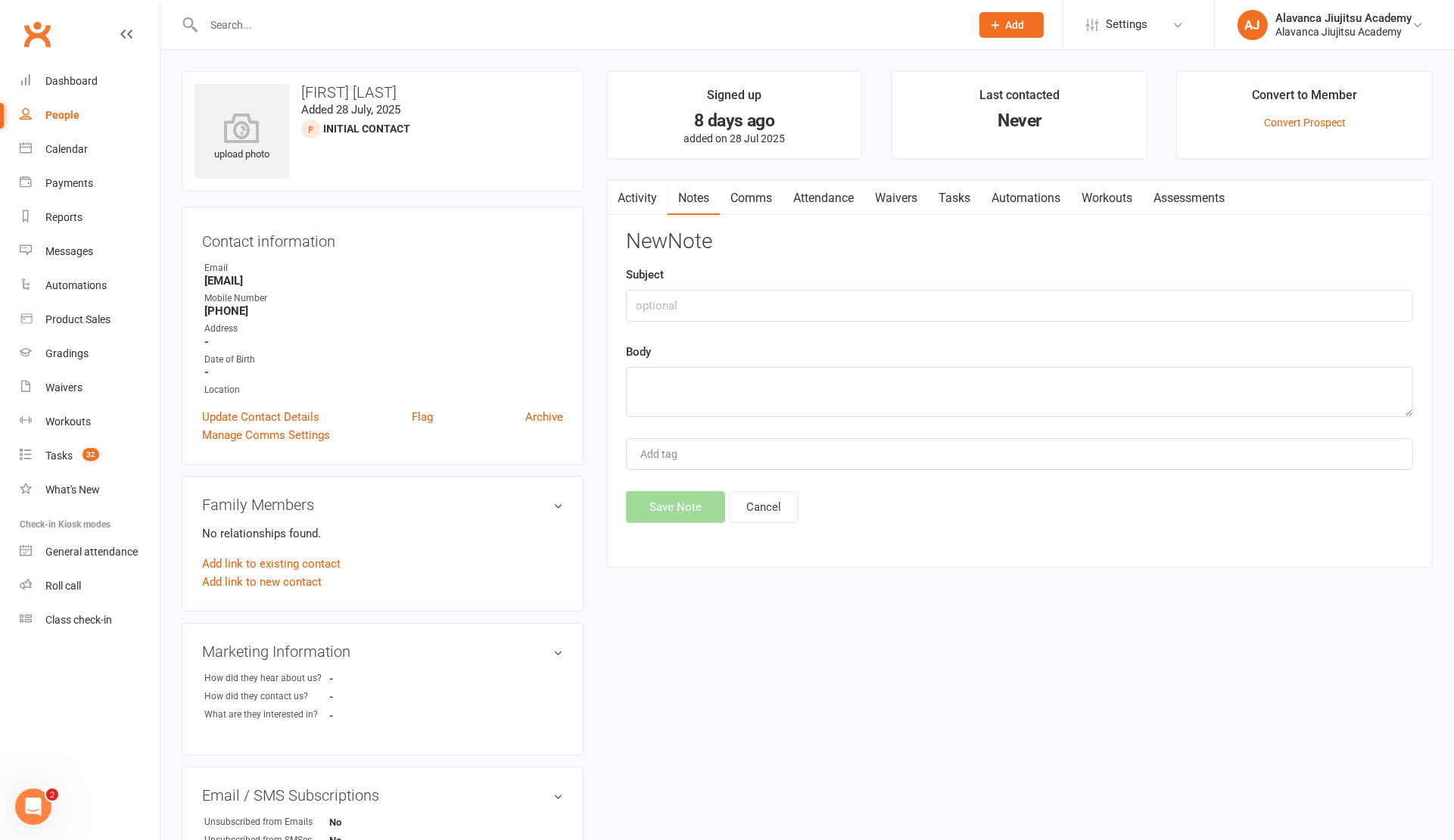 click on "Activity Notes Comms Attendance Waivers Tasks Automations Workouts Assessments
Notes + New Note 1ST CONTACT Call no answered added by  Alavanca Jiujitsu Academy   Jul 29, 2025 6:44pm for contact  Laura Laura PROSPECT Interested to see what classes are available for my 3 year old son.
added by  Alavanca Jiujitsu Academy   Jul 29, 2025 6:43pm for contact  Laura Laura New  Note Subject Body Add tag Save Note Cancel" at bounding box center [1020, 374] 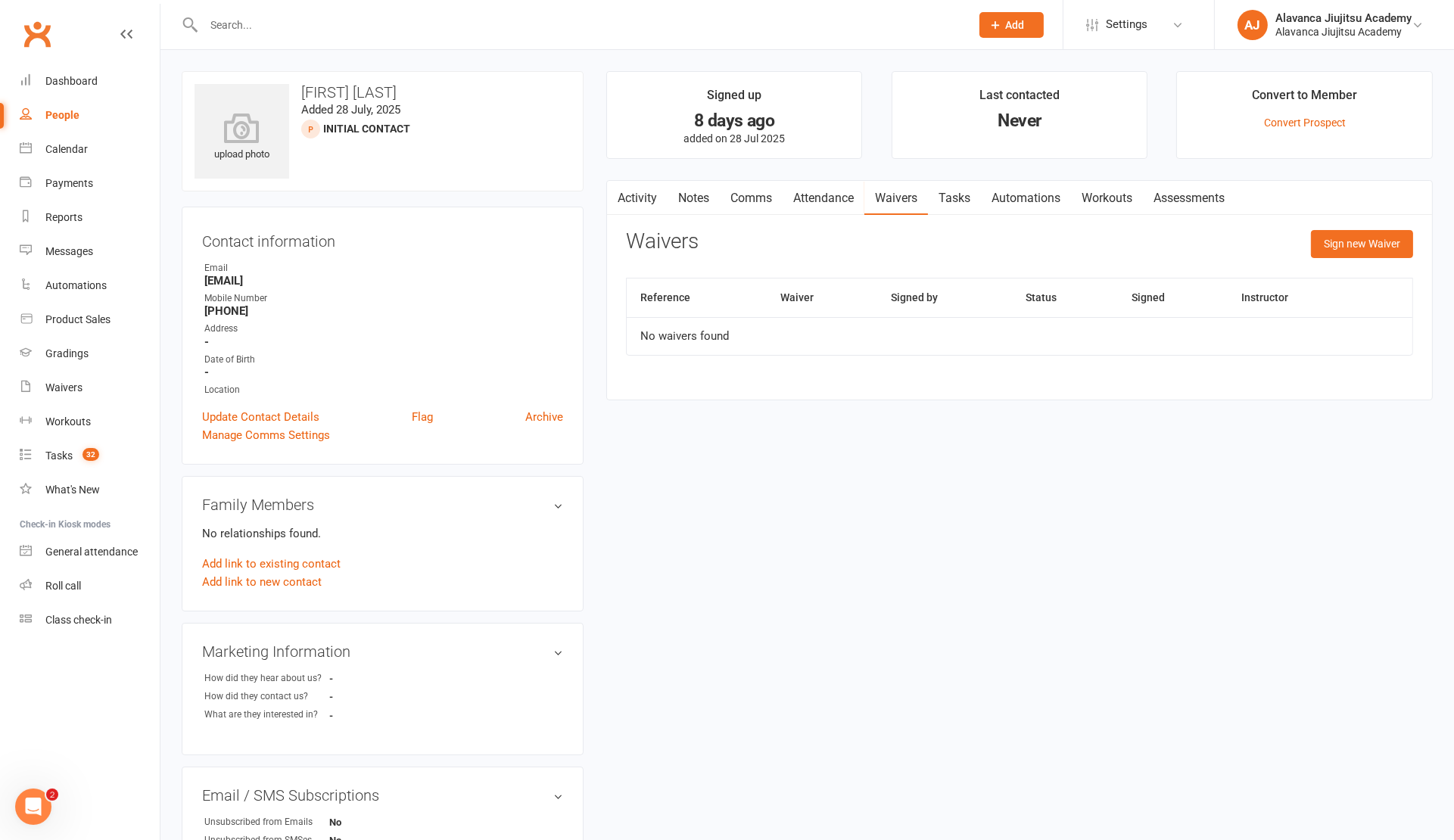 click on "Activity Notes Comms Attendance Waivers Tasks Automations Workouts Assessments
Waivers Sign new Waiver Reference Waiver Signed by Status Signed Instructor No waivers found" at bounding box center [1020, 290] 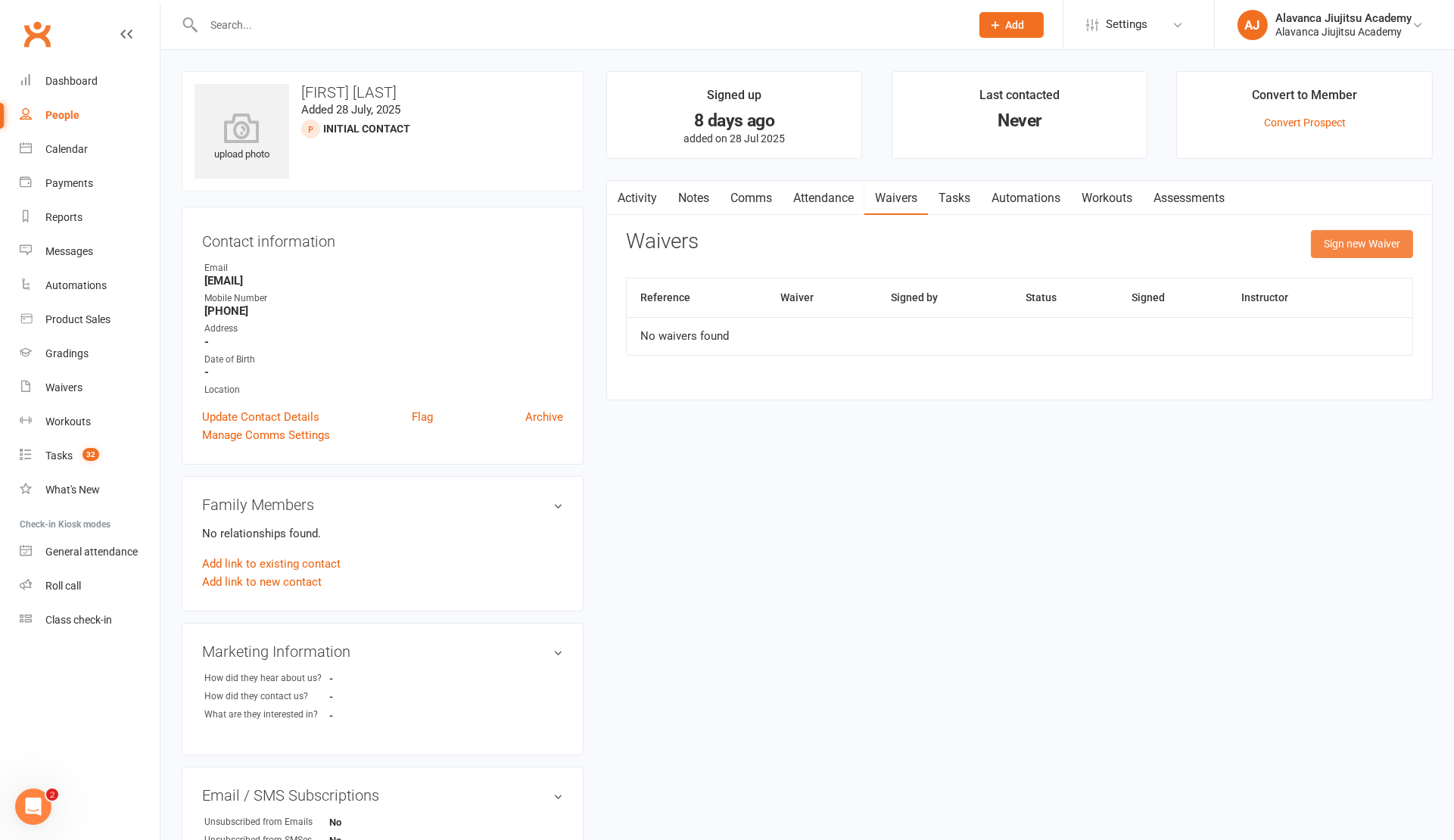 click on "Sign new Waiver" at bounding box center [1362, 244] 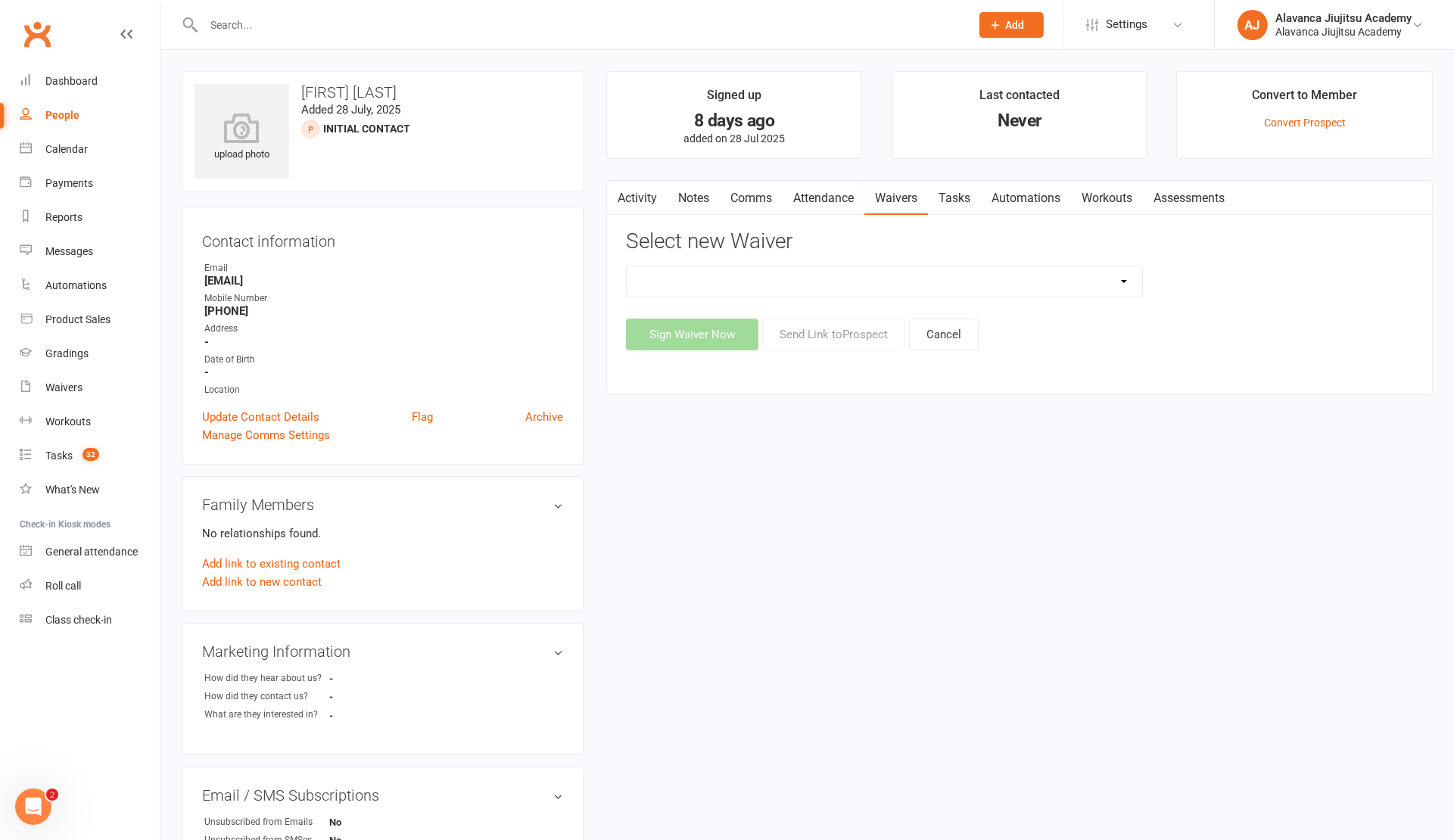 select on "8135" 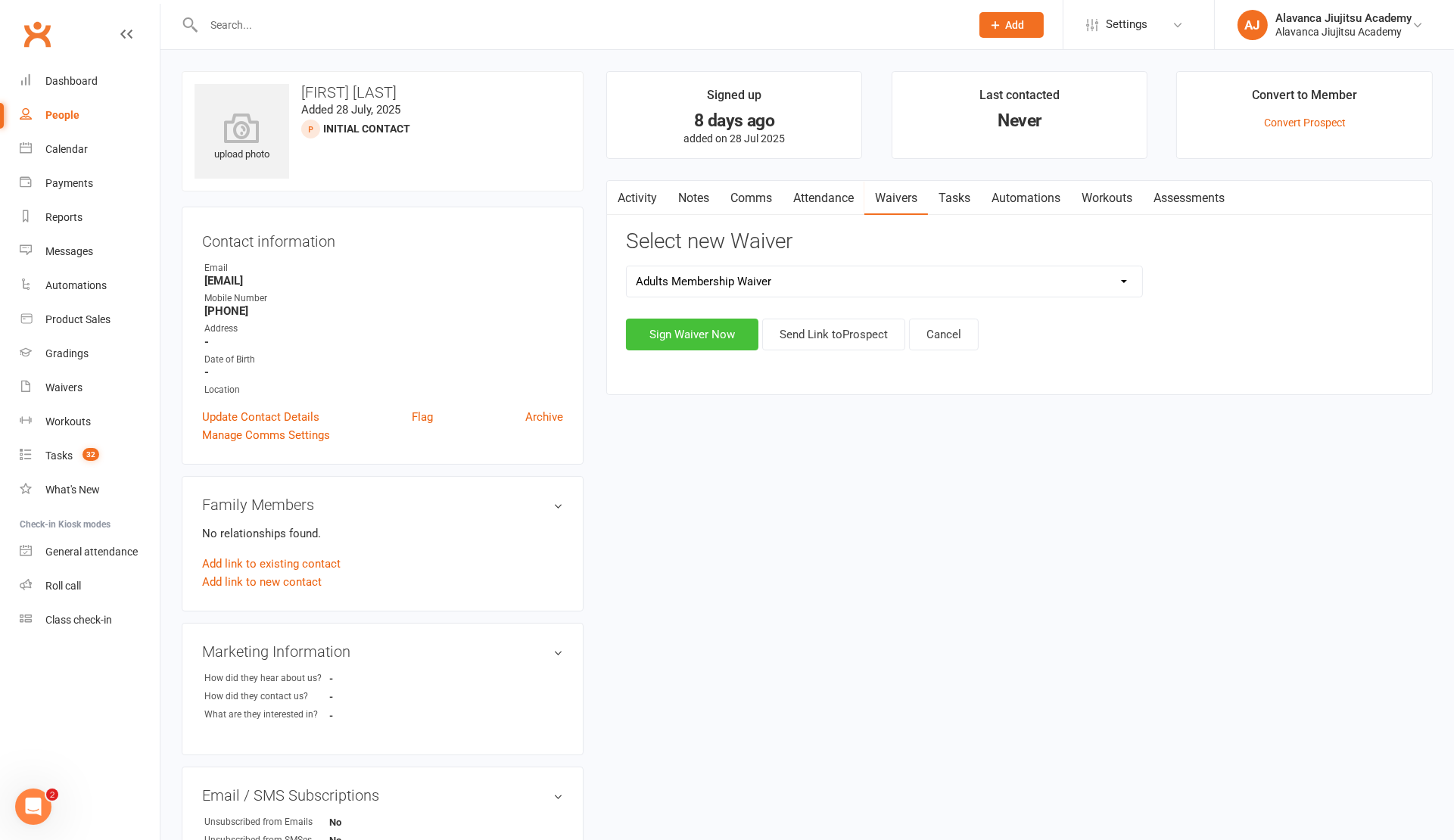 click on "Sign Waiver Now" at bounding box center [692, 334] 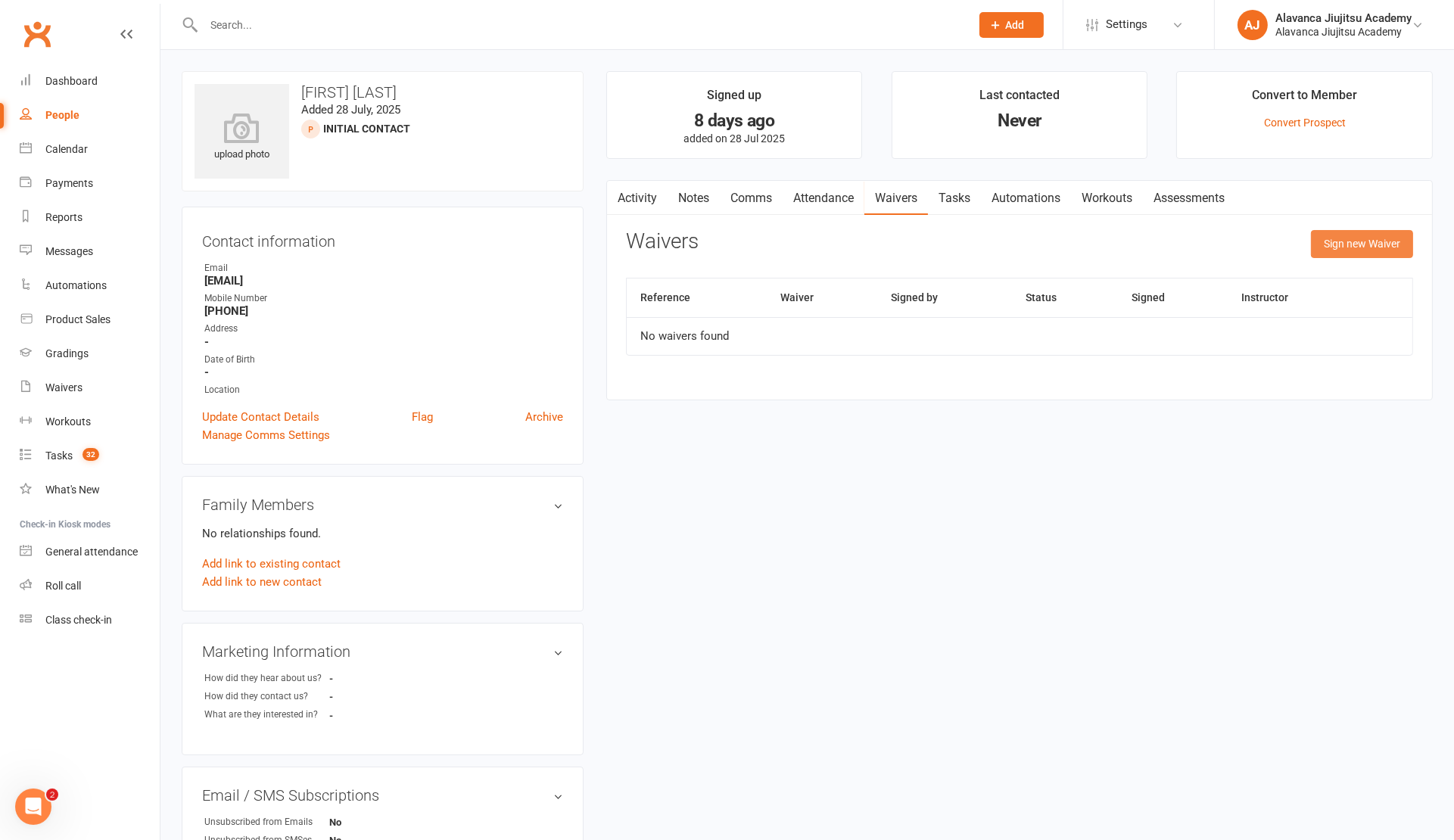 click on "Sign new Waiver" at bounding box center (1362, 244) 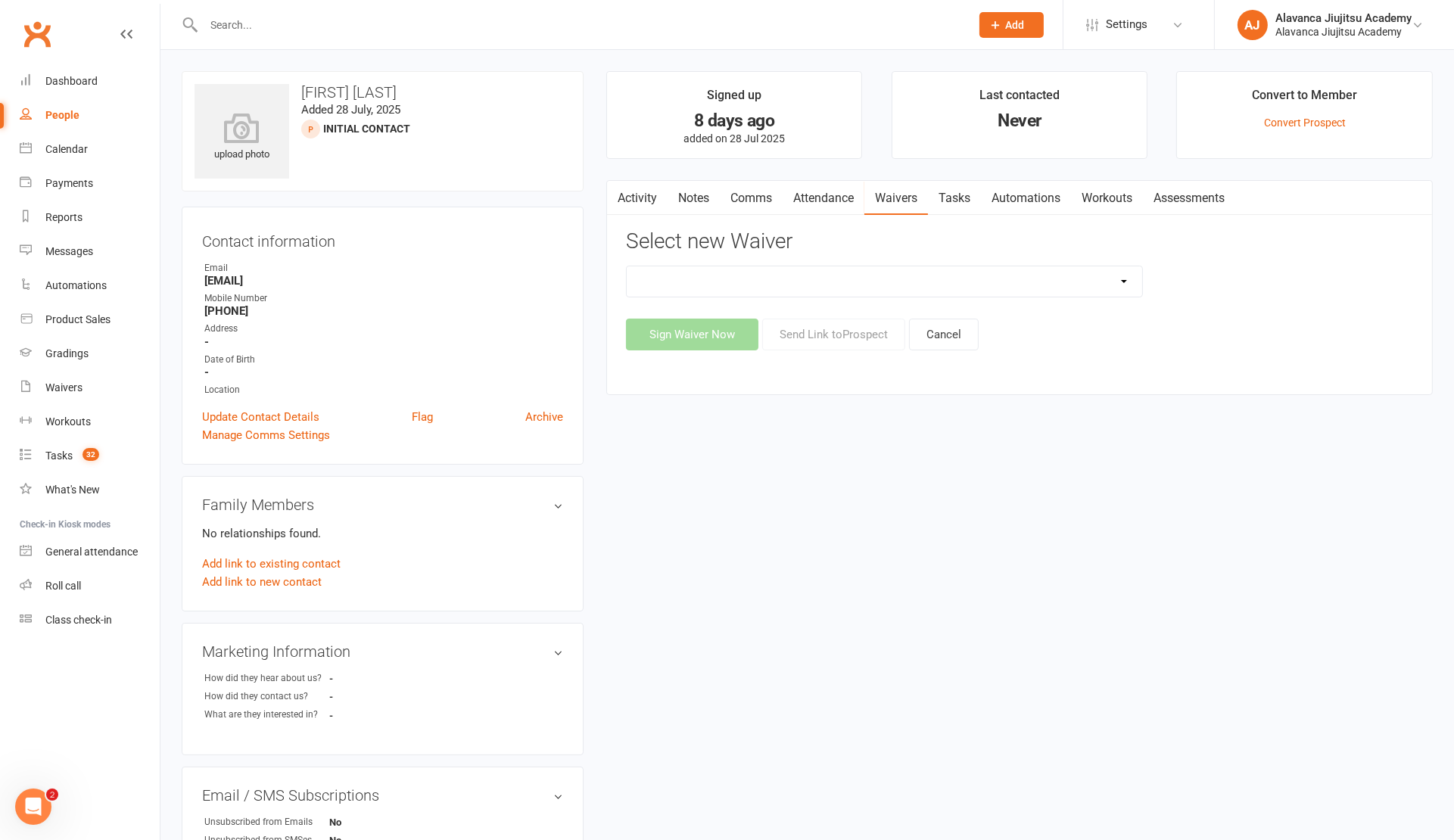 select on "8135" 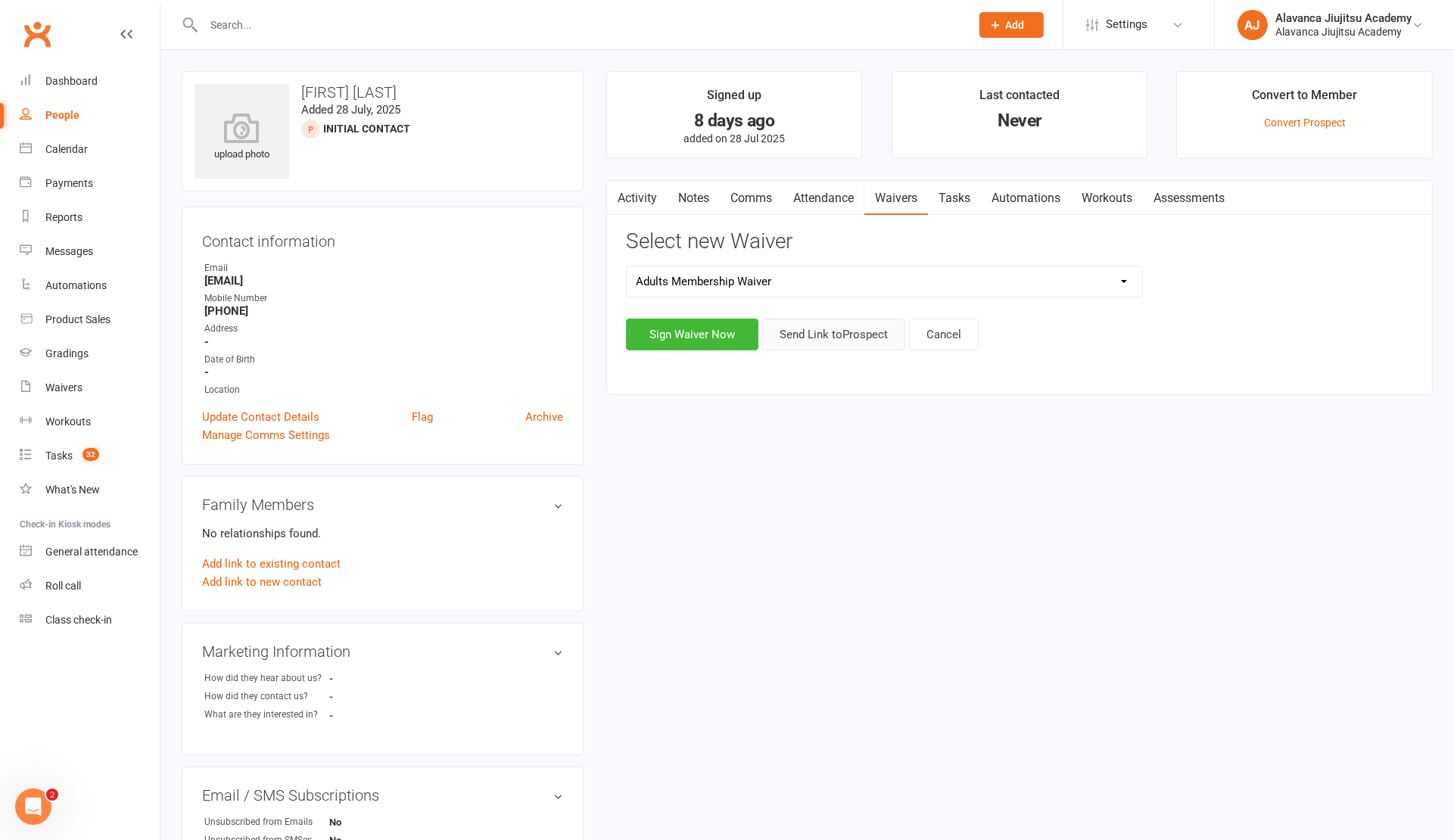 click on "Send Link to  Prospect" at bounding box center (833, 334) 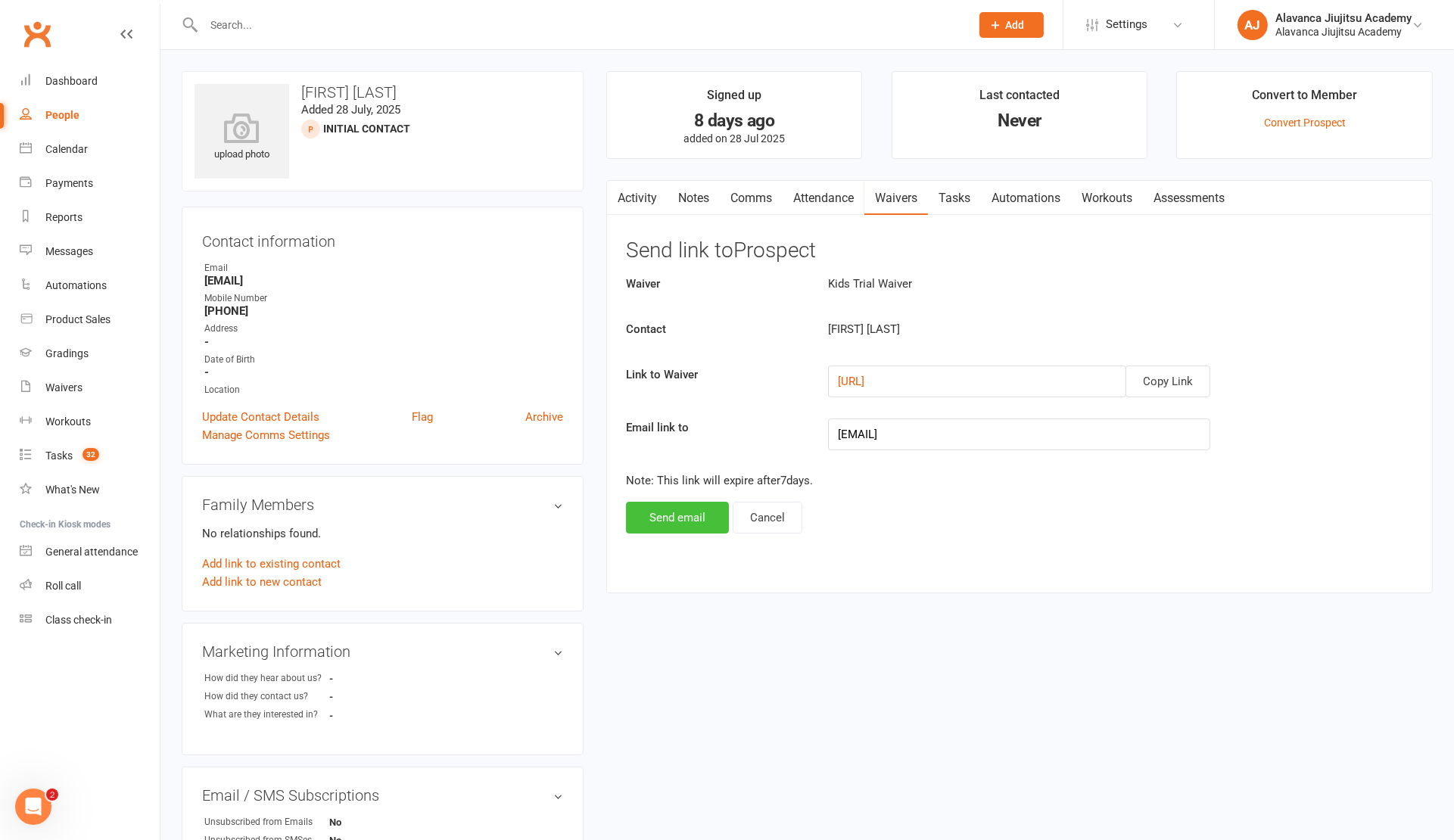 click on "Send email" at bounding box center (677, 518) 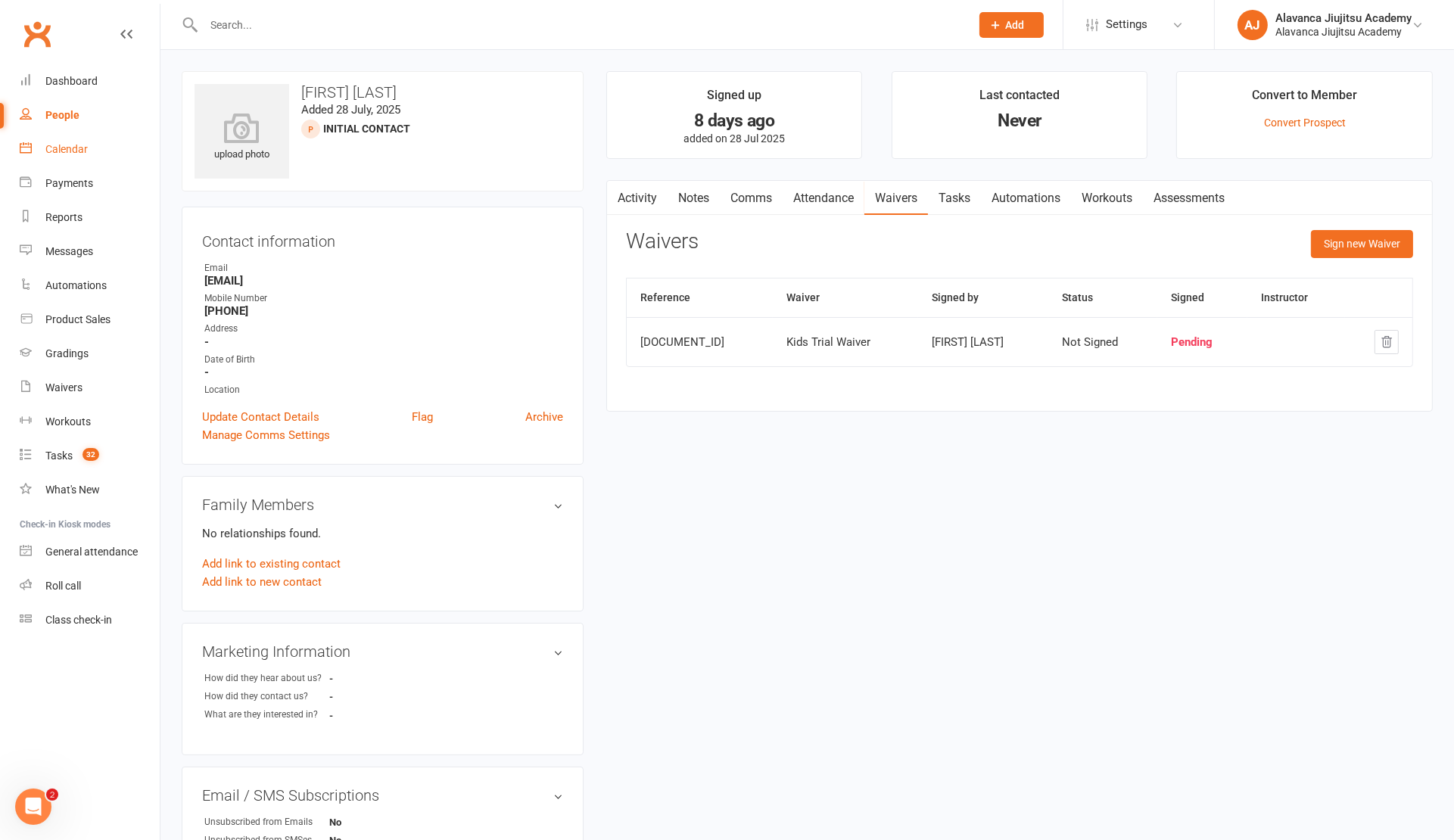 click on "Calendar" at bounding box center (67, 149) 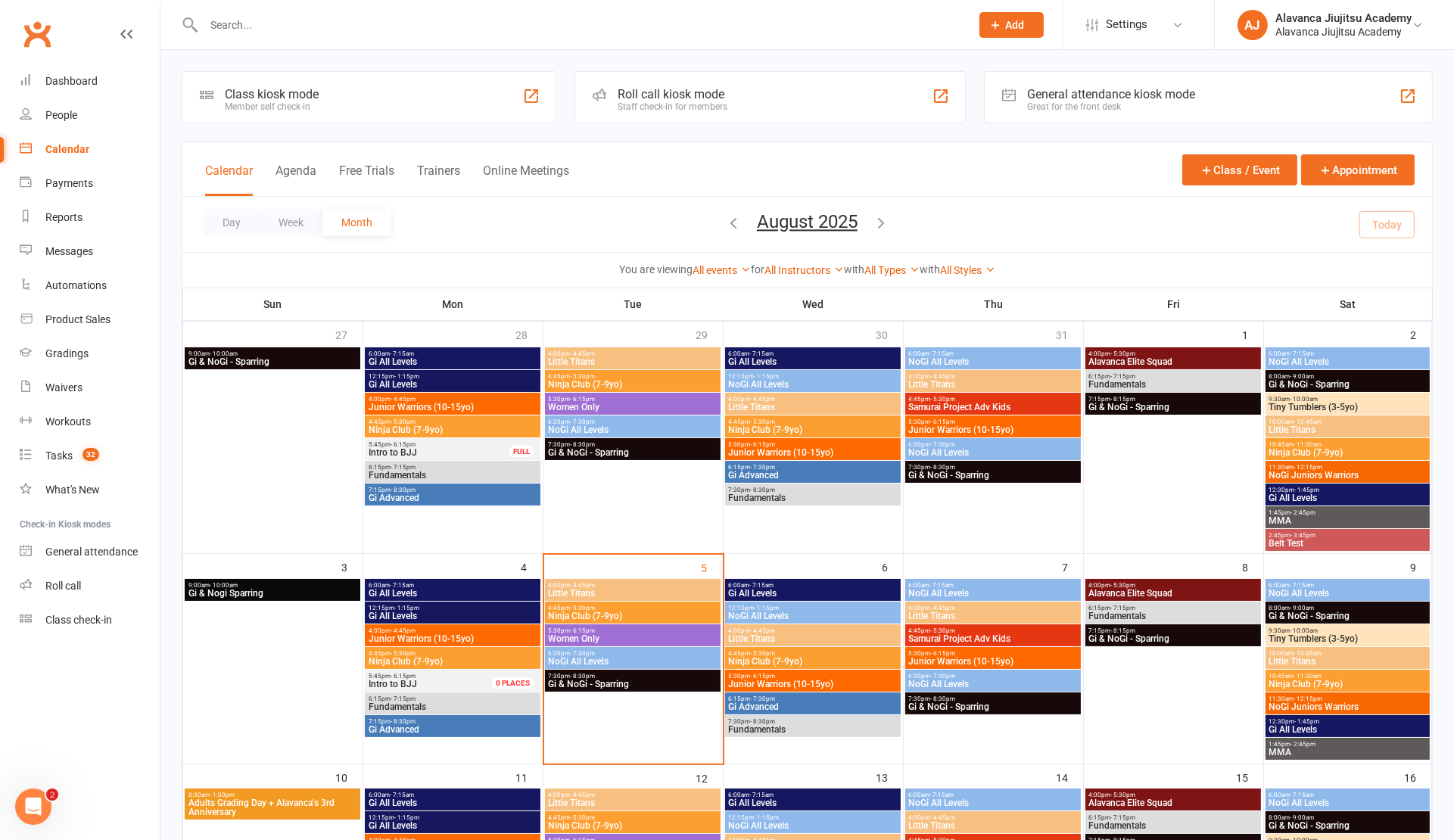click on "Tiny Tumblers (3-5yo)" at bounding box center (1348, 639) 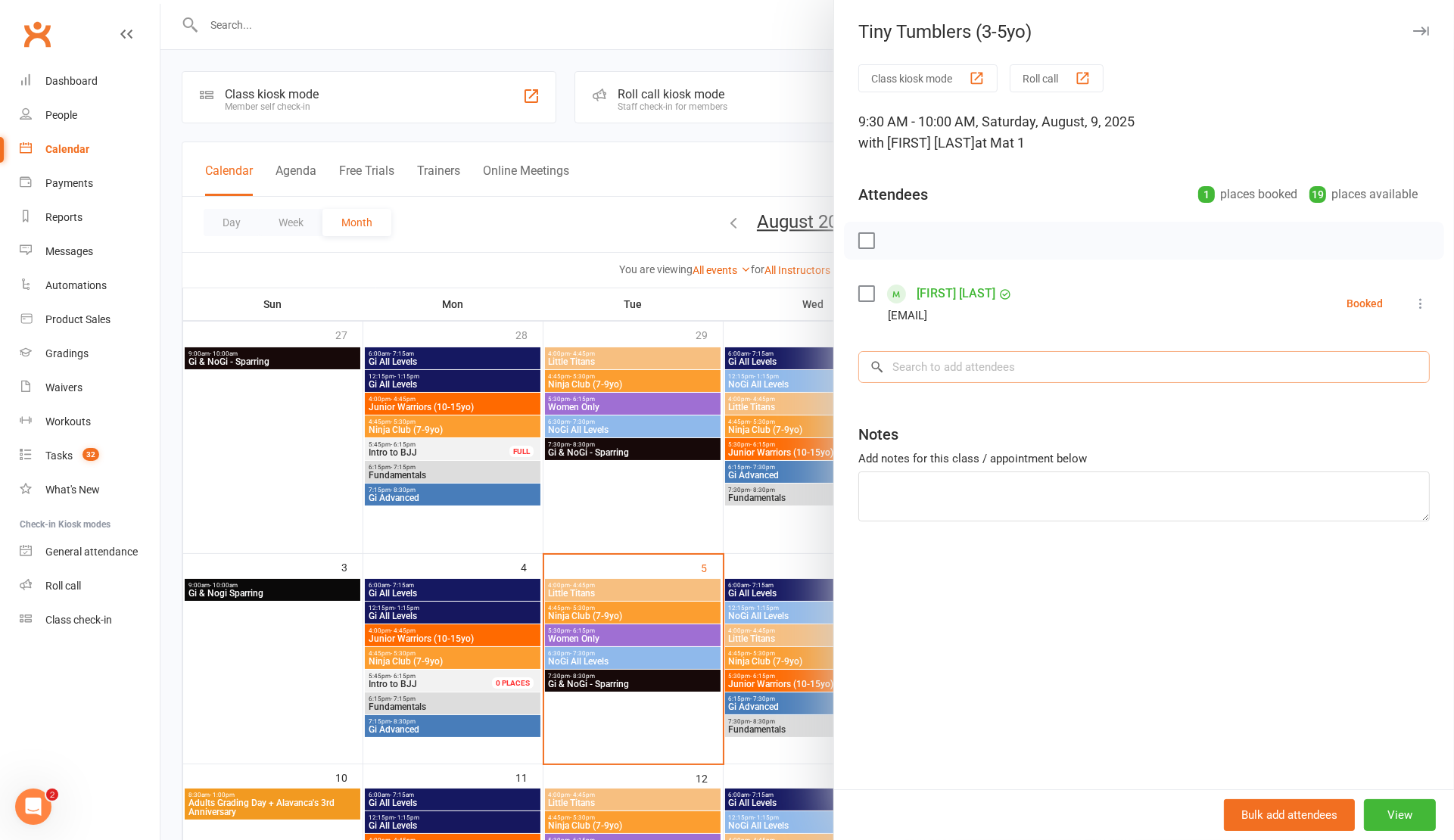 click at bounding box center [1144, 367] 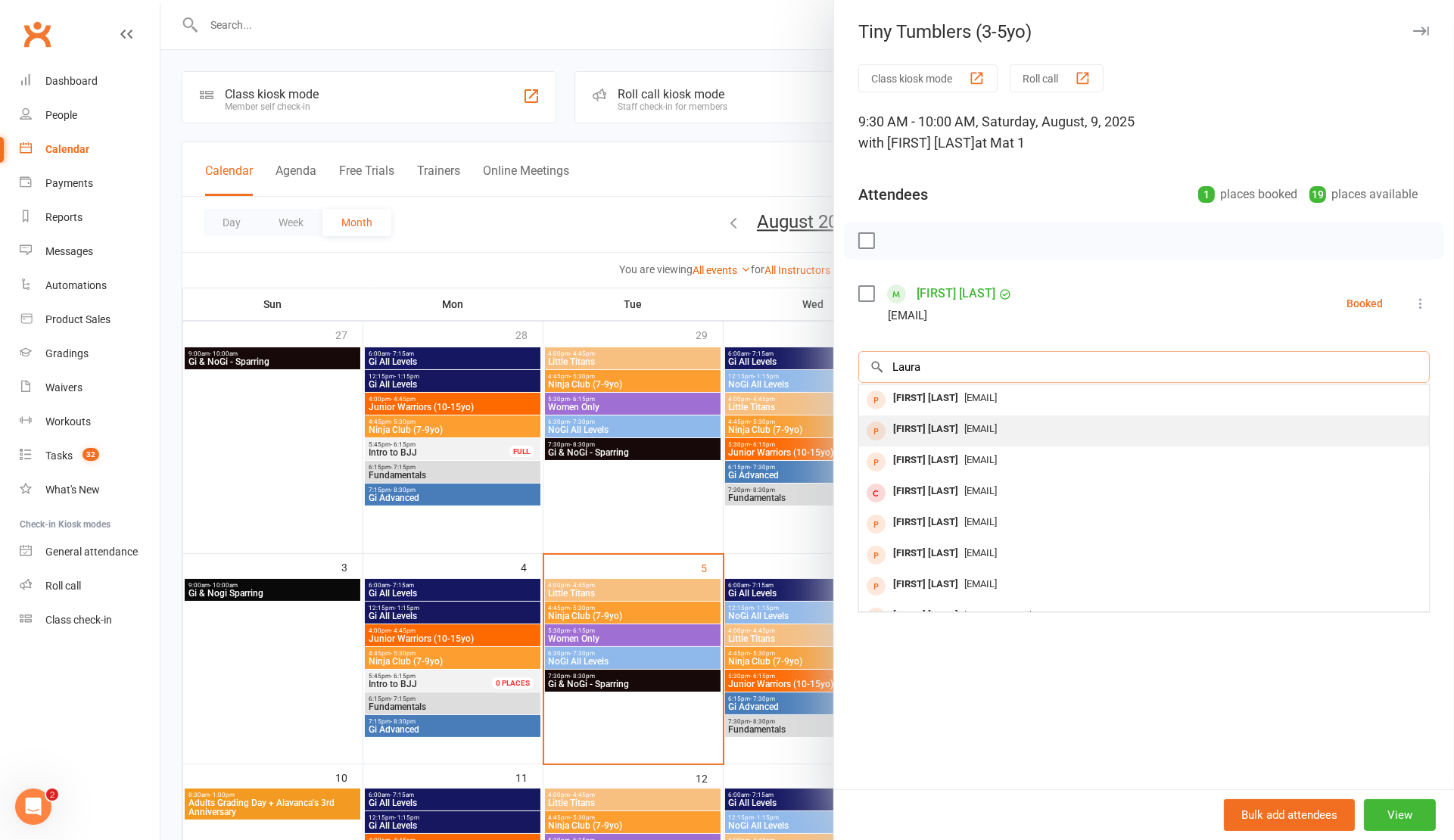 type on "Laura" 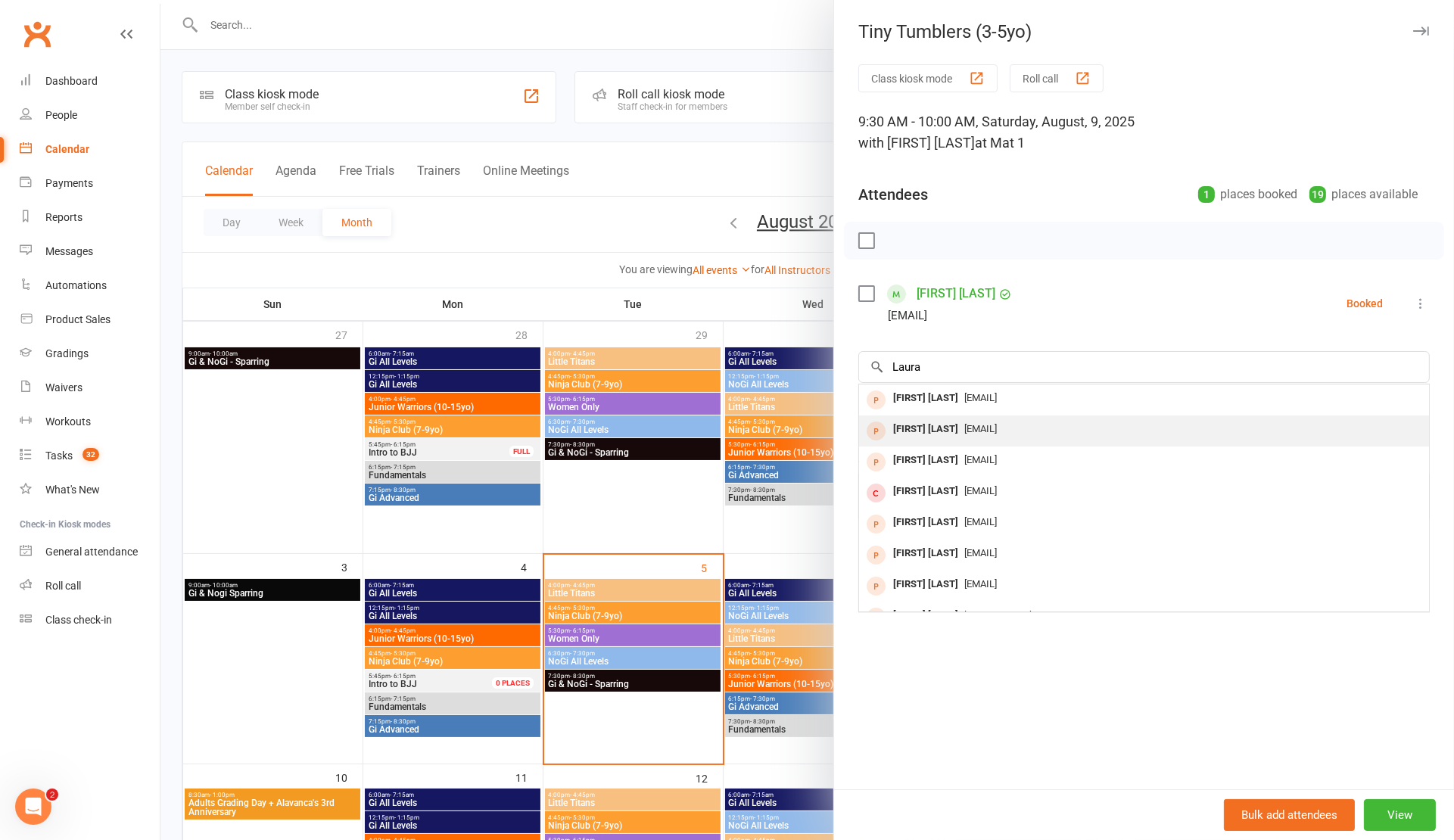 click on "laura_casey_5@hotmail.com" at bounding box center (980, 428) 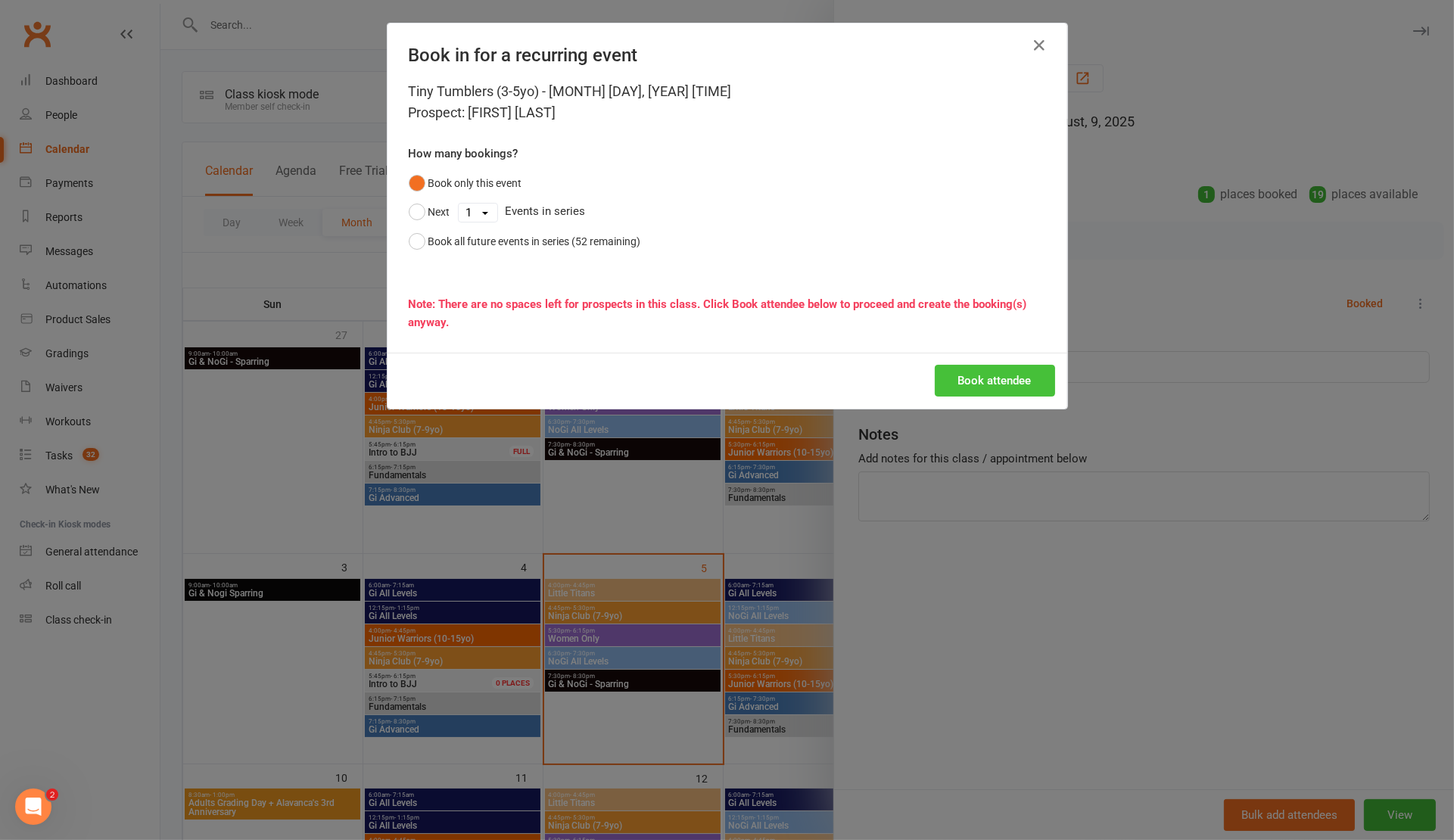 click on "Book attendee" at bounding box center (995, 381) 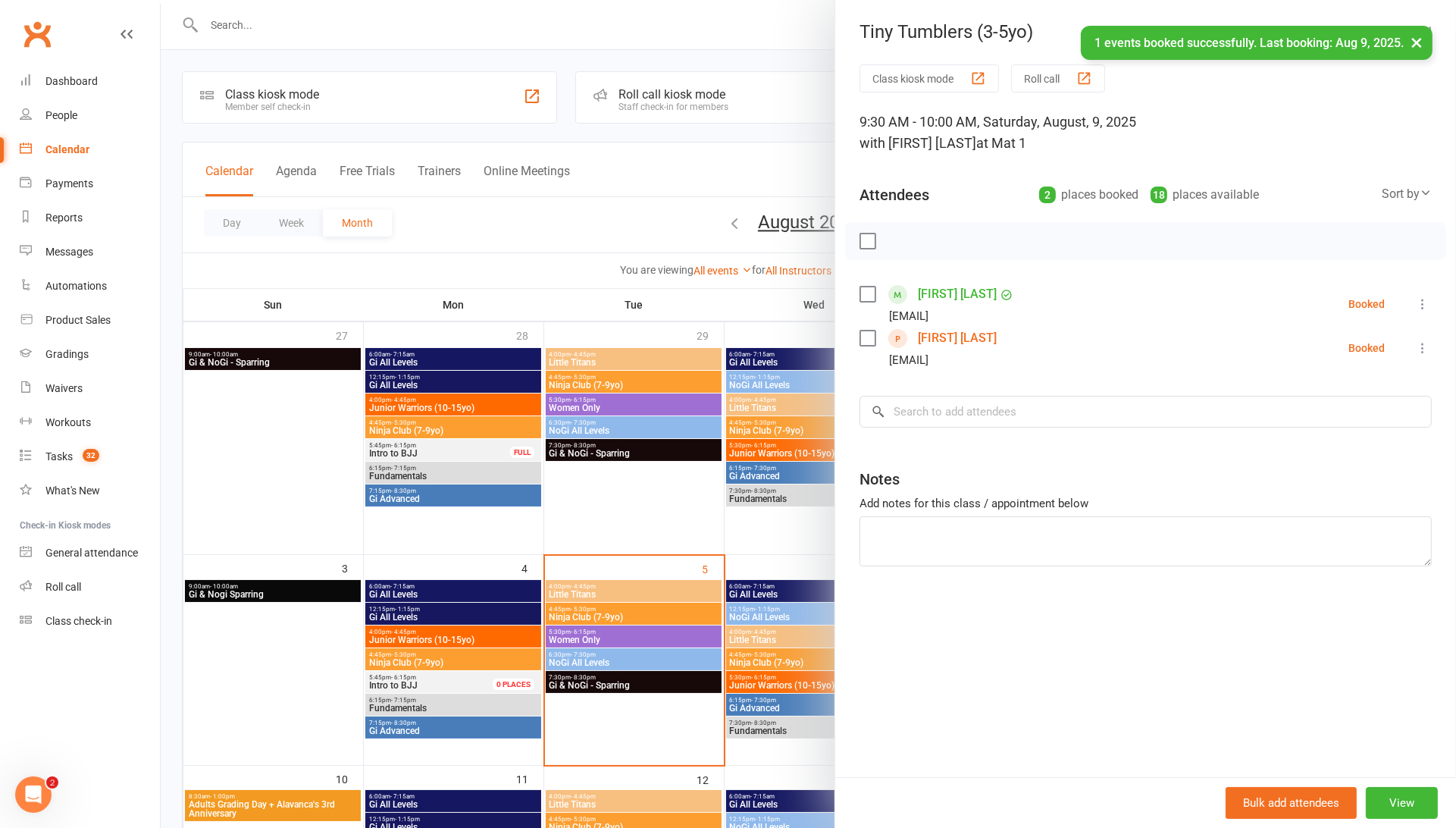 click at bounding box center (808, 414) 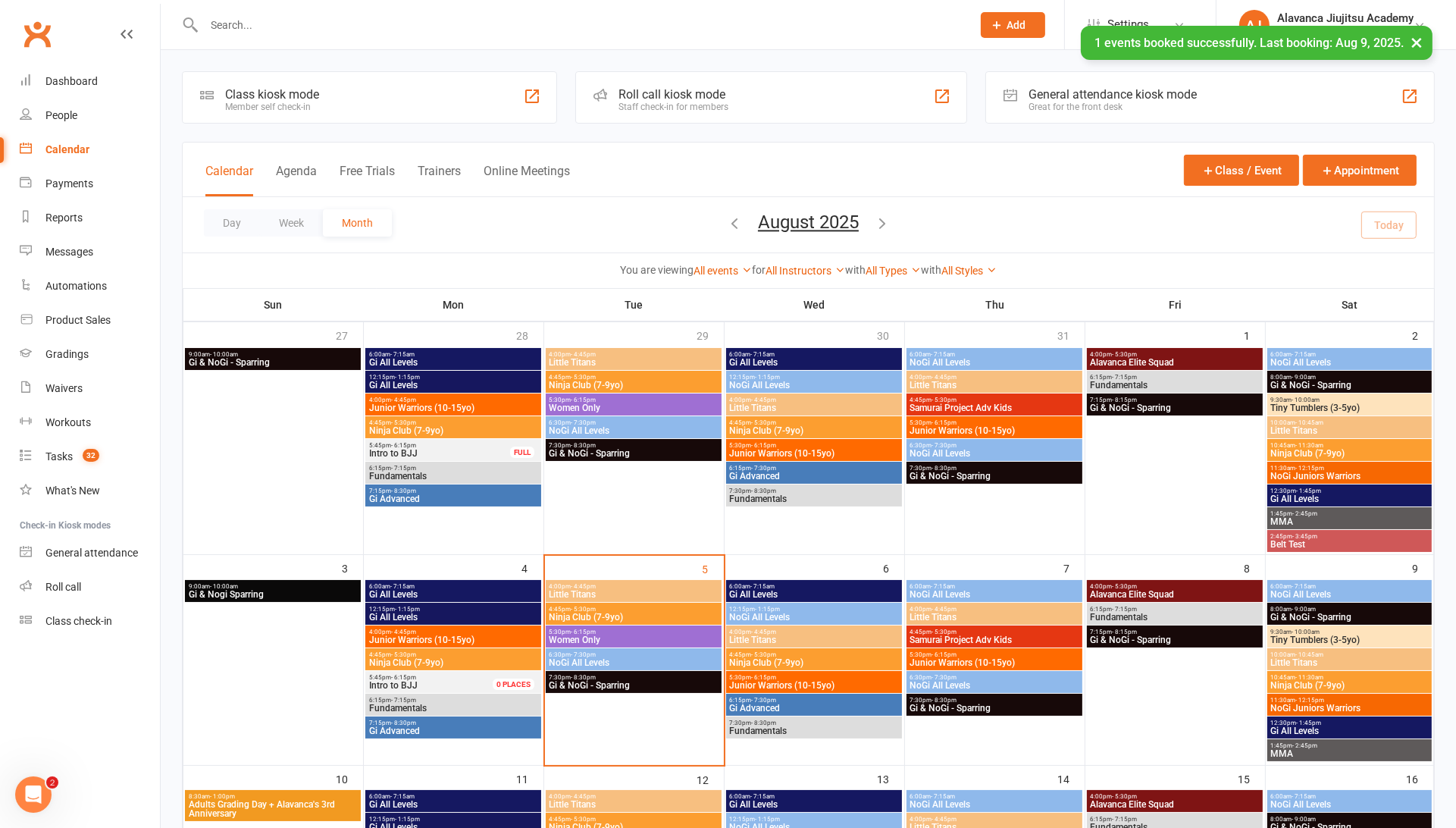 click on "Little Titans" at bounding box center (1350, 663) 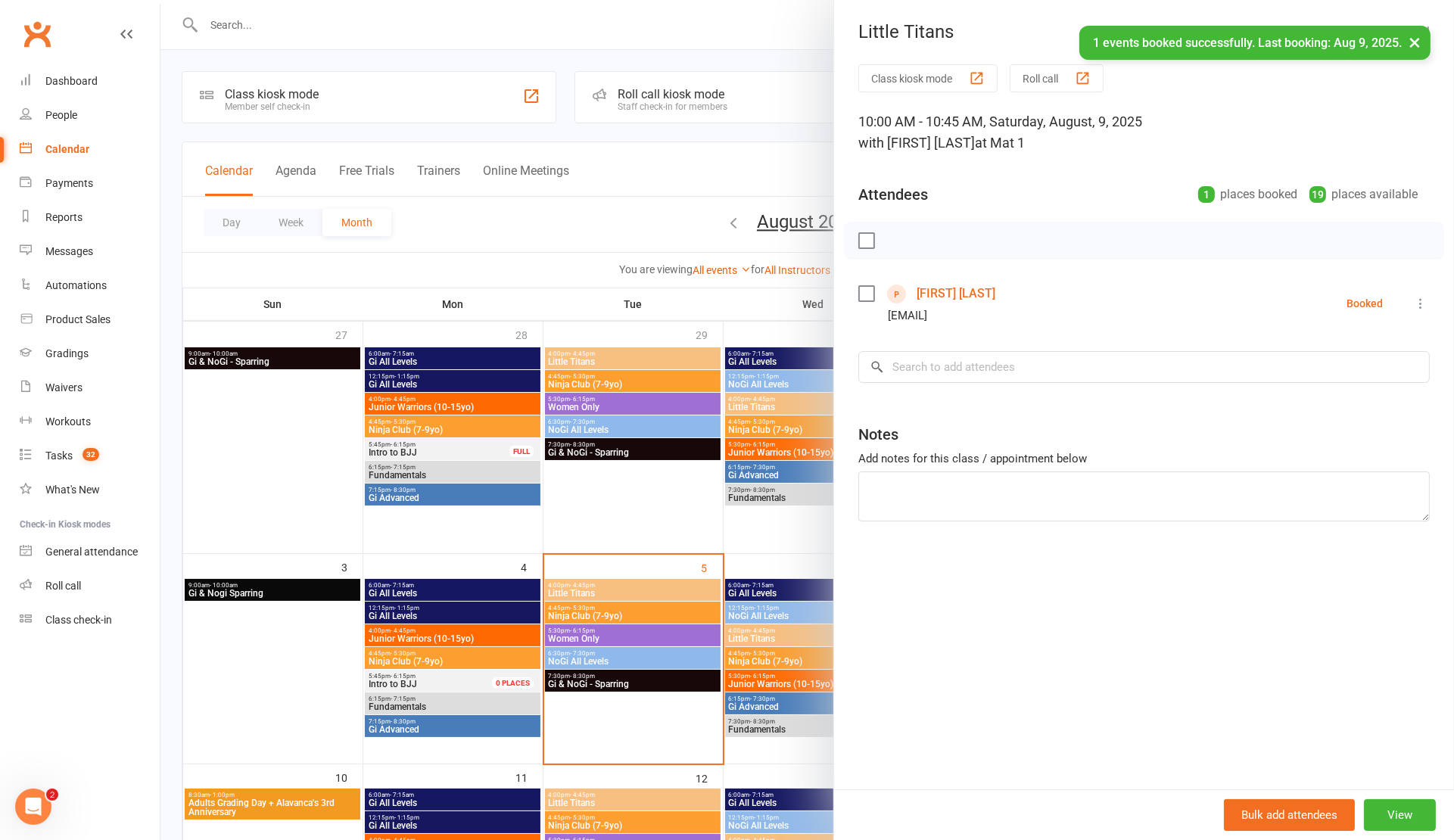 click at bounding box center [807, 420] 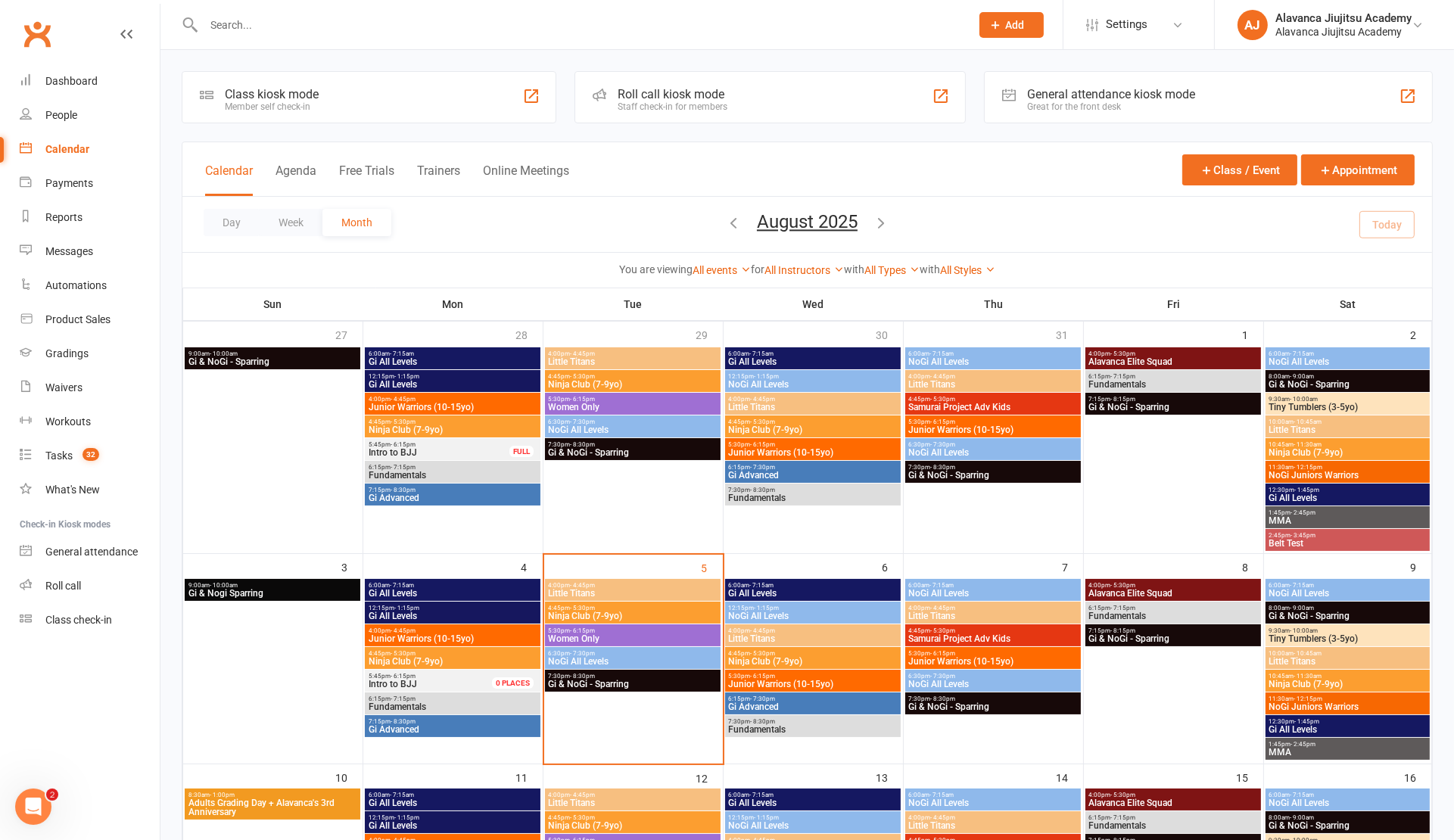 click at bounding box center (579, 25) 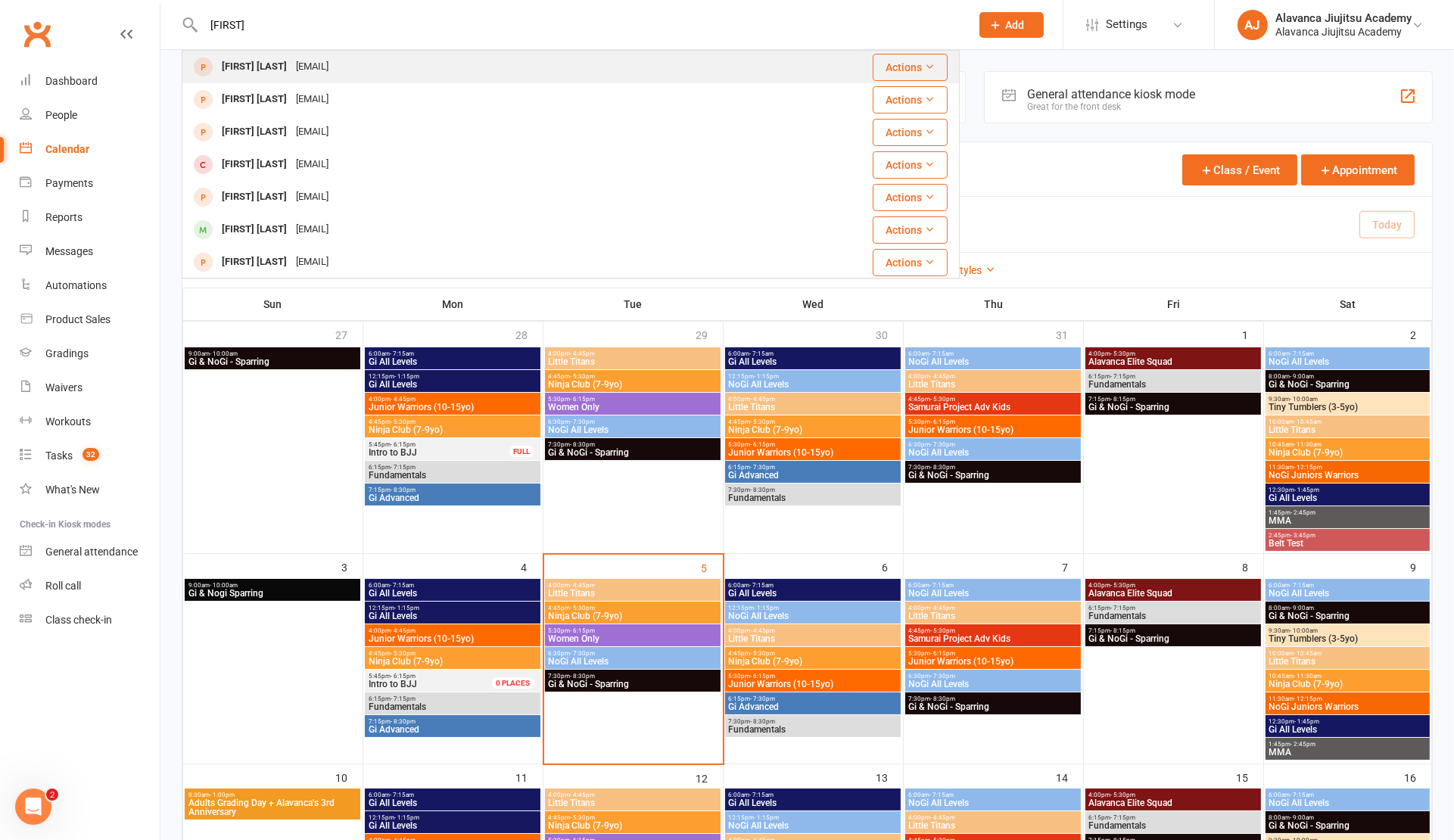 type on "yanna" 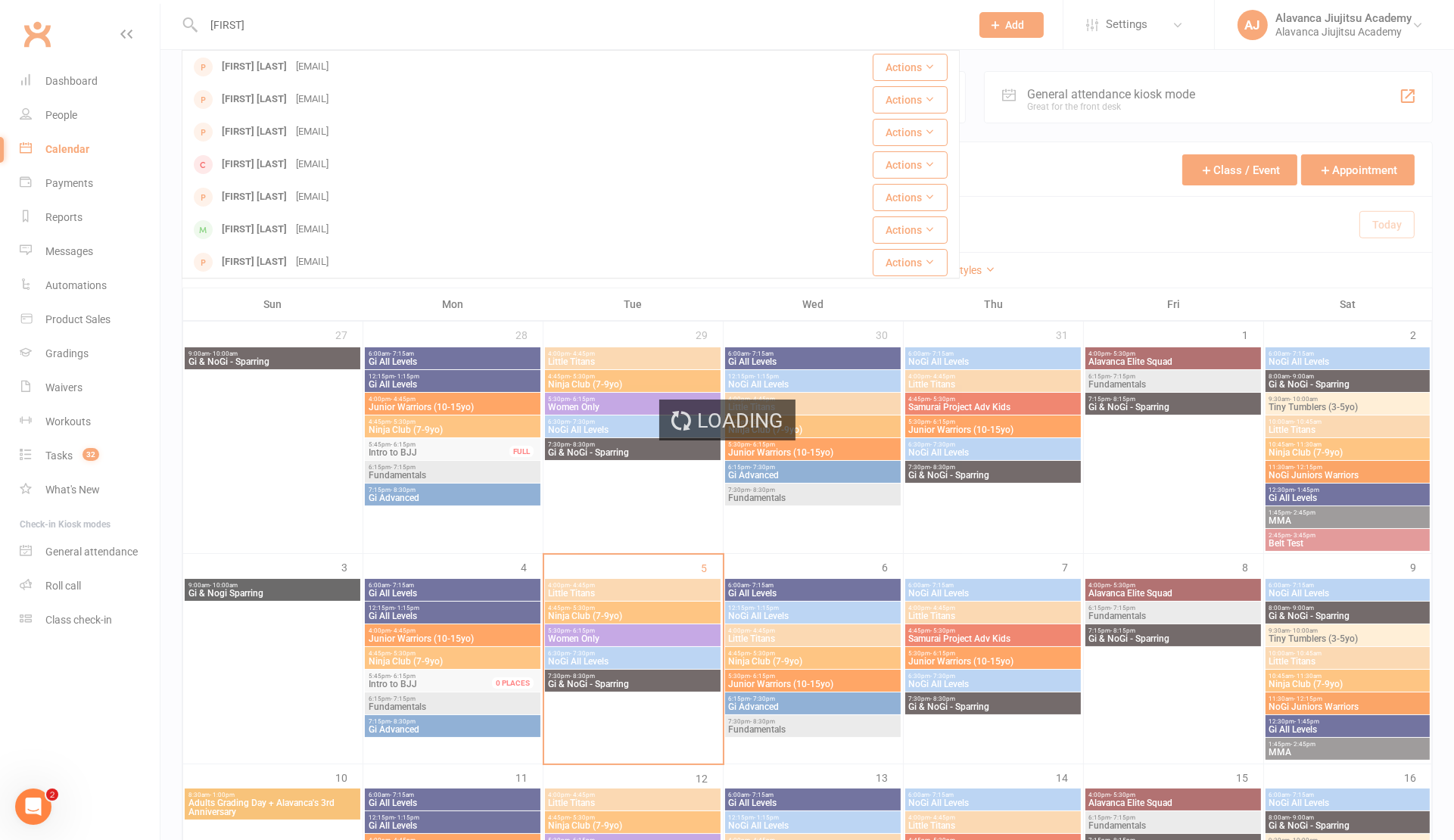 type 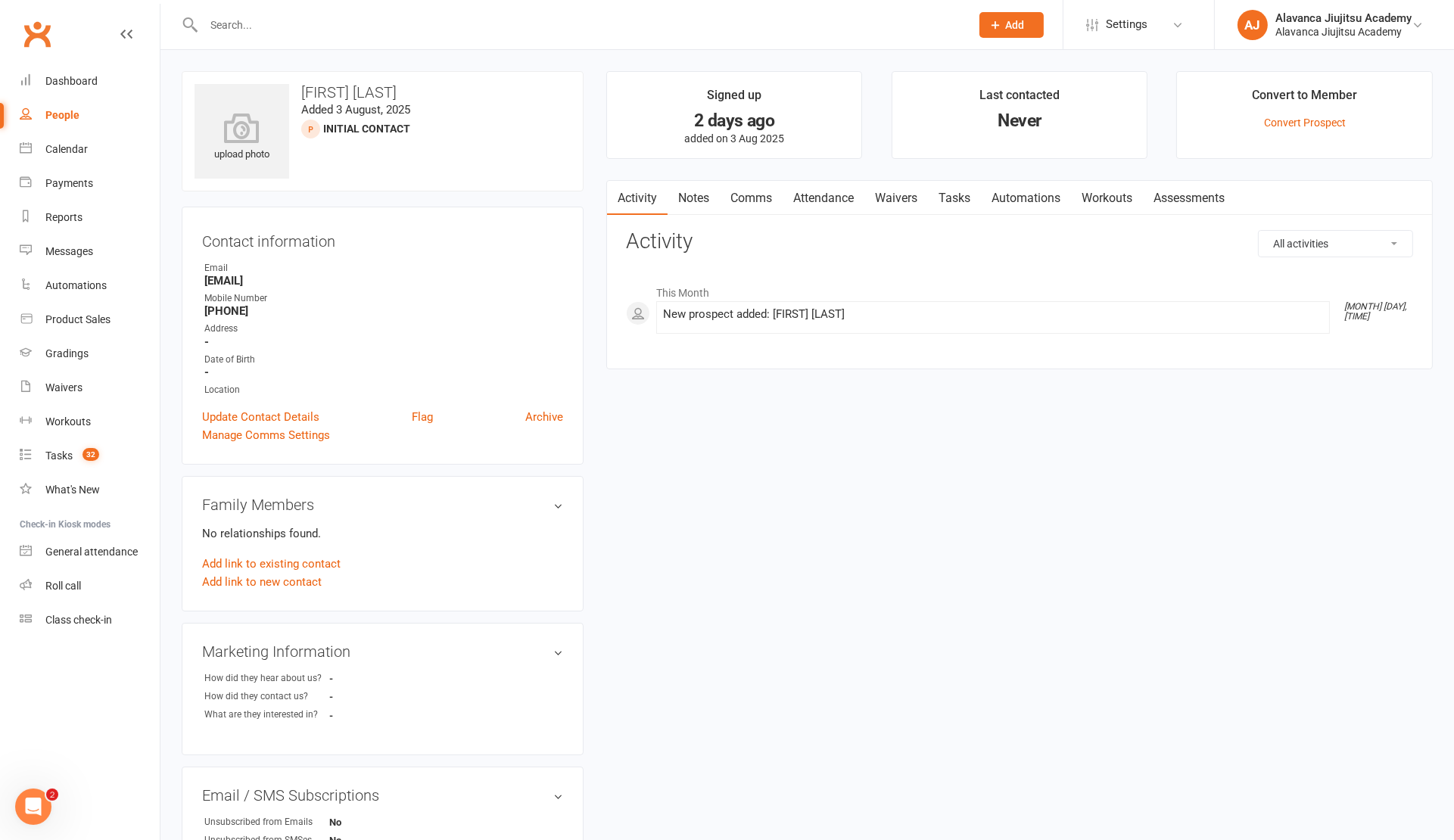 click on "Notes" at bounding box center (693, 198) 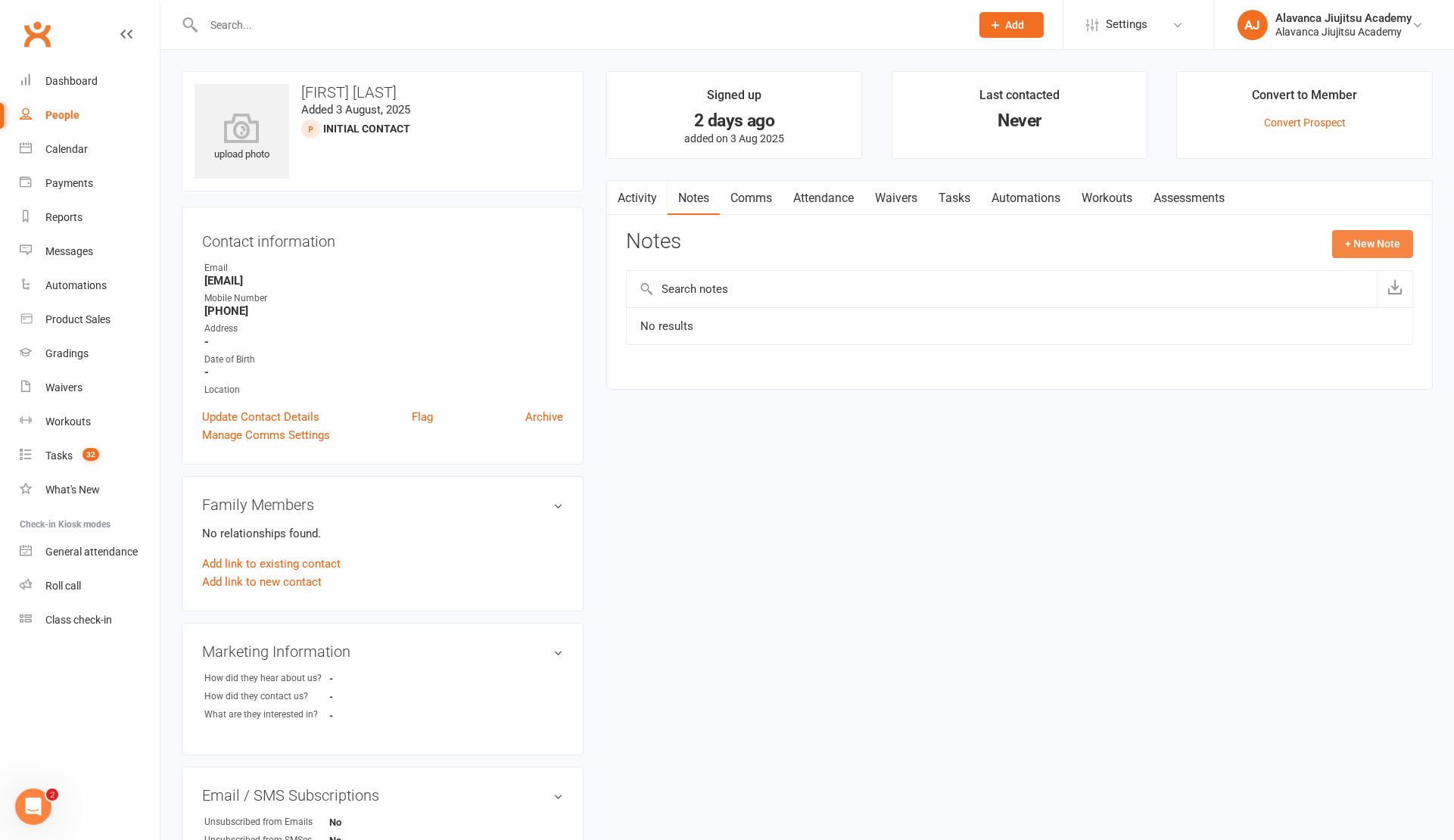 click on "+ New Note" at bounding box center [1372, 244] 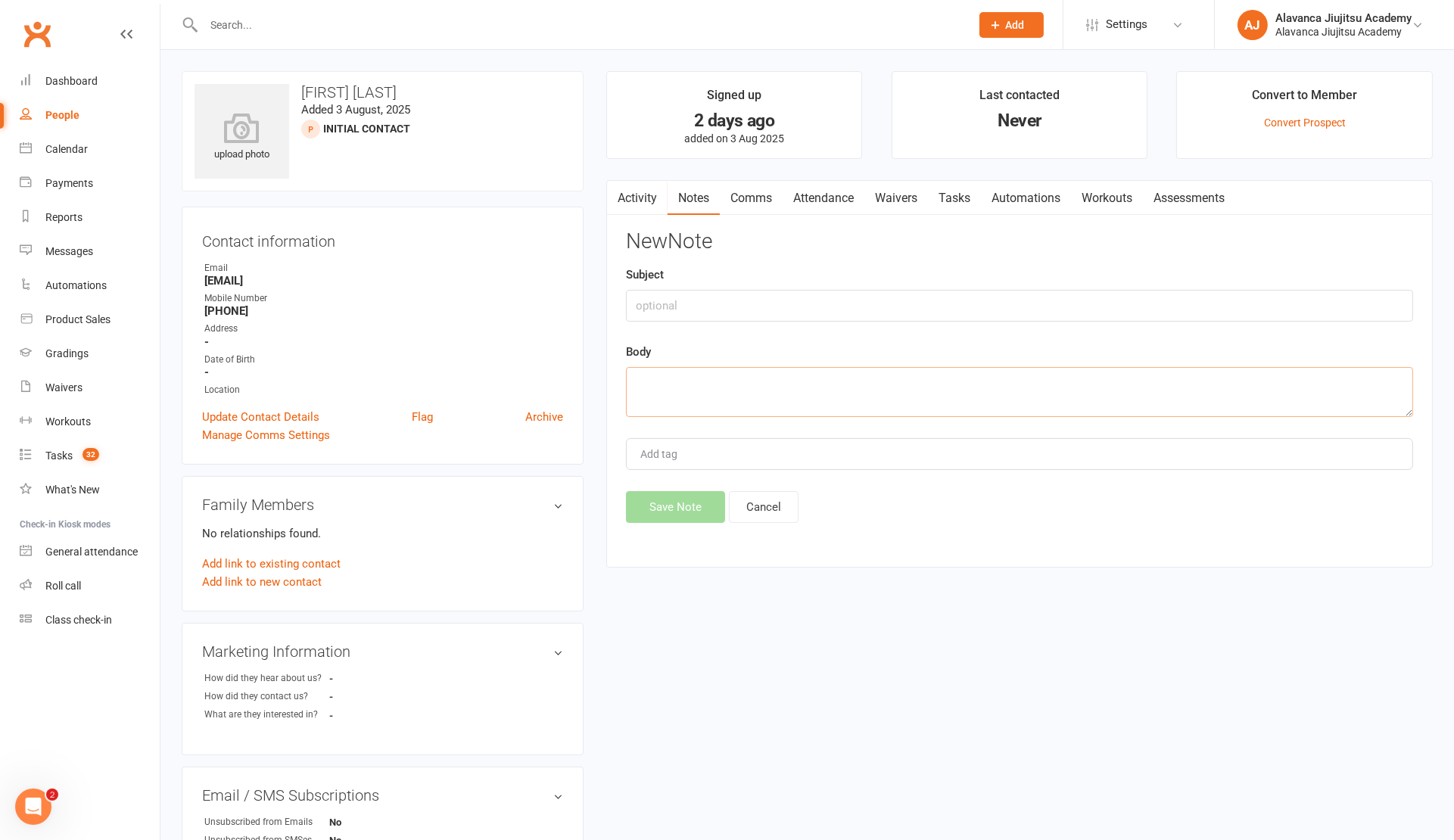 click at bounding box center (1020, 392) 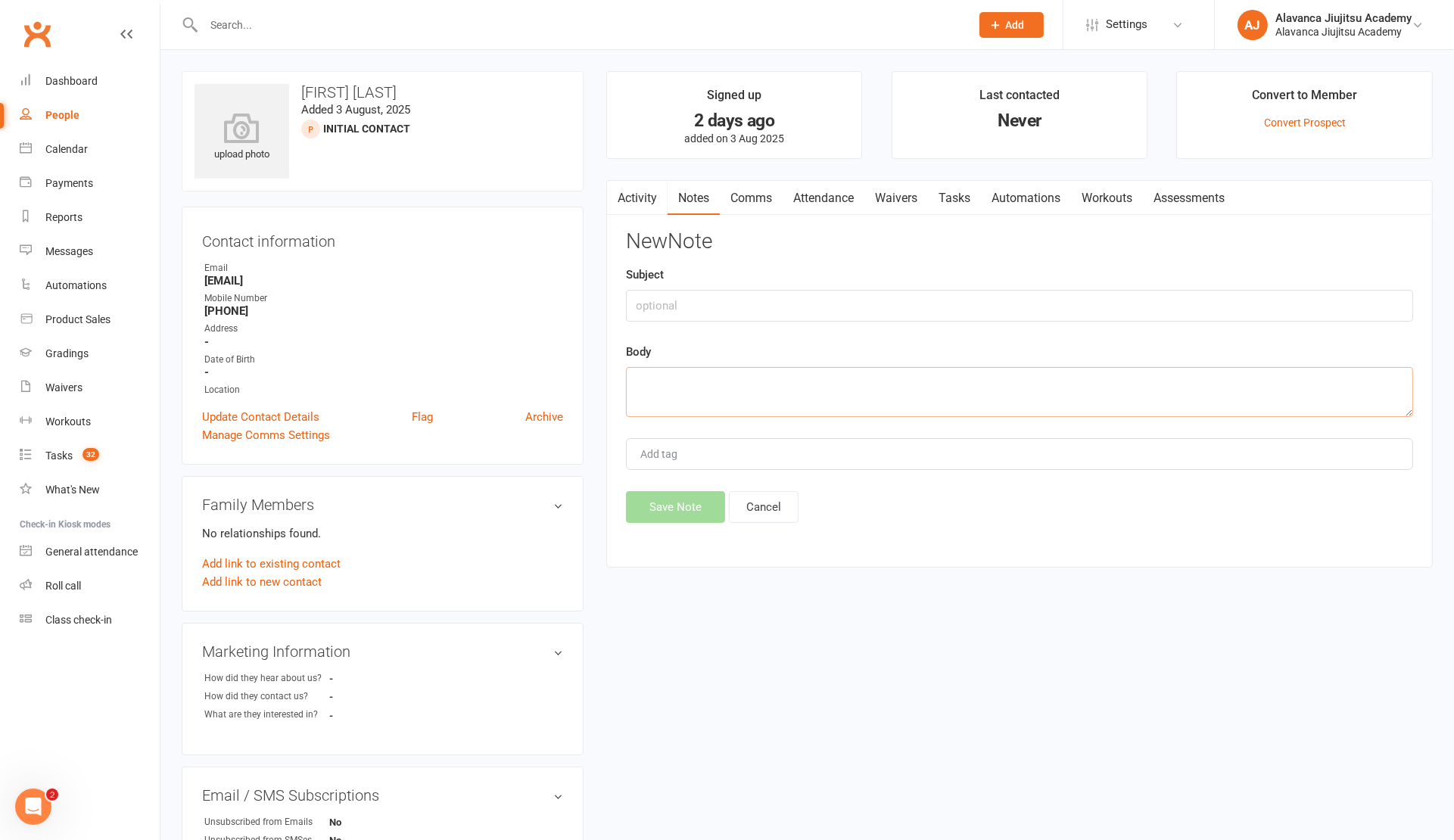 paste on "I'm interested in my 4.5yo son trialling a class" 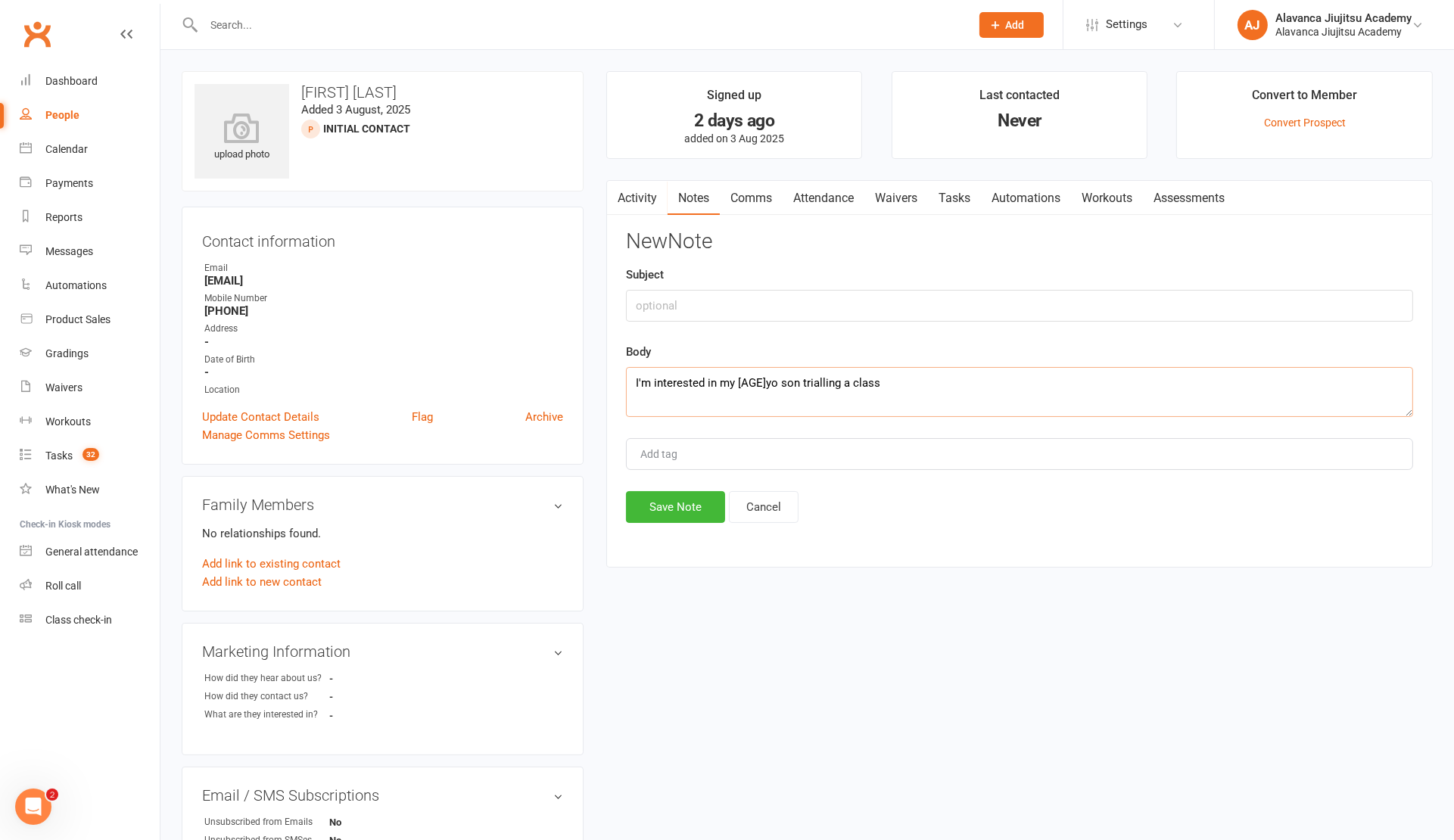 type on "I'm interested in my 4.5yo son trialling a class" 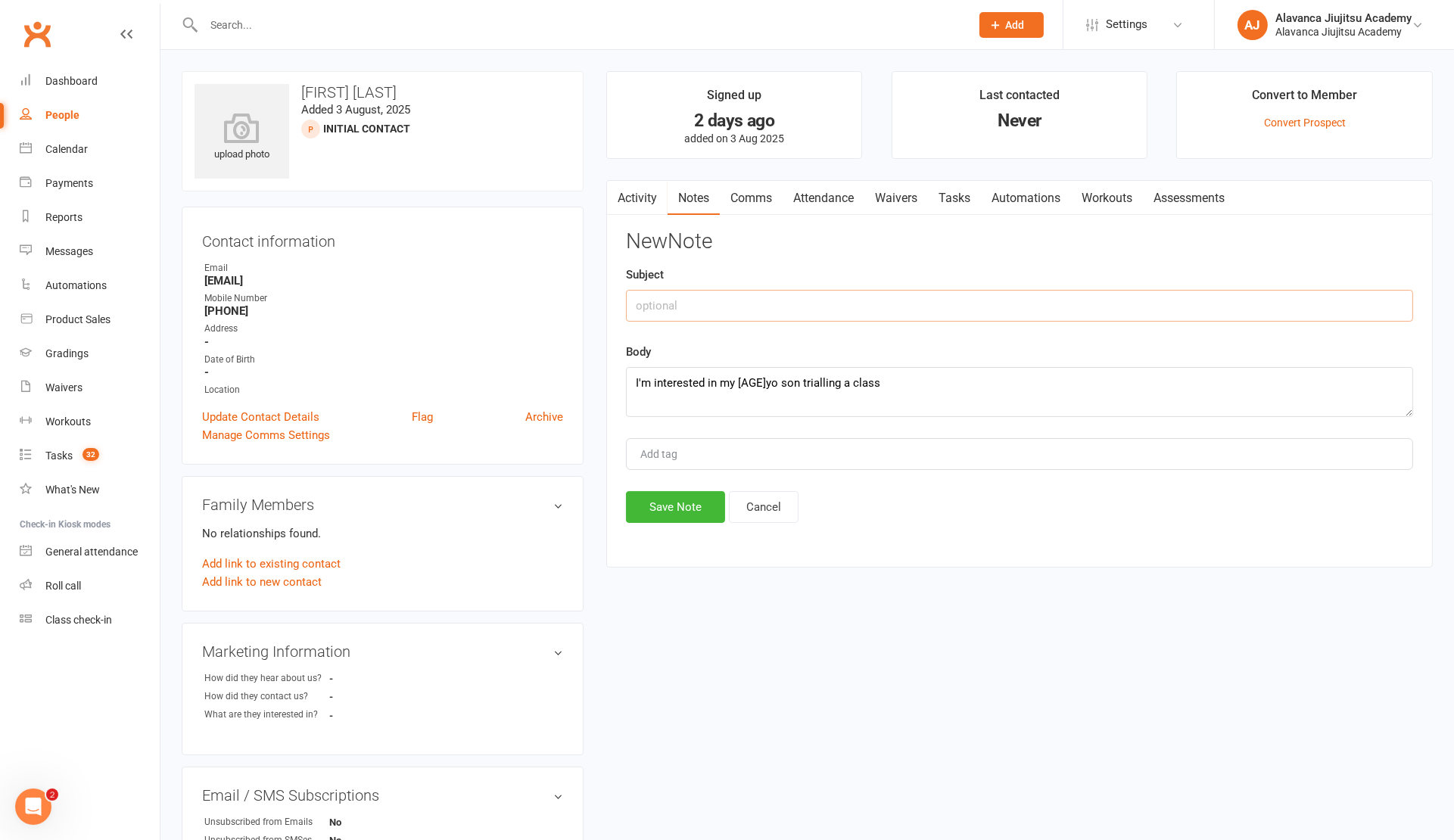 click at bounding box center [1020, 306] 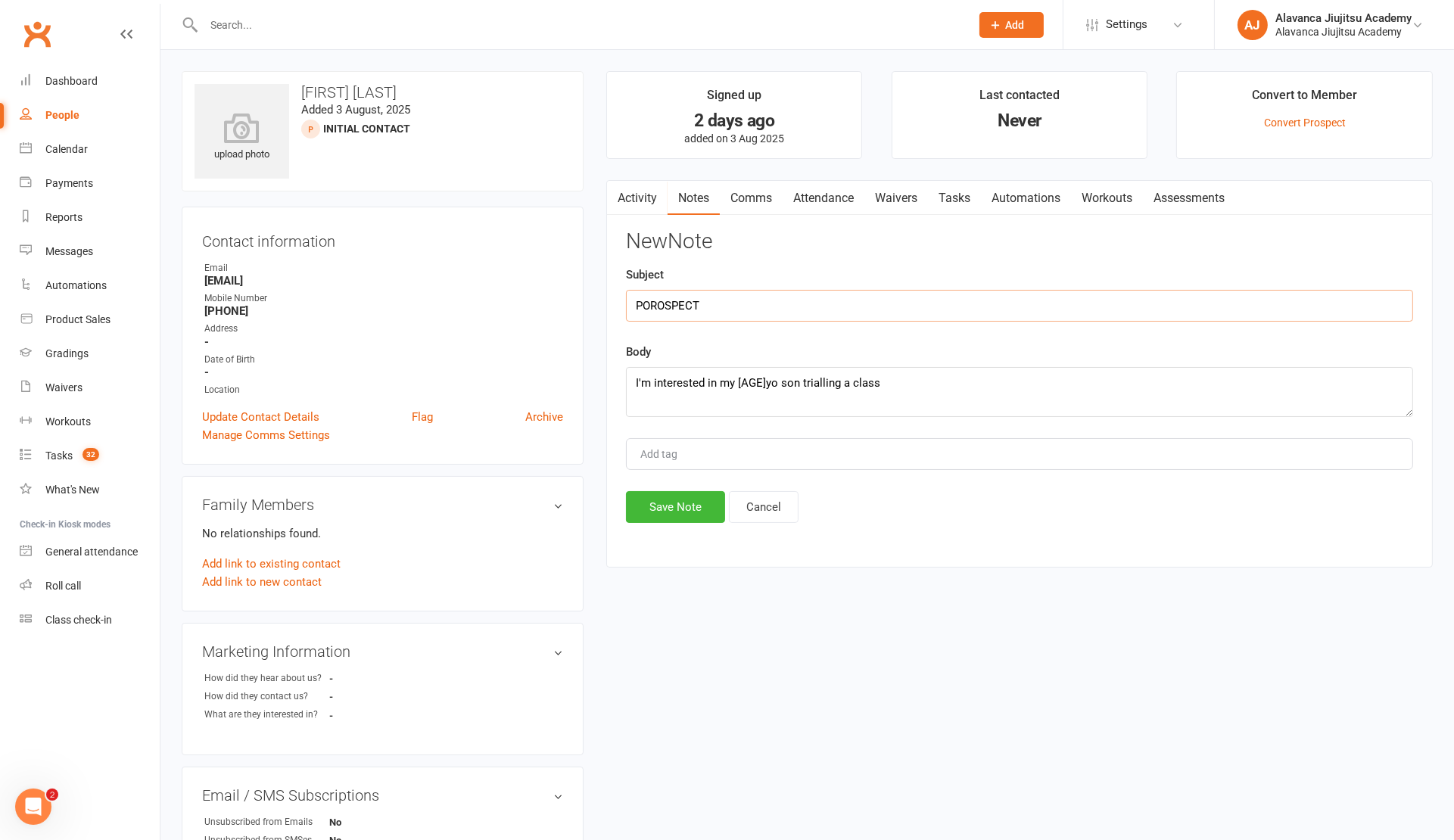 click on "POROSPECT" at bounding box center [1020, 306] 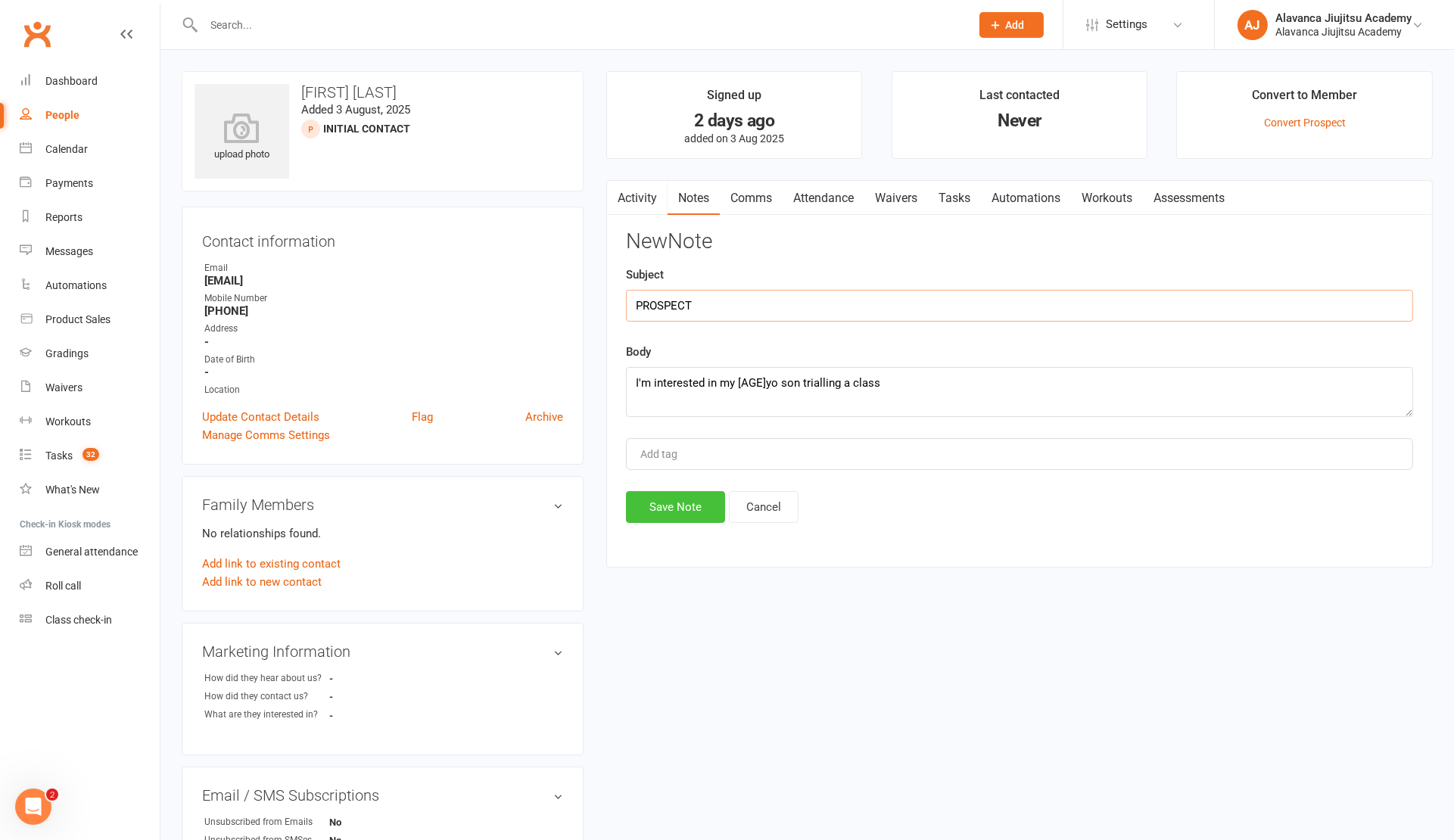 type on "PROSPECT" 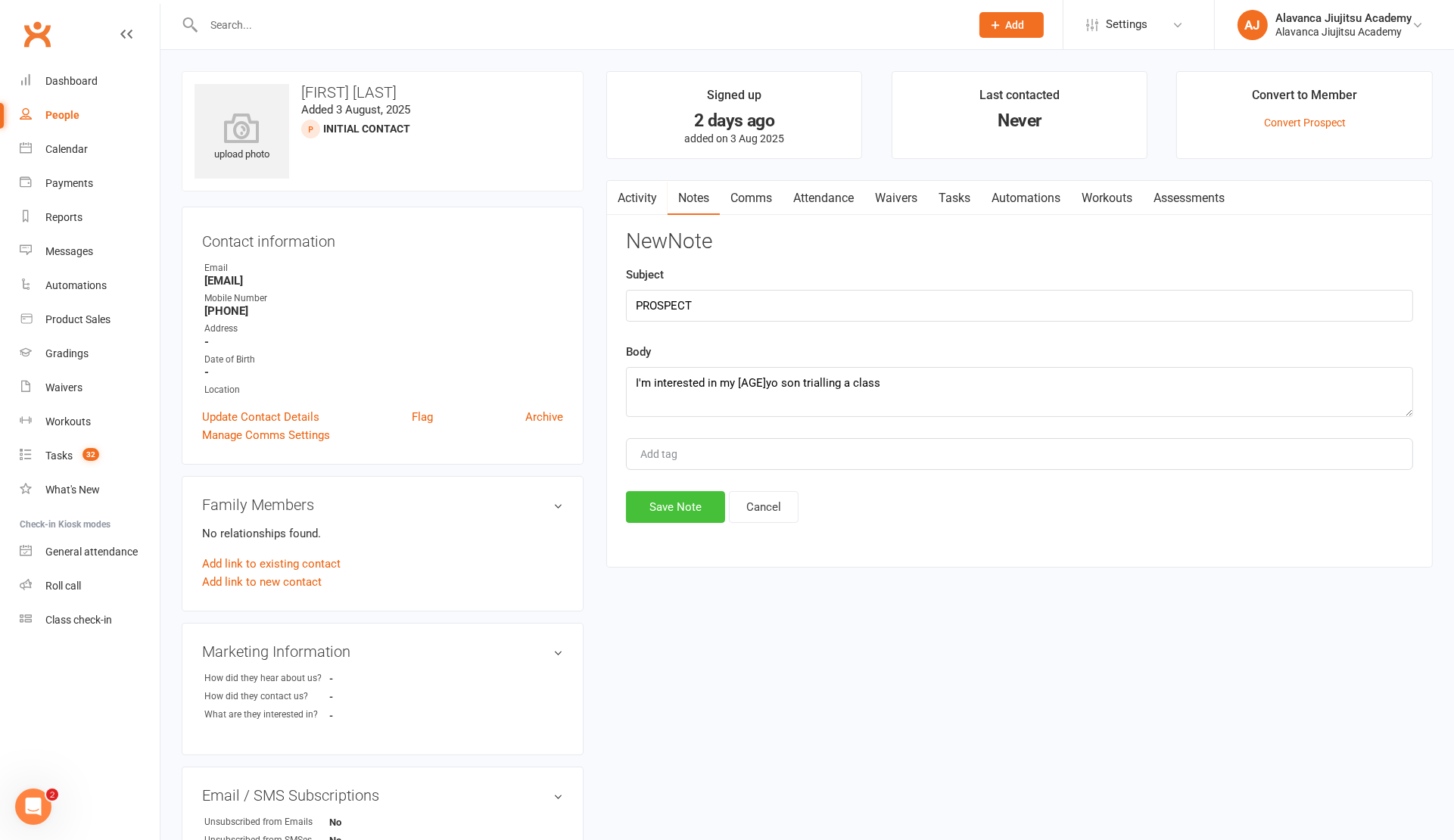 click on "Save Note" at bounding box center [675, 507] 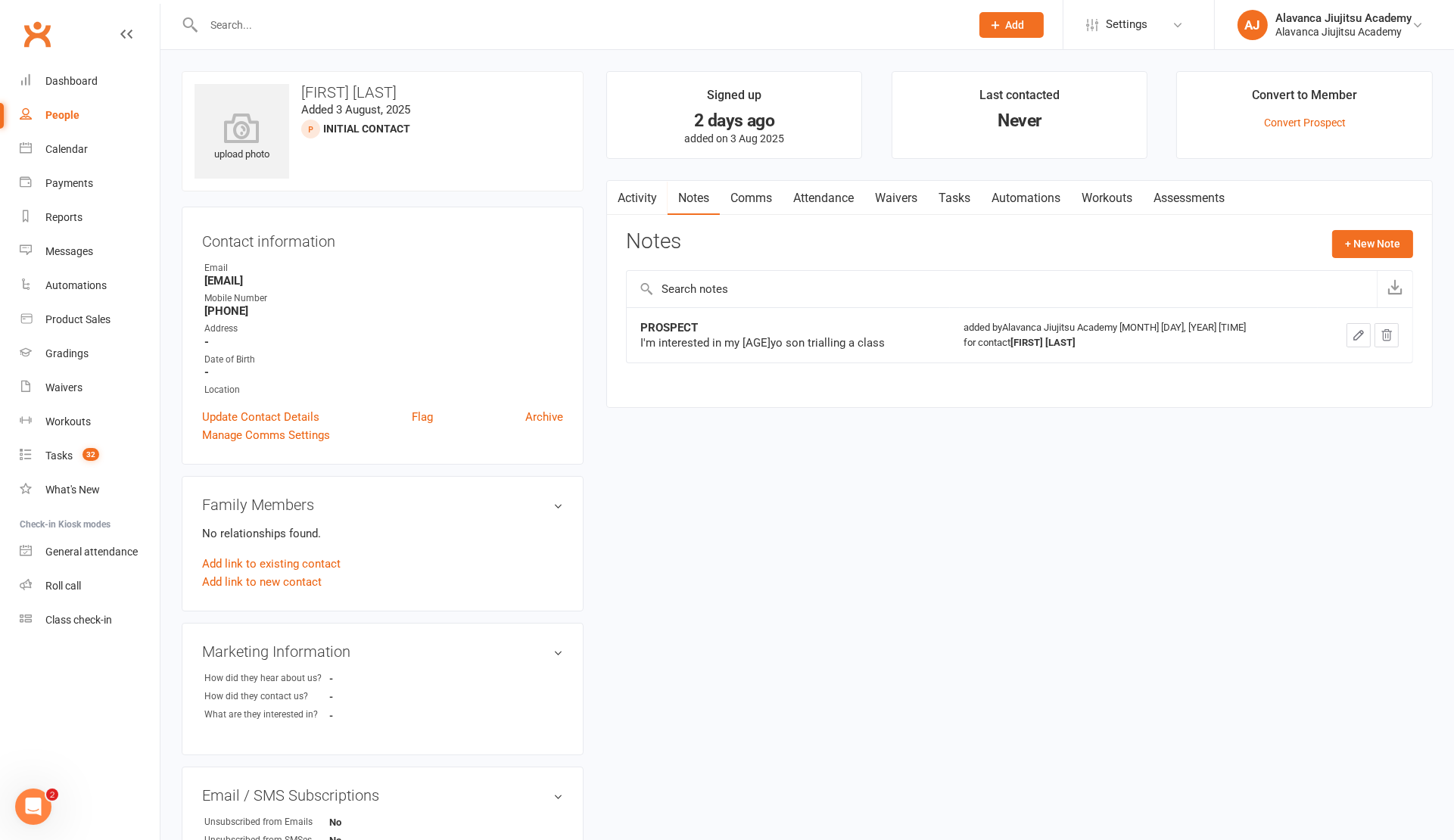 click at bounding box center (571, 24) 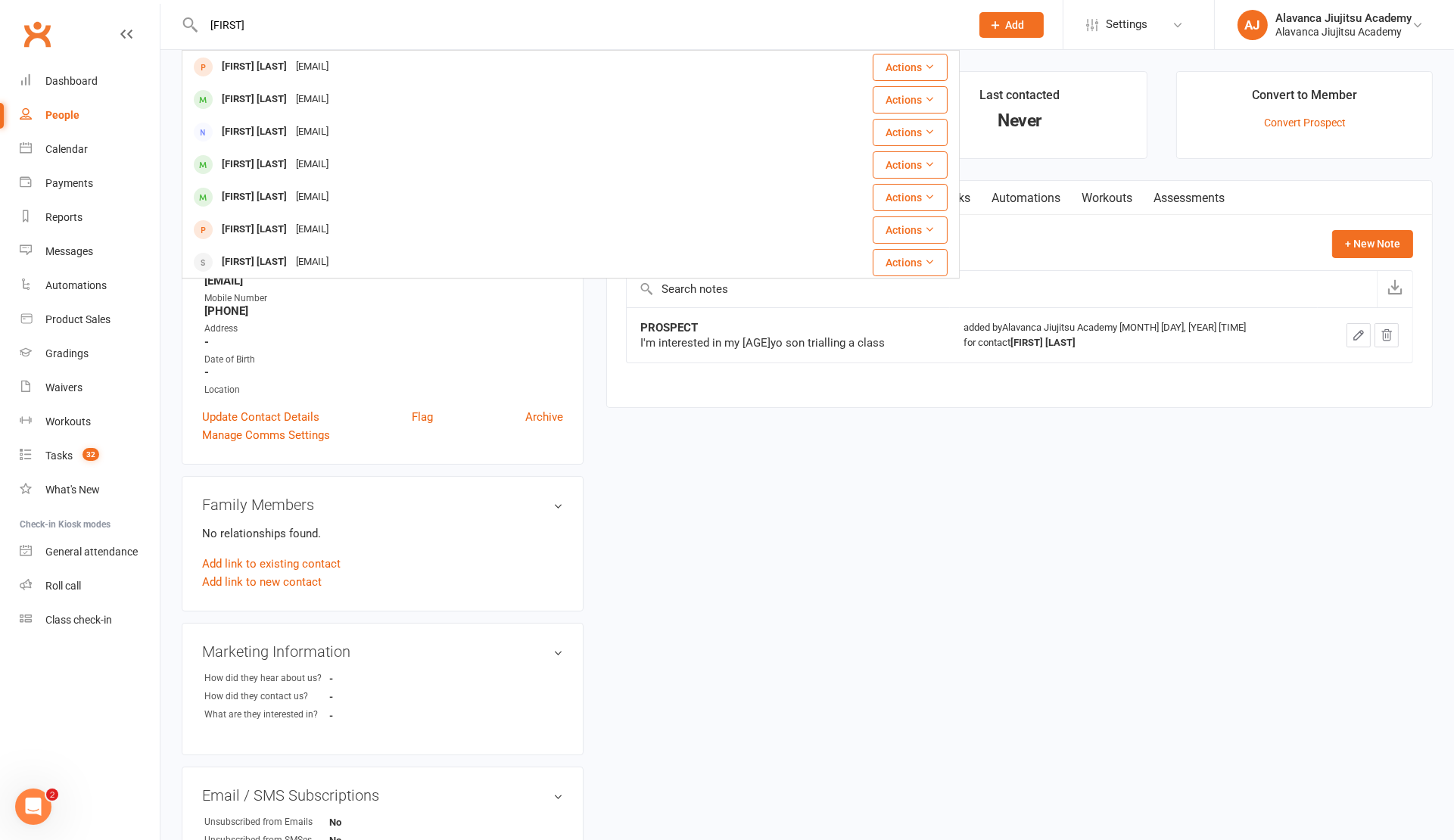 type on "Mikey" 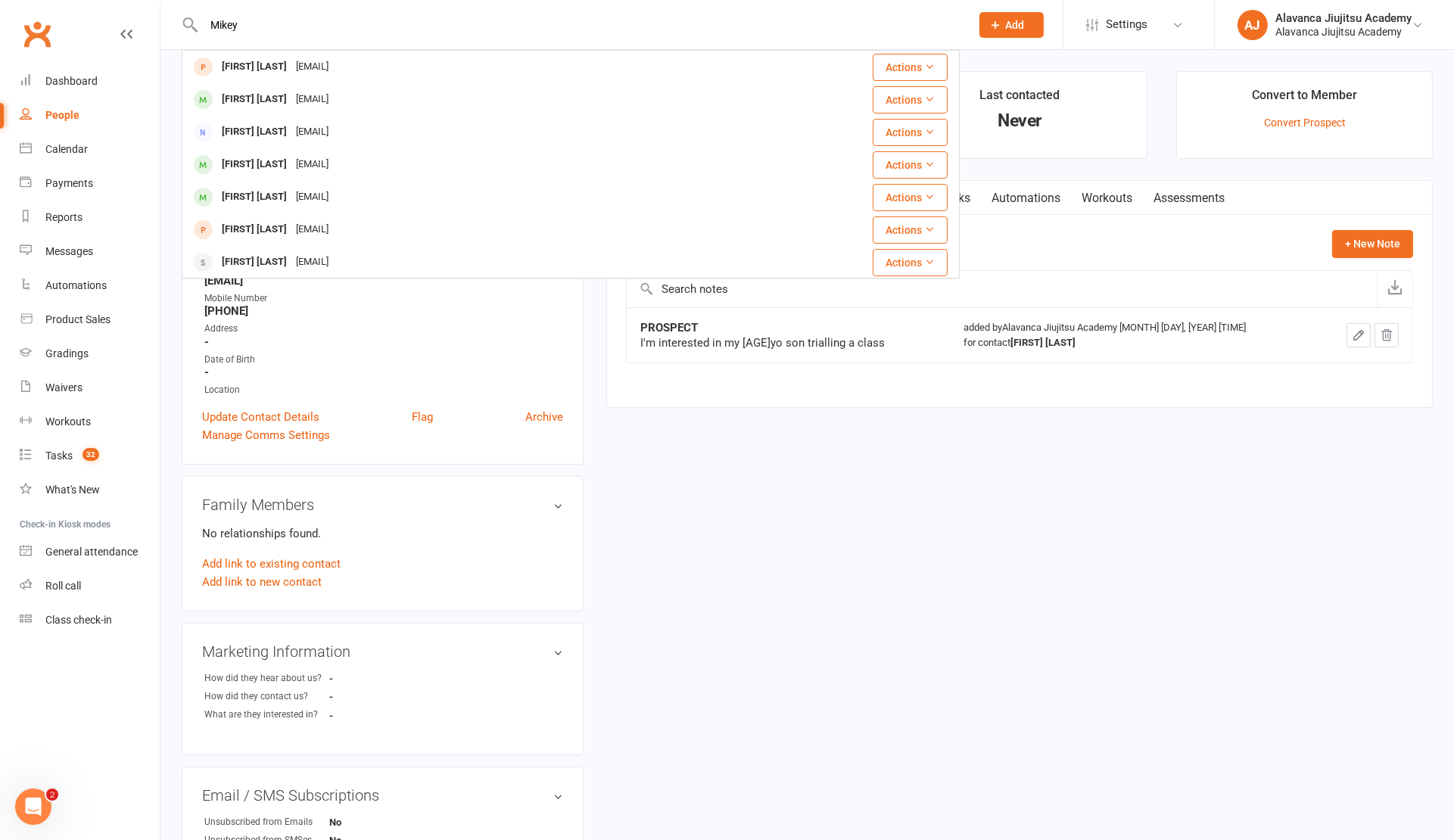 drag, startPoint x: 288, startPoint y: 33, endPoint x: 324, endPoint y: 64, distance: 47.507894 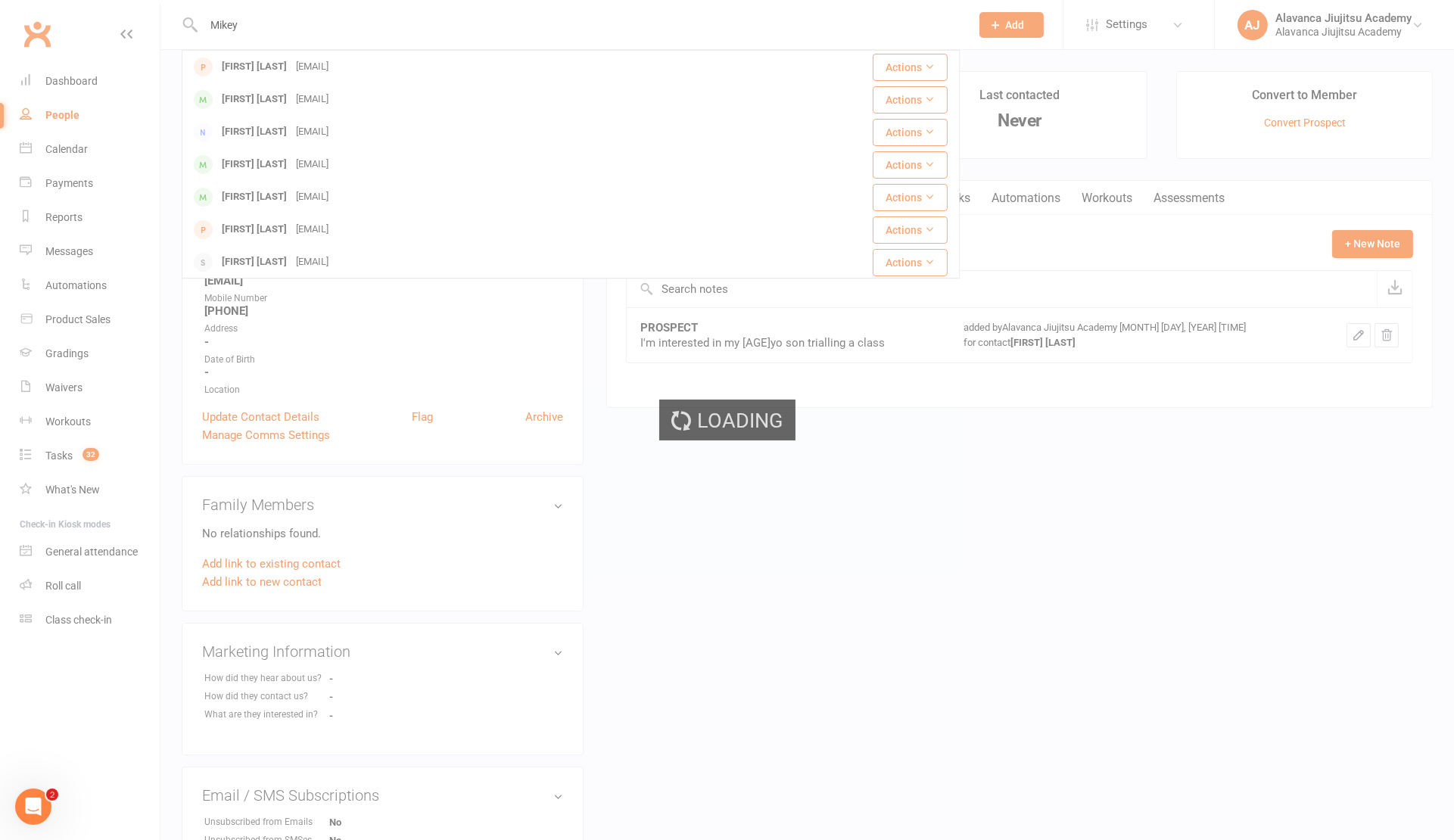 type 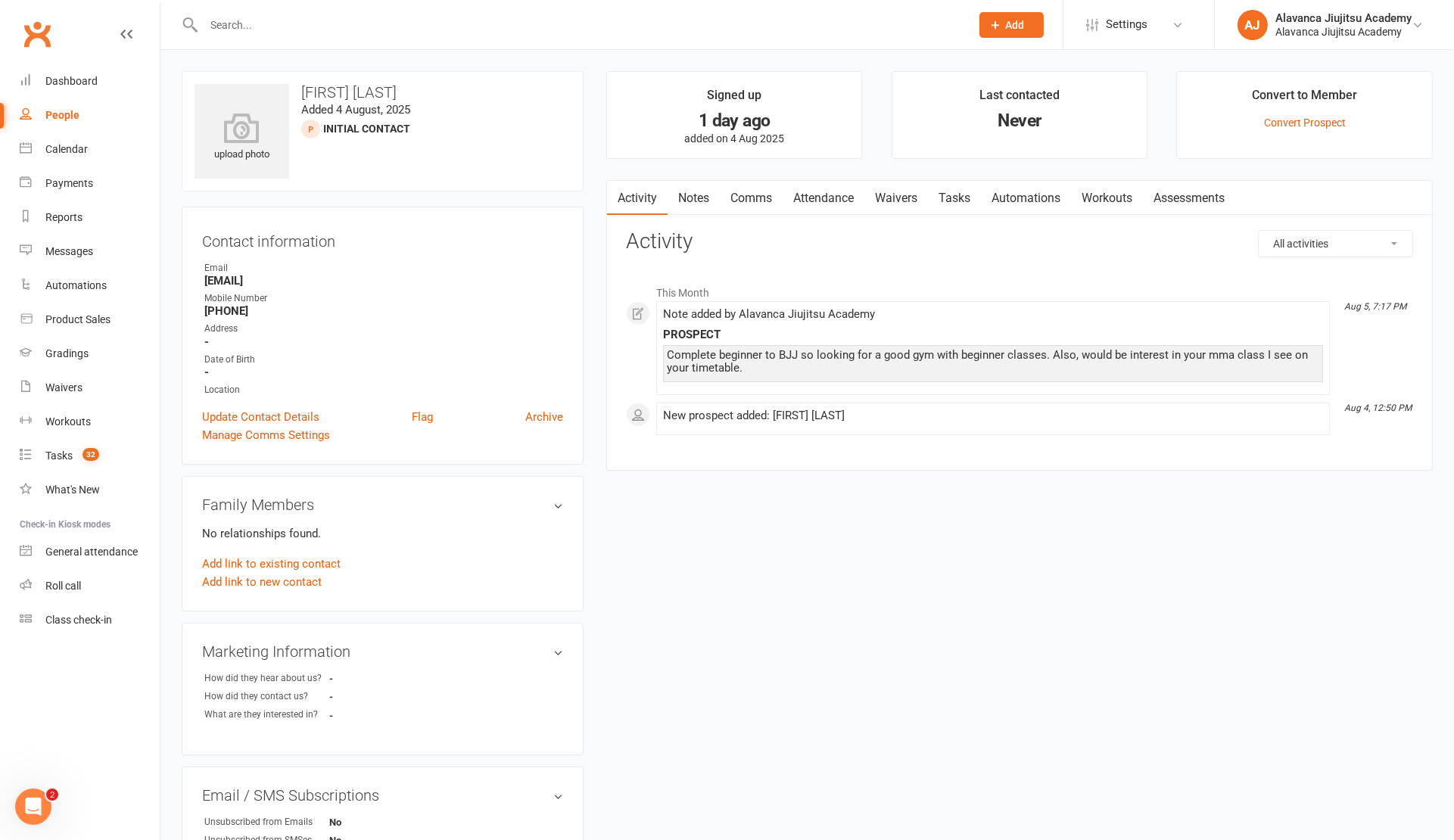 click on "Notes" at bounding box center (693, 198) 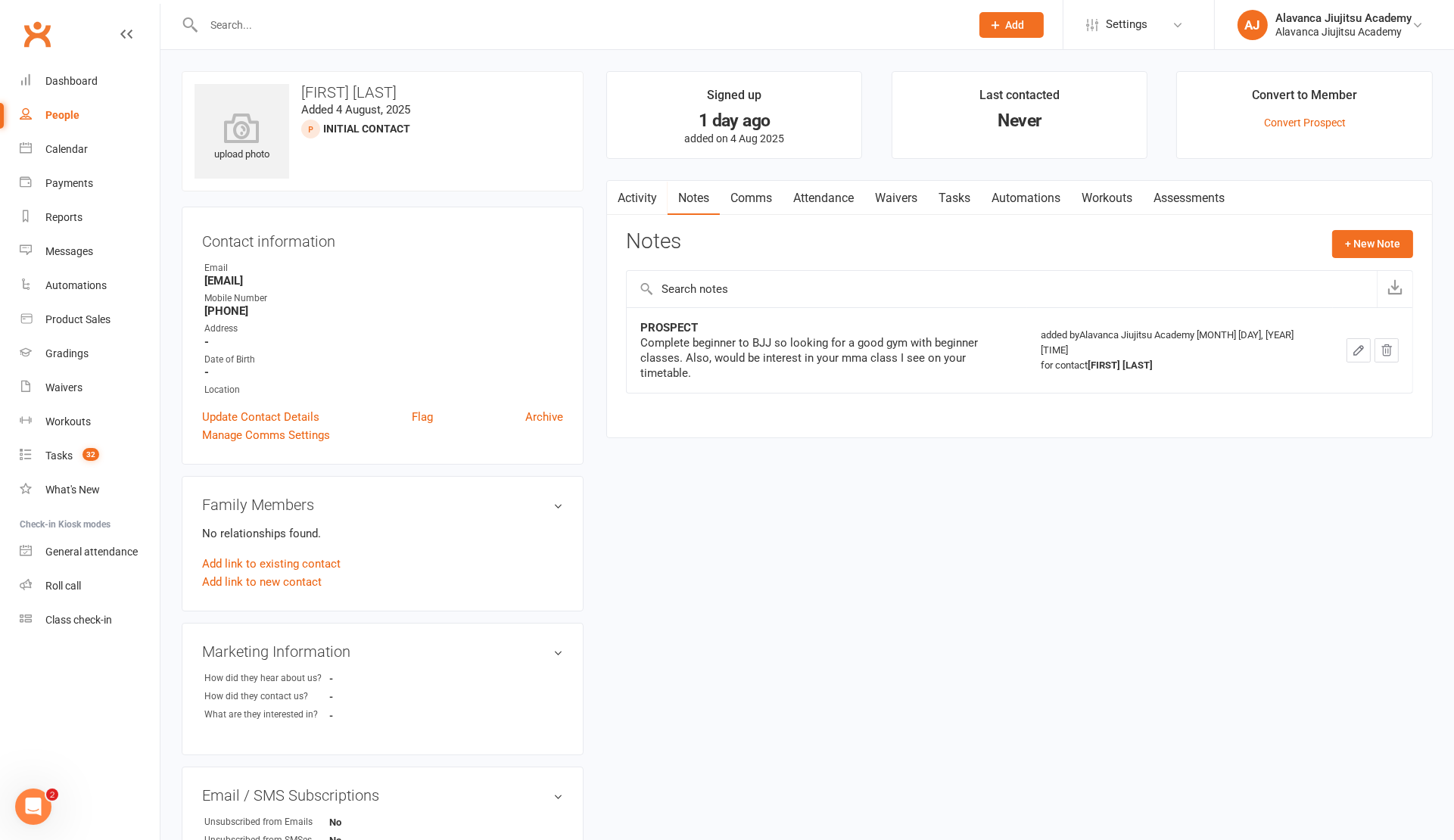 drag, startPoint x: 1085, startPoint y: 432, endPoint x: 971, endPoint y: 301, distance: 173.65771 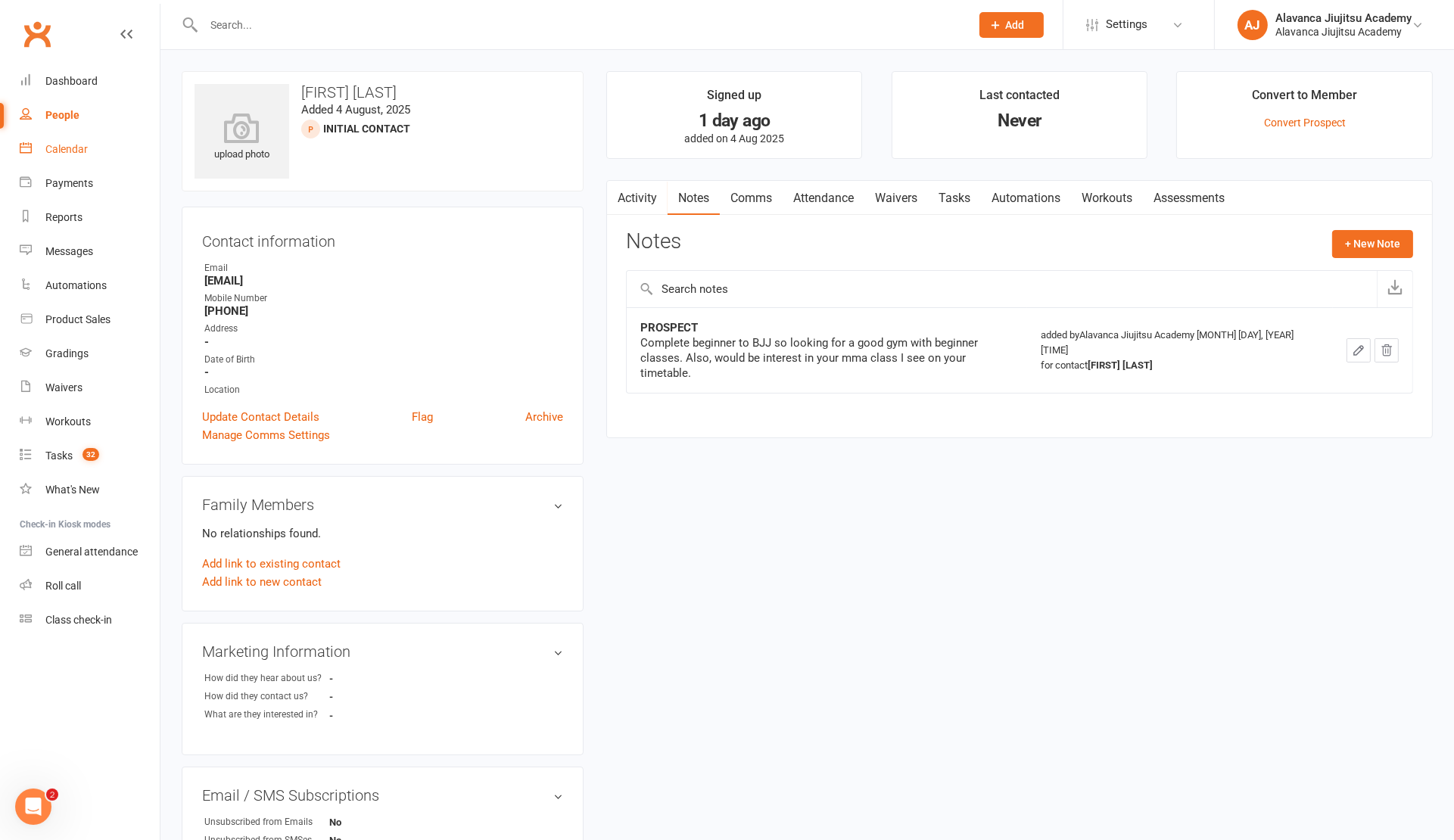 click on "Calendar" at bounding box center [89, 149] 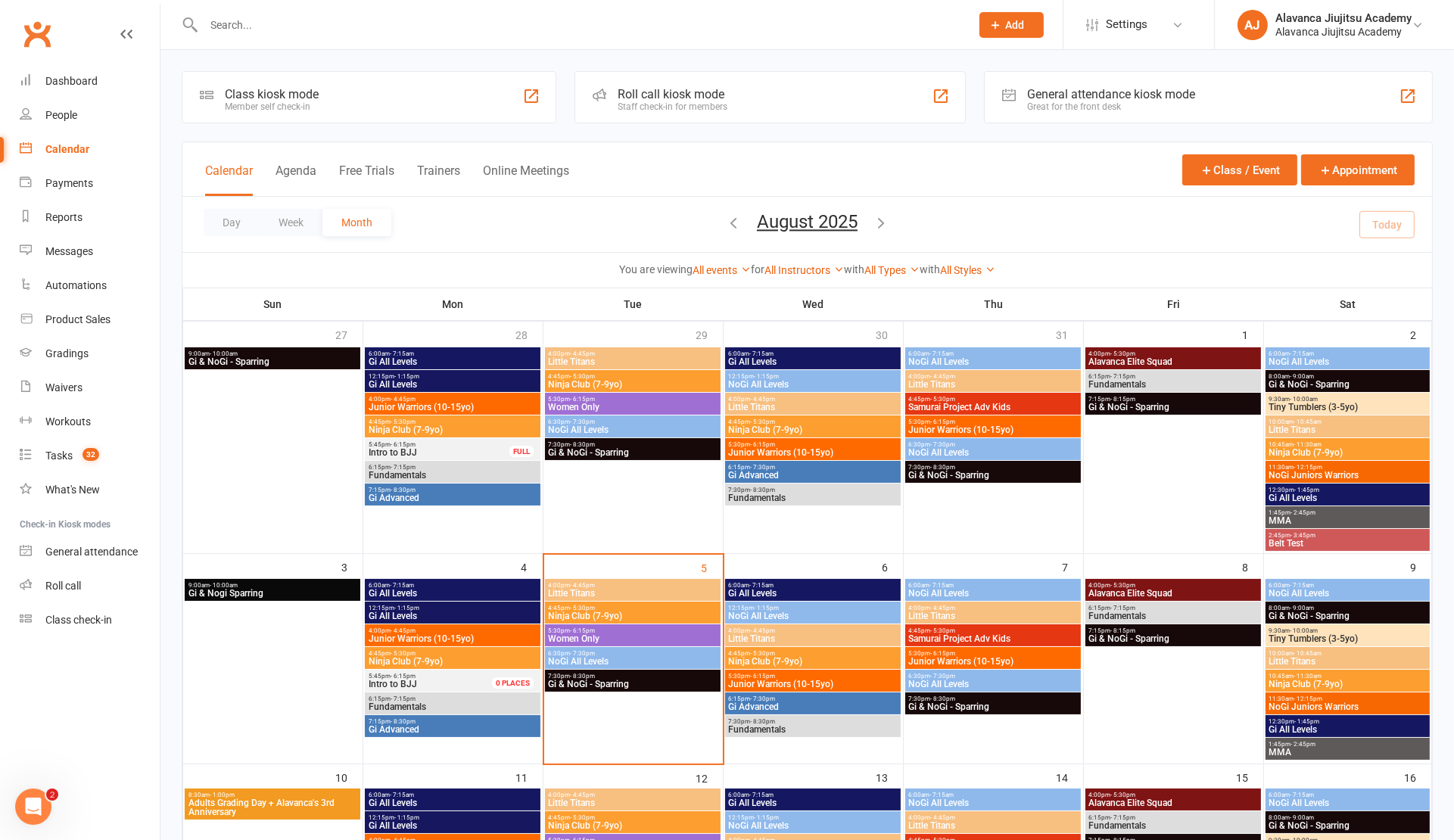 click on "Fundamentals" at bounding box center [813, 730] 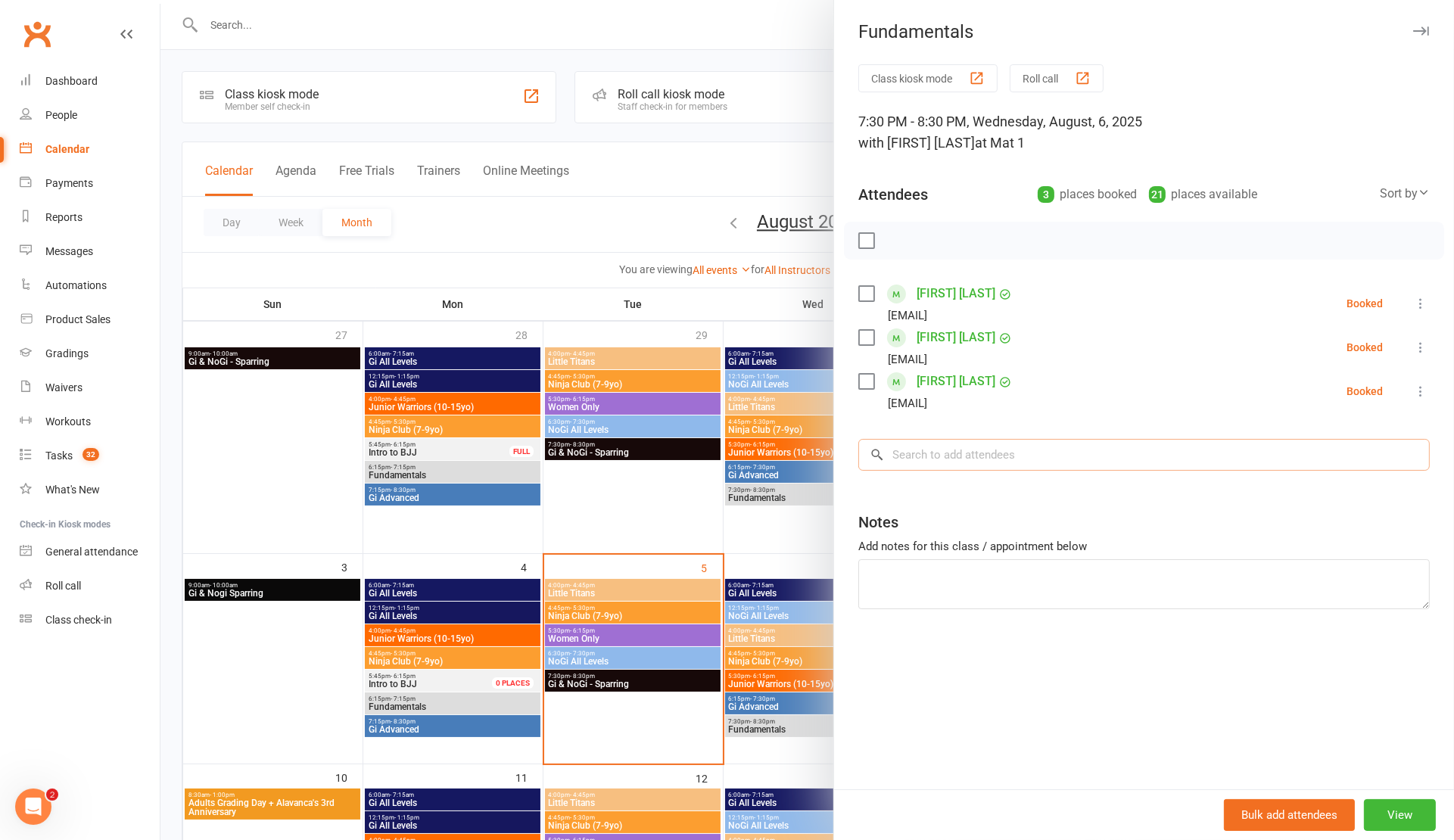 click at bounding box center (1144, 455) 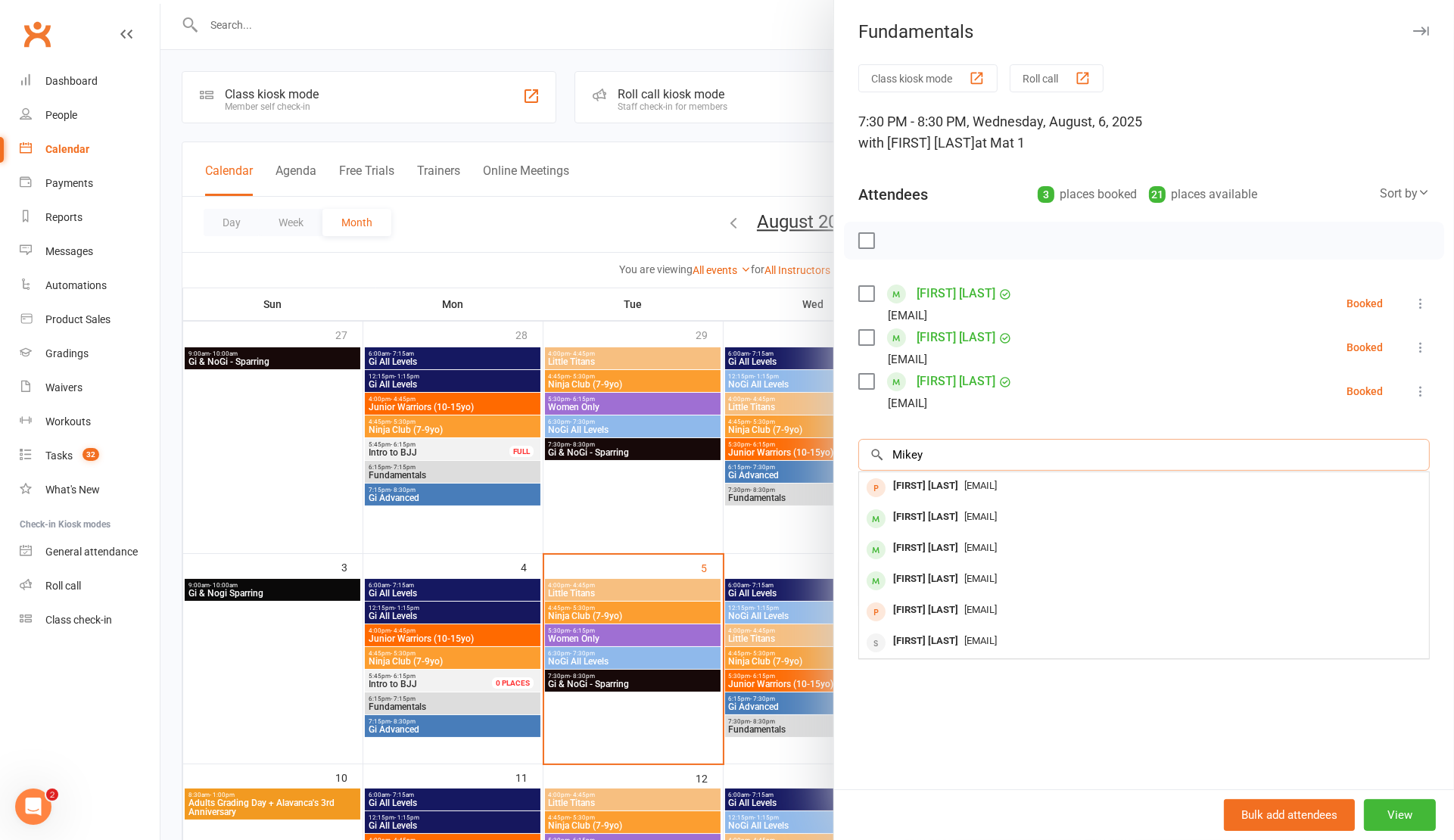 click on "Mikey" at bounding box center (1144, 455) 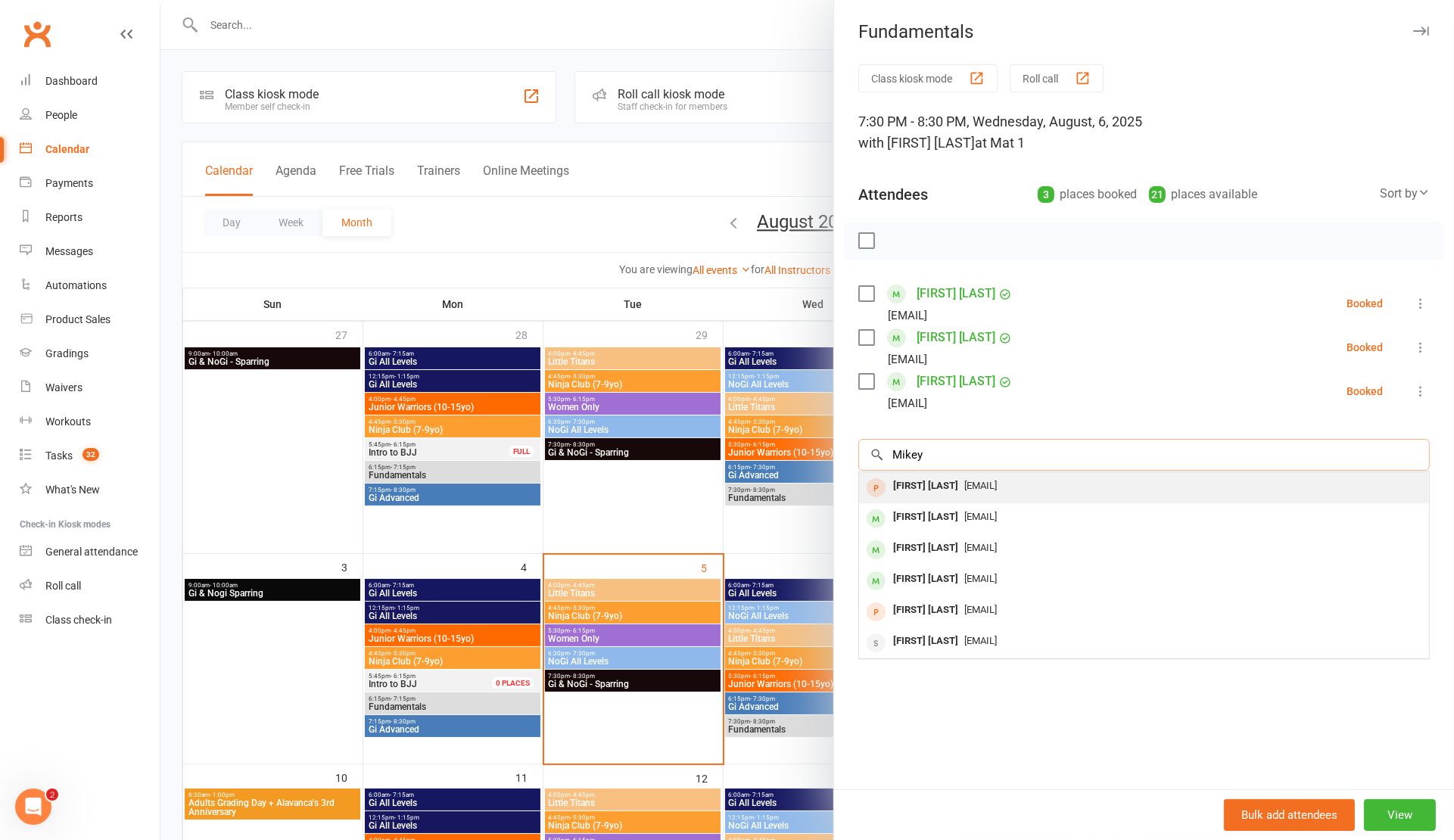 type on "Mikey" 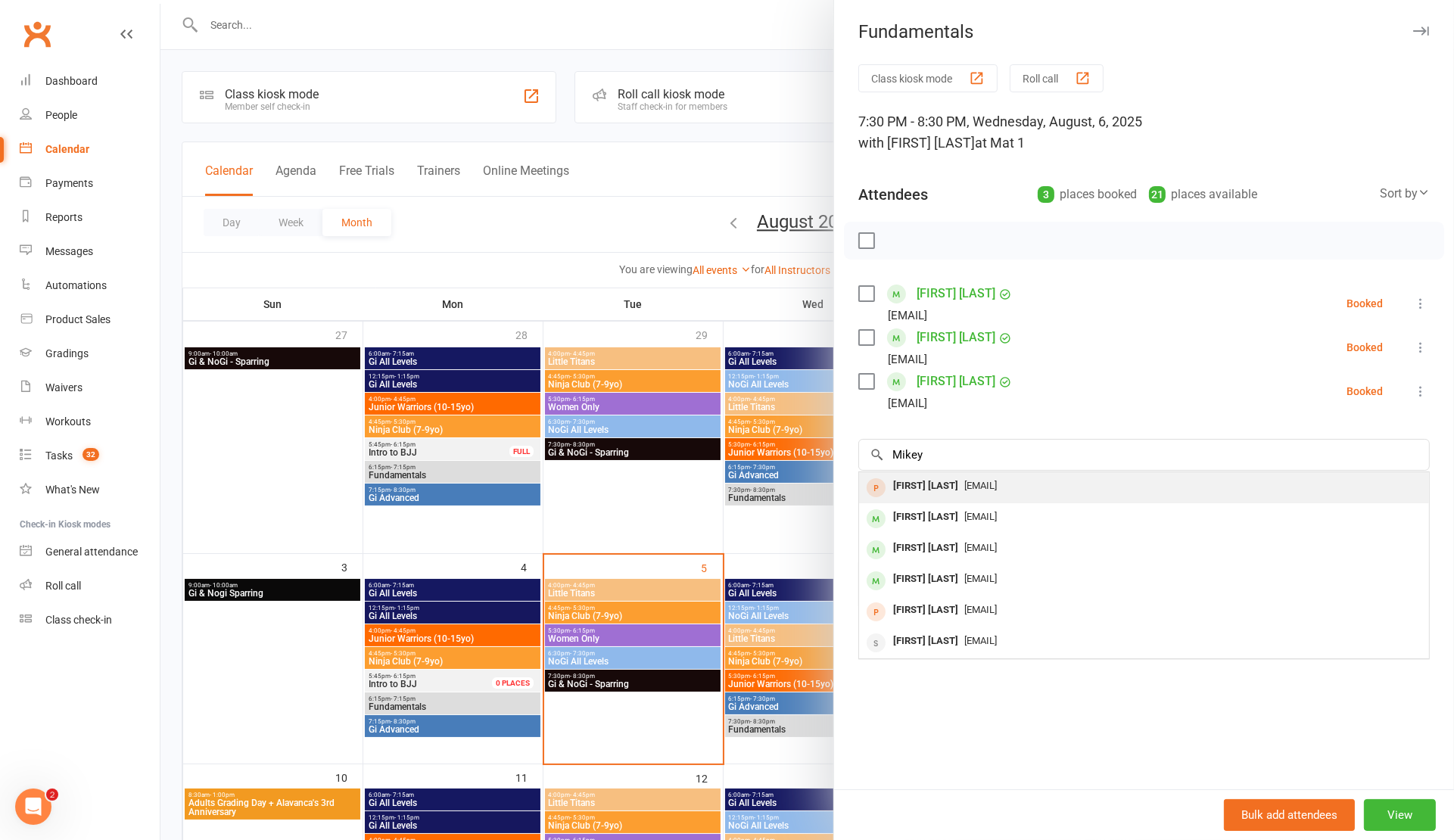 click on "mikeybarrett96@hotmail.com" at bounding box center [980, 485] 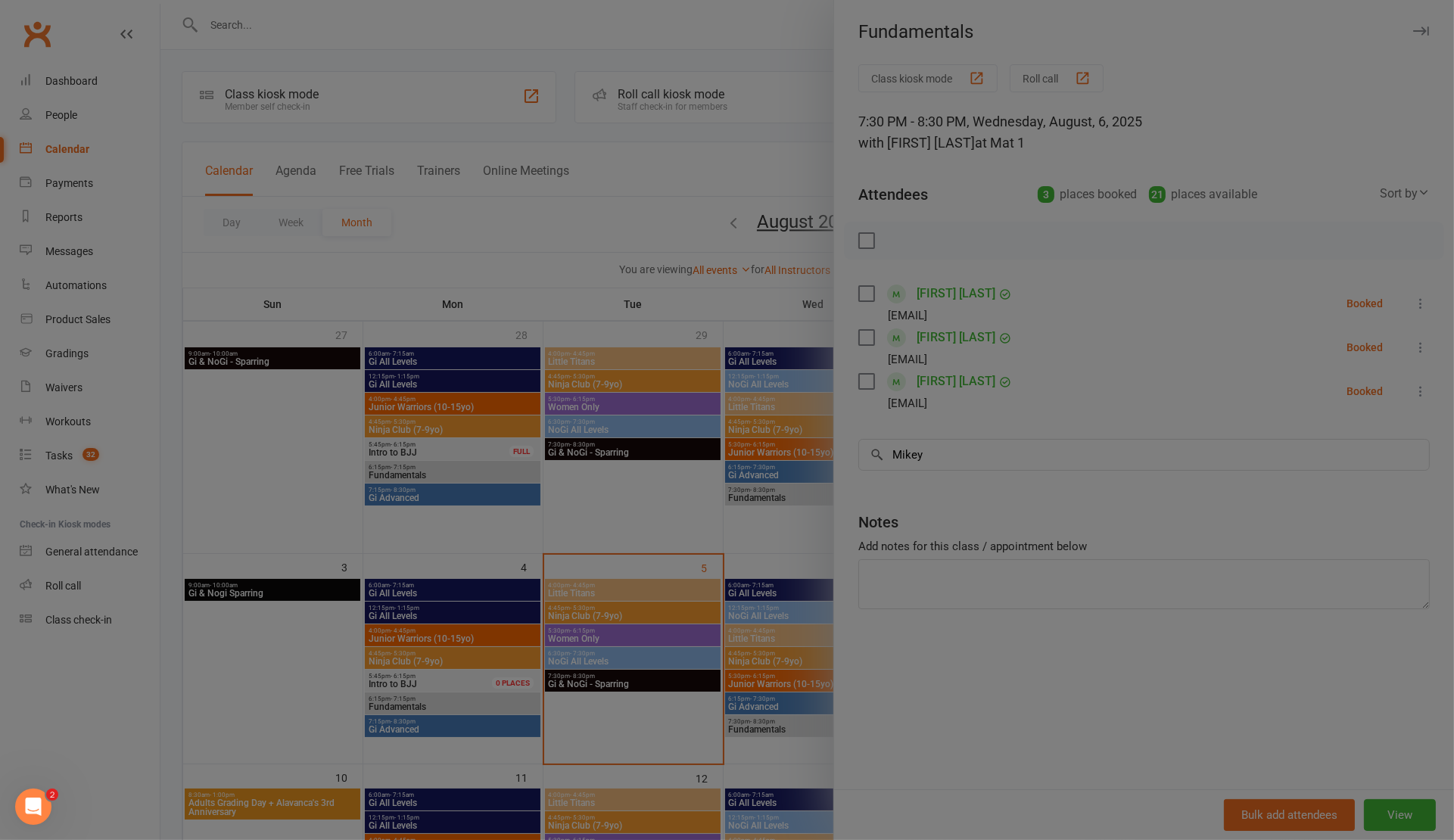 type 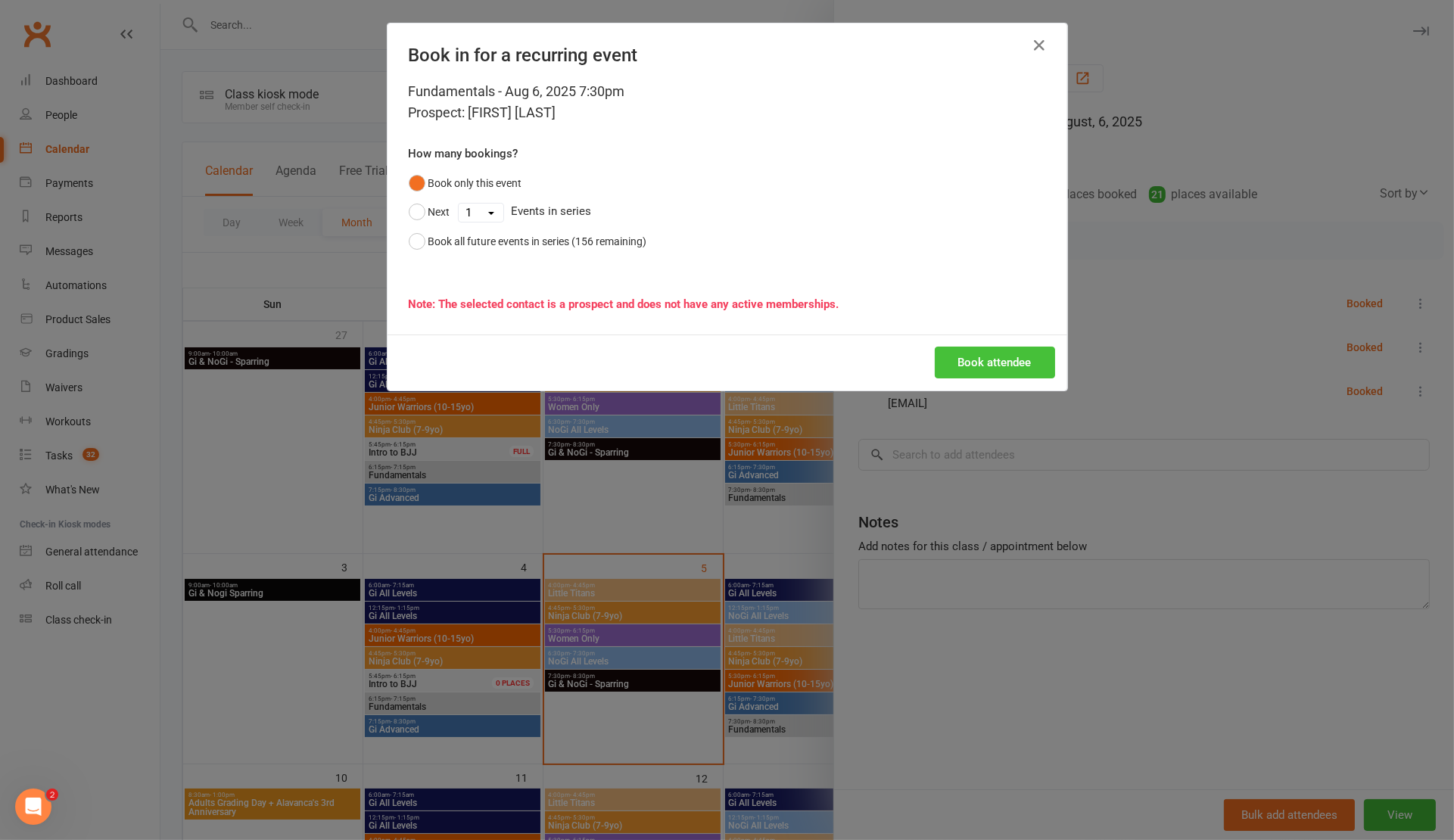click on "Book attendee" at bounding box center (995, 362) 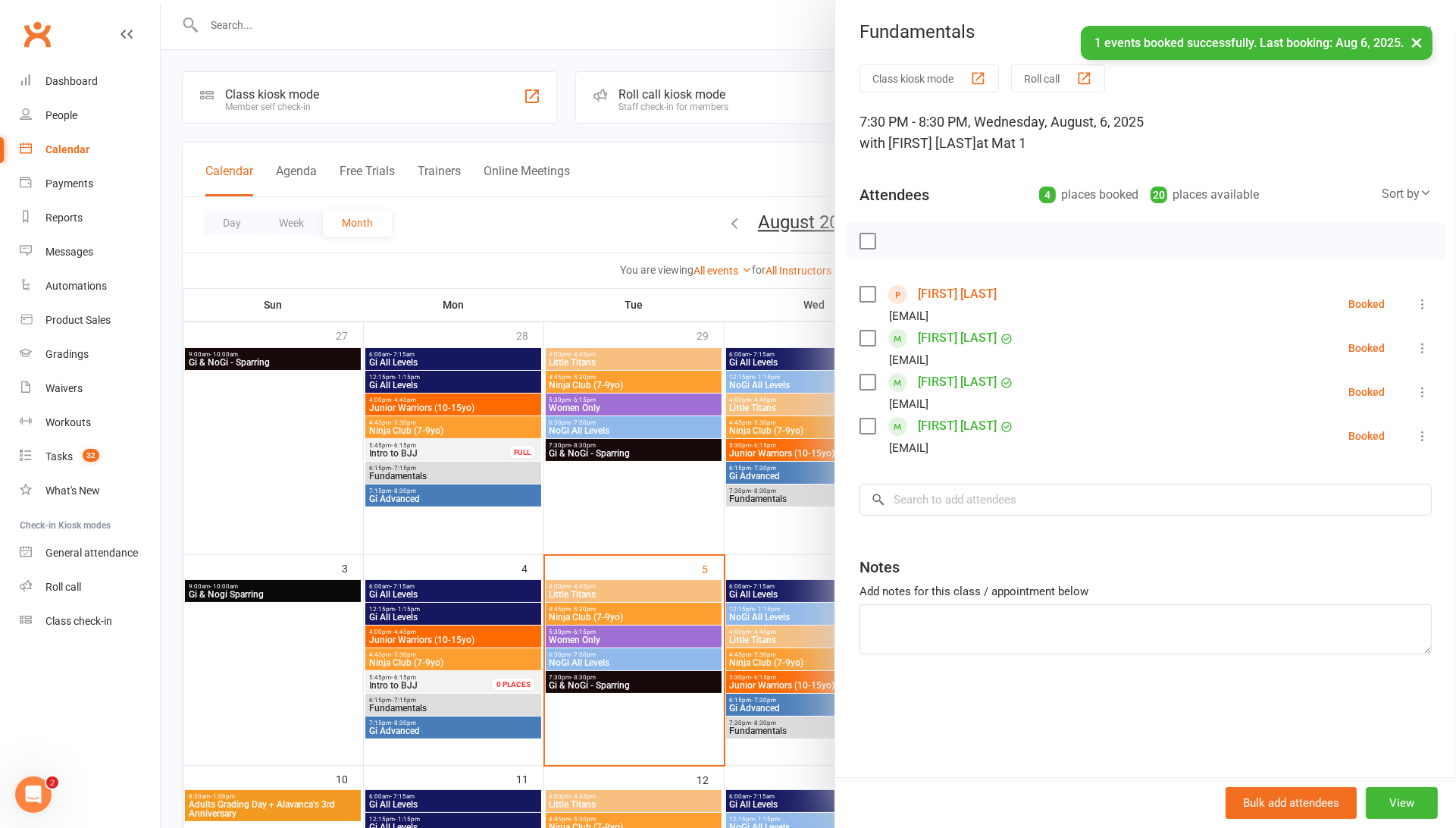 click on "Mikey Barrett" at bounding box center (957, 294) 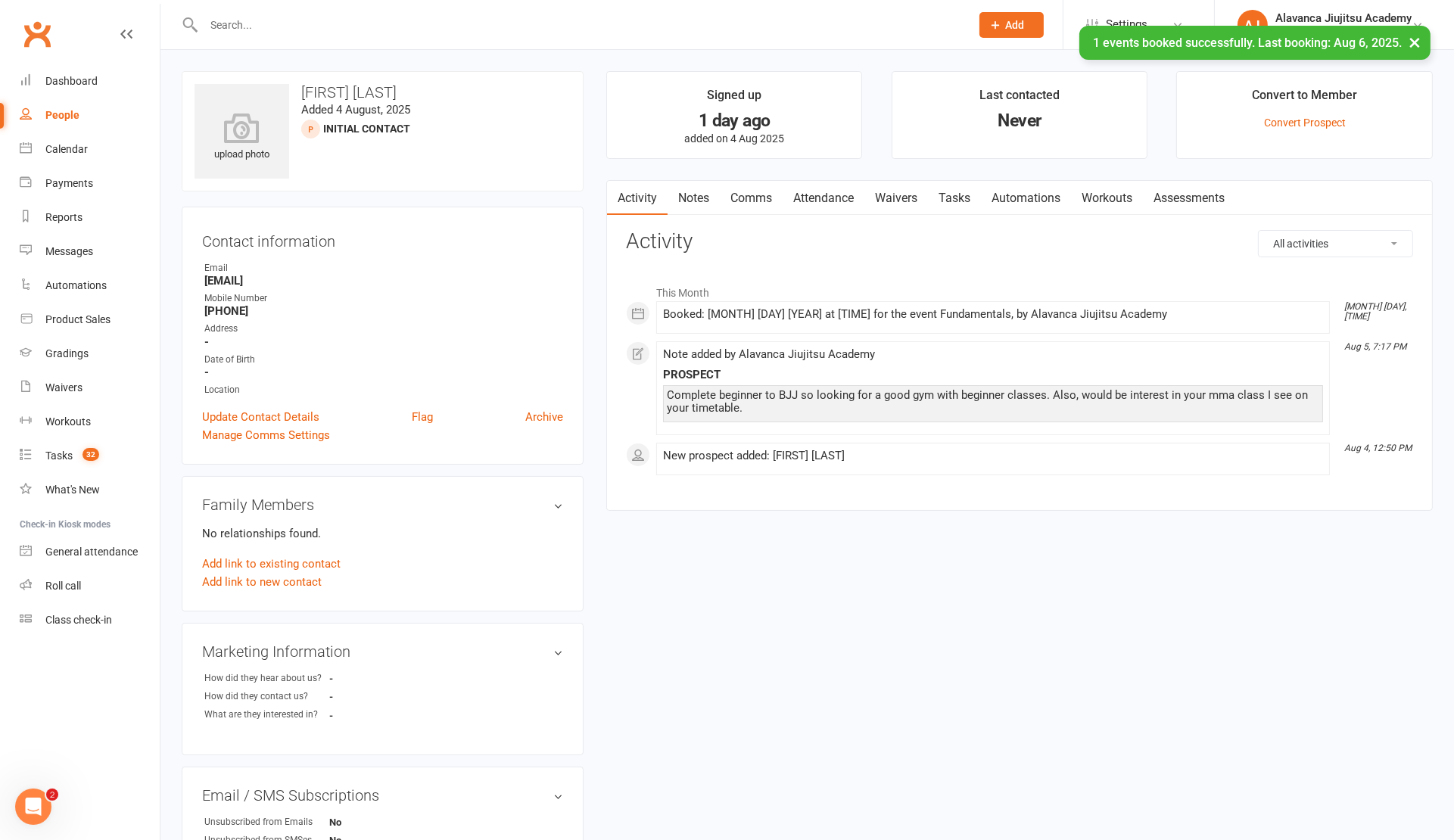 click on "Waivers" at bounding box center [896, 198] 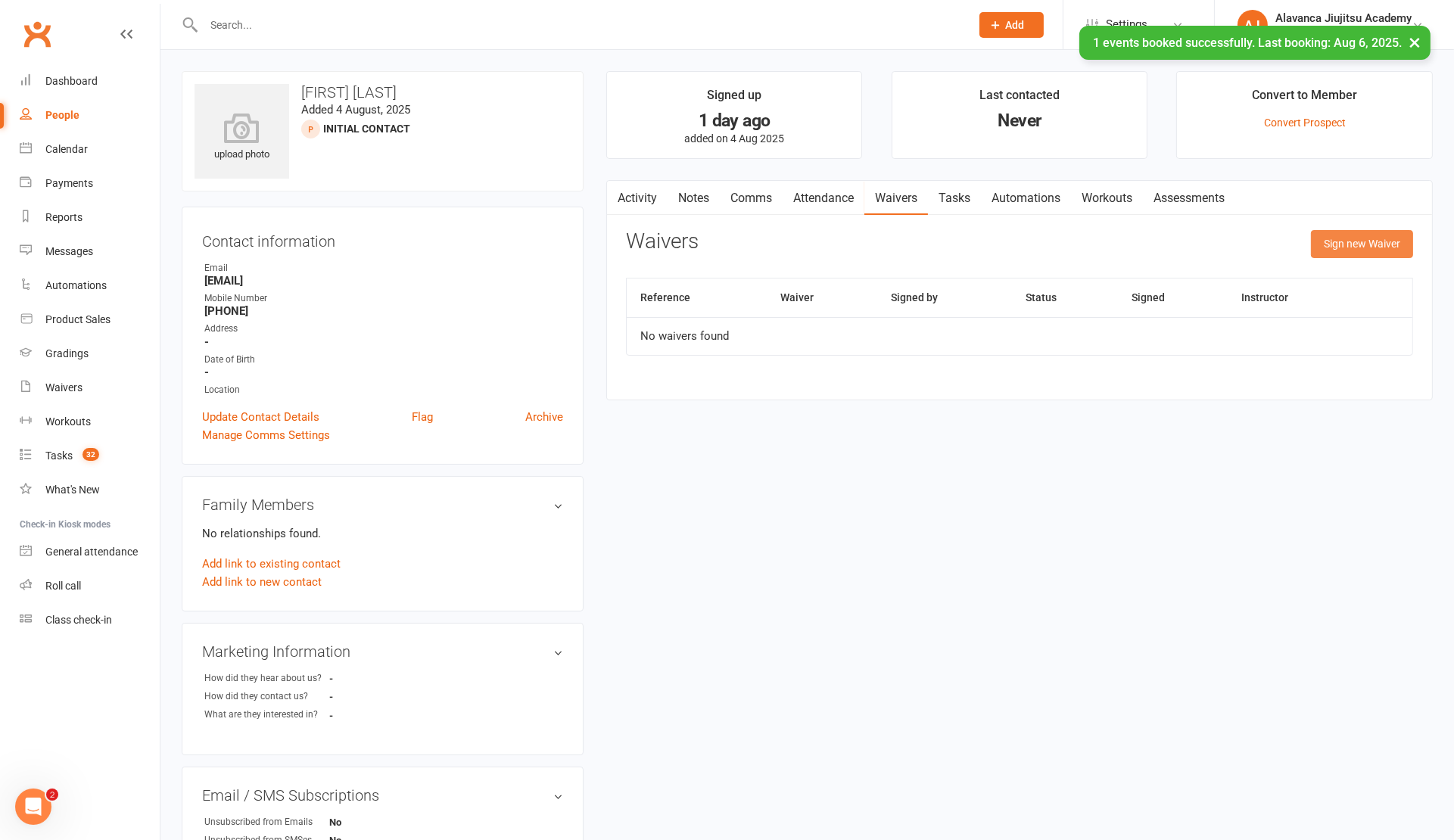 click on "Sign new Waiver" at bounding box center (1362, 244) 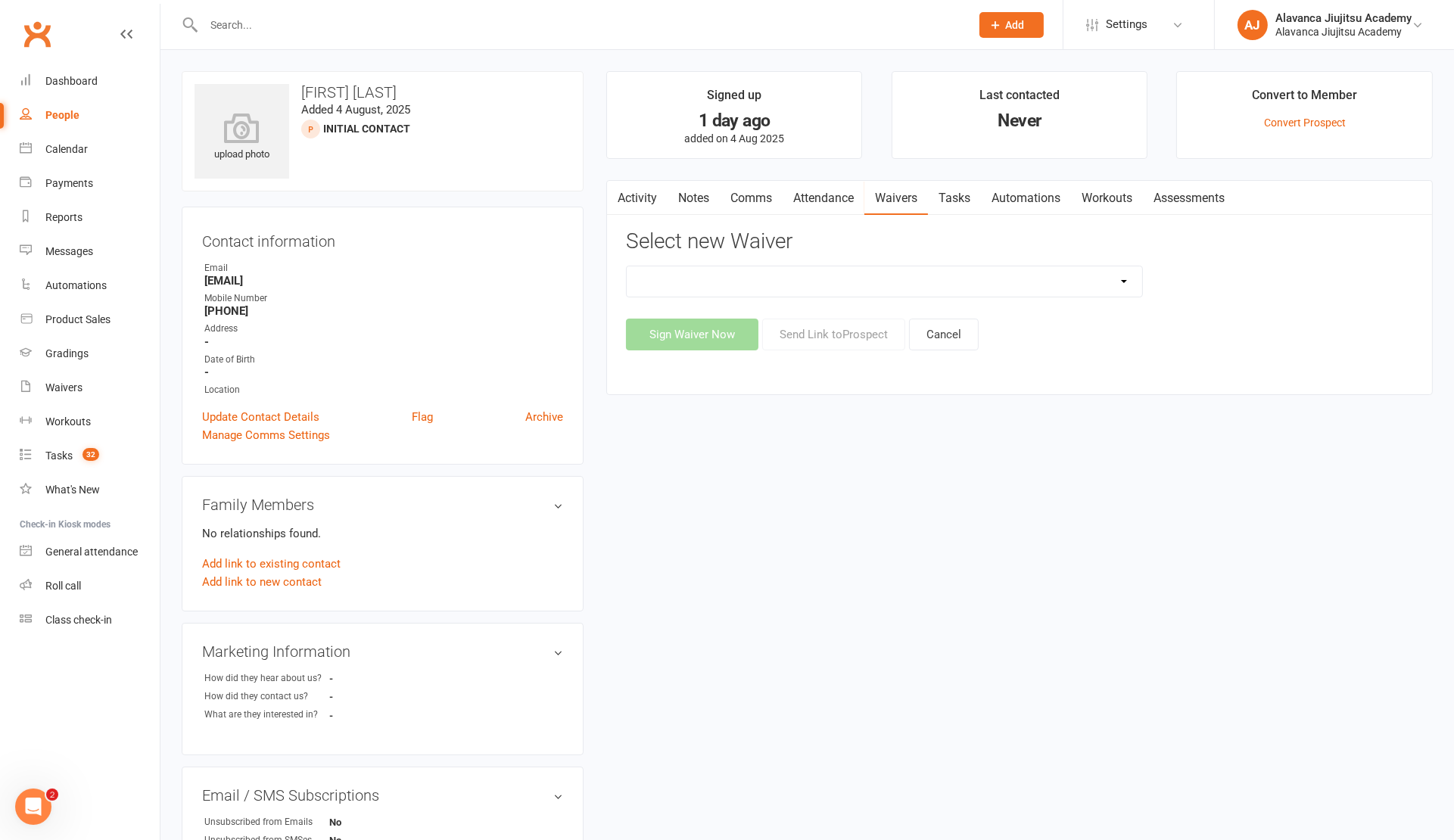 select on "8134" 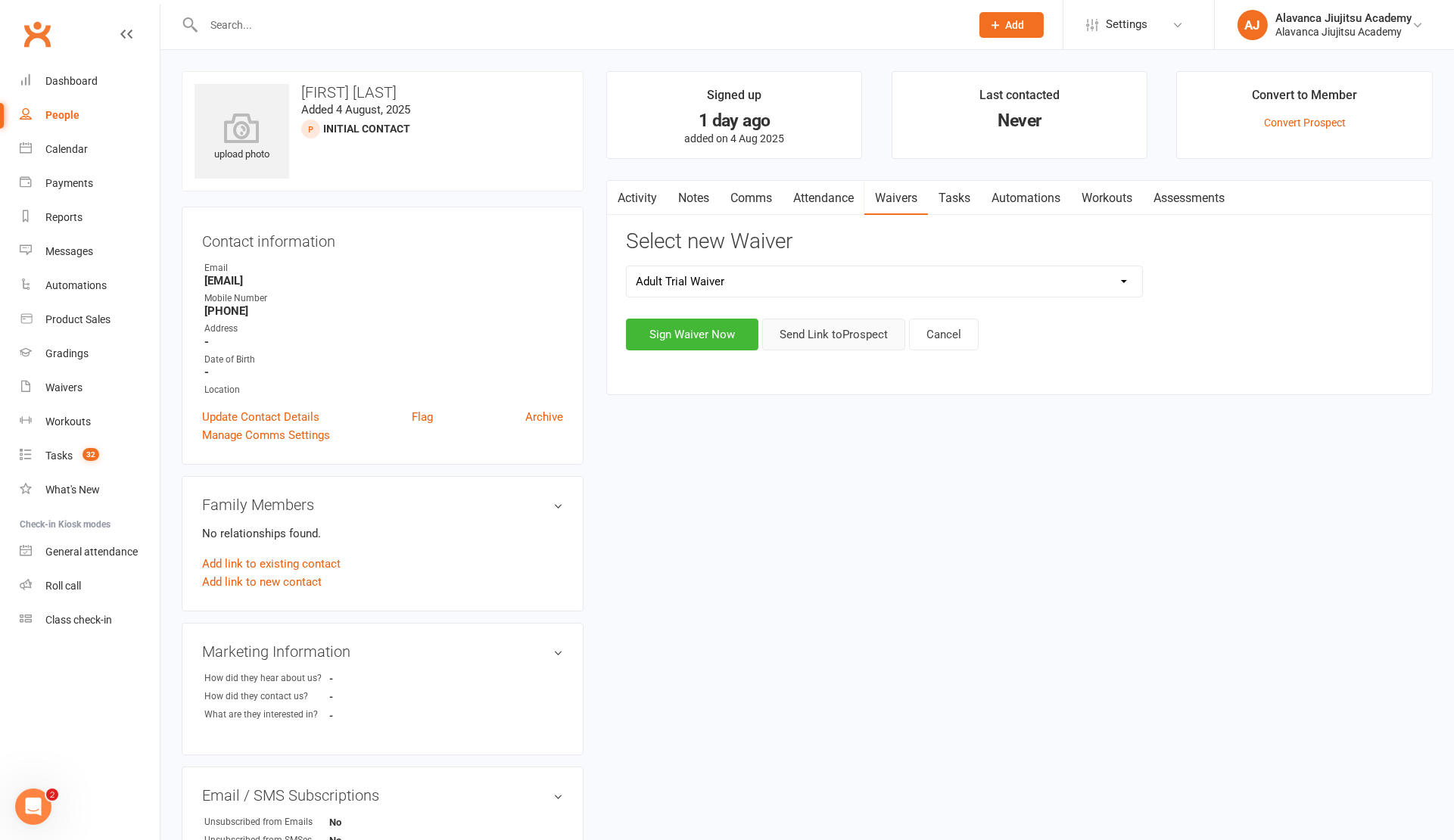 click on "Send Link to  Prospect" at bounding box center [833, 334] 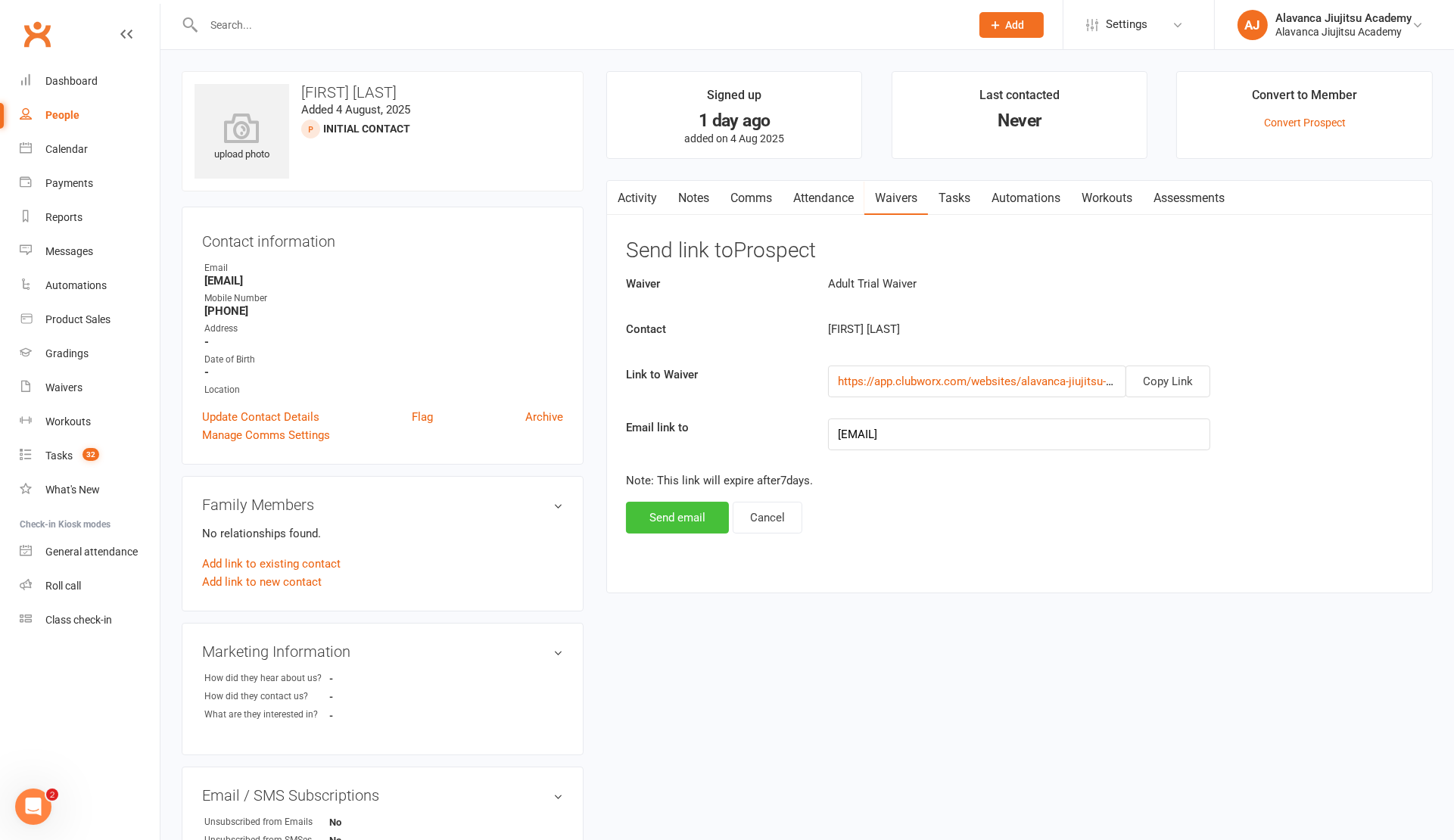 click on "Send email" at bounding box center [677, 518] 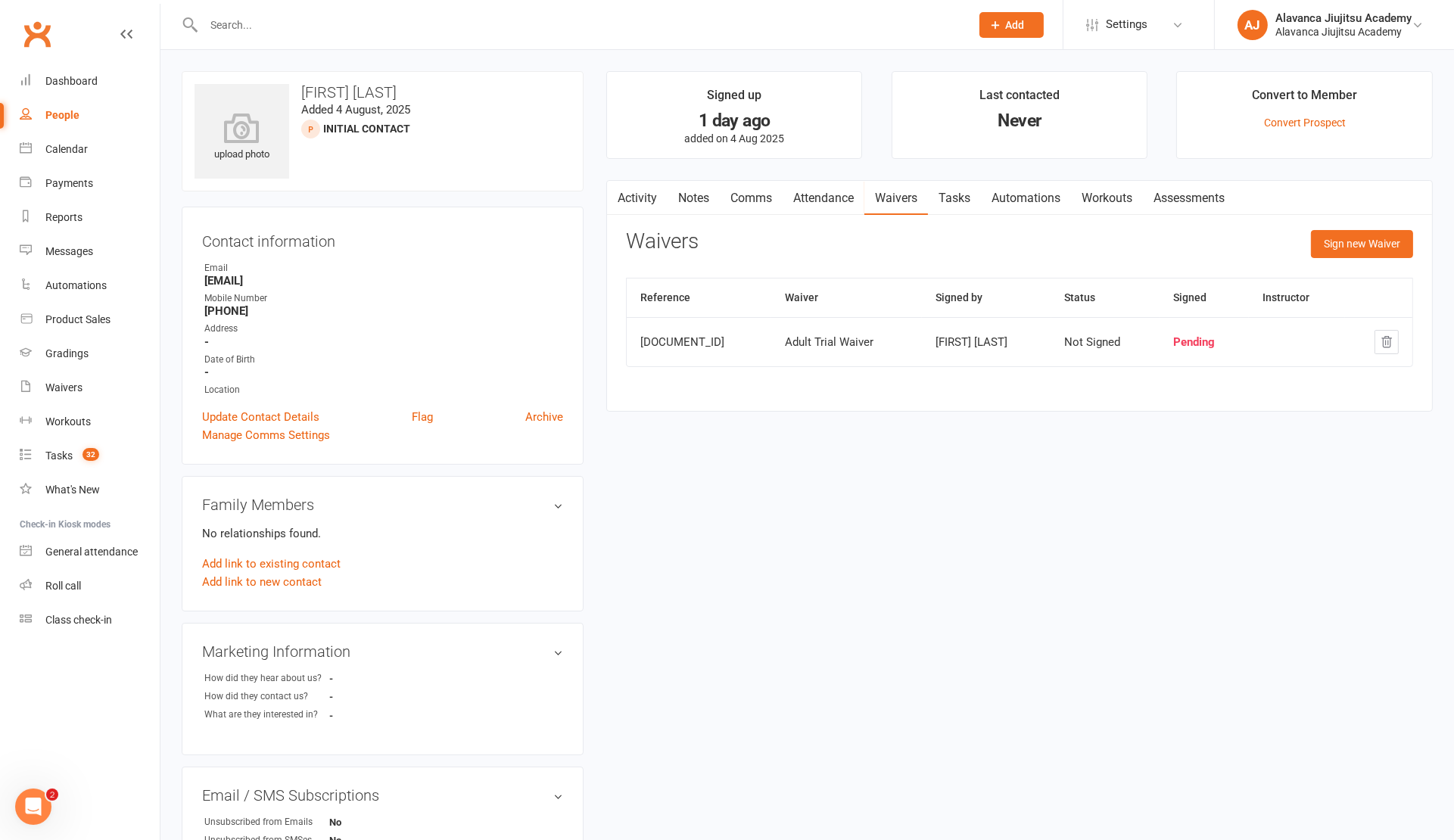 click on "upload photo Mikey Barrett Added 4 August, 2025   Initial Contact prospect Contact information Owner   Email  mikeybarrett96@hotmail.com
Mobile Number  0455617334
Address  -
Date of Birth  -
Location
Update Contact Details Flag Archive Manage Comms Settings
Family Members  No relationships found. Add link to existing contact  Add link to new contact
Marketing Information  edit How did they hear about us? -
How did they contact us? -
What are they interested in? -
Email / SMS Subscriptions  edit Unsubscribed from Emails No
Unsubscribed from SMSes No
Emergency Contact Details  edit Name -
Relationship to Member -
Email -
Phone -
Address -
Waiver Answers  edit Add sections & fields Convert to NAC Signed up 1 day ago added on 4 Aug 2025 Last contacted Never Convert to Member Convert Prospect
Activity Notes Comms Attendance Waivers Tasks Automations Workouts Assessments
Waivers Sign new Waiver Reference Waiver Signed by Status Signed Instructor P01323126 Mikey Barrett" at bounding box center [807, 658] 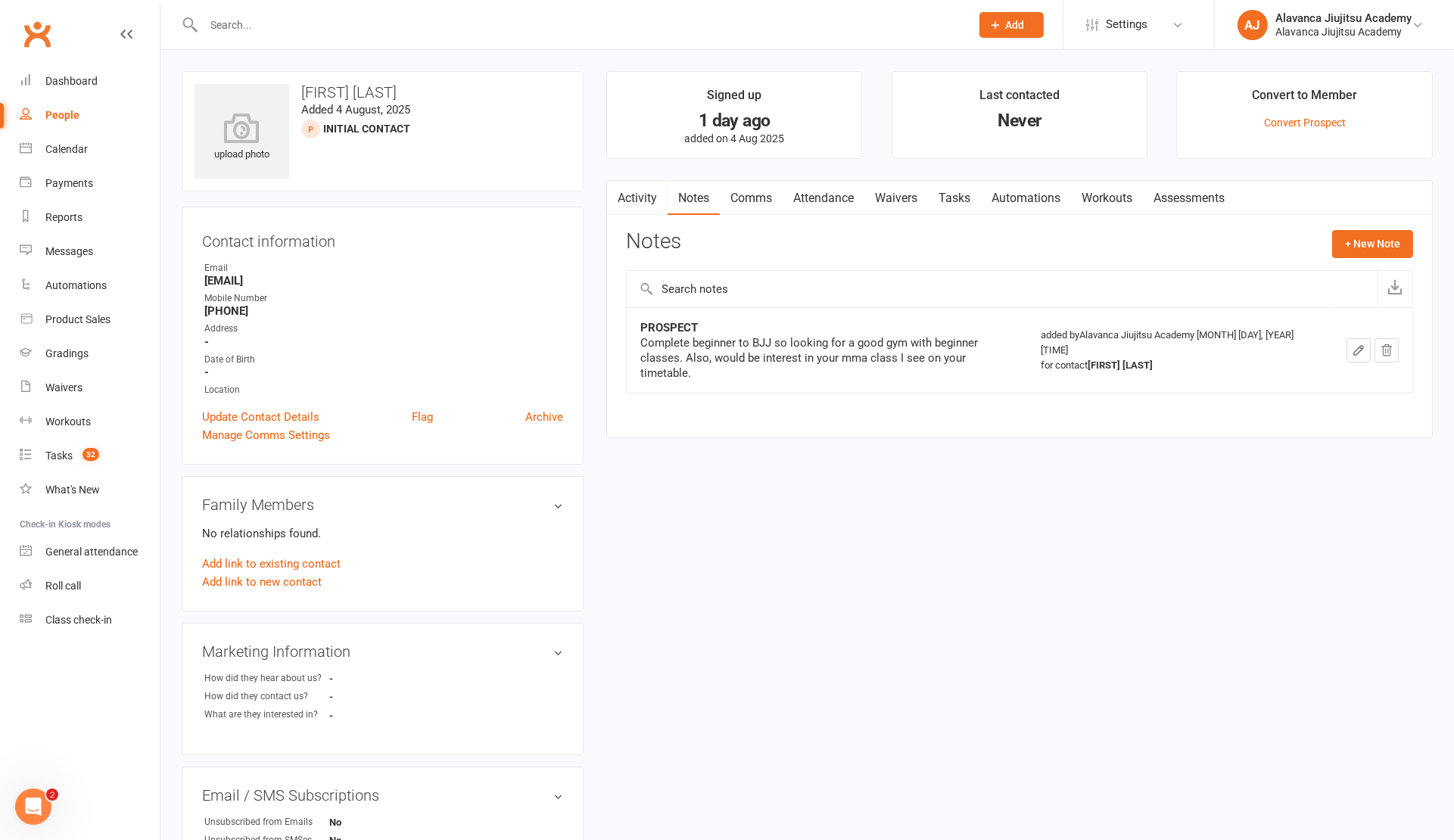 click on "-" at bounding box center (384, 342) 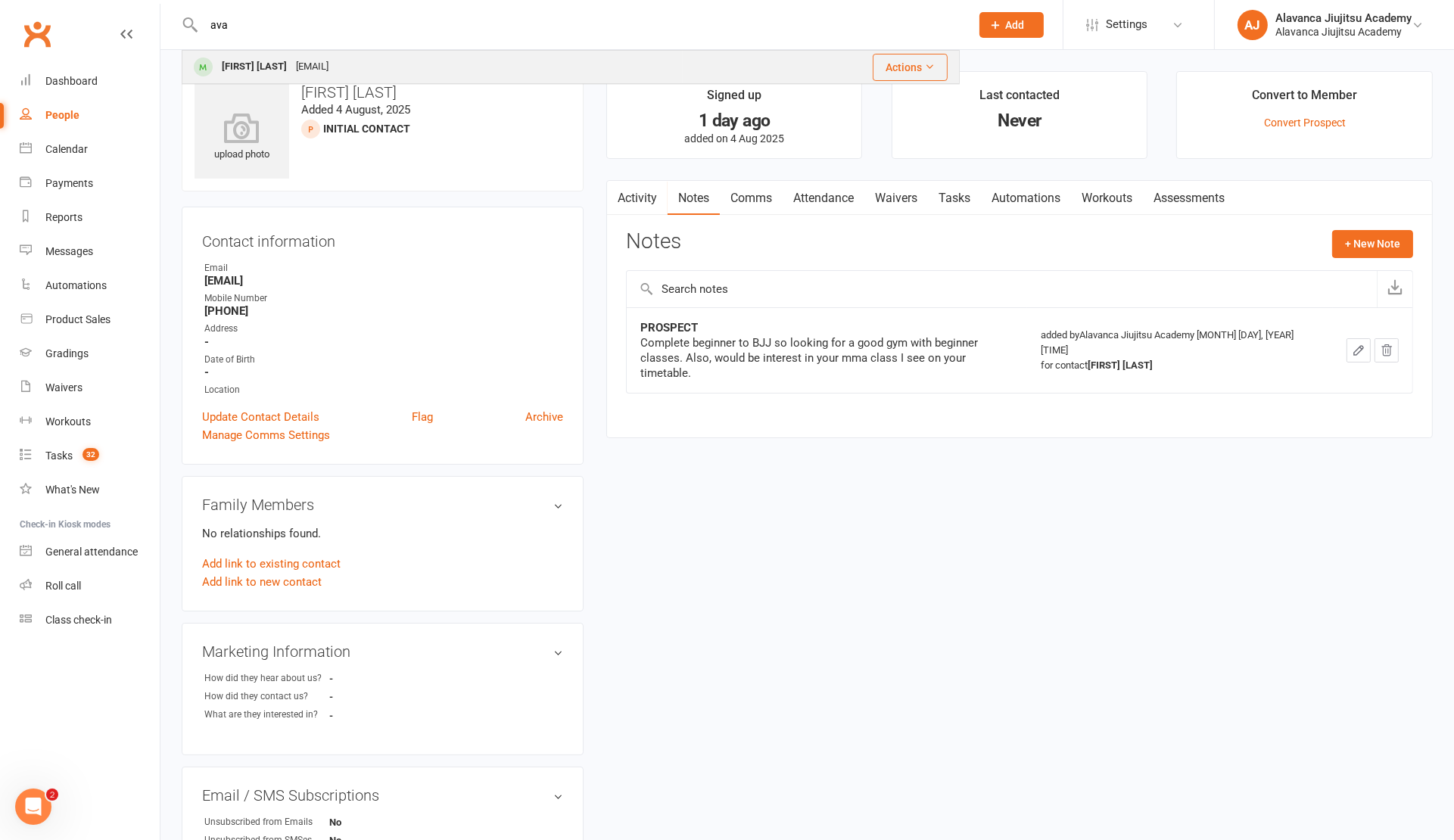 type on "ava" 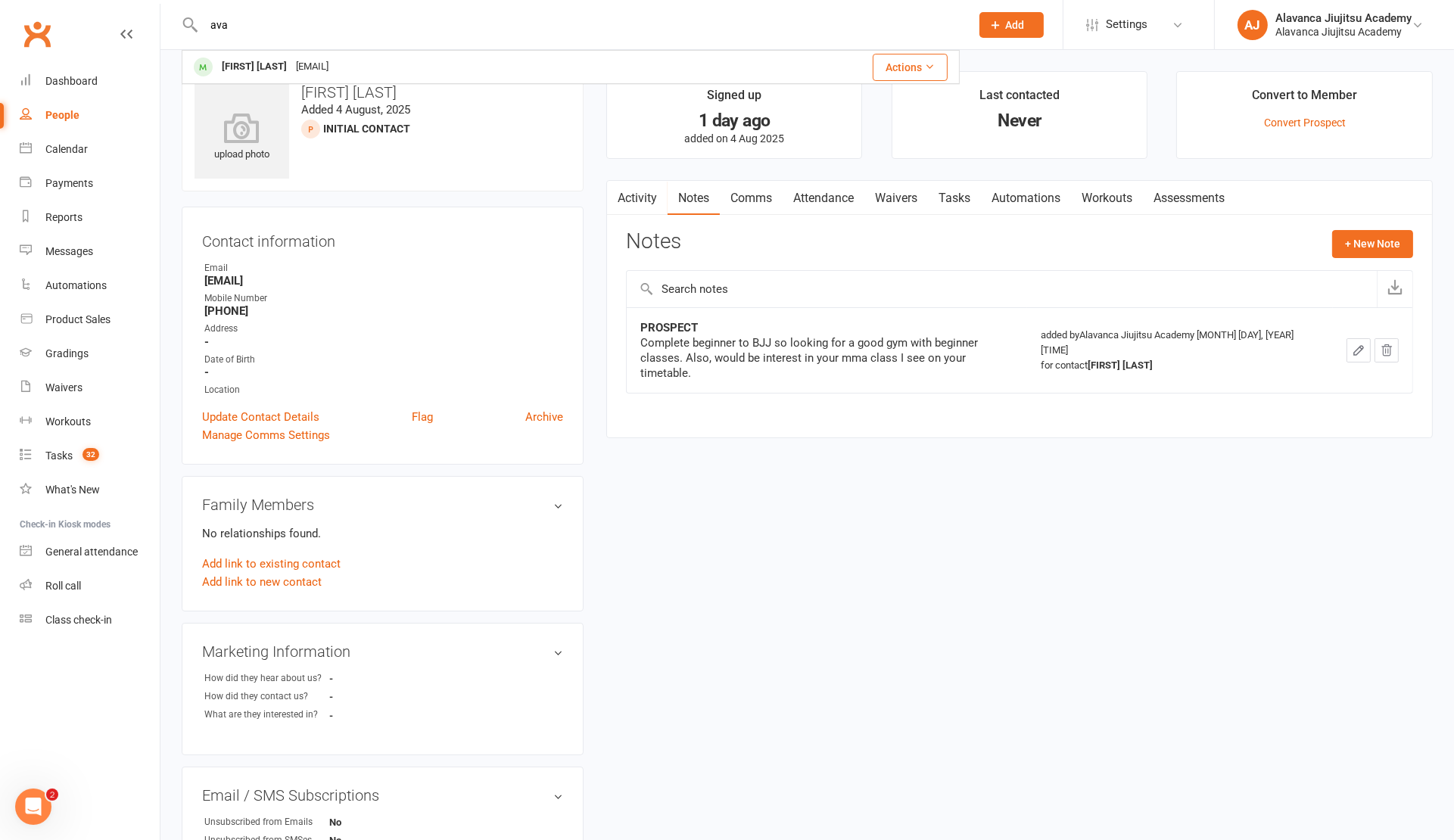 type 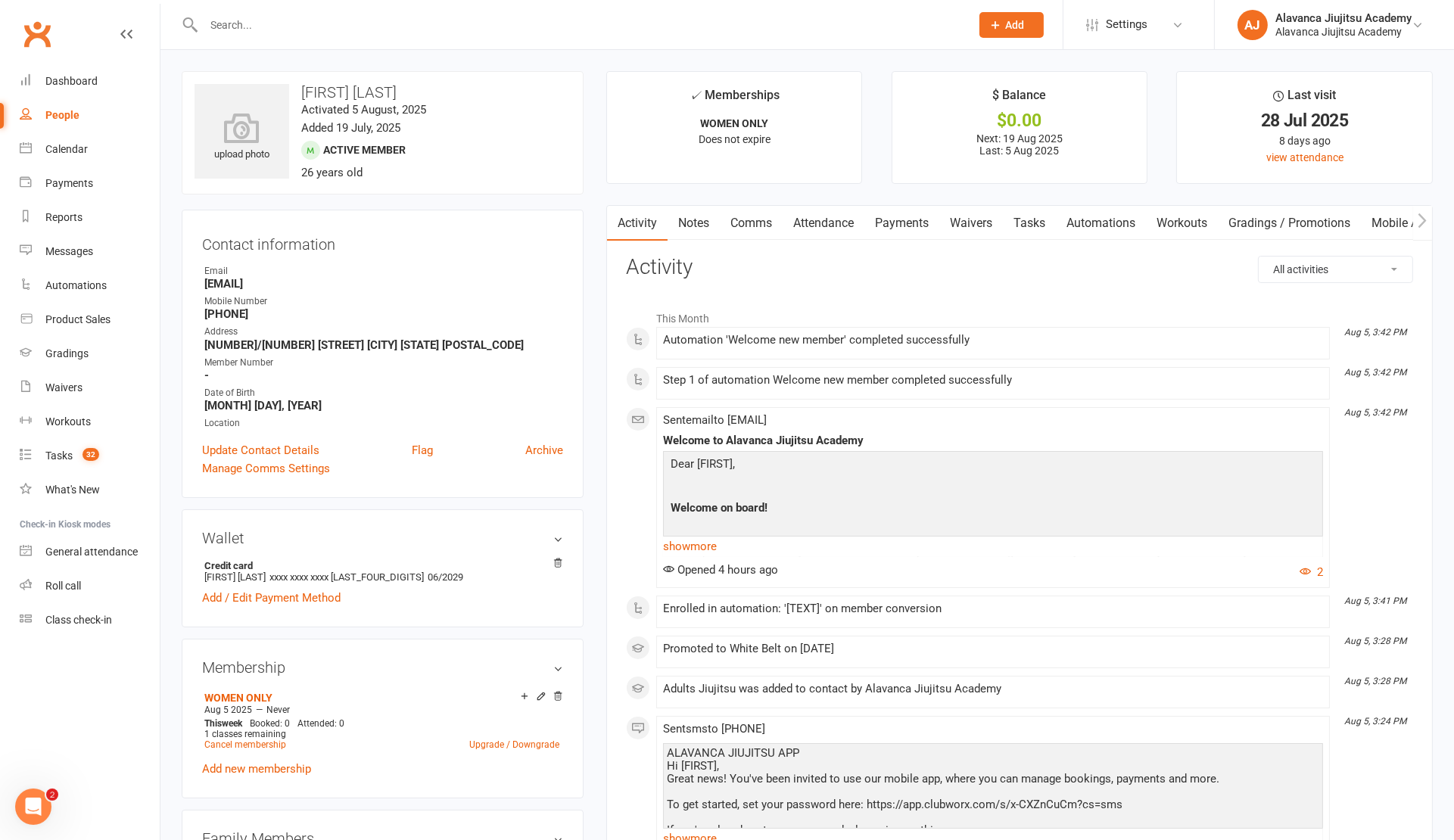 click on "0416592390" at bounding box center [384, 314] 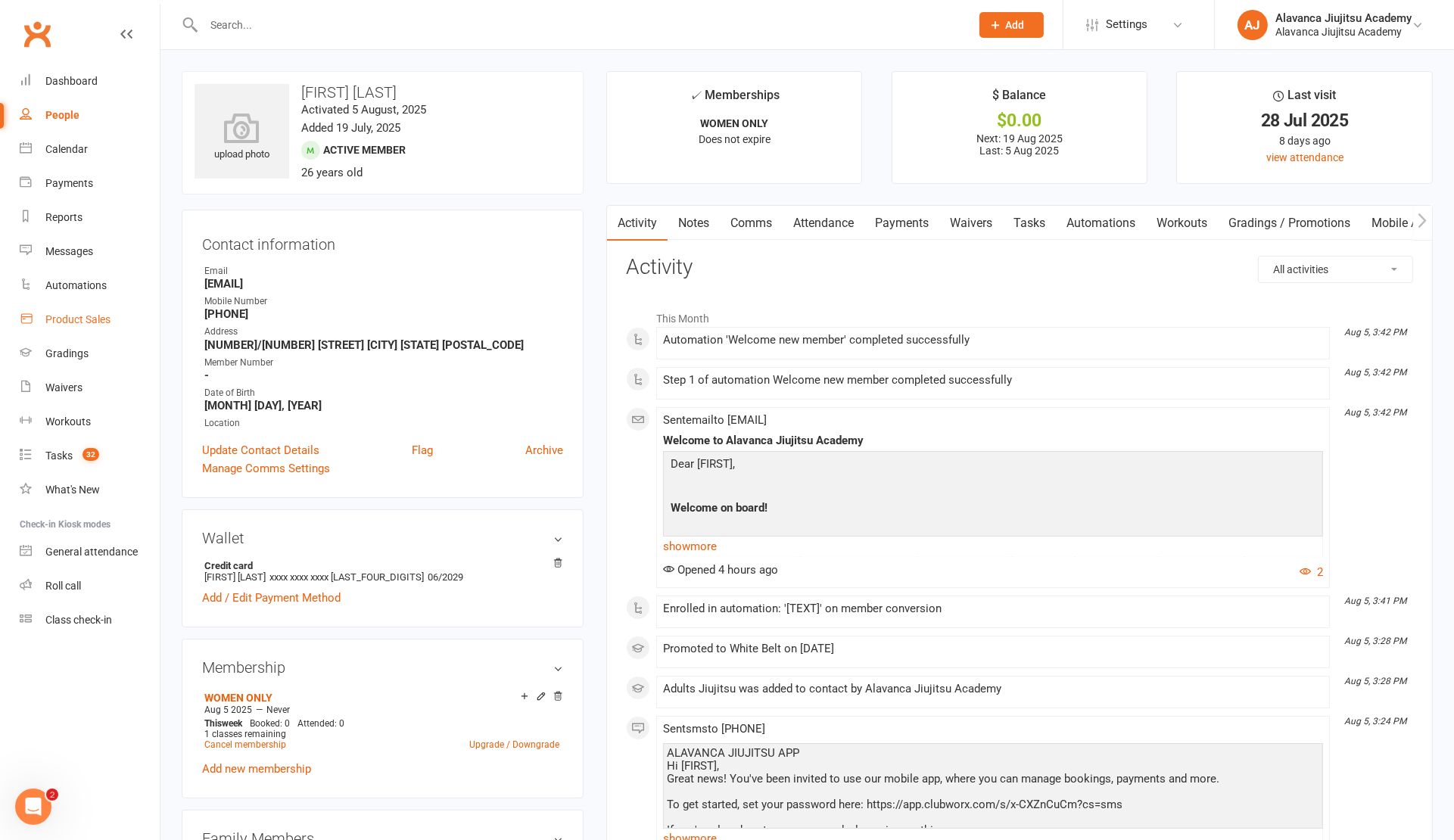 click on "Product Sales" at bounding box center [78, 319] 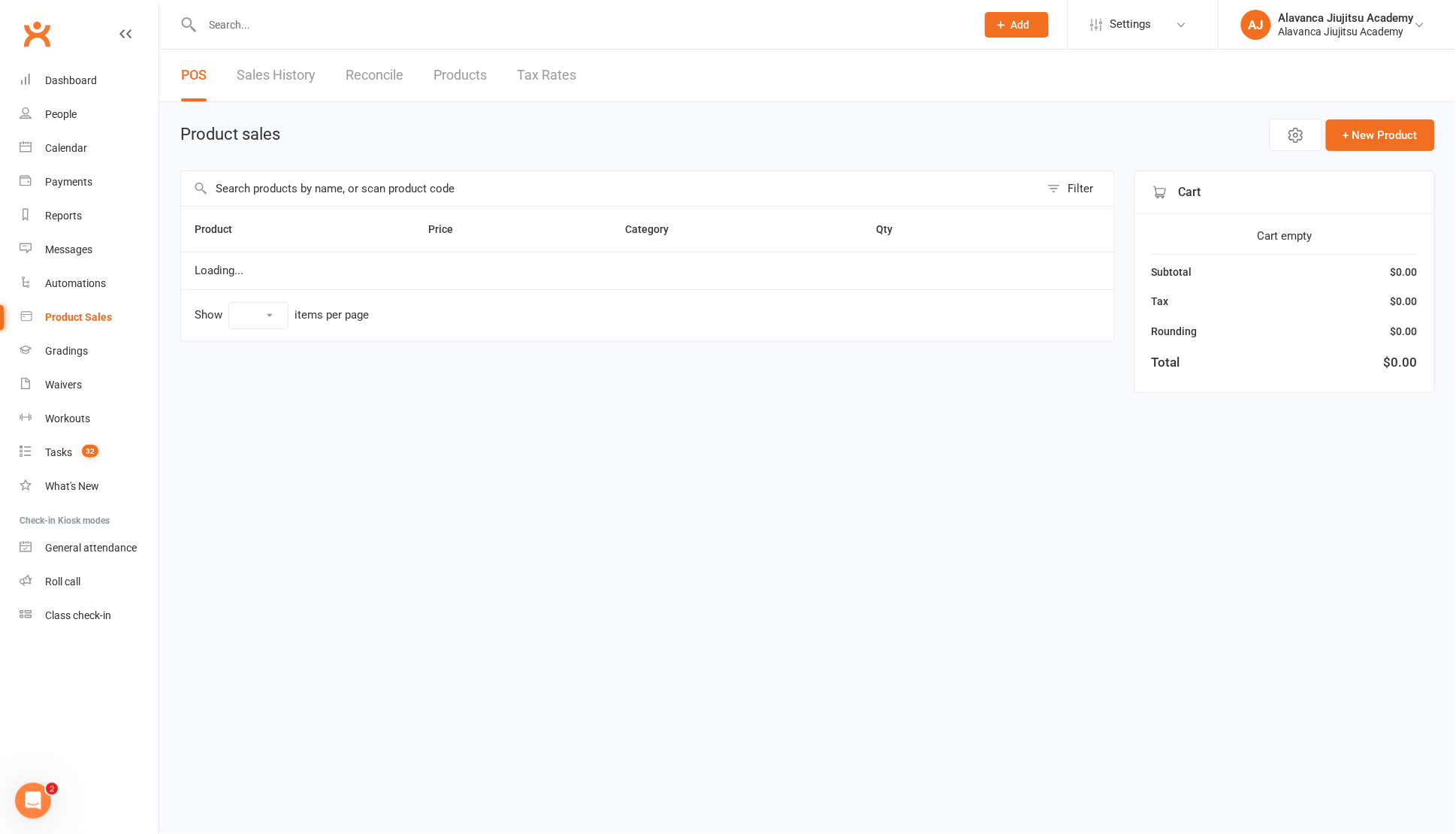 select on "100" 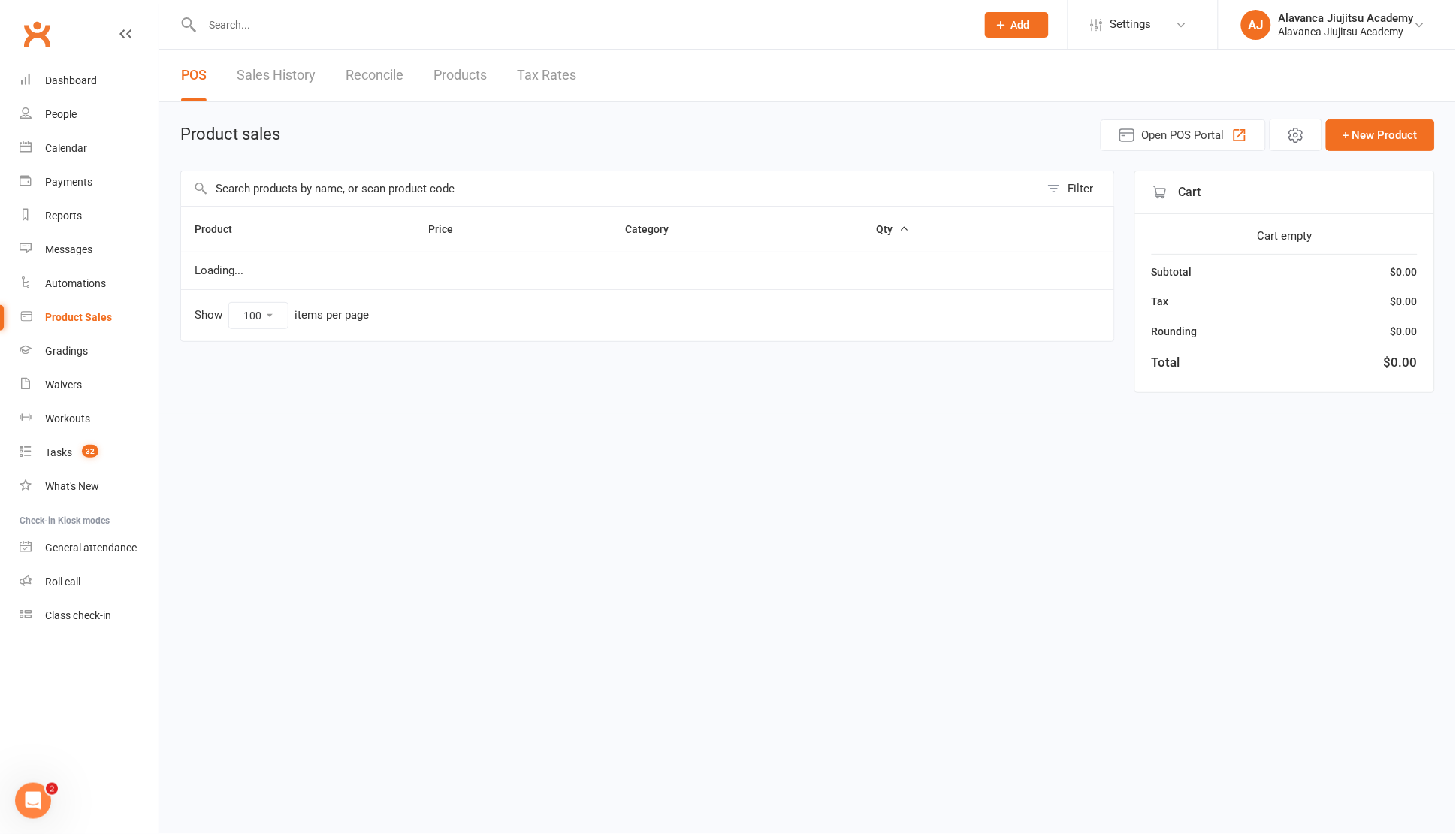 click at bounding box center (610, 189) 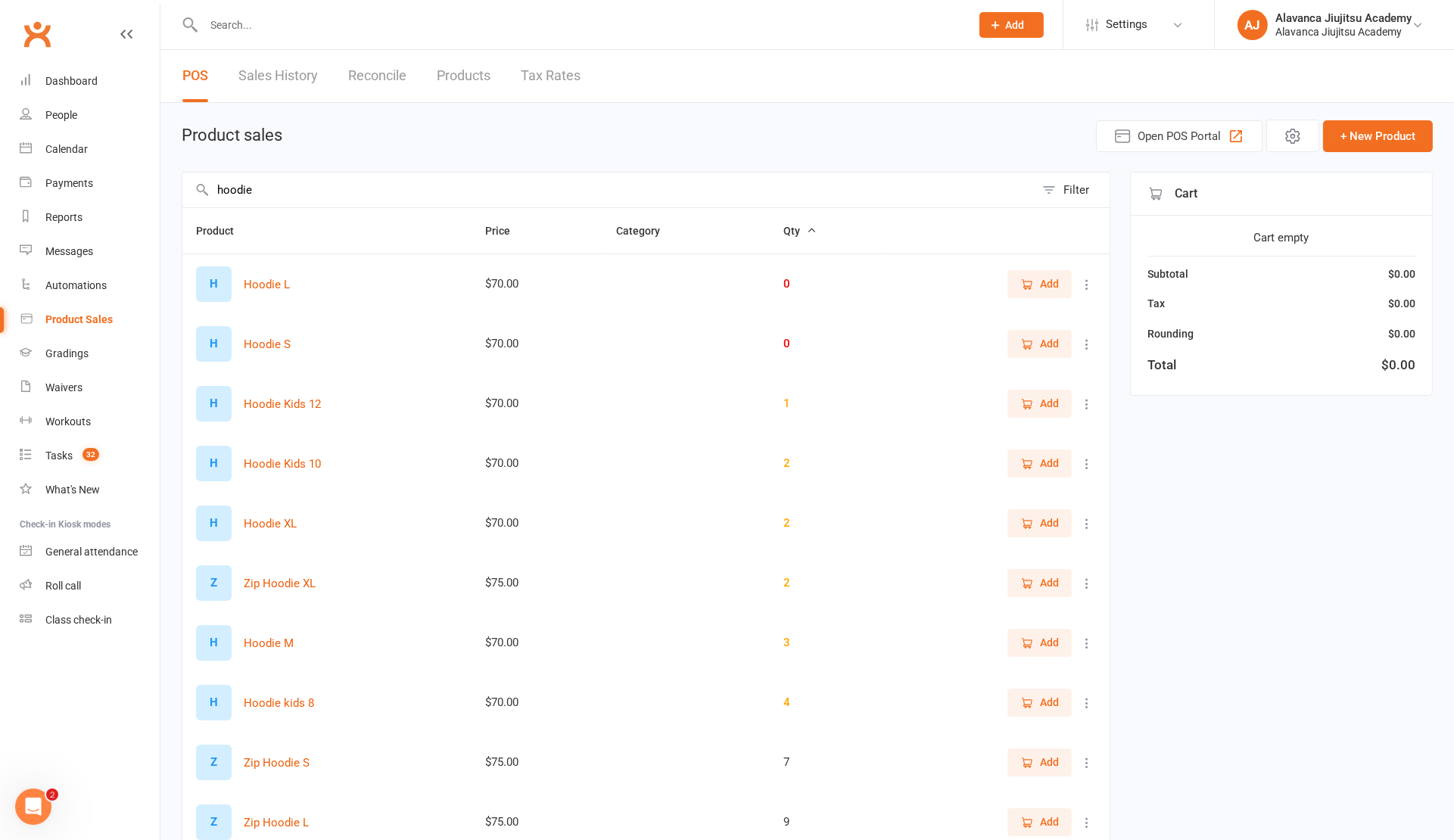 type on "hoodie" 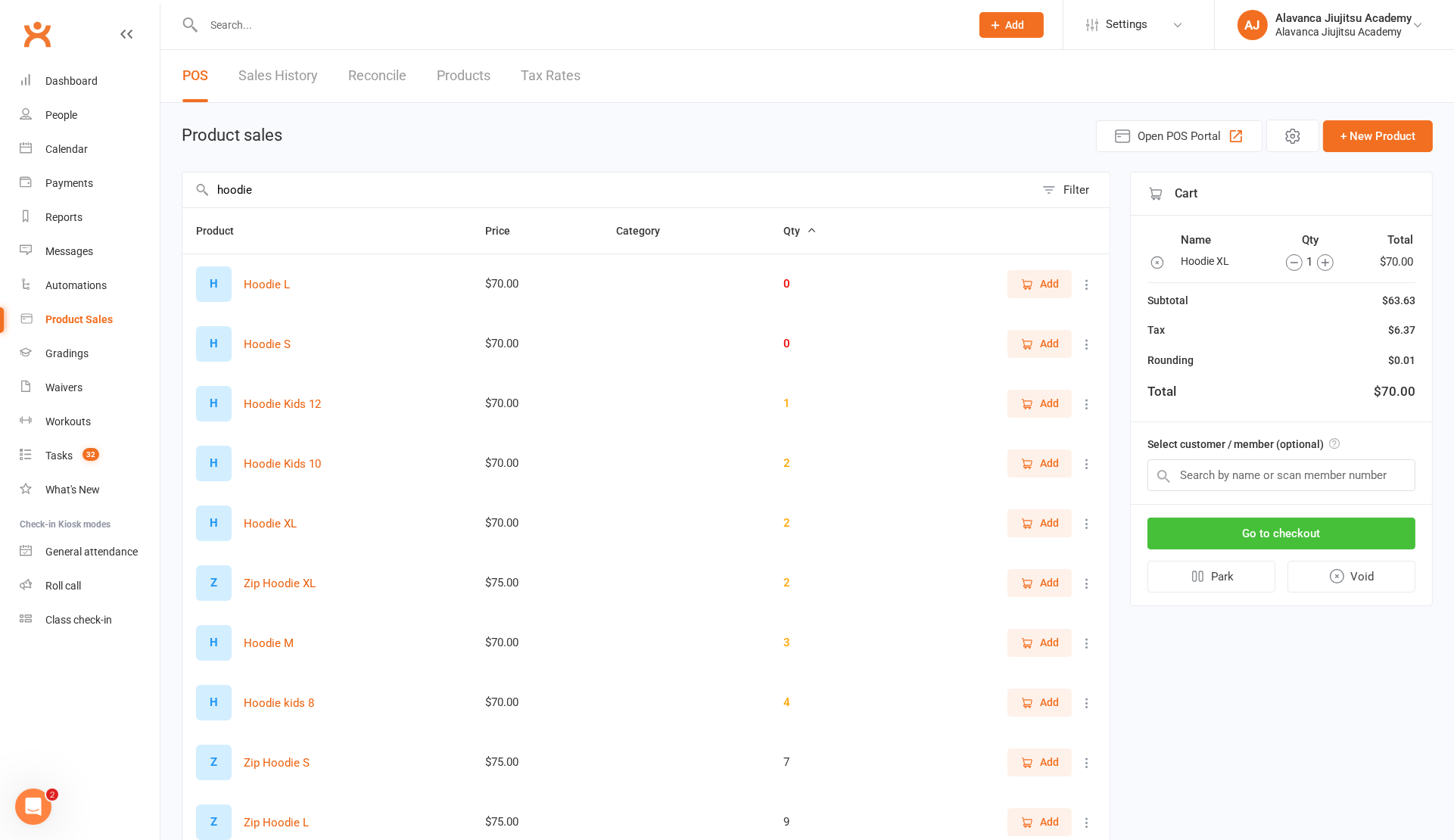 click on "Go to checkout" at bounding box center (1281, 534) 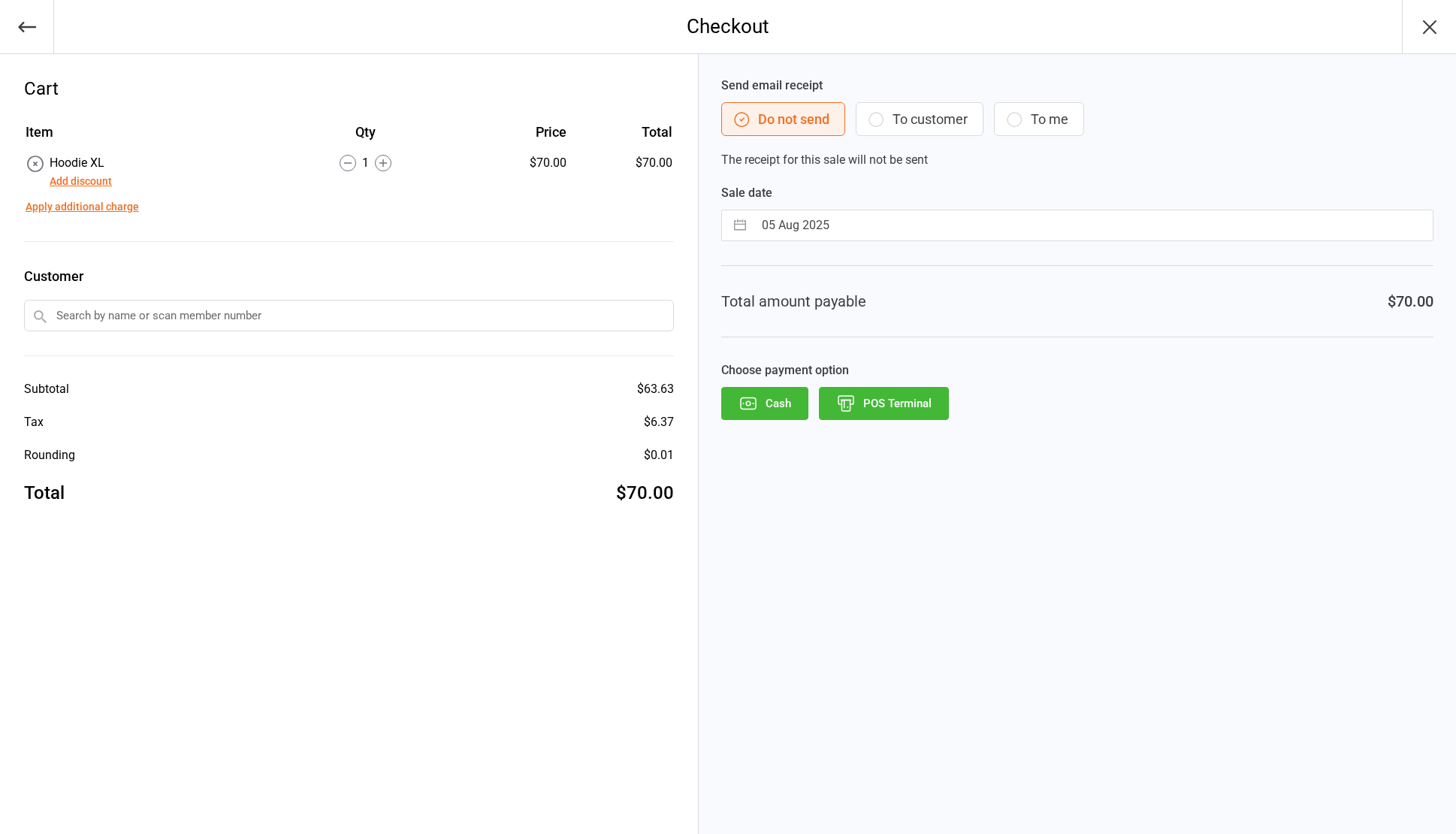 scroll, scrollTop: 0, scrollLeft: 0, axis: both 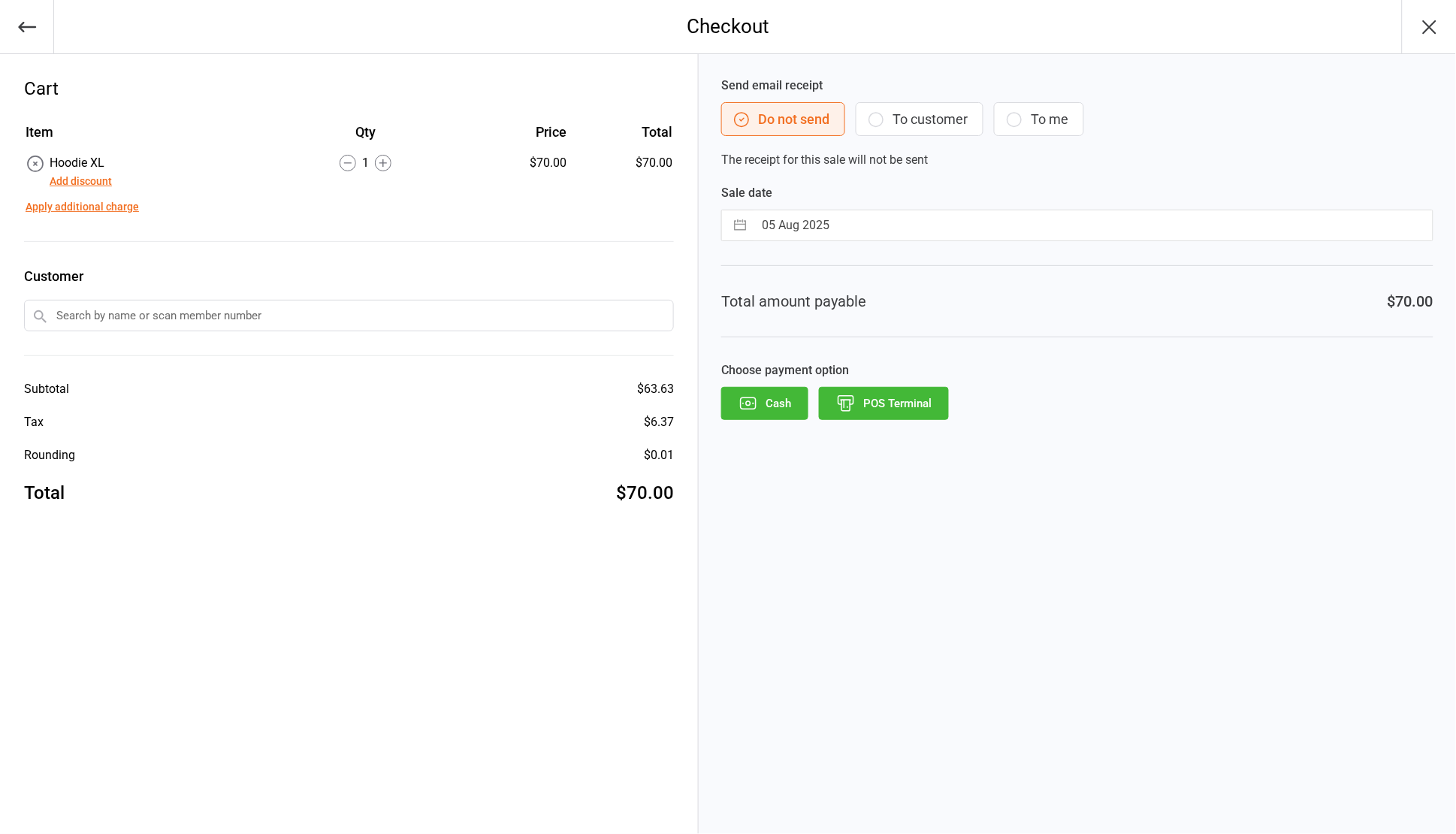 click on "Add discount" at bounding box center [80, 181] 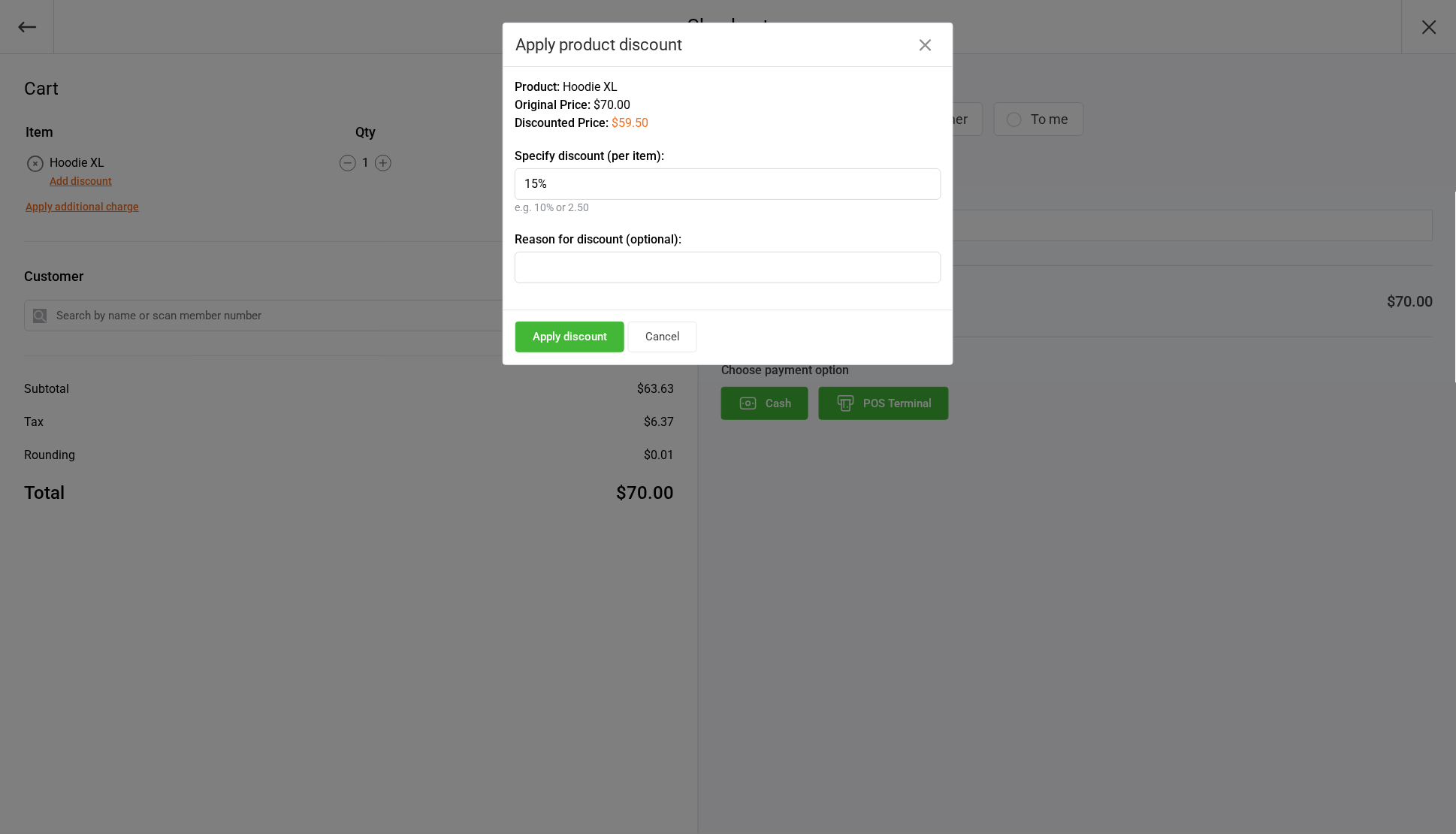 type on "15%" 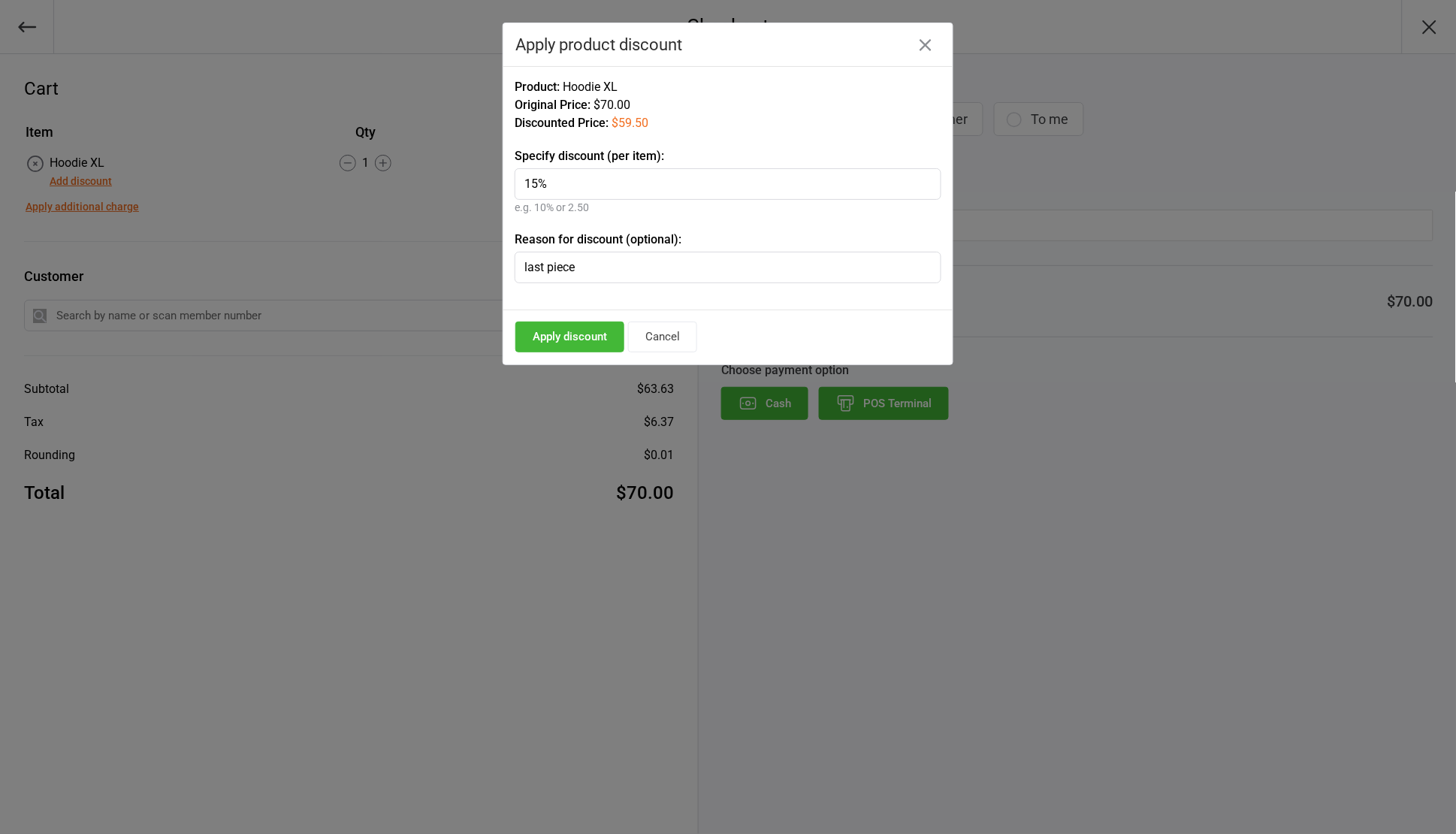 type on "last piece" 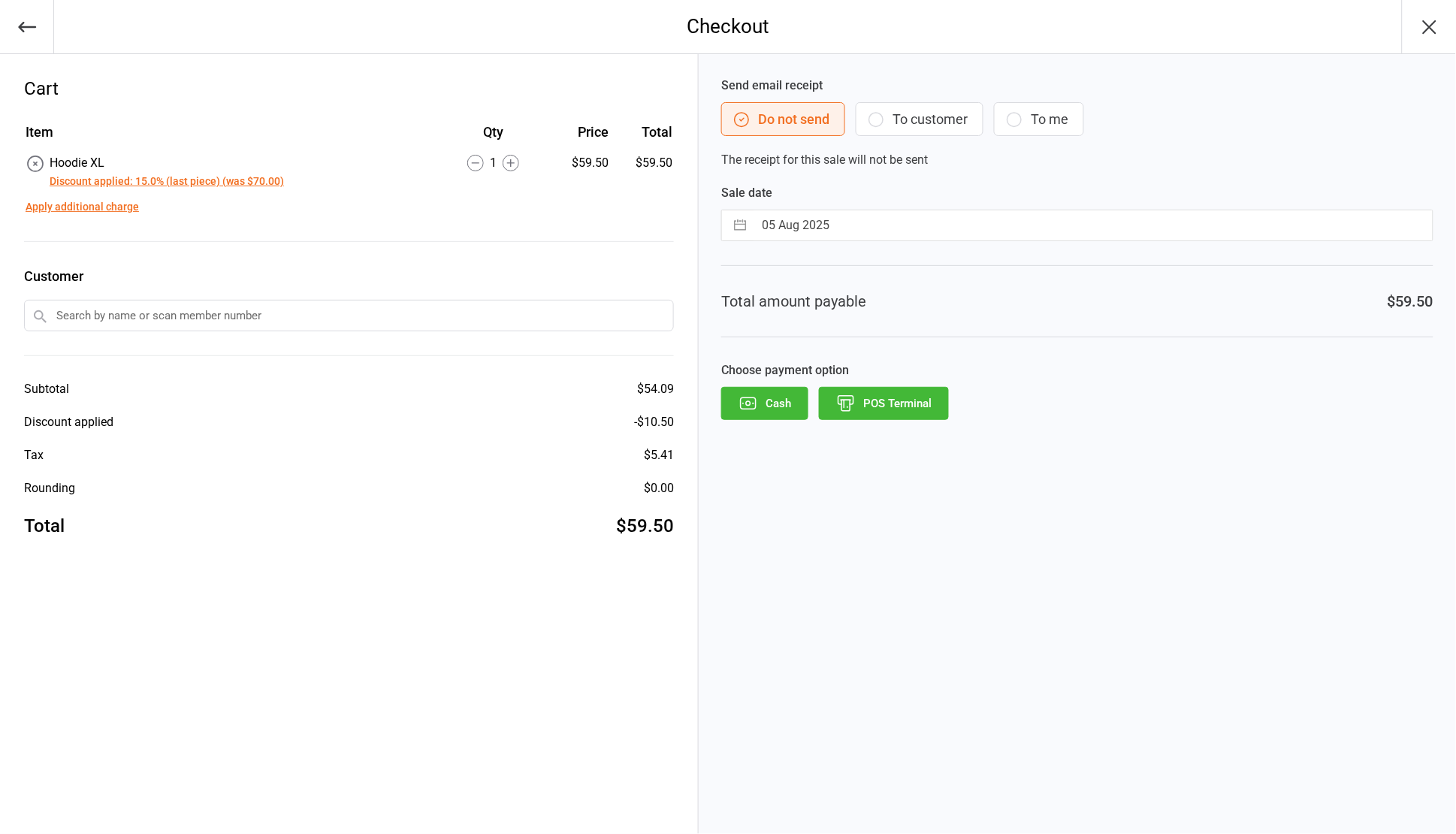click on "Discount applied - $10.50" at bounding box center [349, 422] 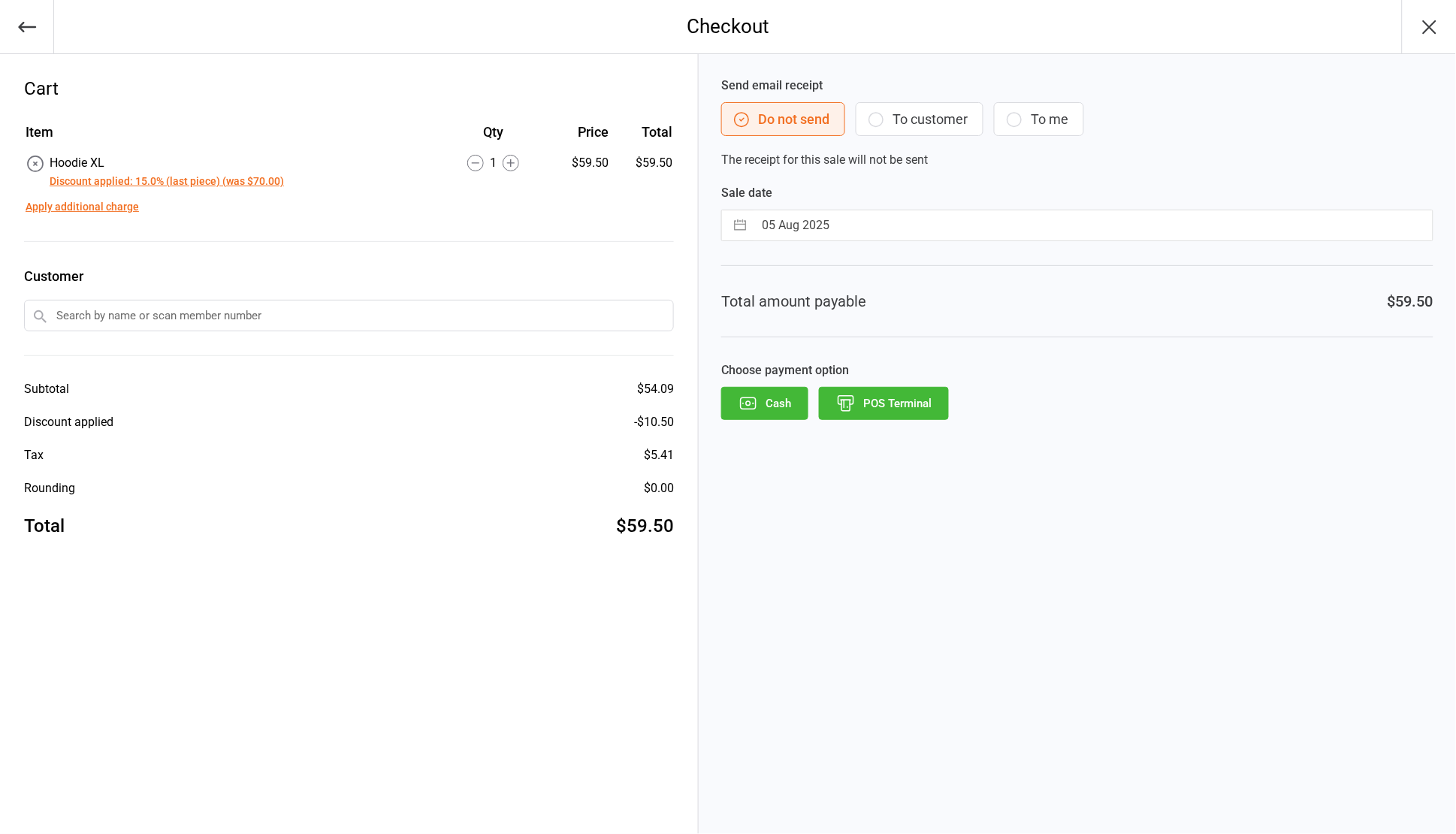 click on "Send email receipt Do not send To customer To me The receipt for this sale will not be sent Sale date 05 Aug 2025 Navigate forward to interact with the calendar and select a date. Press the question mark key to get the keyboard shortcuts for changing dates. Total amount payable $59.50 Choose payment option Cash POS Terminal" at bounding box center (1077, 444) 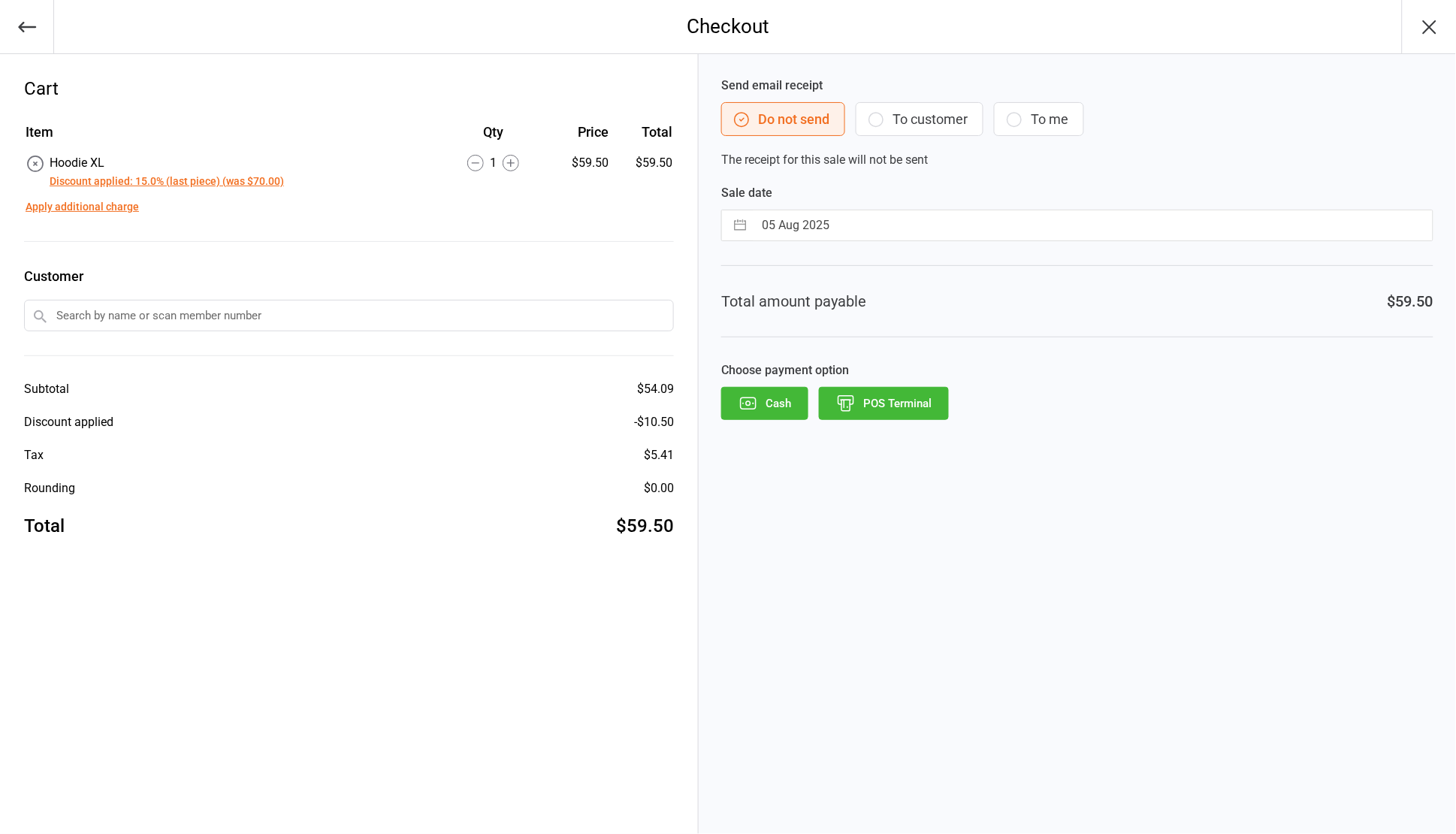 drag, startPoint x: 406, startPoint y: 312, endPoint x: 392, endPoint y: 307, distance: 14.866069 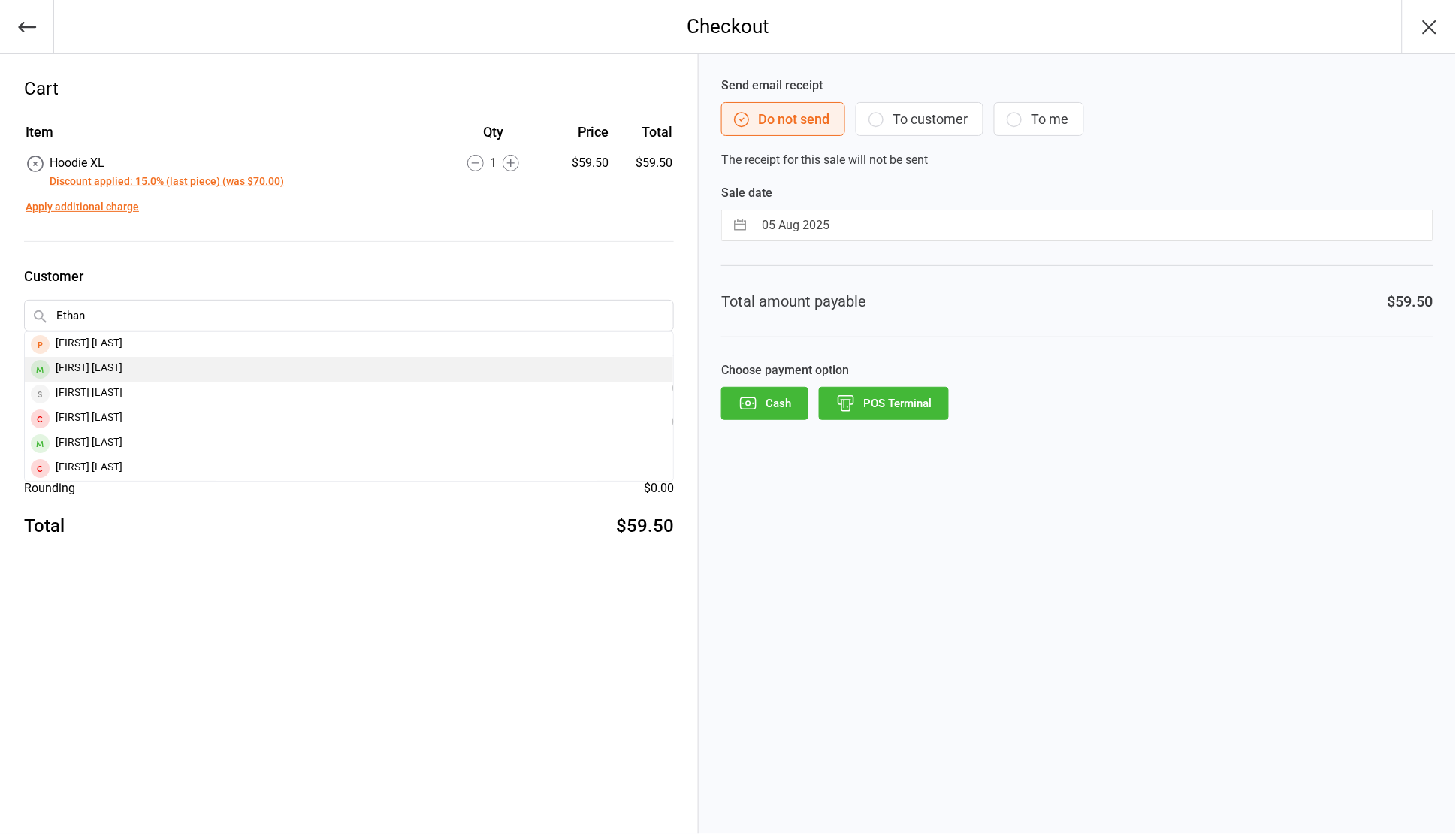 type on "Ethan" 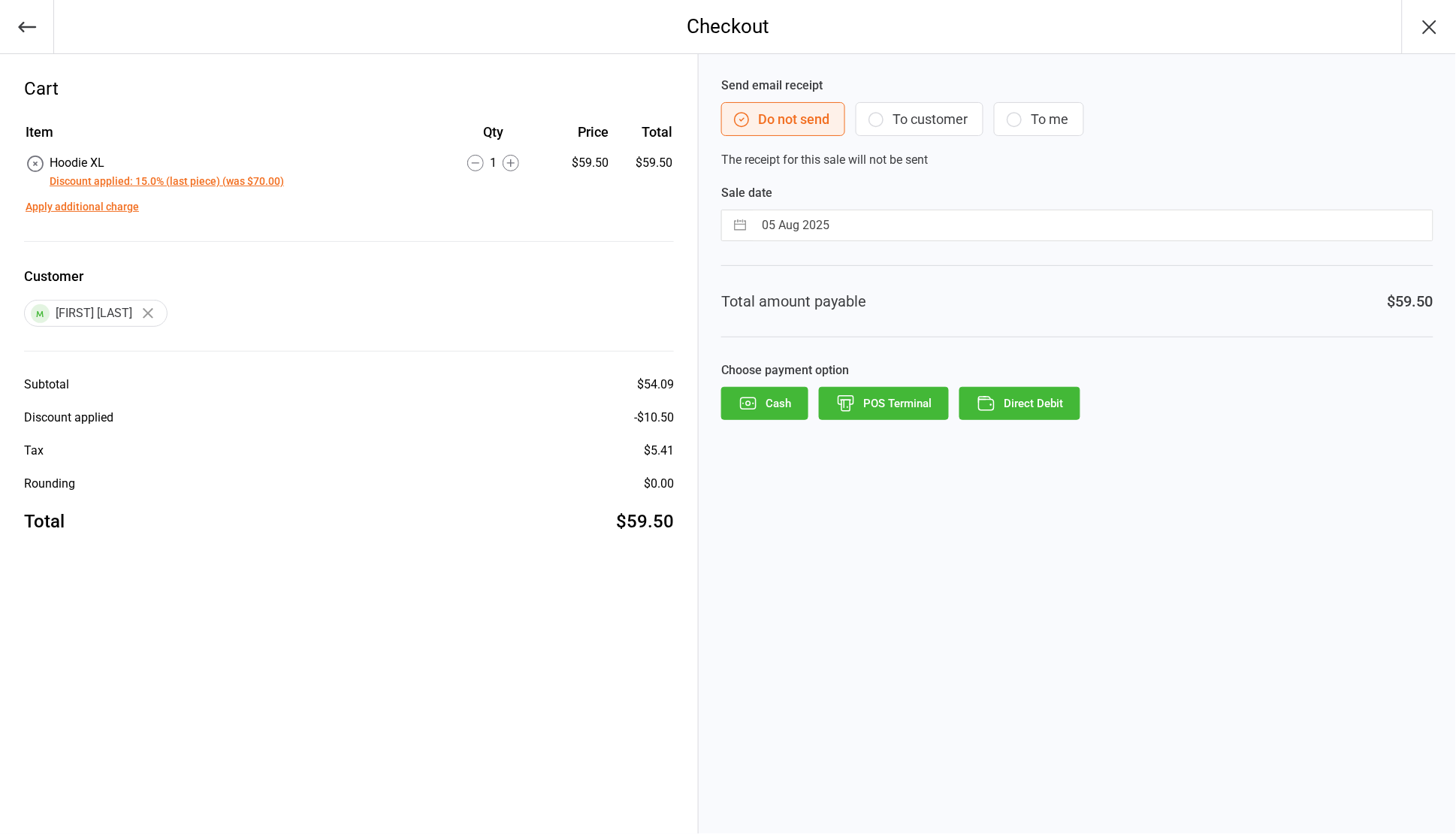 click on "POS Terminal" at bounding box center (884, 403) 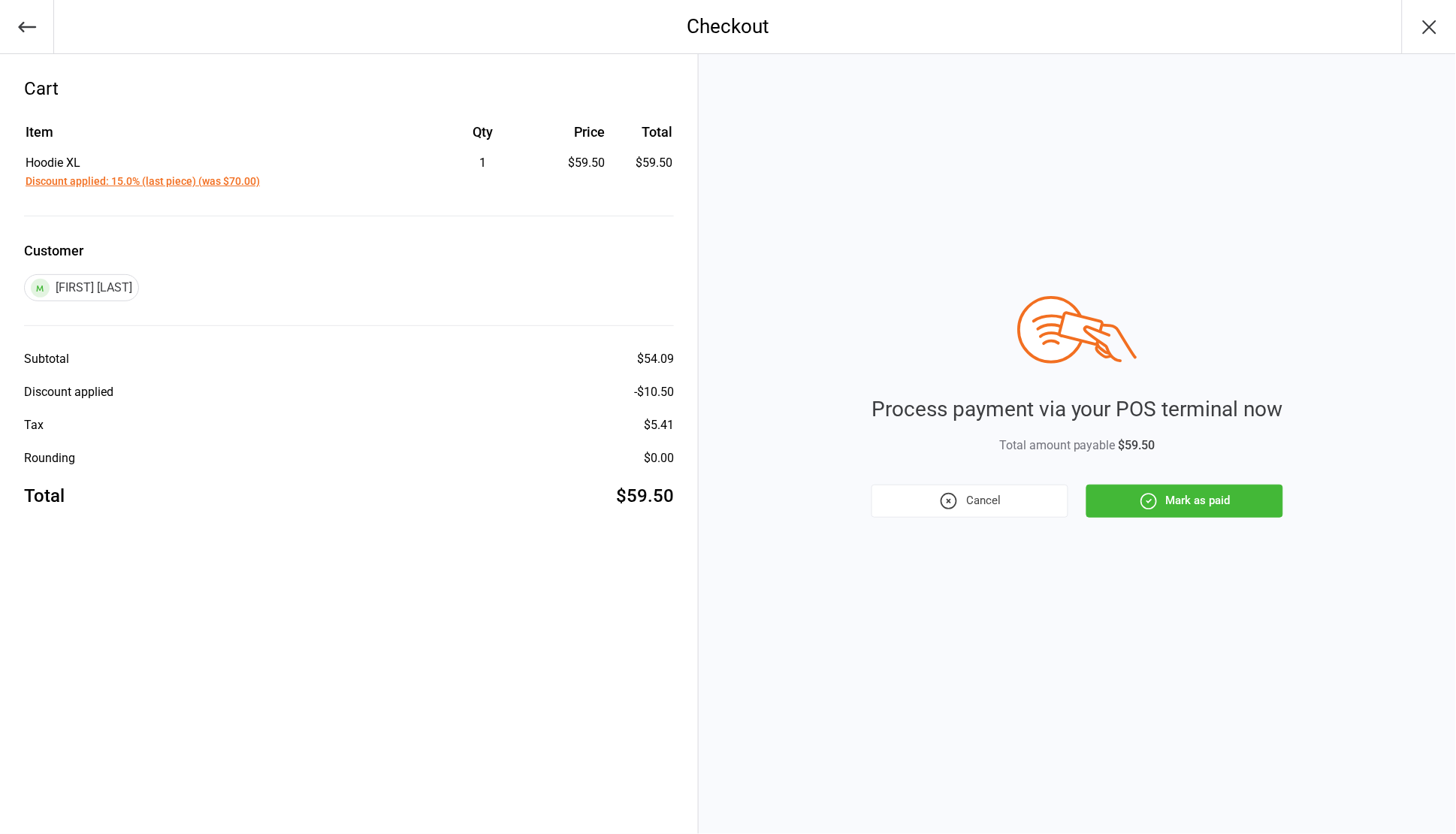 click on "Mark as paid" at bounding box center [1185, 501] 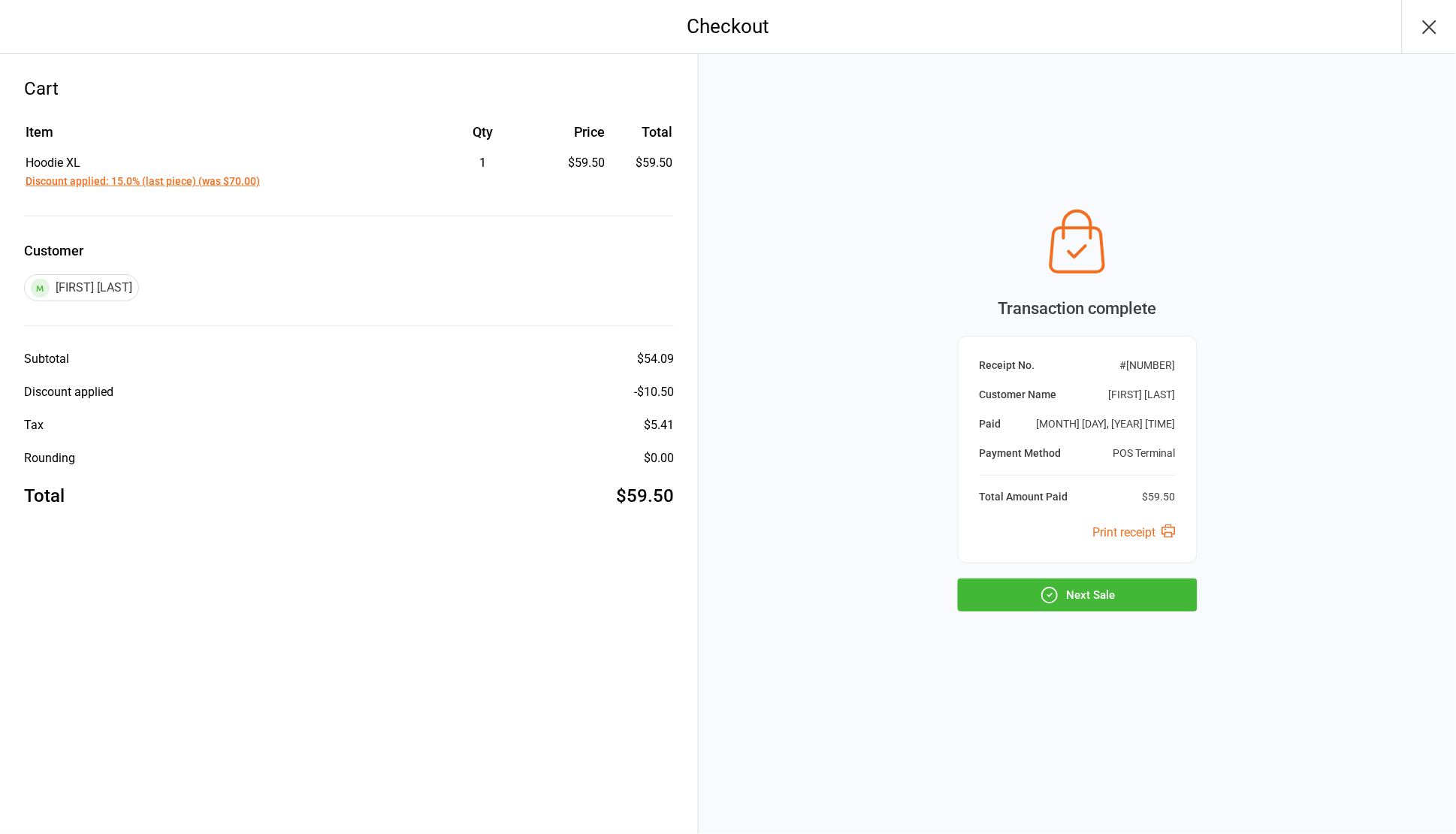 click 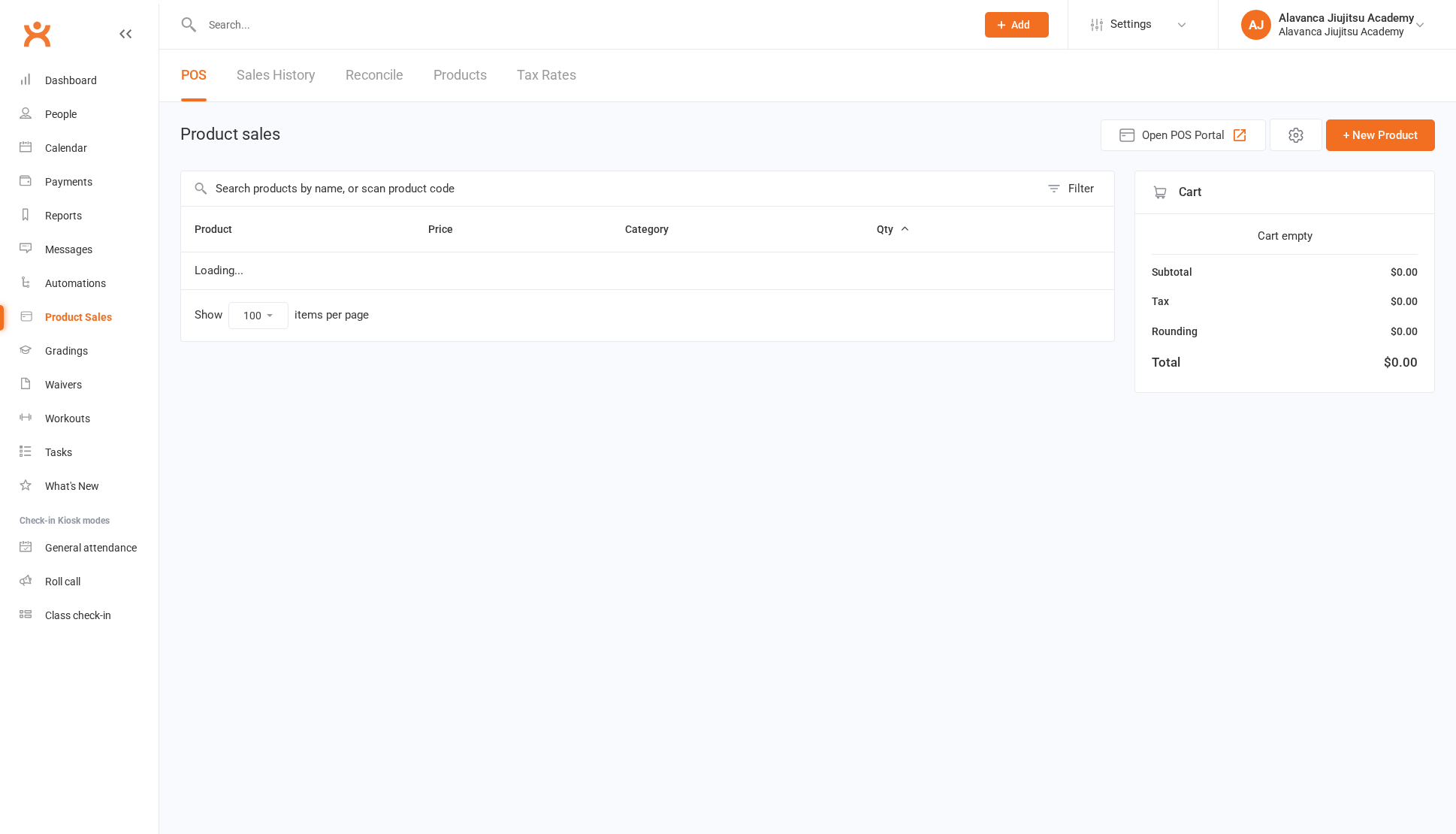 select on "100" 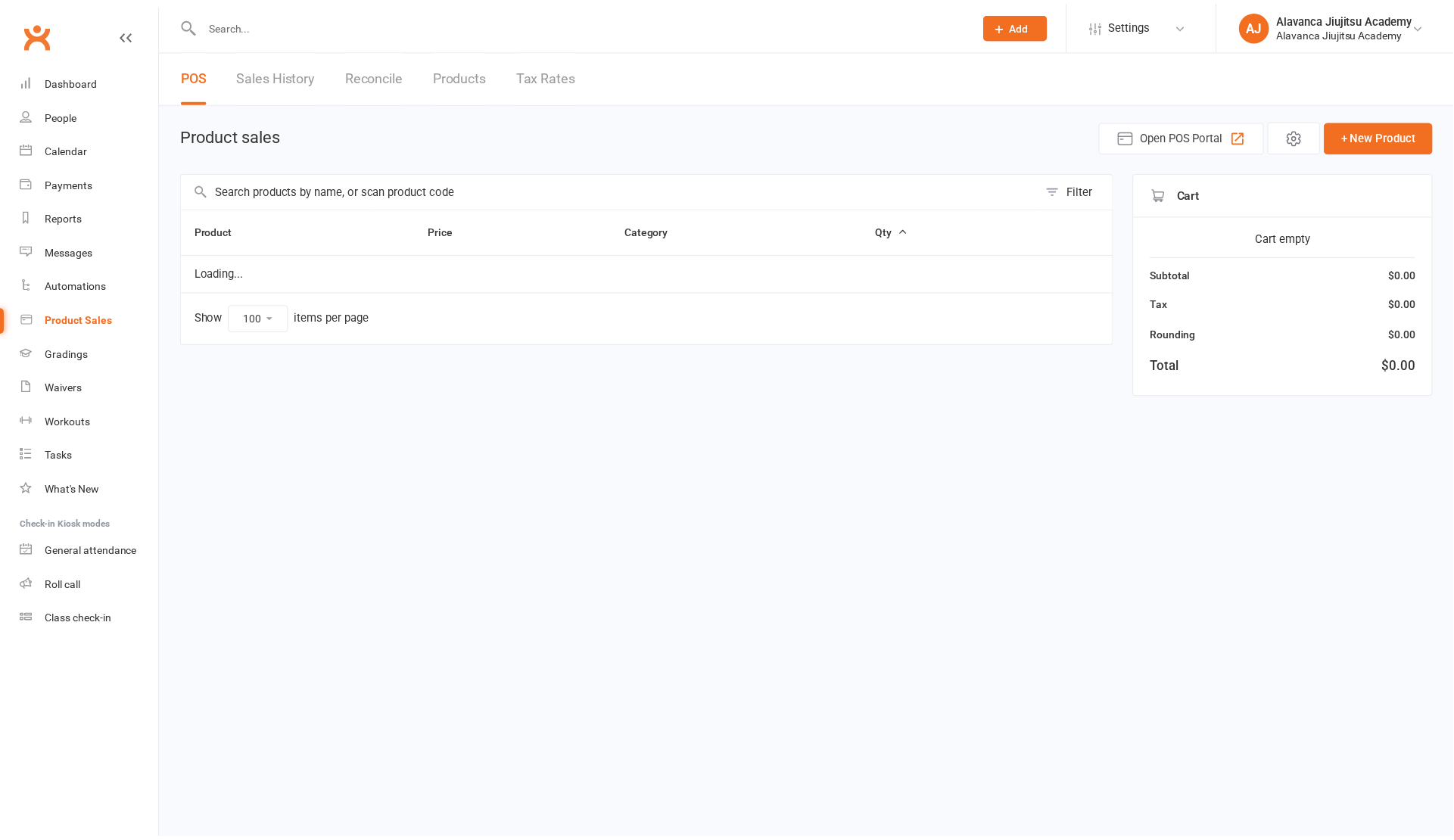 scroll, scrollTop: 0, scrollLeft: 0, axis: both 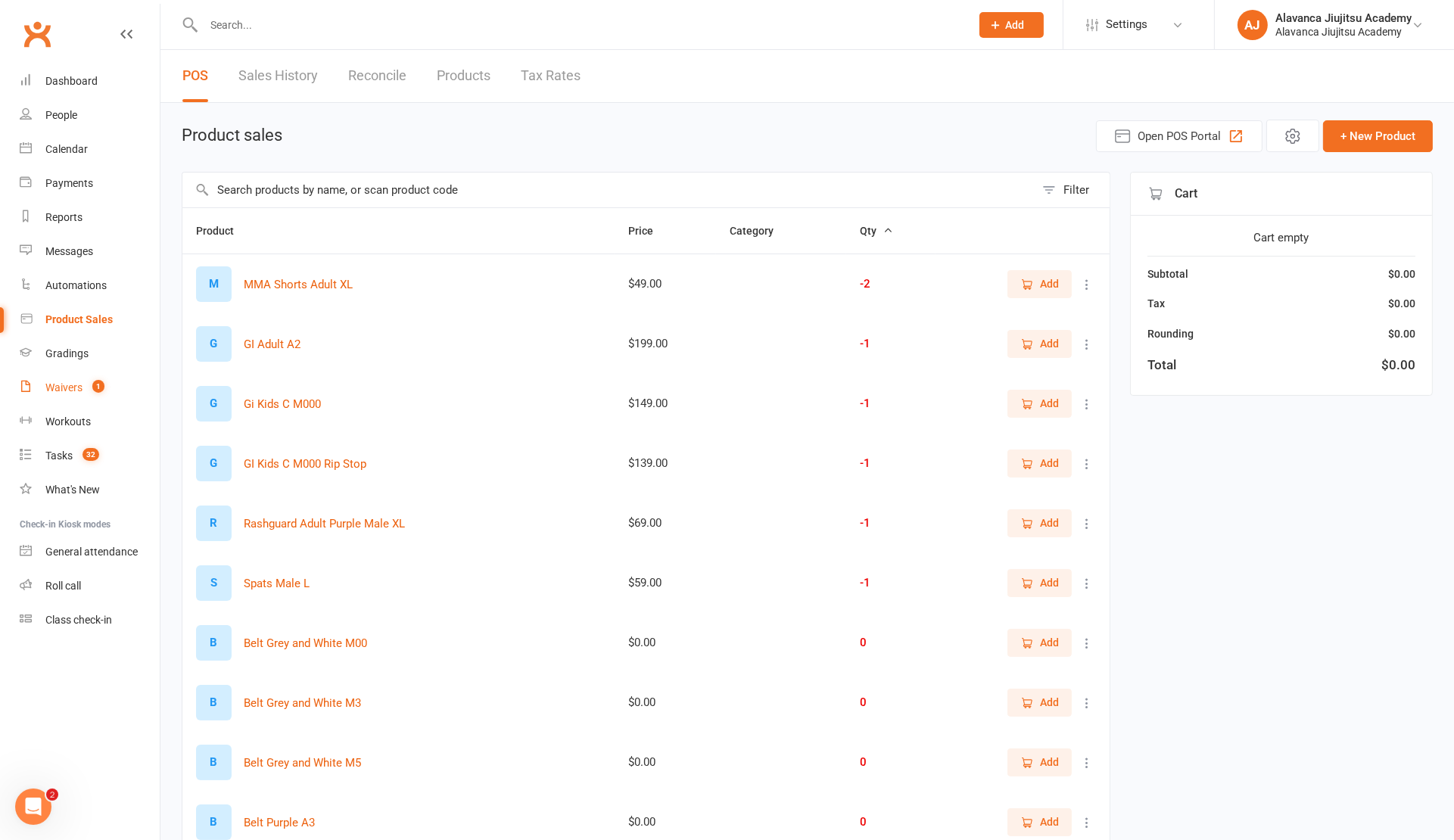 click on "Waivers   1" at bounding box center (89, 387) 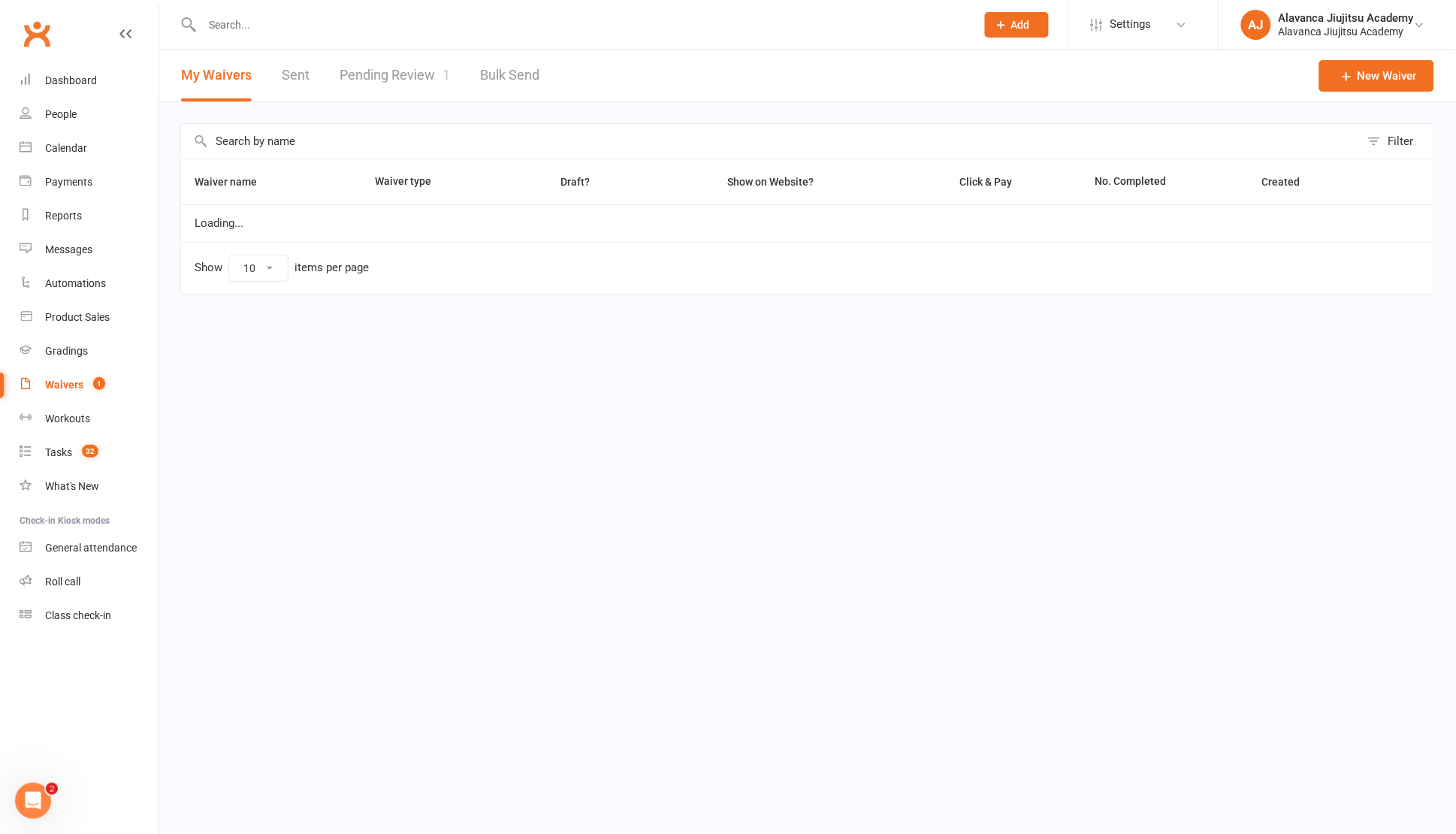 select on "100" 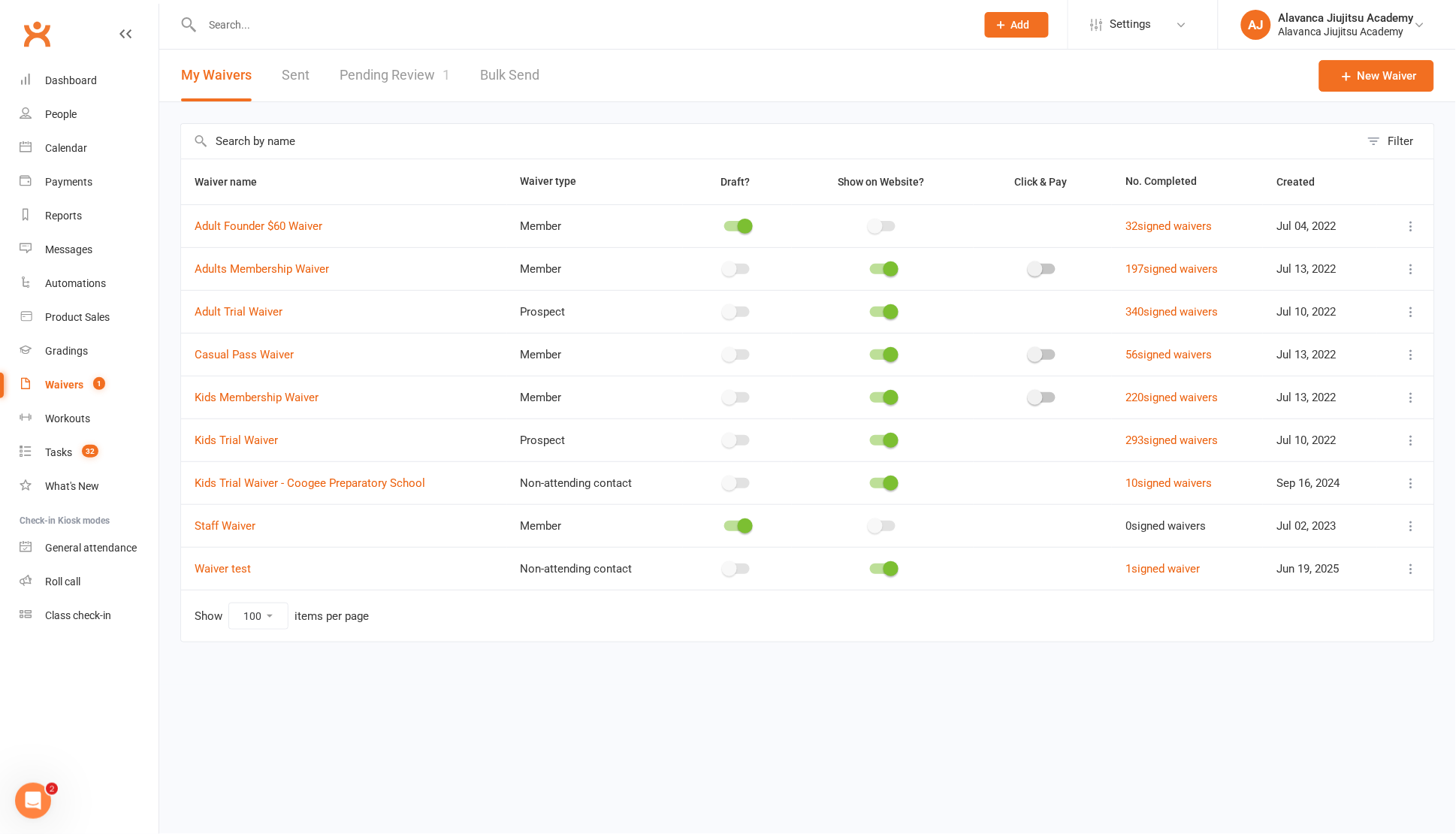 click on "Pending Review 1" at bounding box center (394, 75) 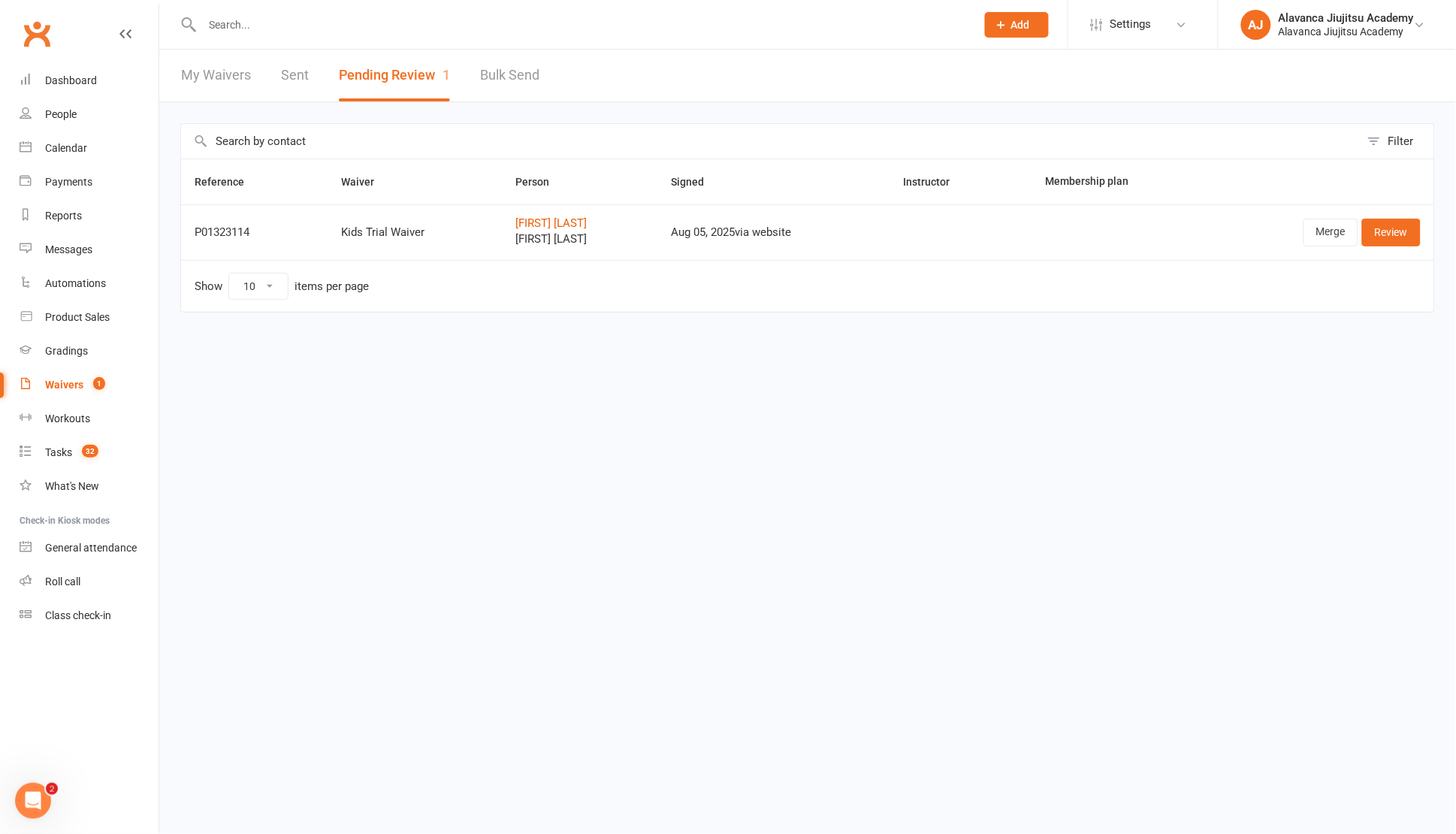 click at bounding box center [770, 141] 